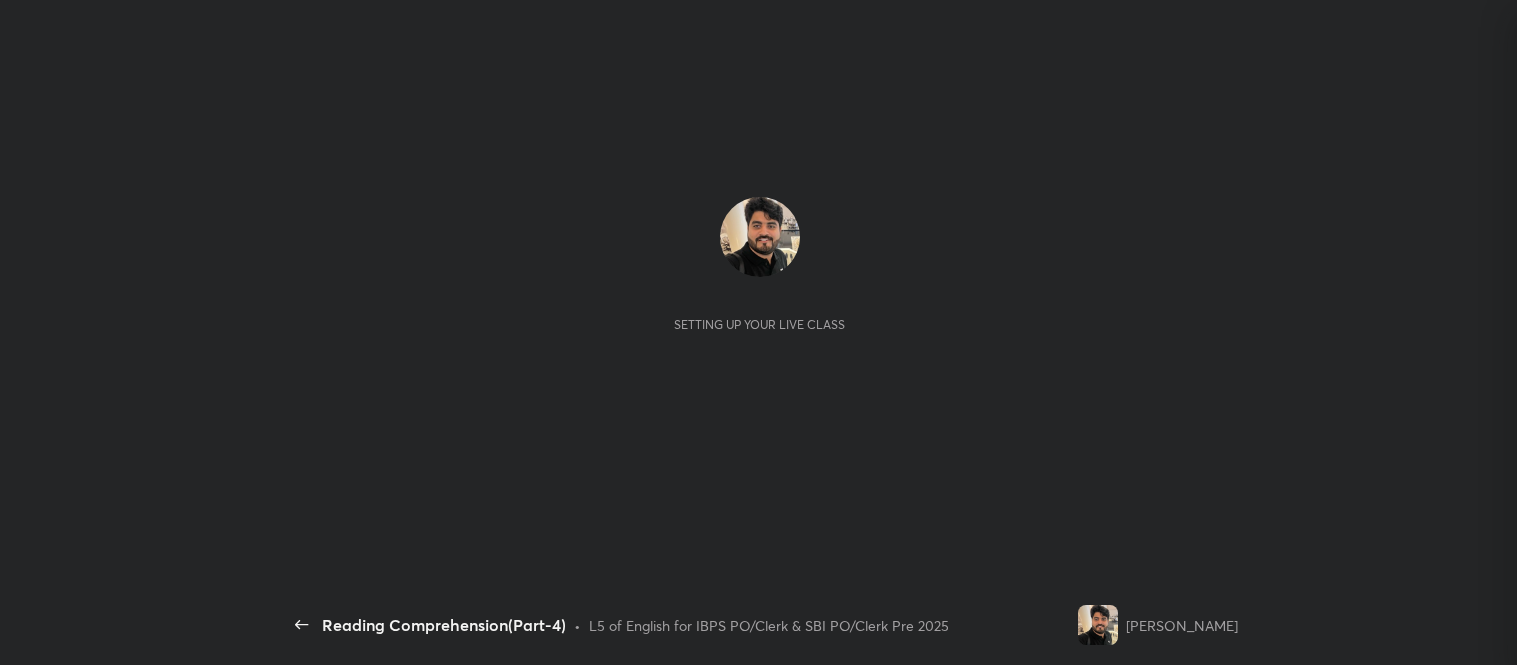 scroll, scrollTop: 0, scrollLeft: 0, axis: both 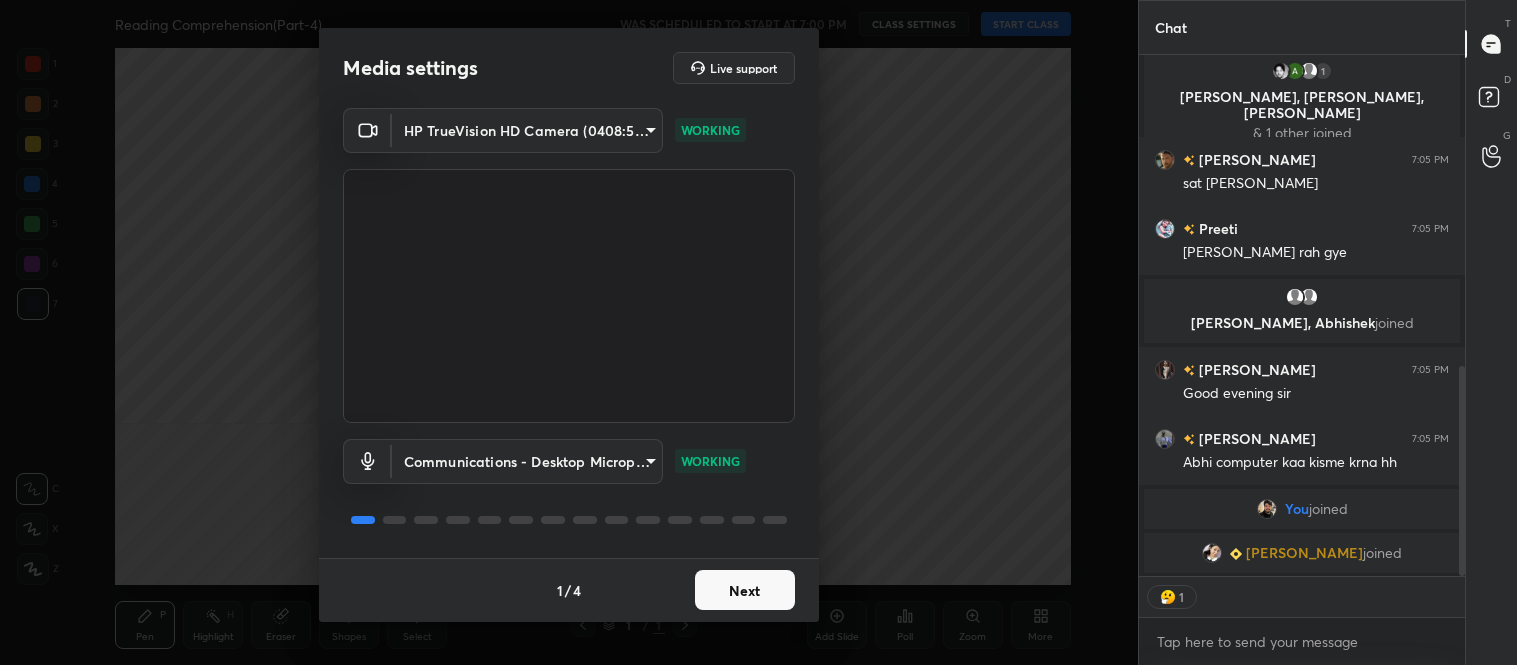 click on "Next" at bounding box center (745, 590) 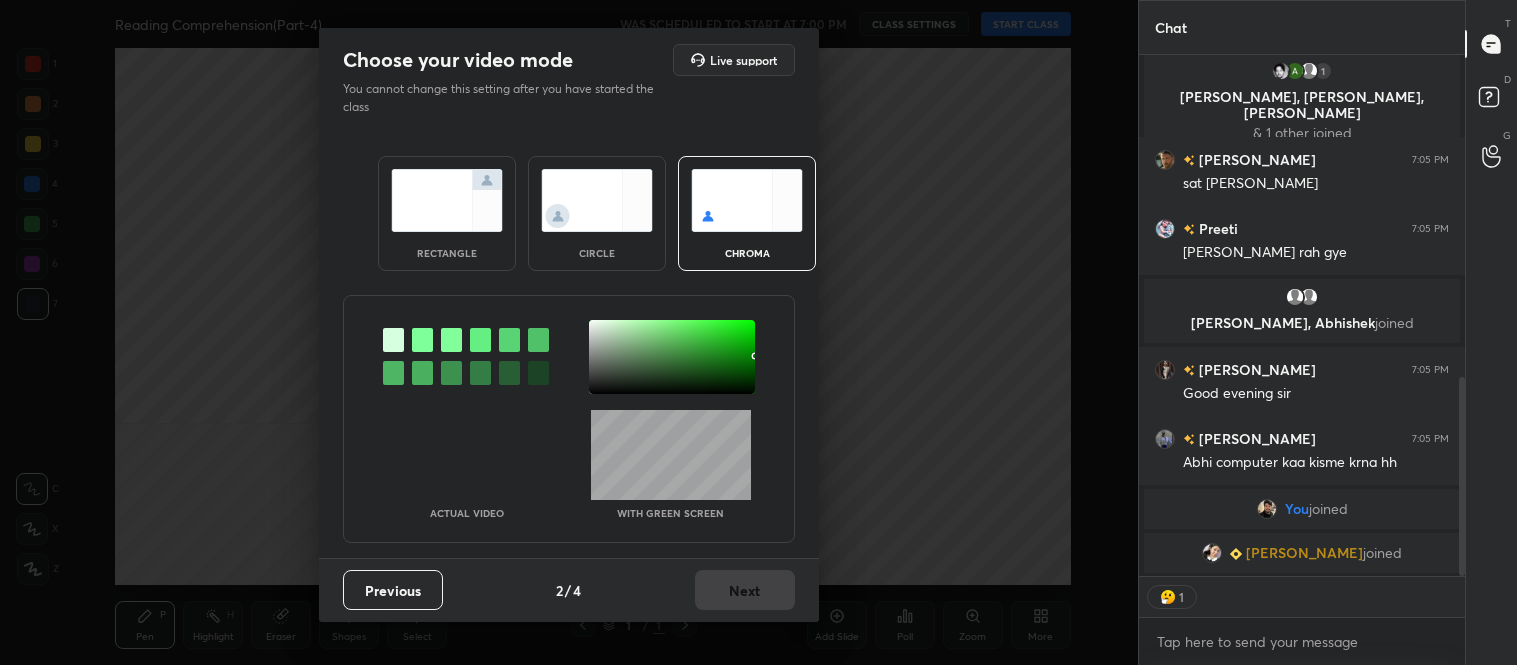 scroll, scrollTop: 841, scrollLeft: 0, axis: vertical 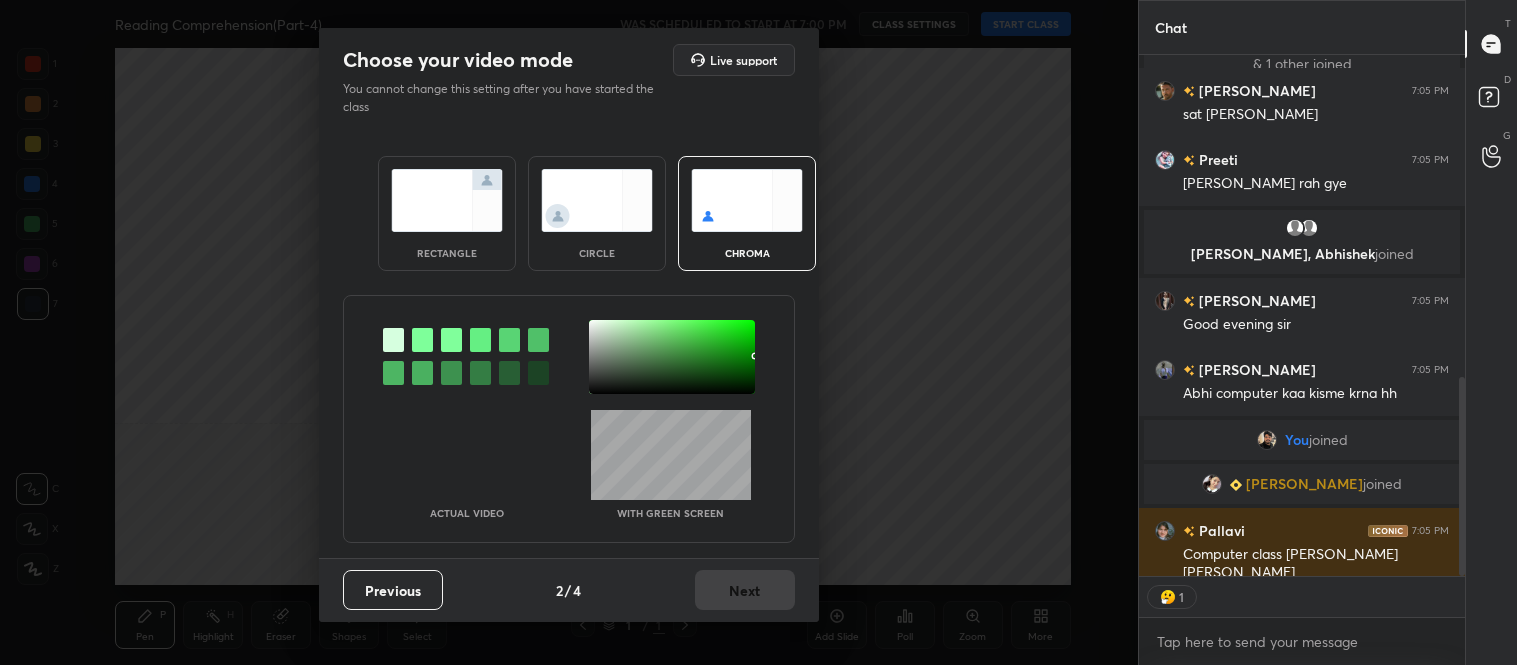 click on "rectangle" at bounding box center (447, 213) 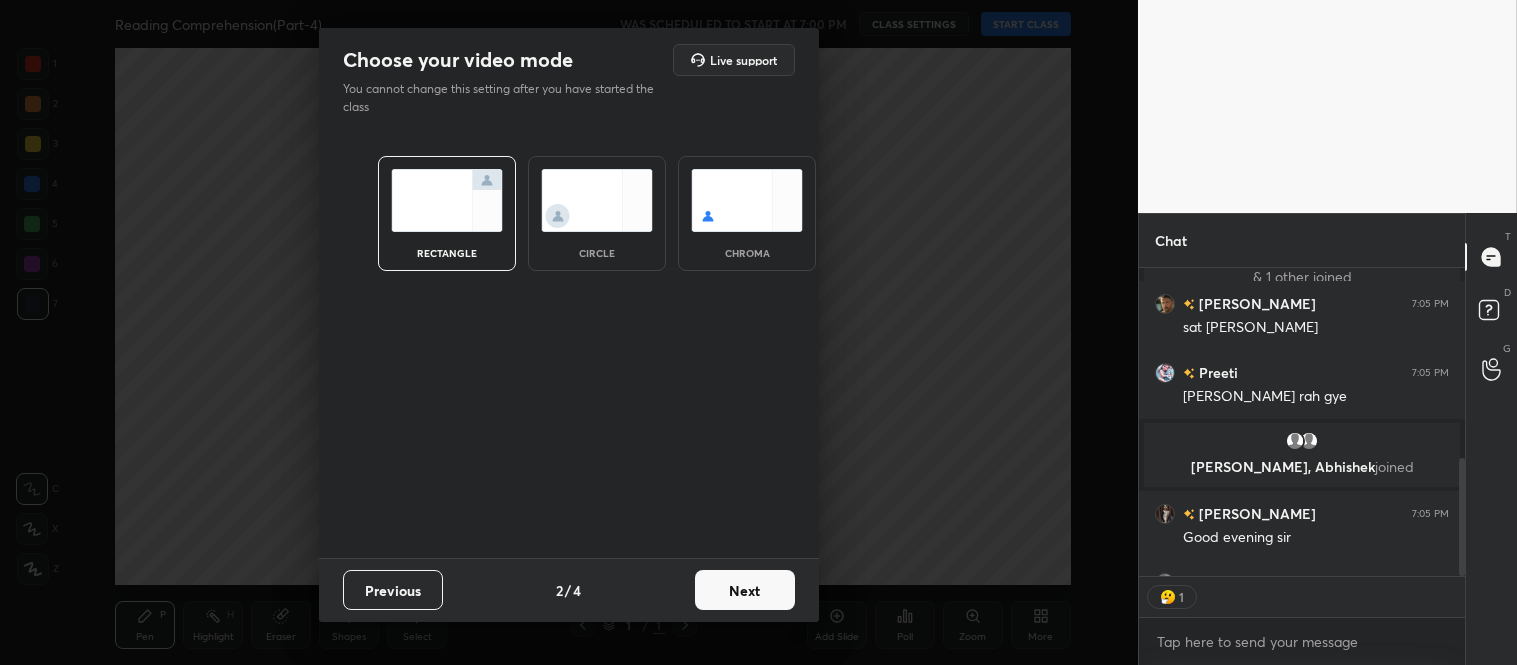 scroll, scrollTop: 303, scrollLeft: 320, axis: both 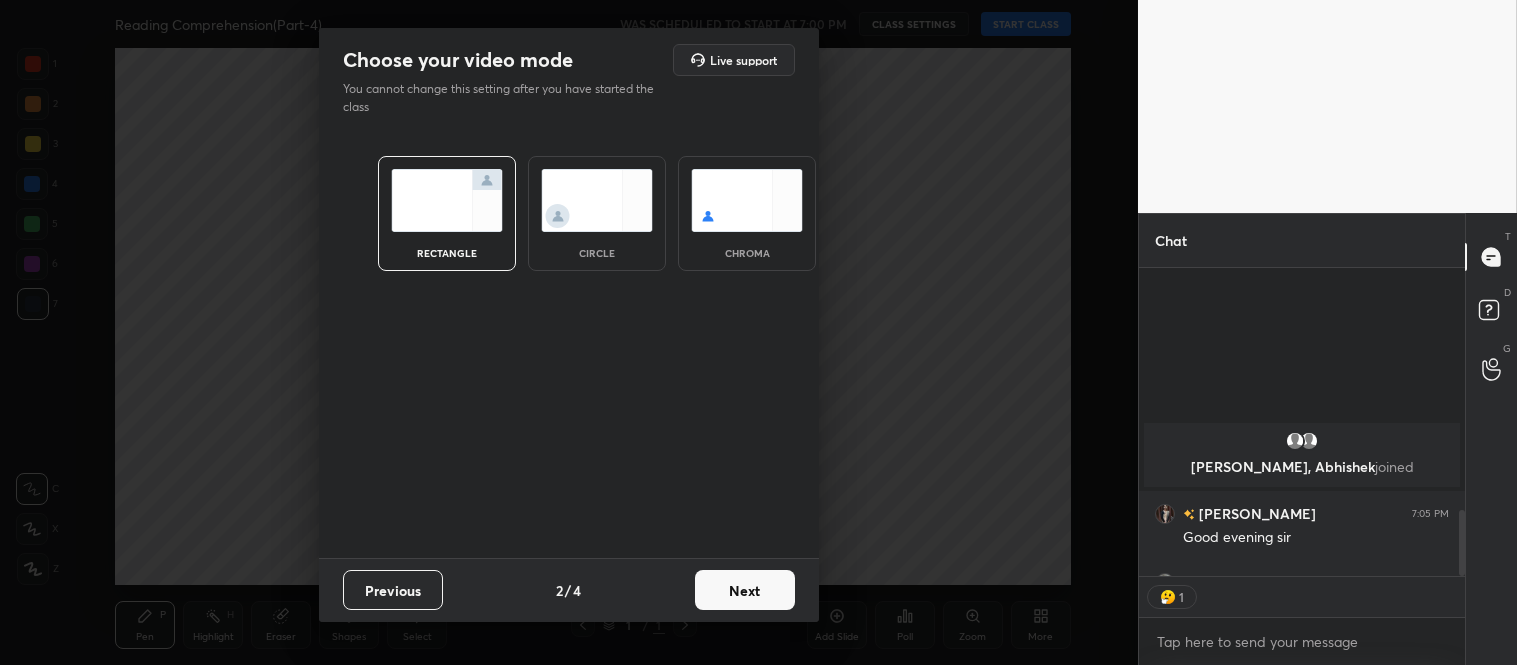click on "Next" at bounding box center [745, 590] 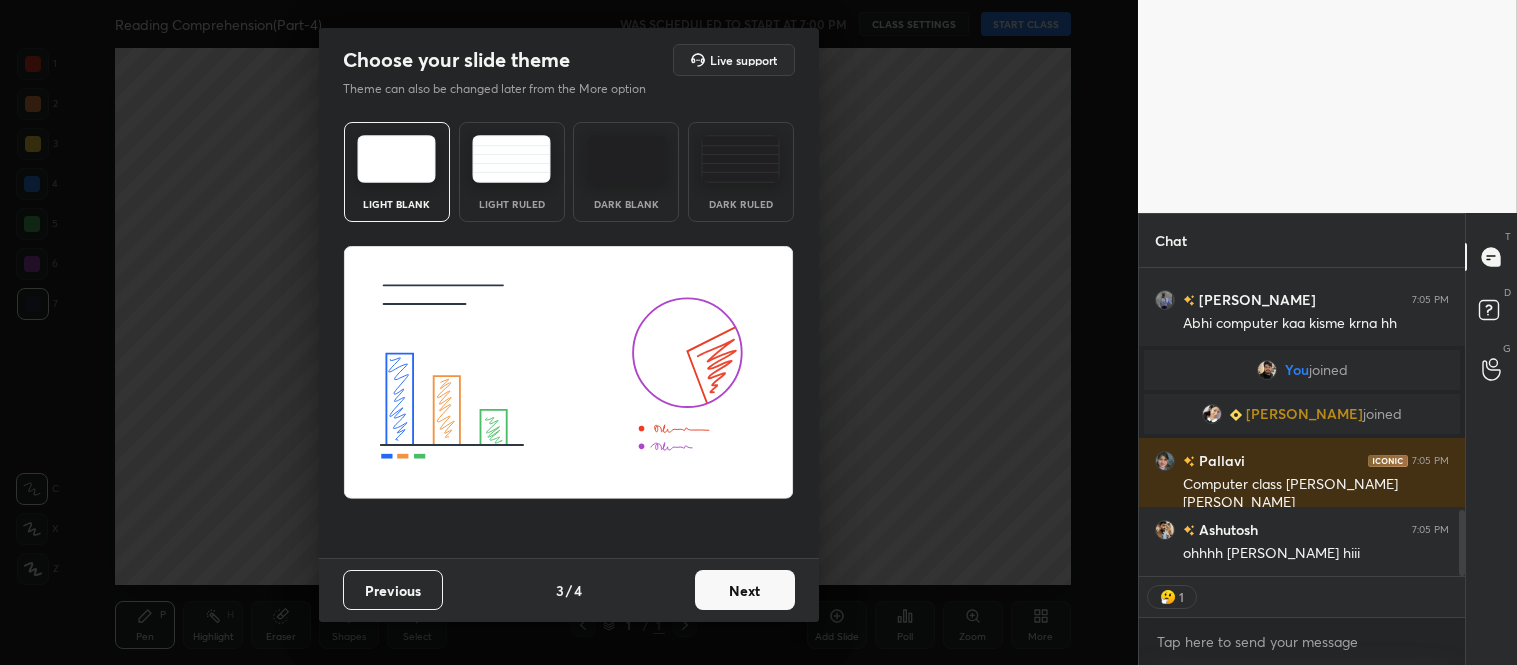 click on "Next" at bounding box center [745, 590] 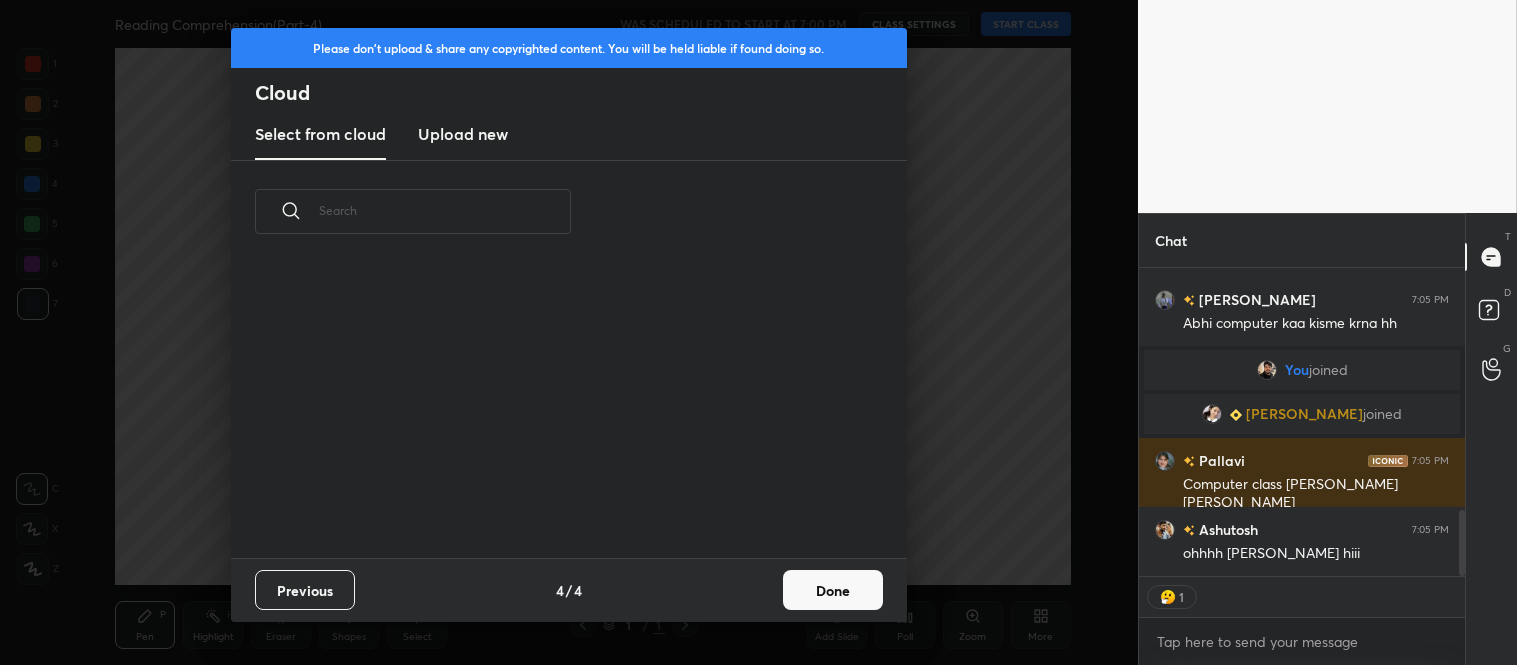 drag, startPoint x: 755, startPoint y: 584, endPoint x: 806, endPoint y: 586, distance: 51.0392 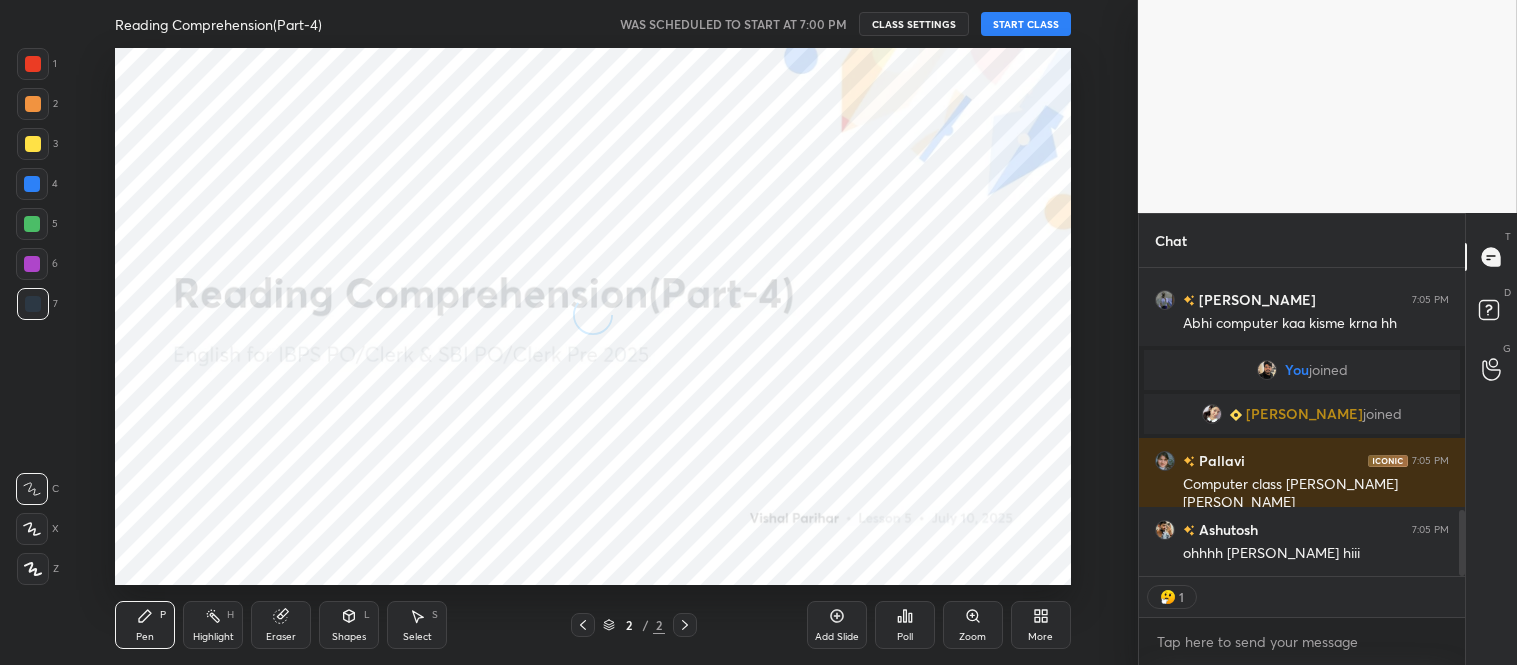 scroll, scrollTop: 1265, scrollLeft: 0, axis: vertical 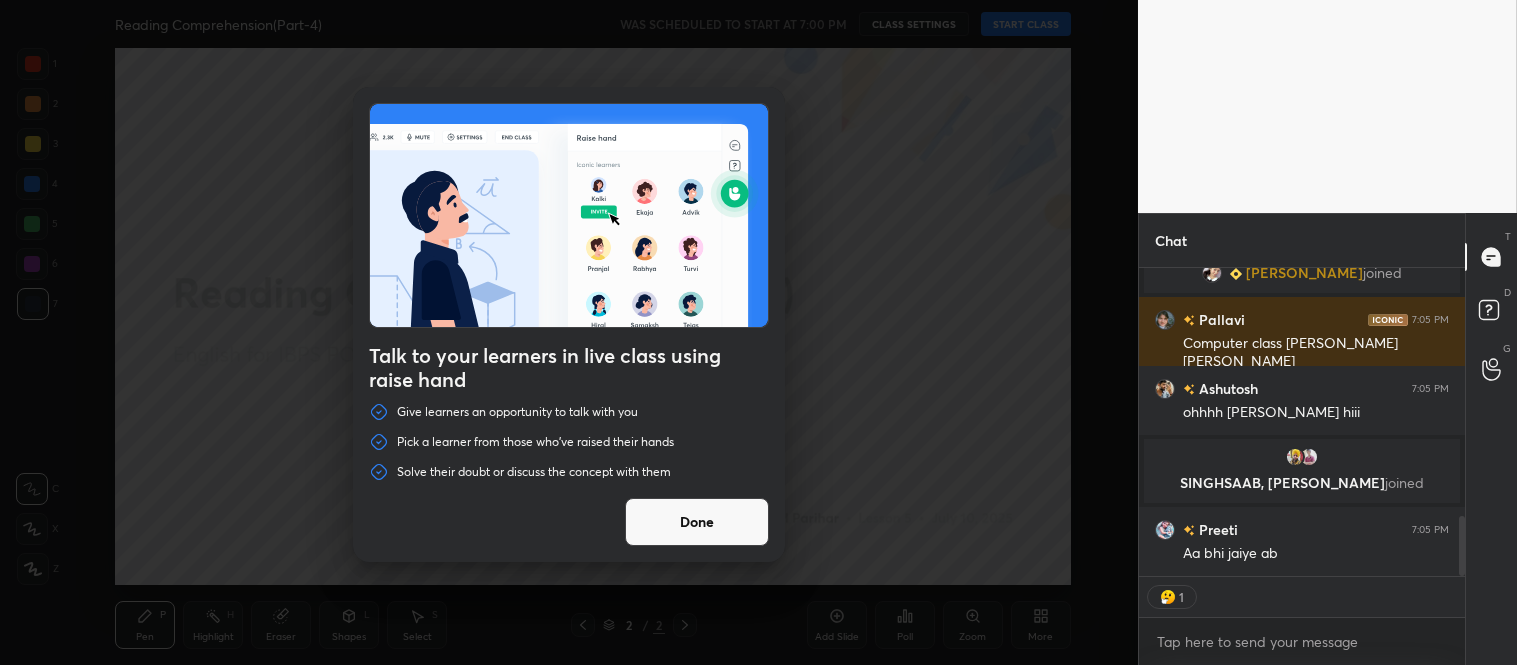 click on "Done" at bounding box center [697, 522] 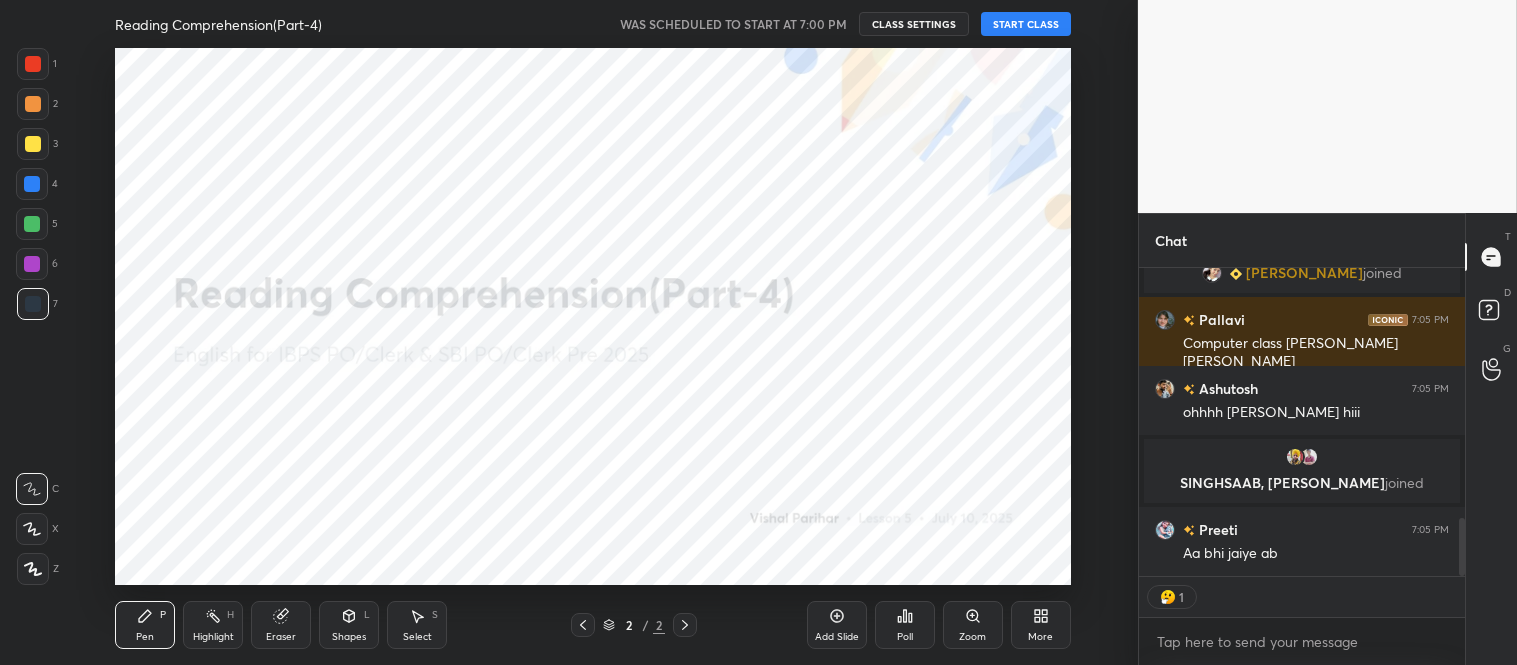 scroll, scrollTop: 1334, scrollLeft: 0, axis: vertical 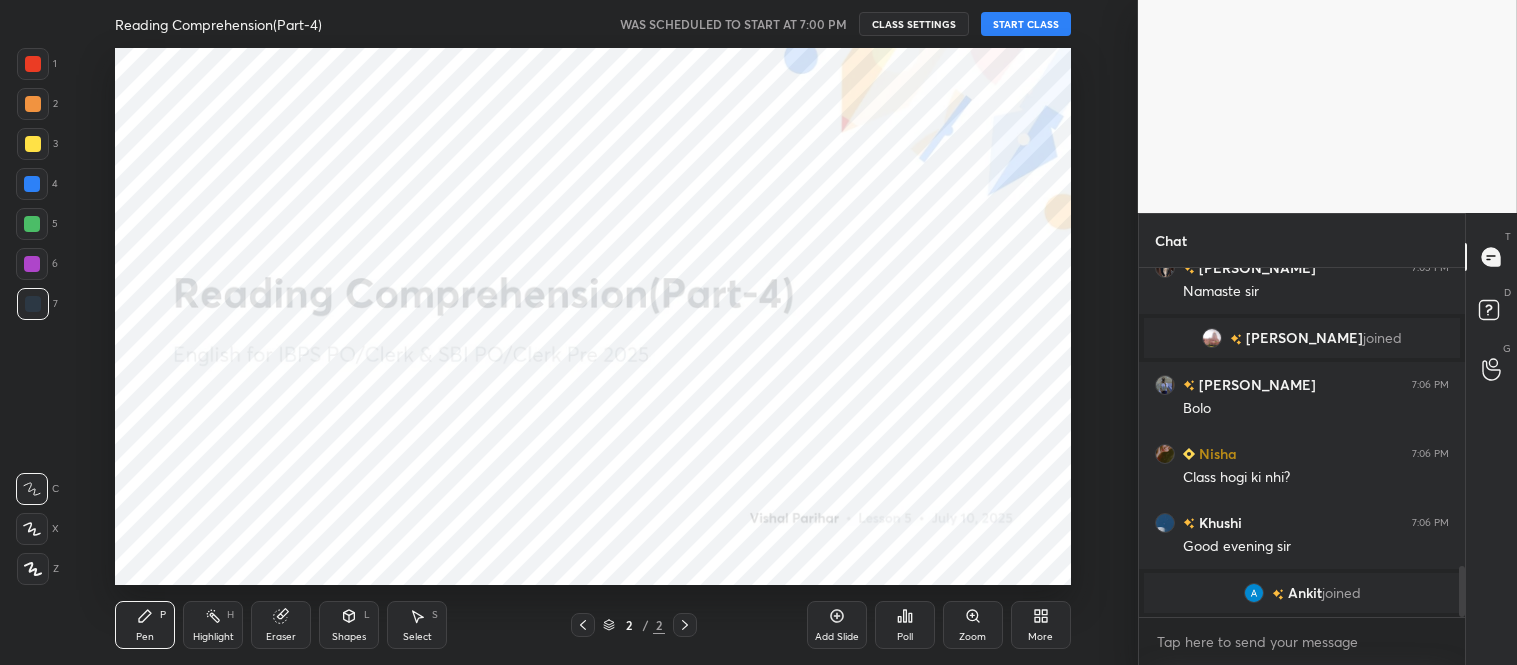 click on "START CLASS" at bounding box center [1026, 24] 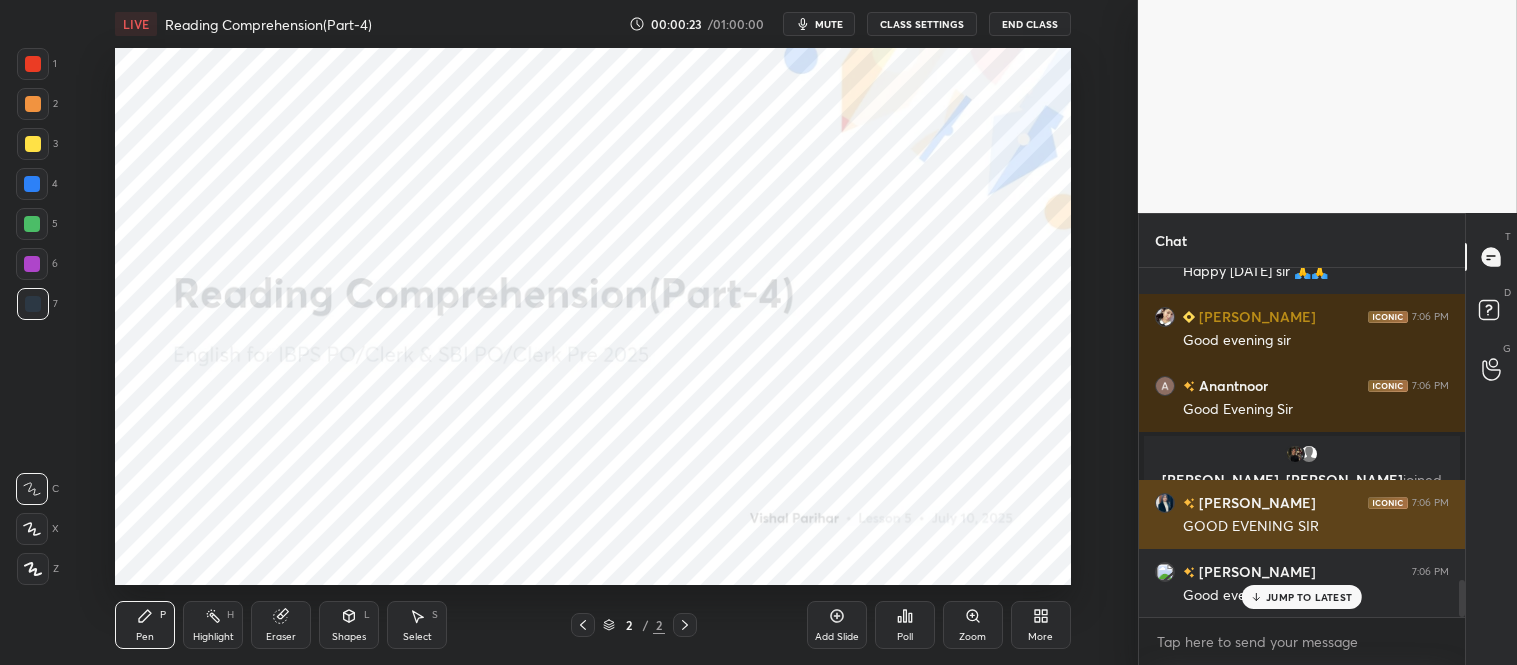 scroll, scrollTop: 3181, scrollLeft: 0, axis: vertical 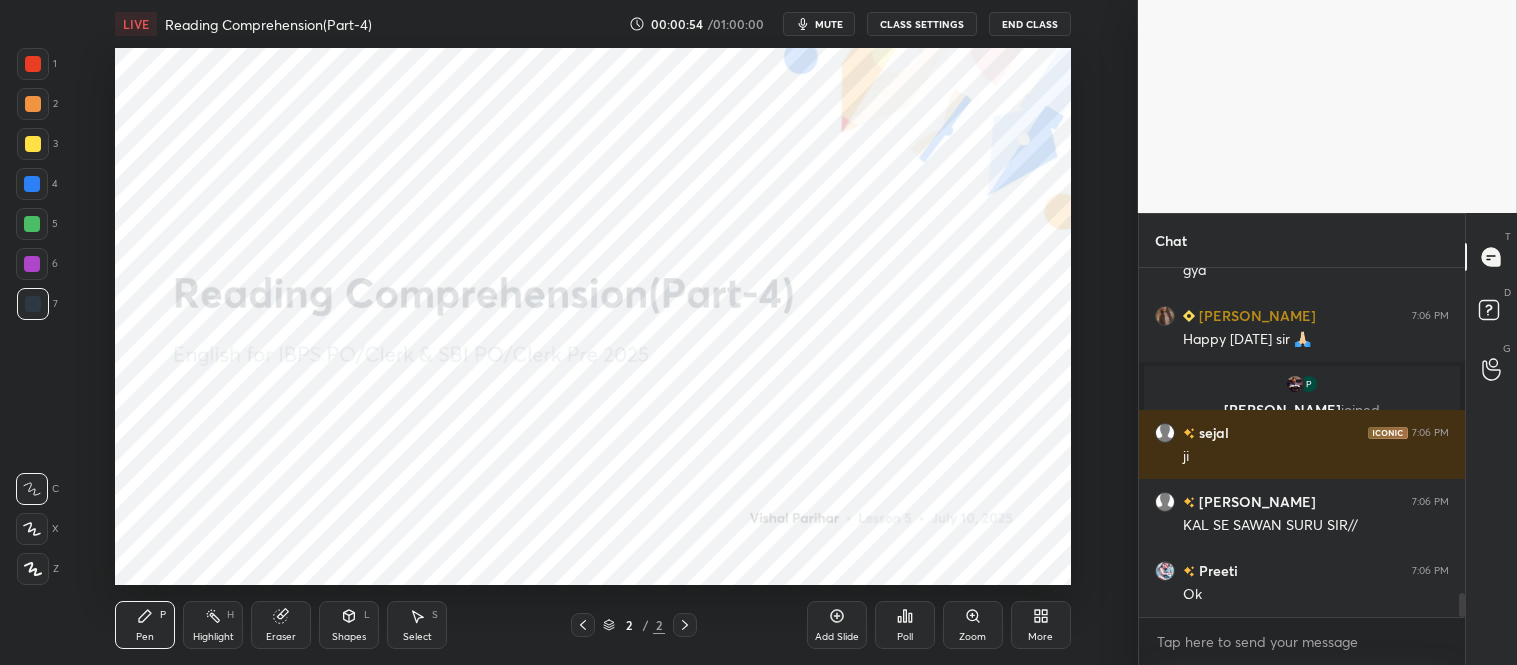 click on "More" at bounding box center (1040, 637) 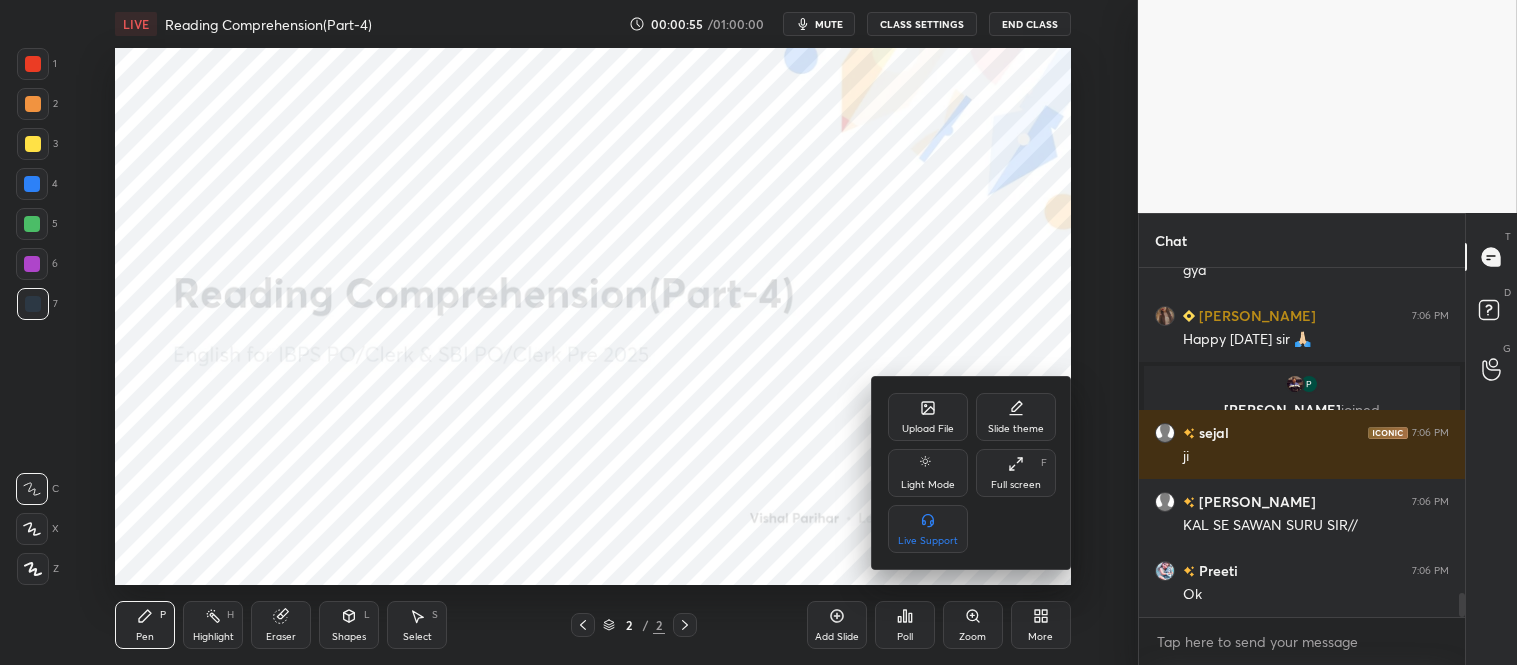scroll, scrollTop: 4782, scrollLeft: 0, axis: vertical 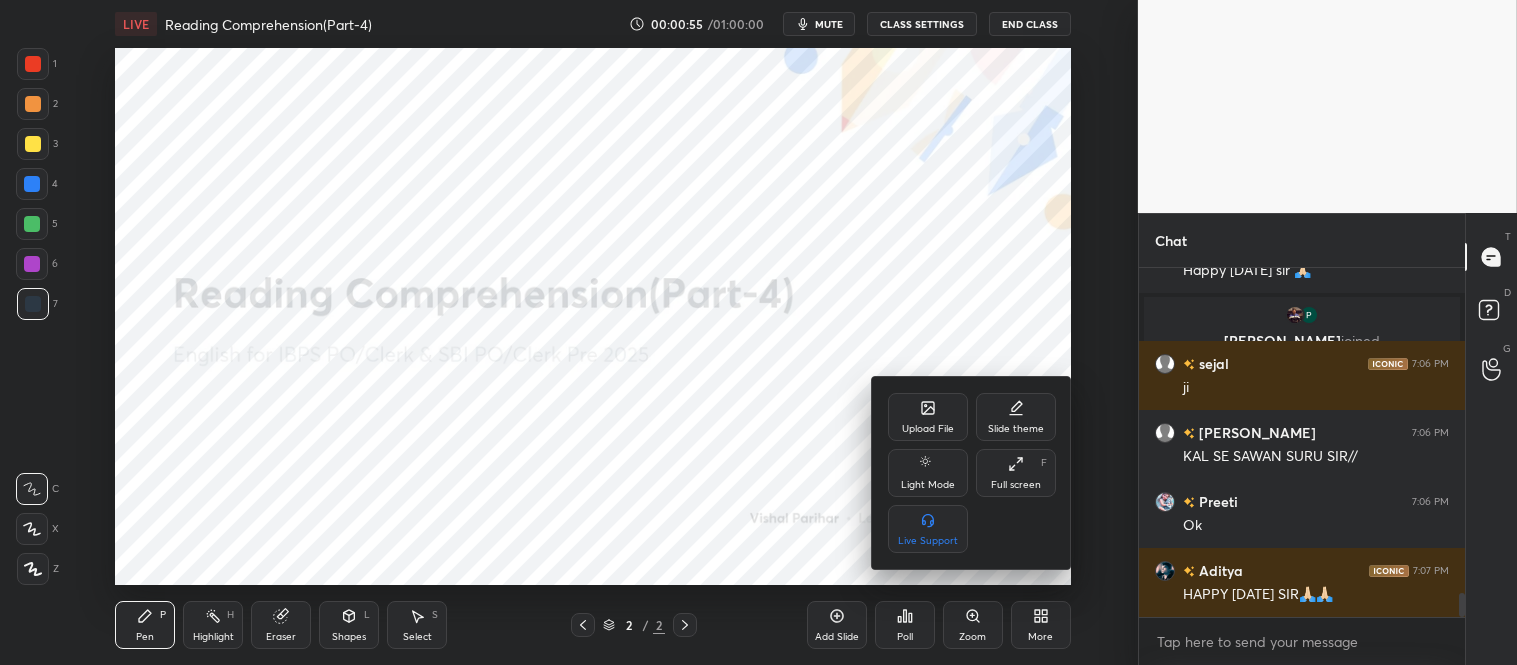 click on "Upload File" at bounding box center (928, 417) 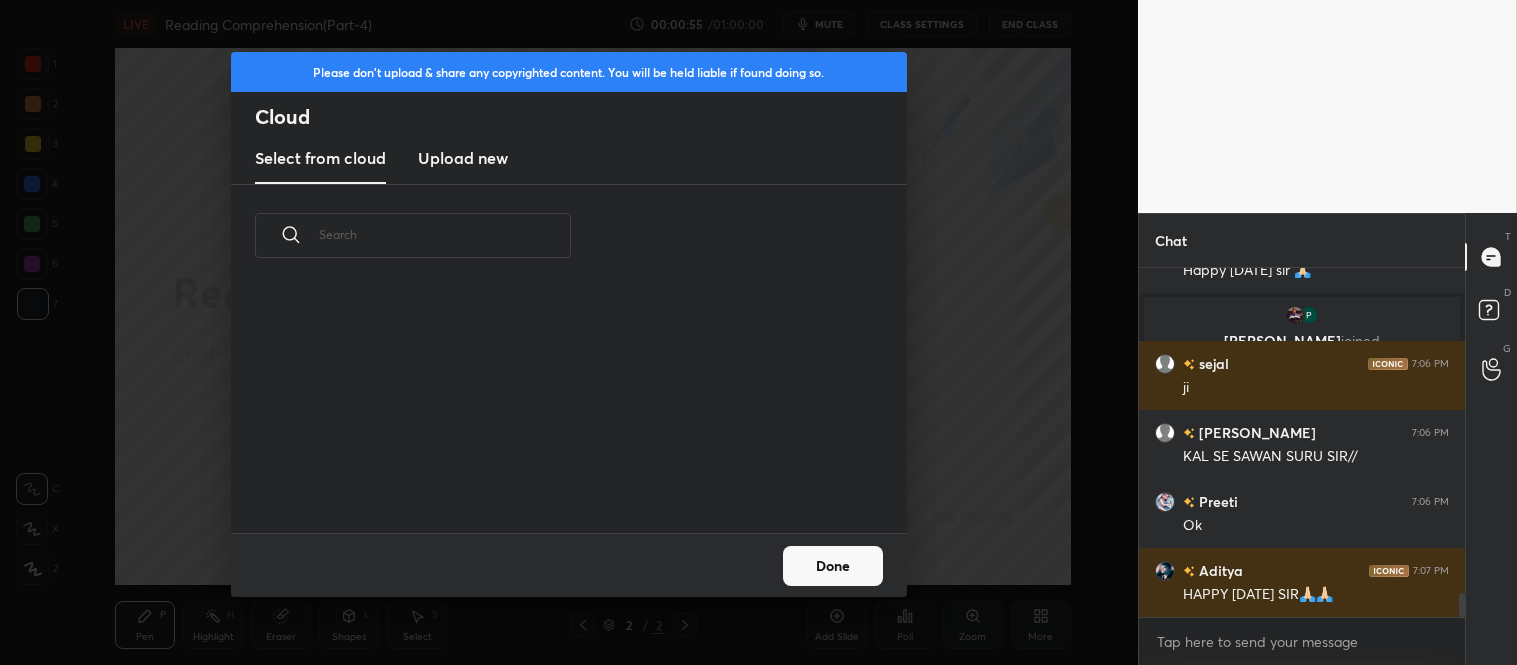 scroll, scrollTop: 6, scrollLeft: 11, axis: both 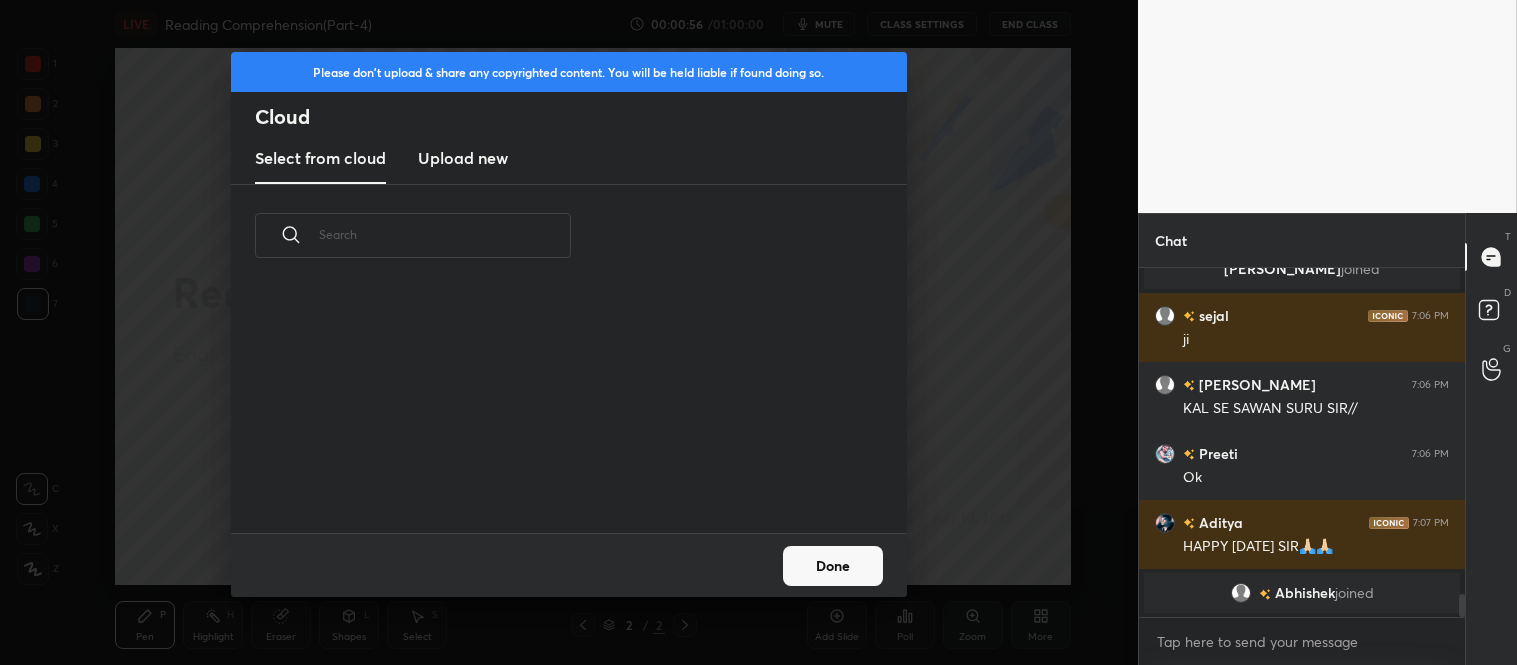 click on "Upload new" at bounding box center (463, 158) 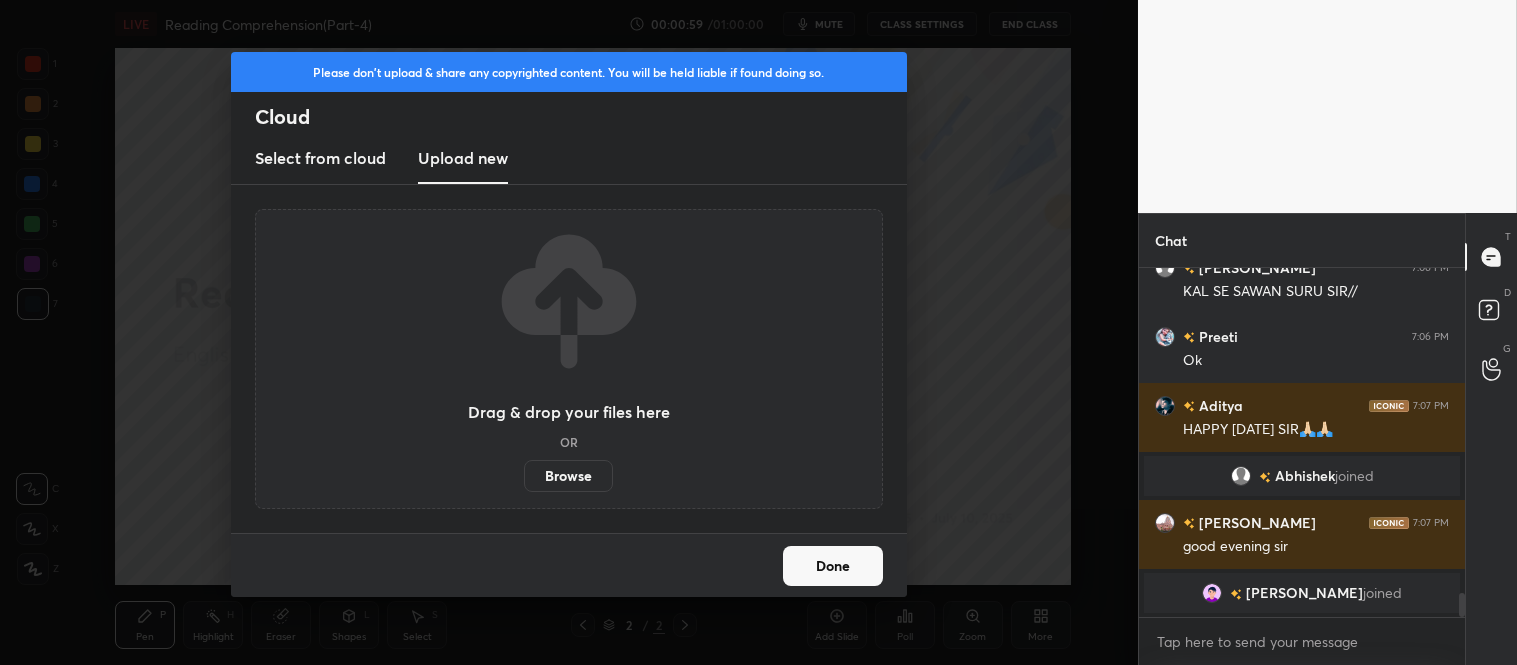 scroll, scrollTop: 4780, scrollLeft: 0, axis: vertical 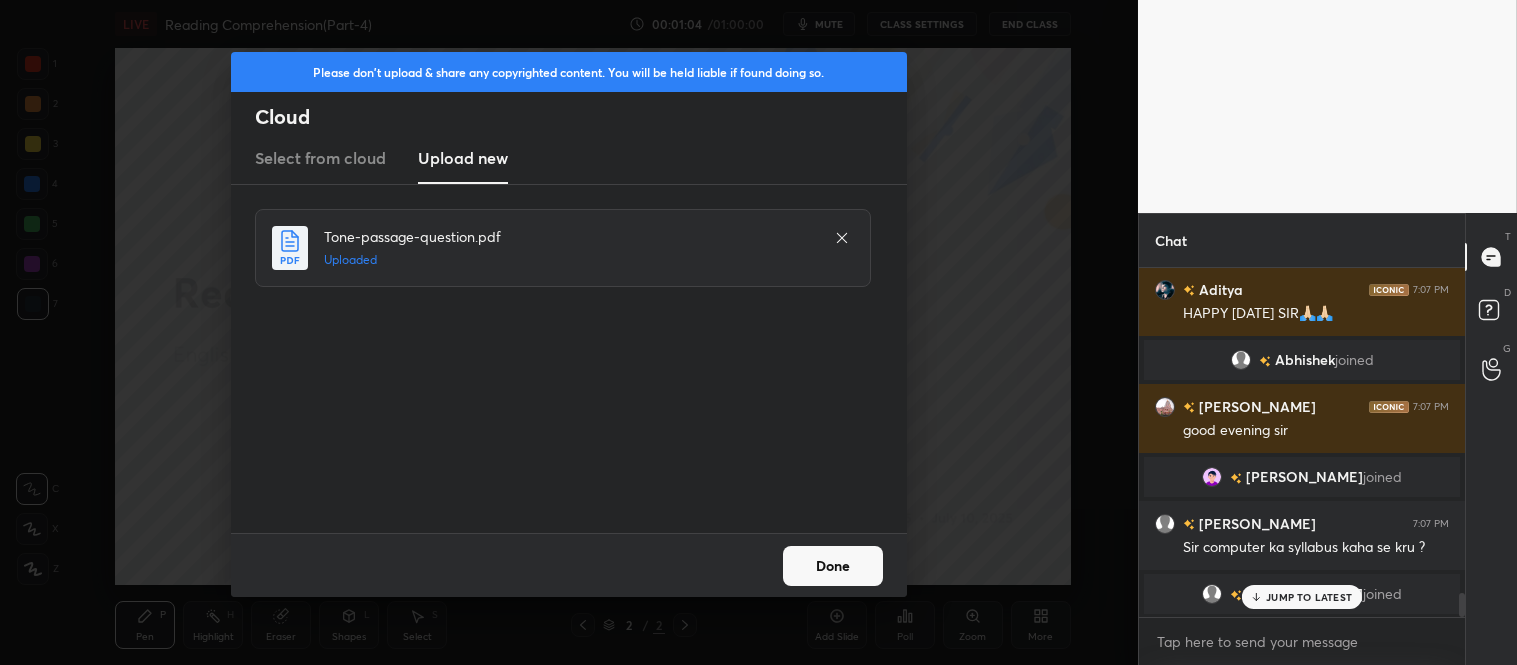 click on "Done" at bounding box center [833, 566] 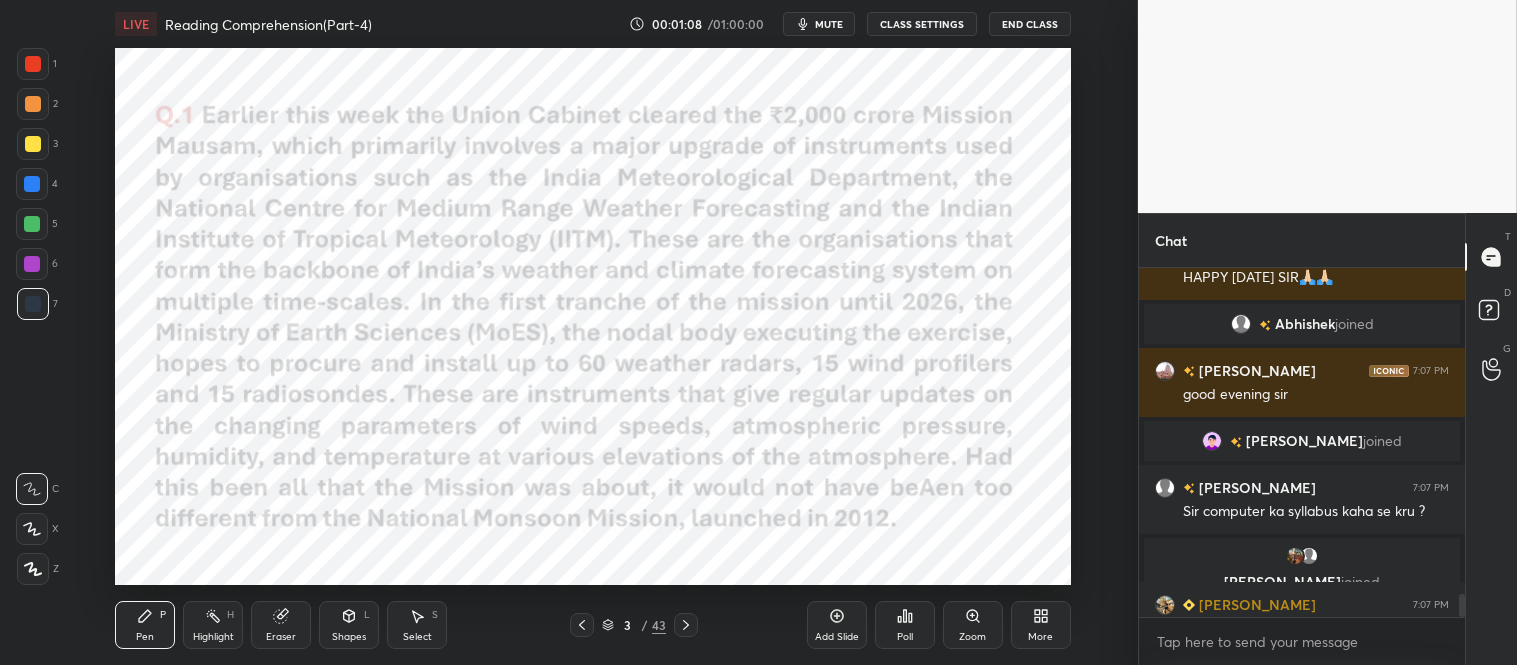scroll, scrollTop: 4861, scrollLeft: 0, axis: vertical 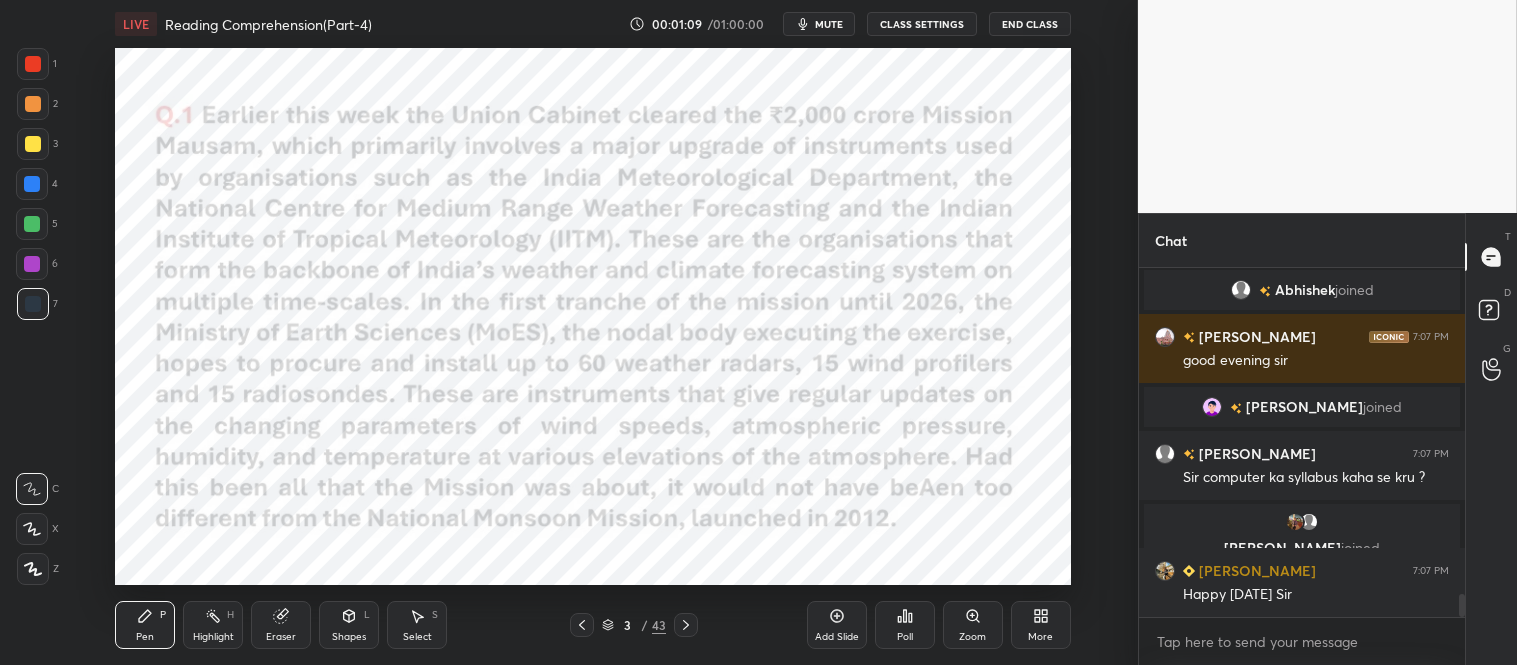click at bounding box center (33, 569) 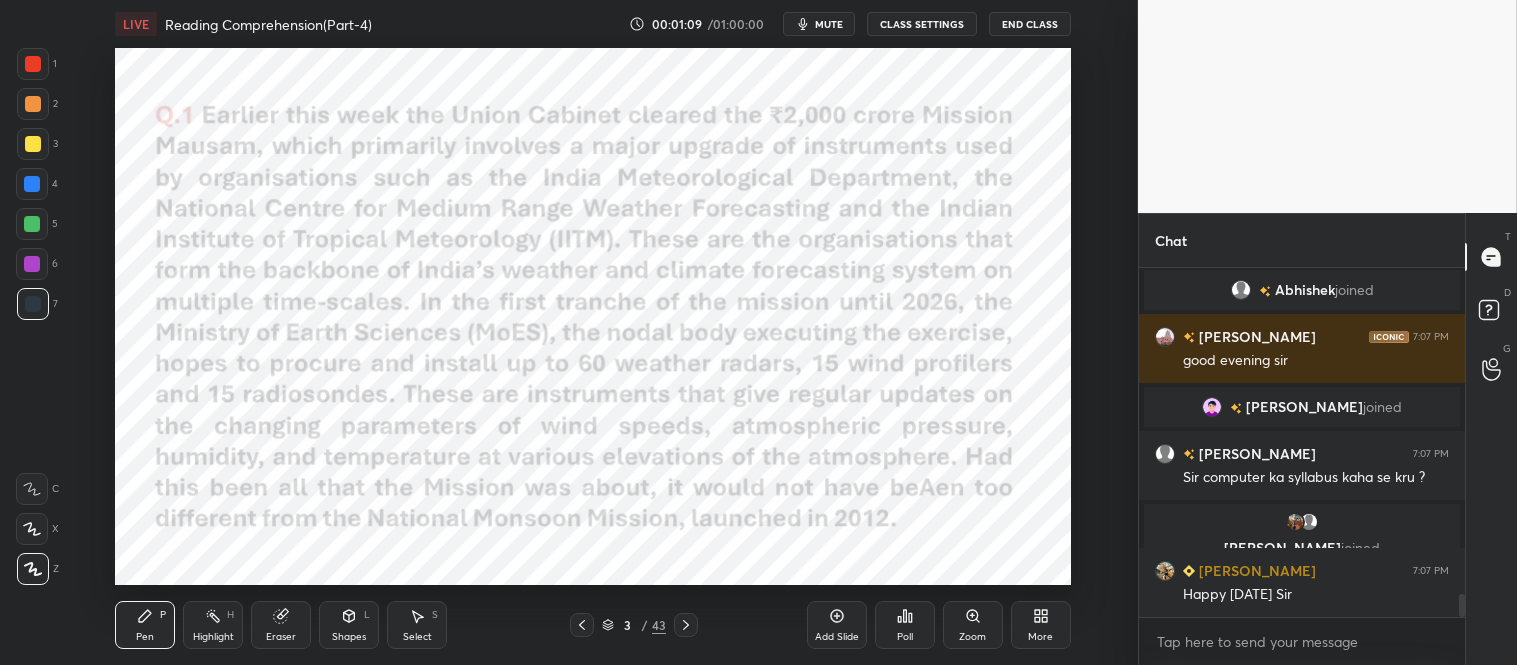 scroll, scrollTop: 4947, scrollLeft: 0, axis: vertical 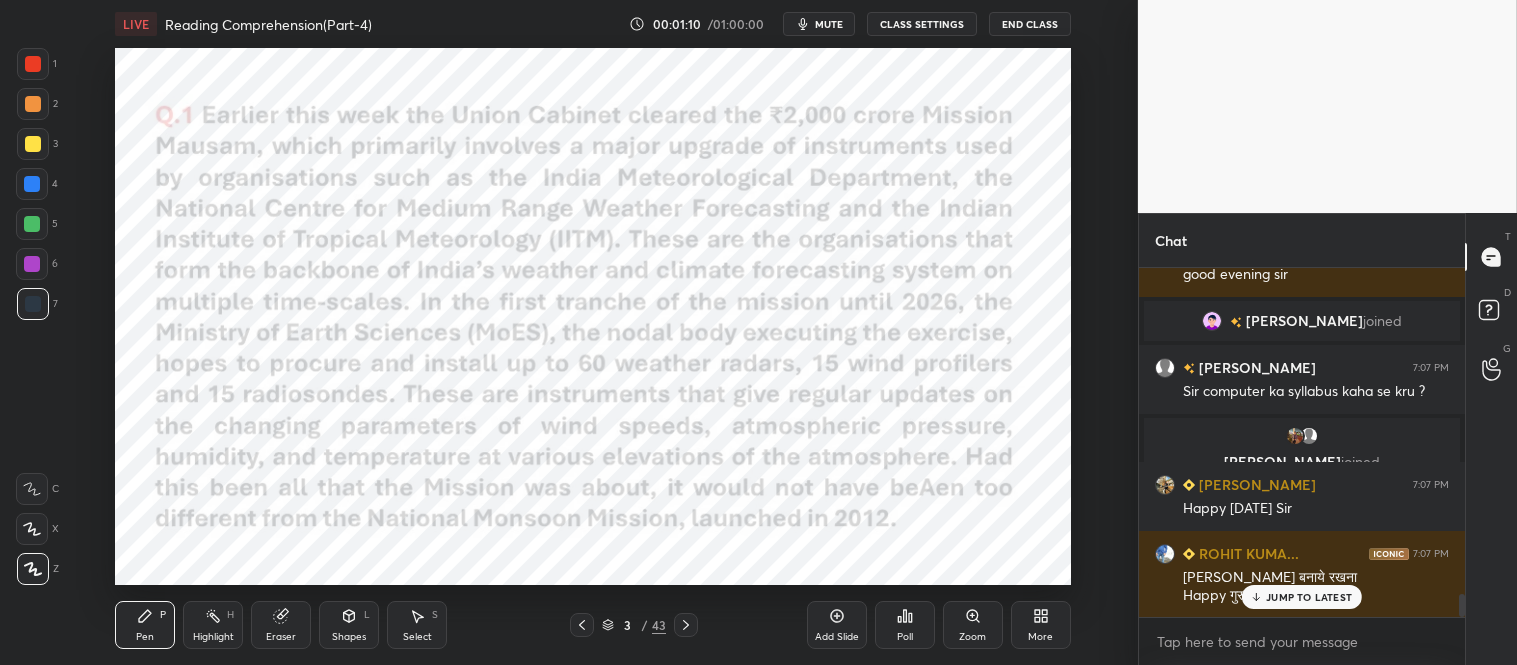 click at bounding box center (33, 64) 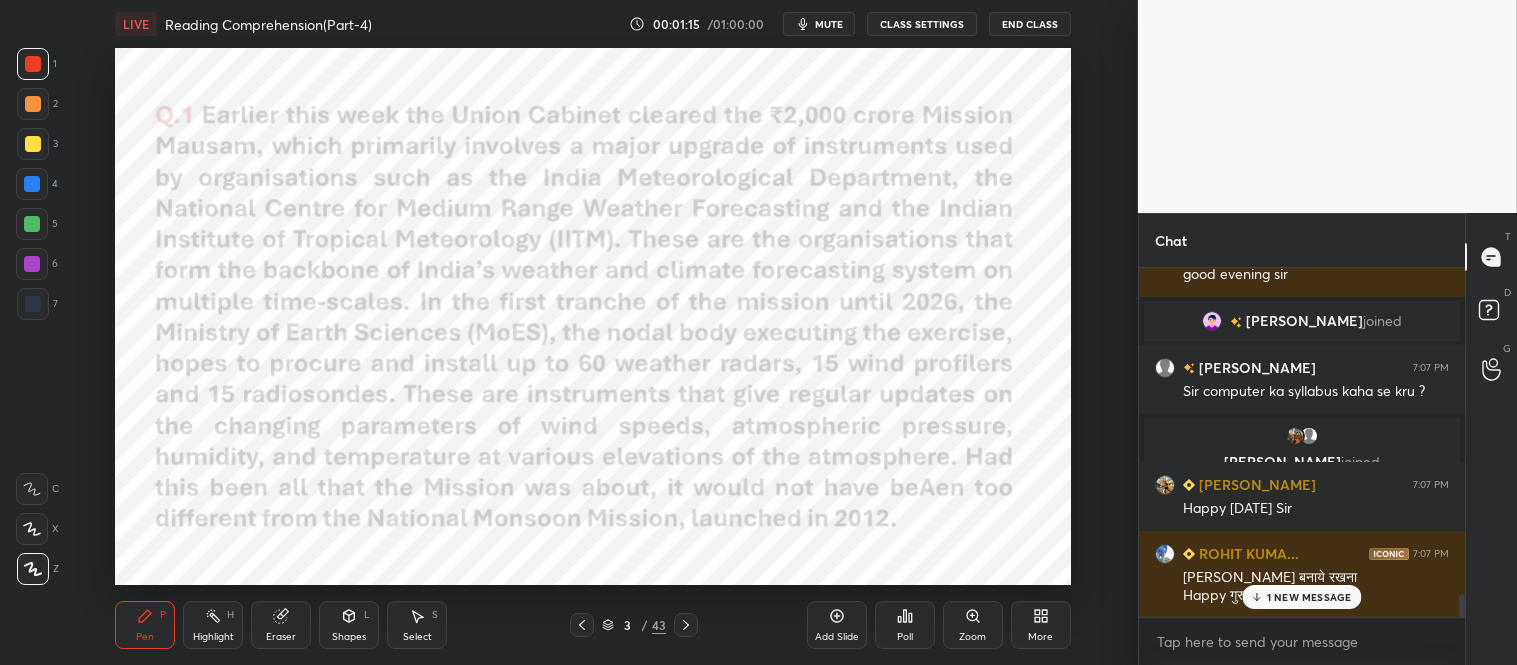 scroll, scrollTop: 4995, scrollLeft: 0, axis: vertical 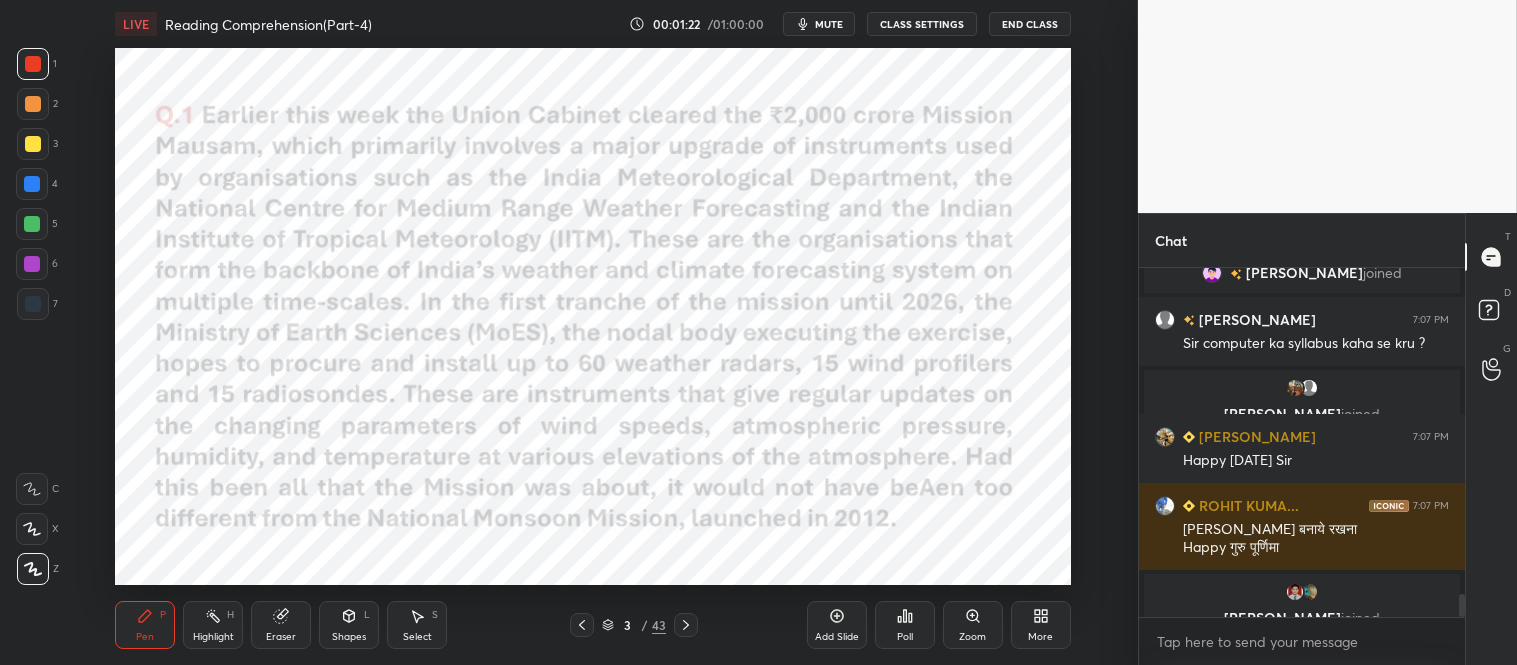 click 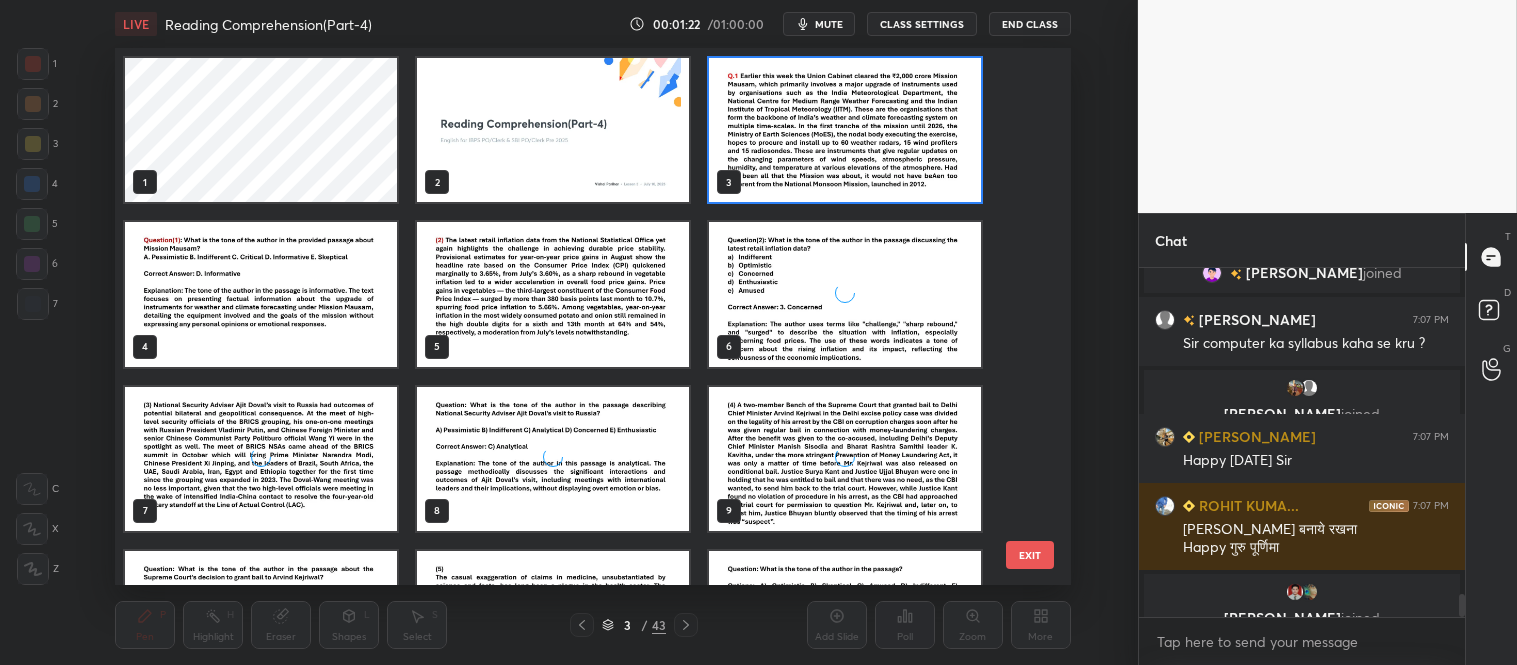 scroll, scrollTop: 6, scrollLeft: 11, axis: both 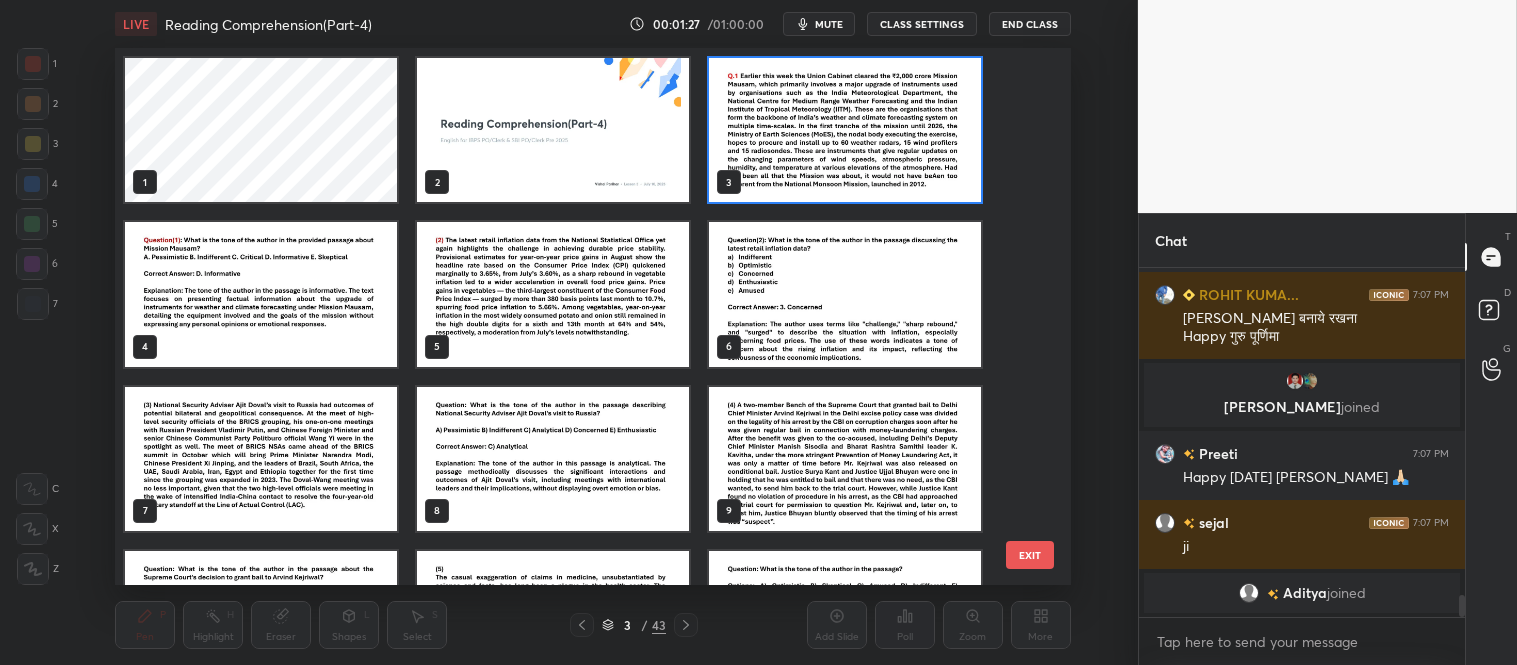 click at bounding box center [845, 130] 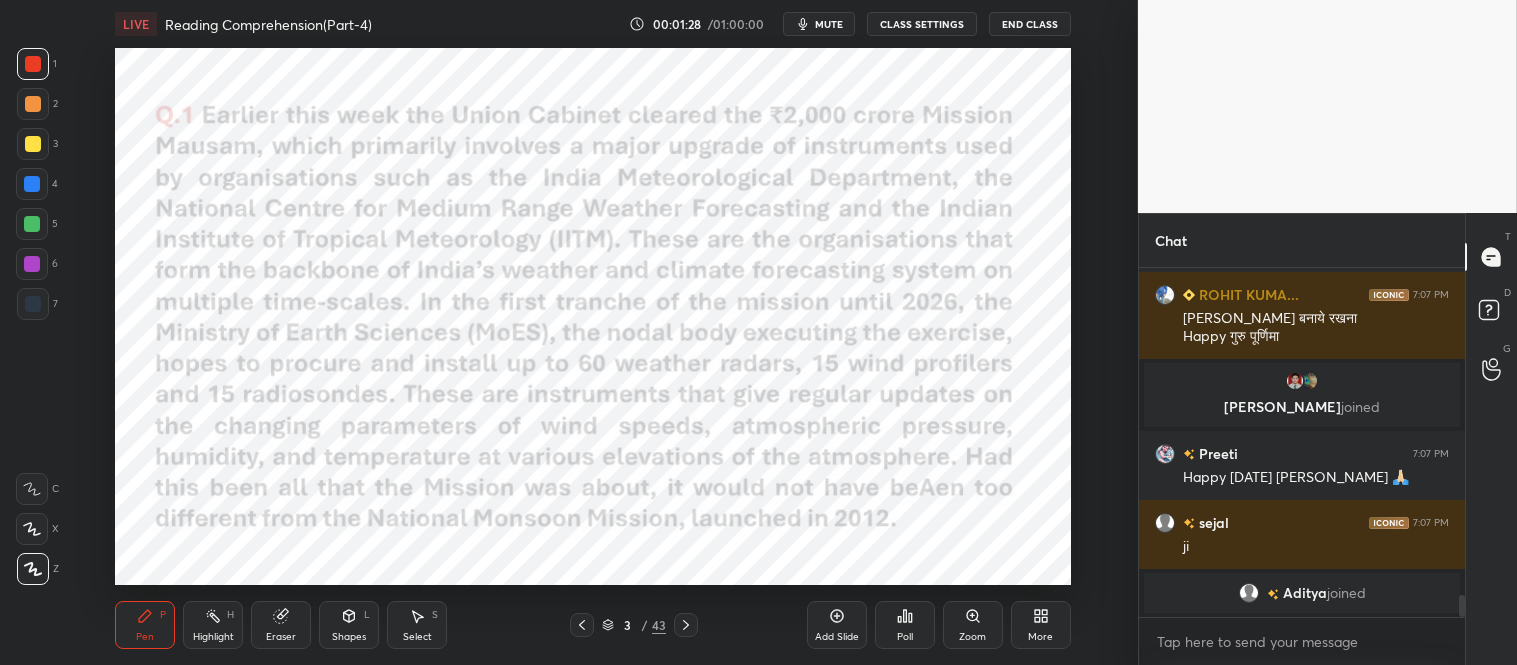 click at bounding box center (845, 130) 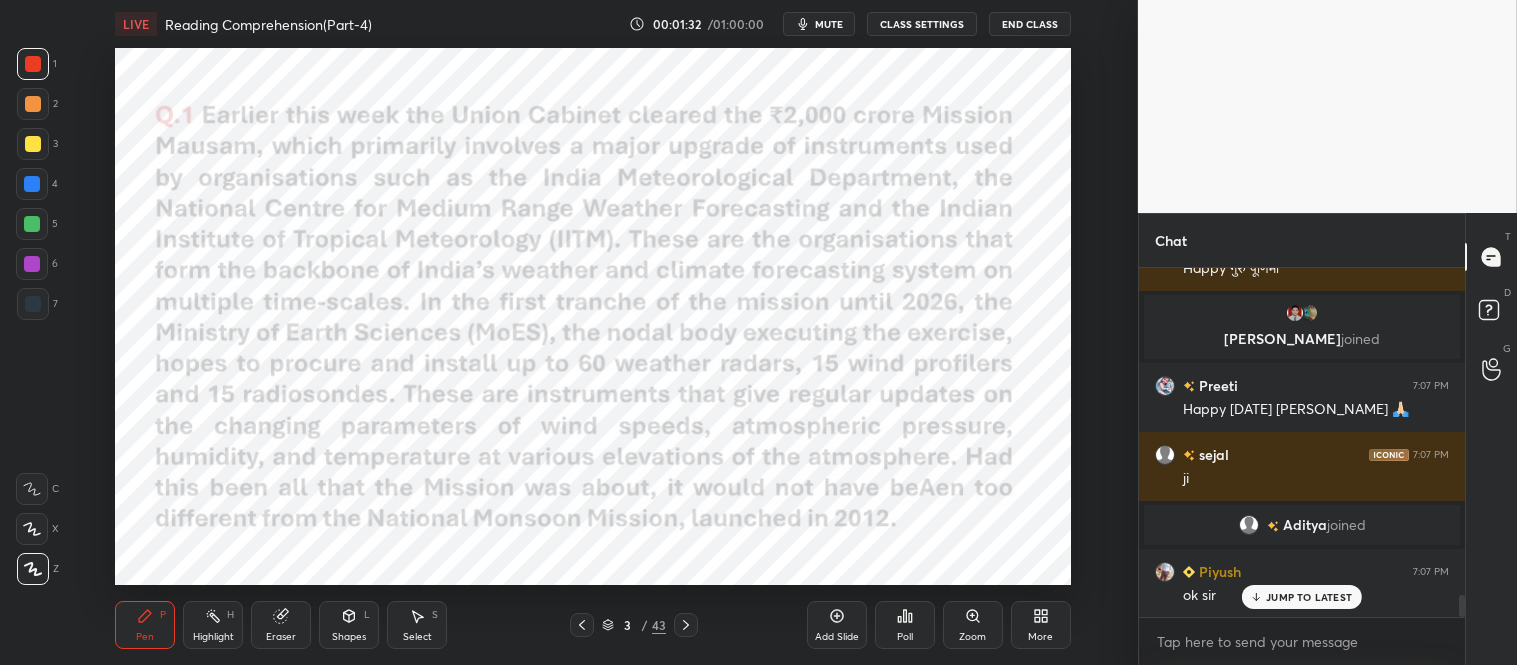 click on "JUMP TO LATEST" at bounding box center [1309, 597] 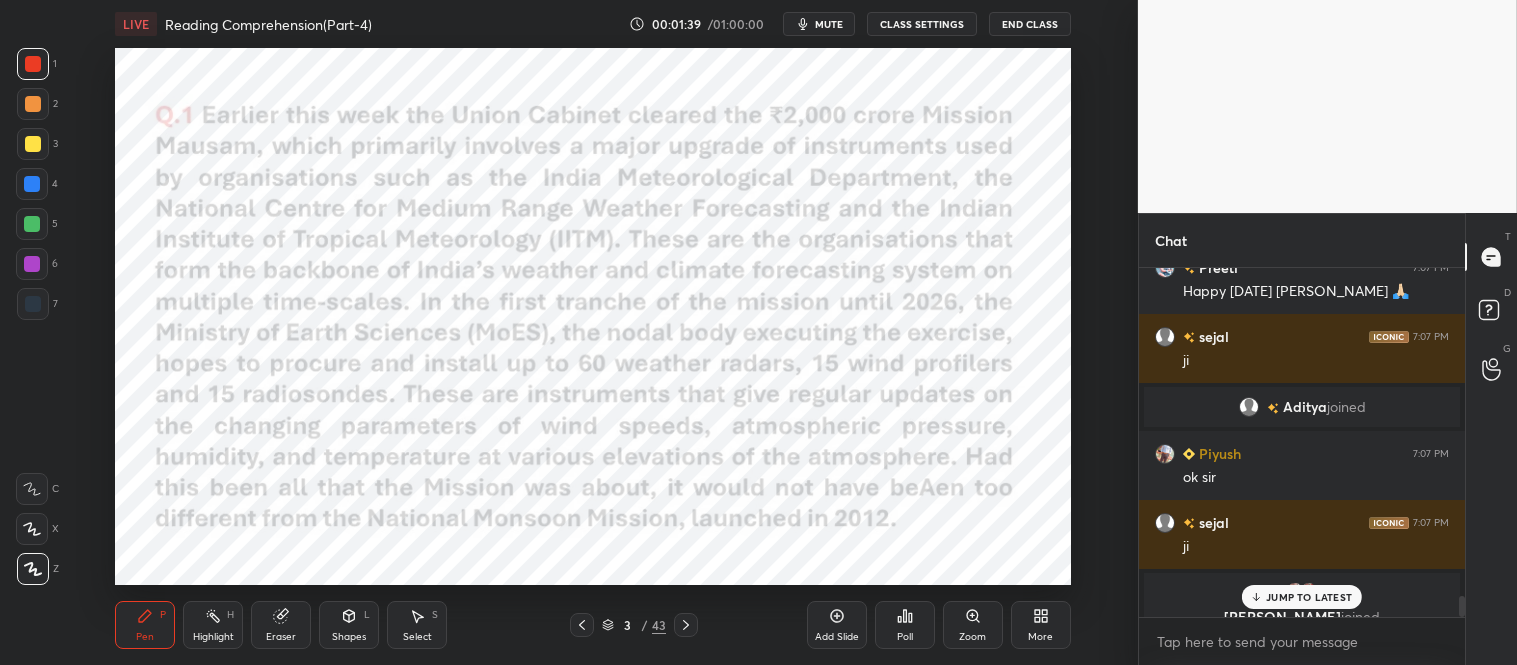 scroll, scrollTop: 5328, scrollLeft: 0, axis: vertical 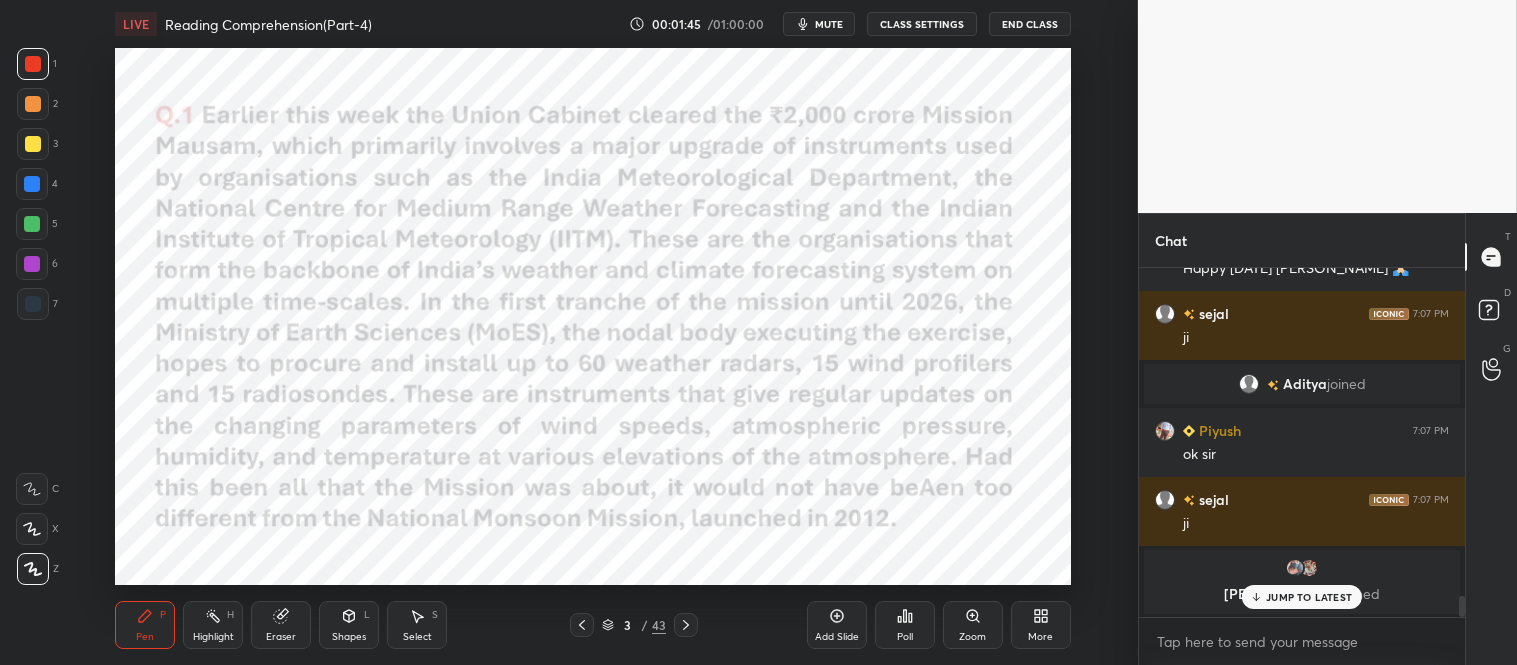 click on "Add Slide Poll Zoom More" at bounding box center [939, 625] 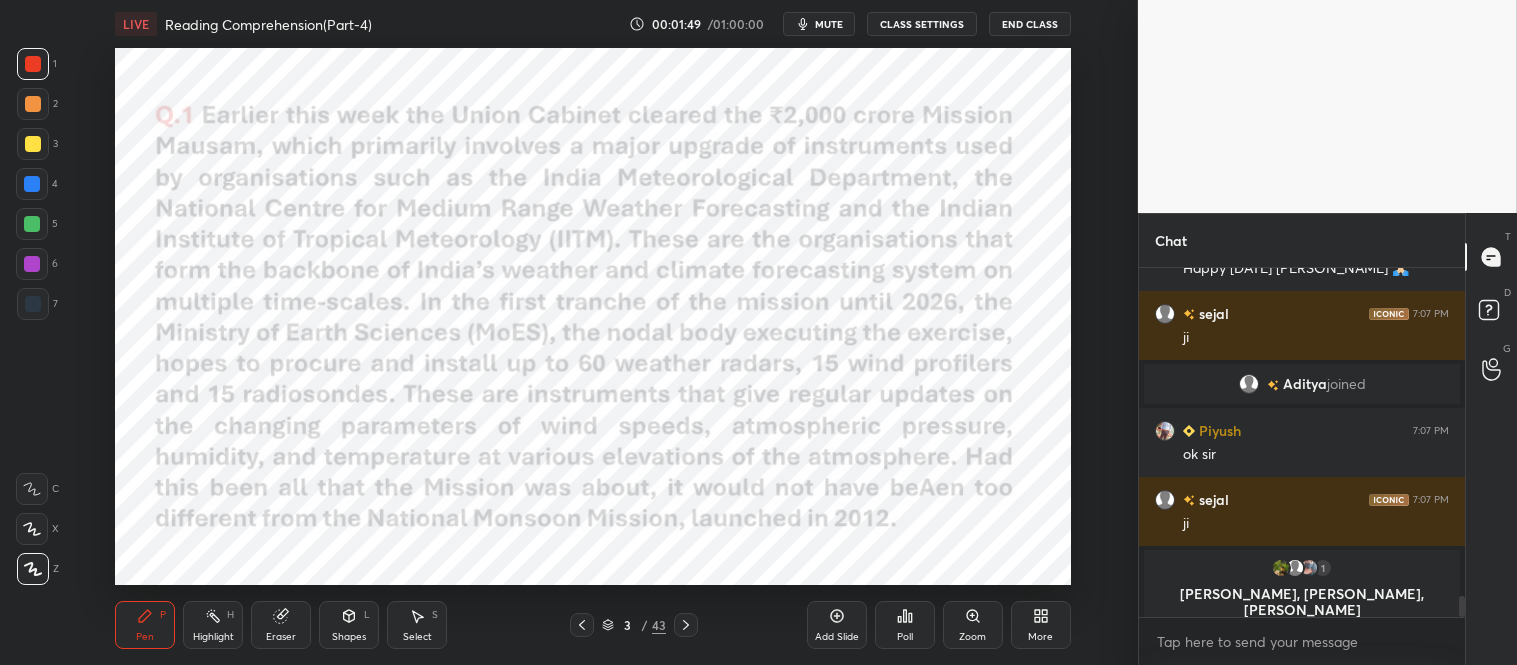 click on "mute" at bounding box center (819, 24) 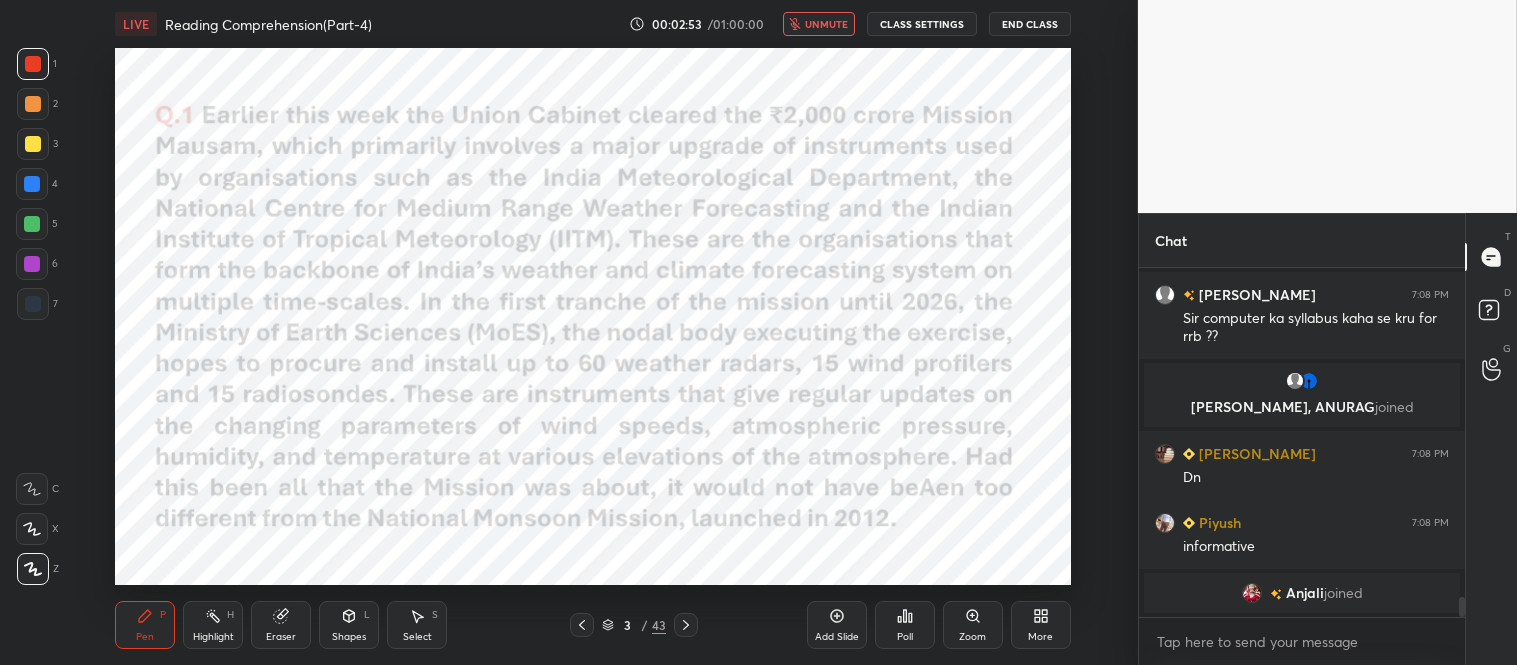 scroll, scrollTop: 5644, scrollLeft: 0, axis: vertical 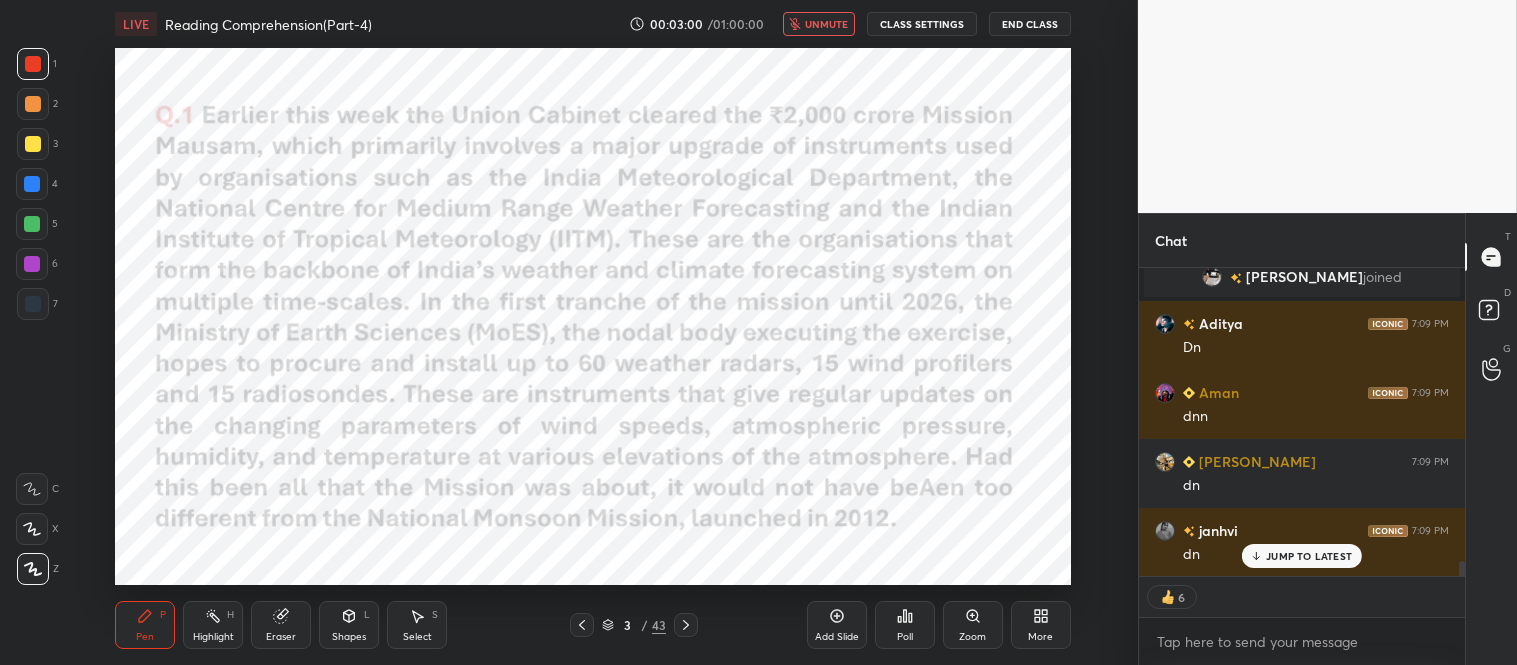 click on "unmute" at bounding box center (826, 24) 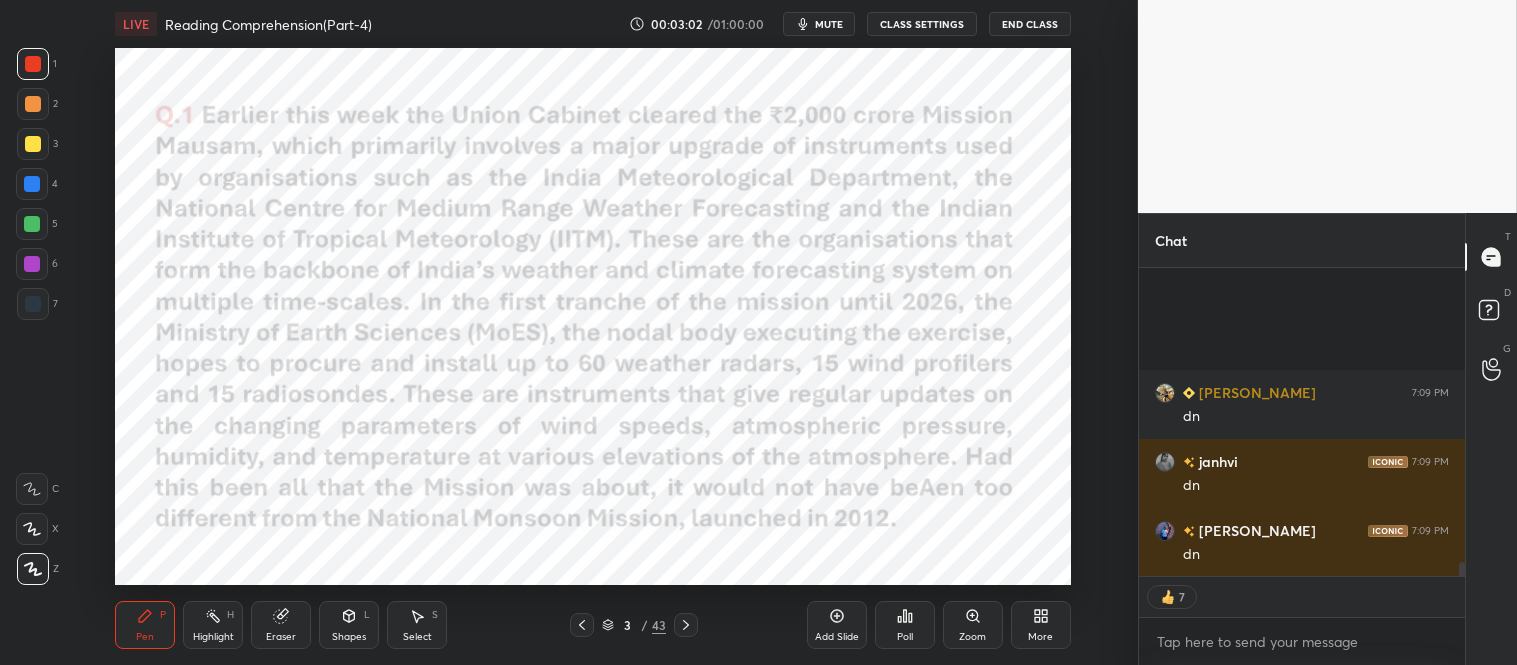 scroll, scrollTop: 6363, scrollLeft: 0, axis: vertical 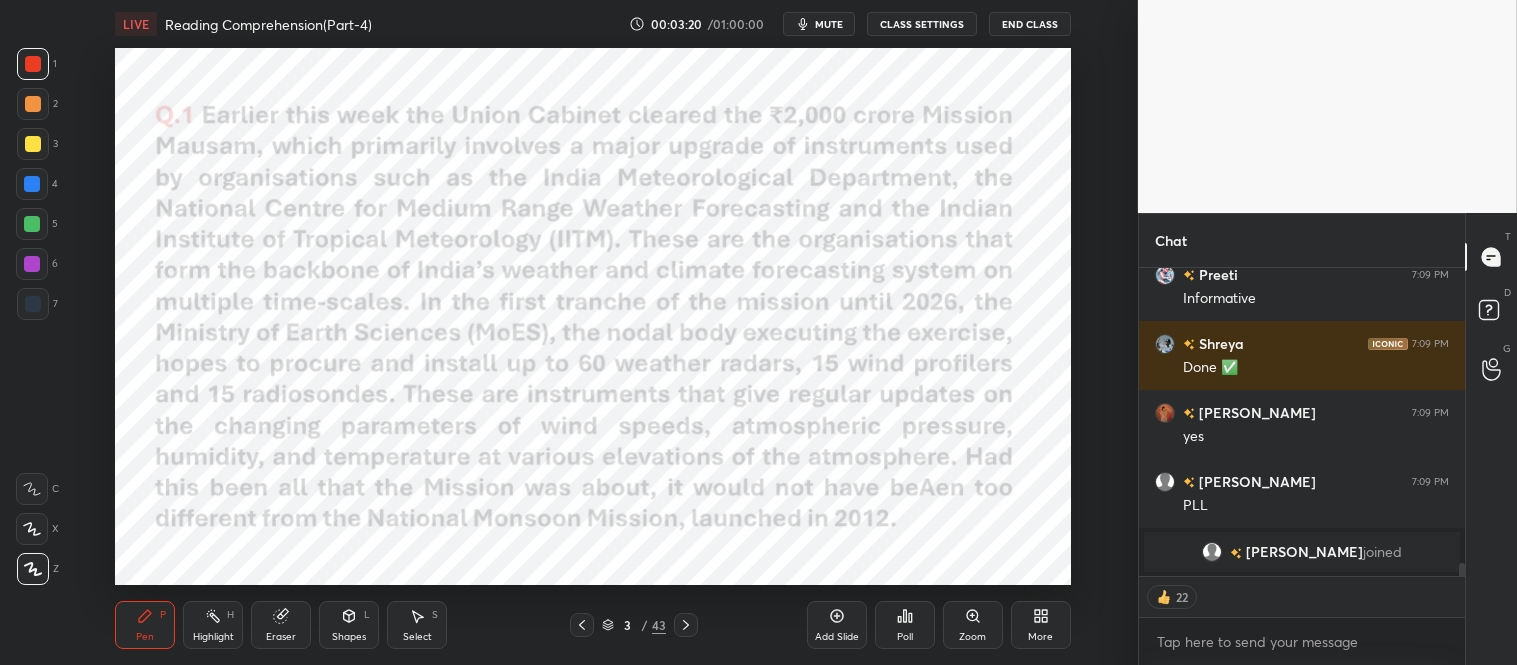 click on "Add Slide" at bounding box center [837, 625] 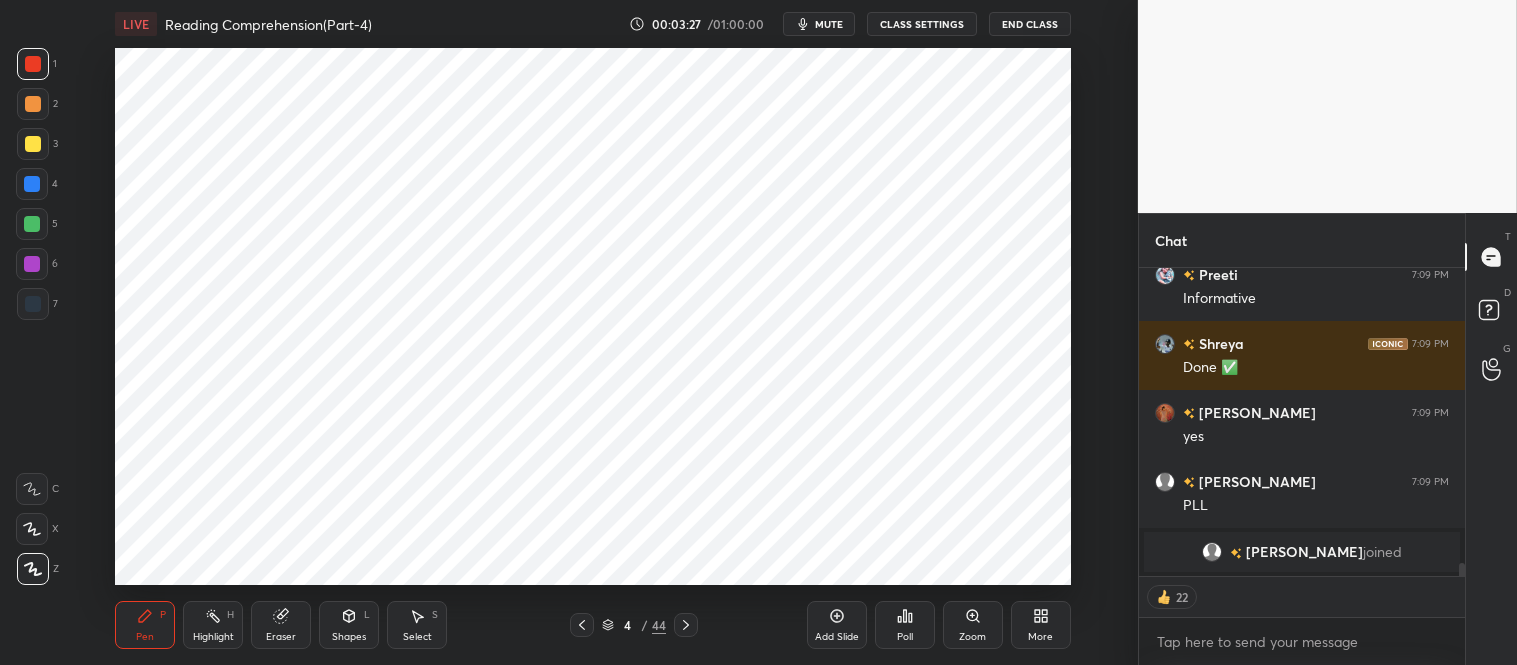 scroll, scrollTop: 6, scrollLeft: 5, axis: both 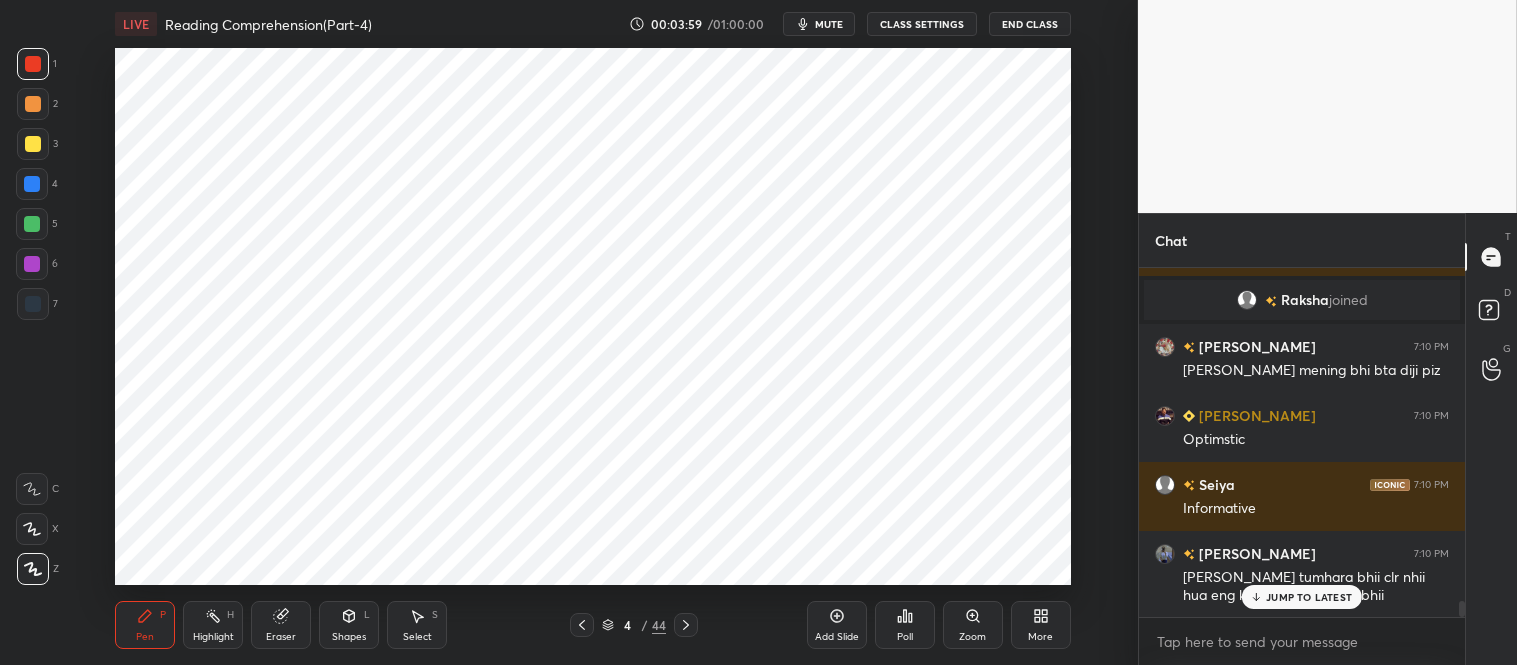 click on "Poll" at bounding box center [905, 625] 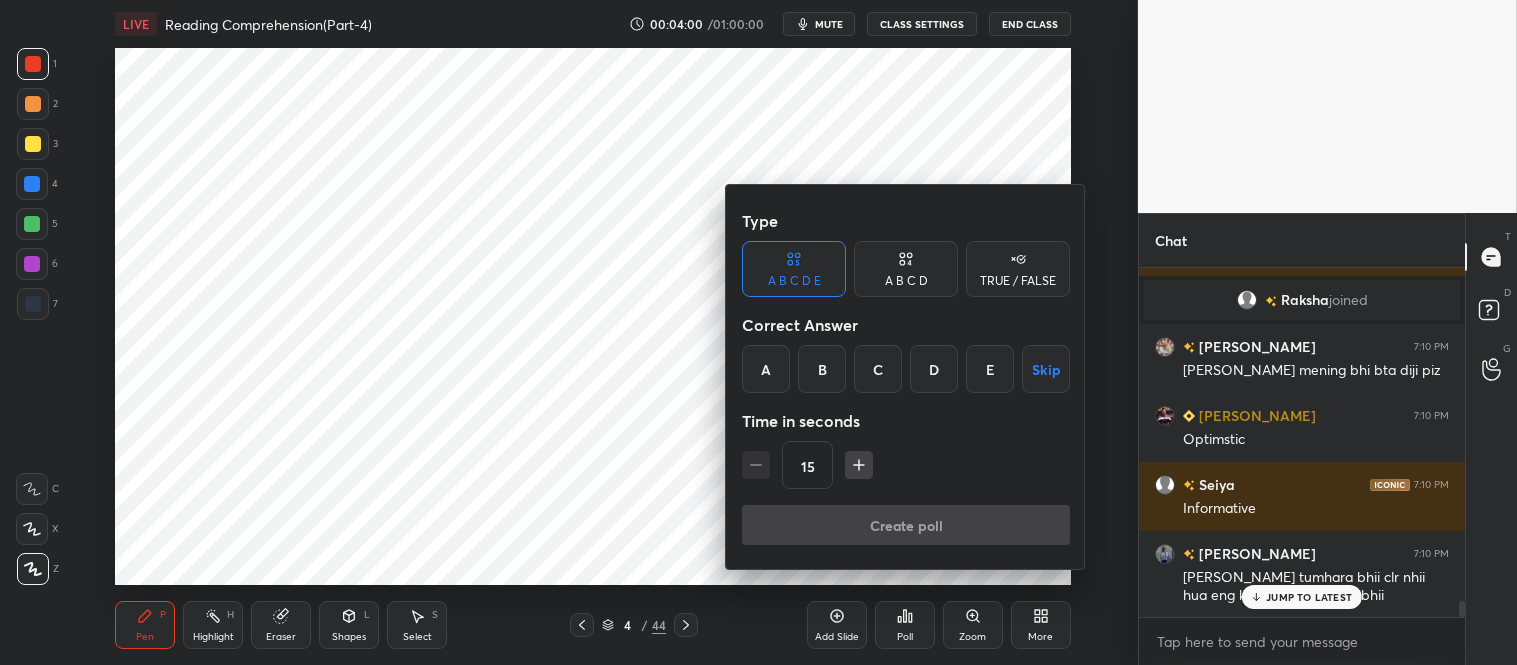click on "D" at bounding box center [934, 369] 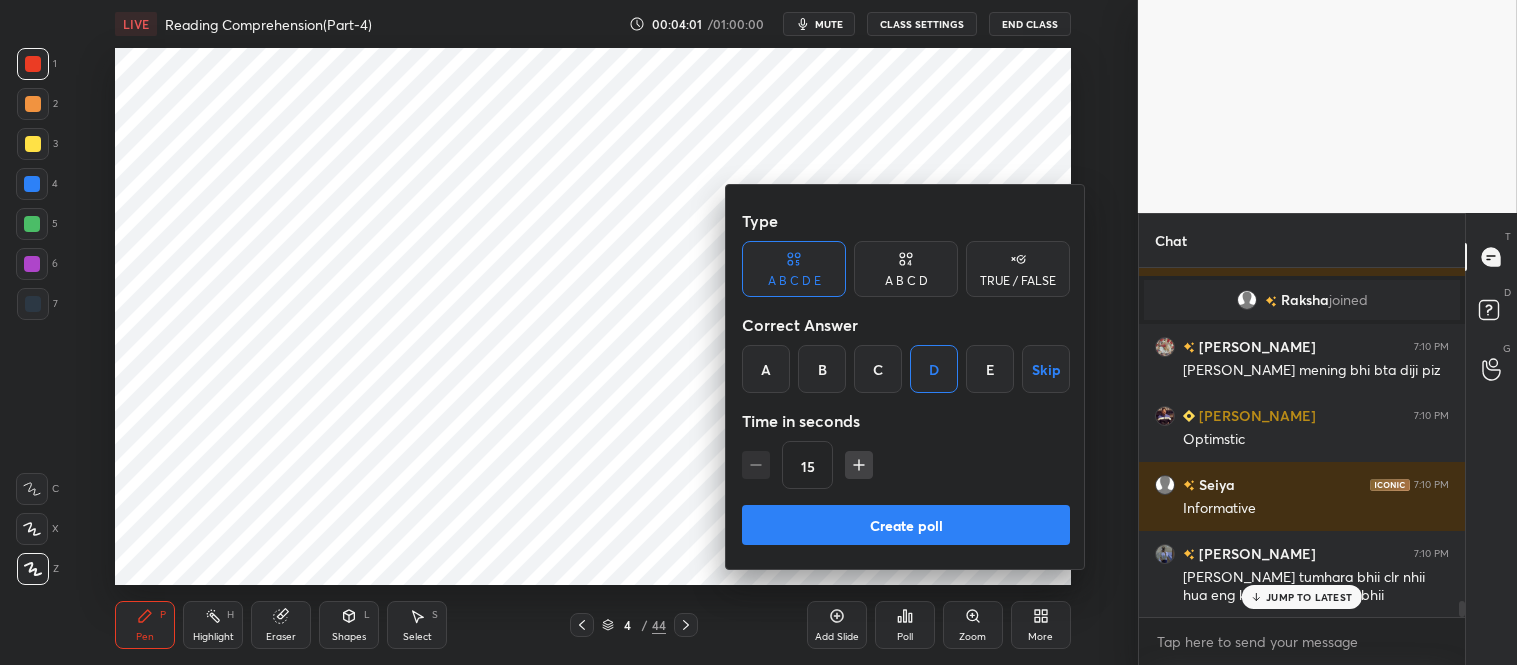 click on "Create poll" at bounding box center [906, 525] 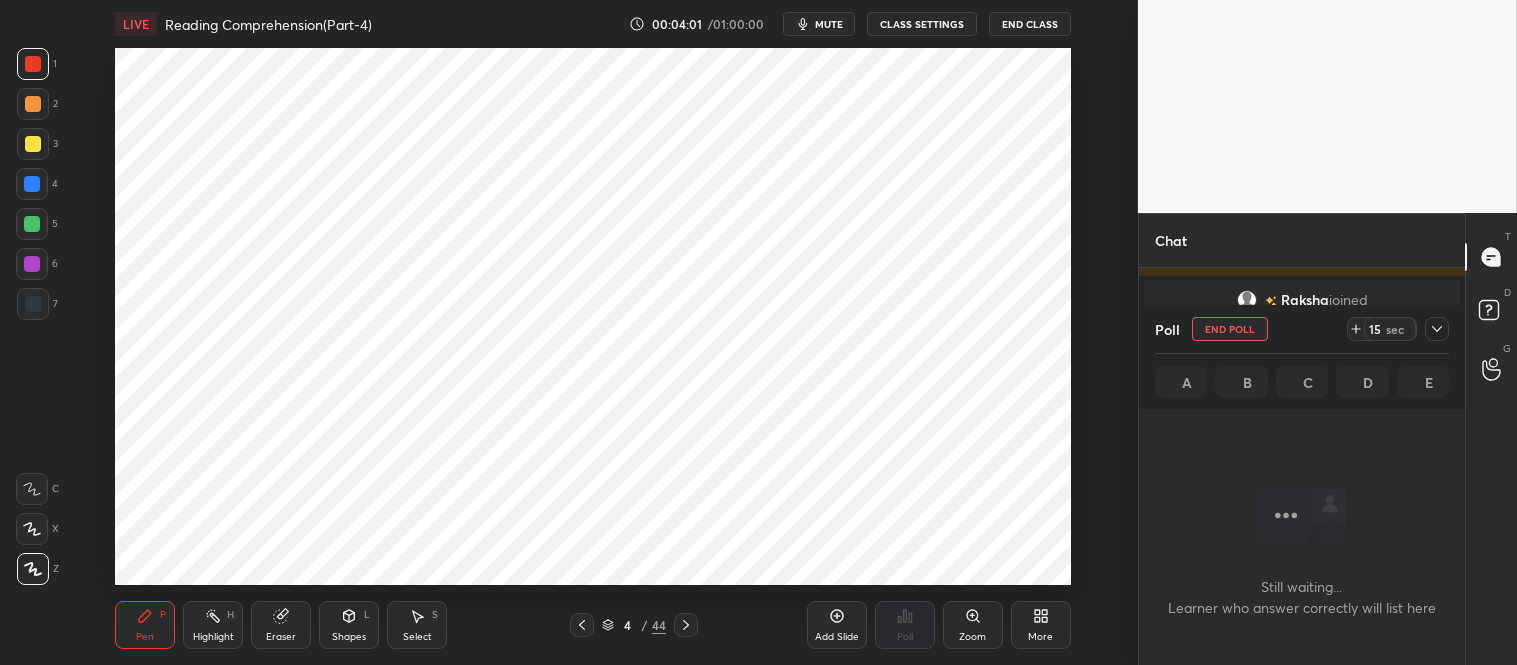 scroll, scrollTop: 245, scrollLeft: 320, axis: both 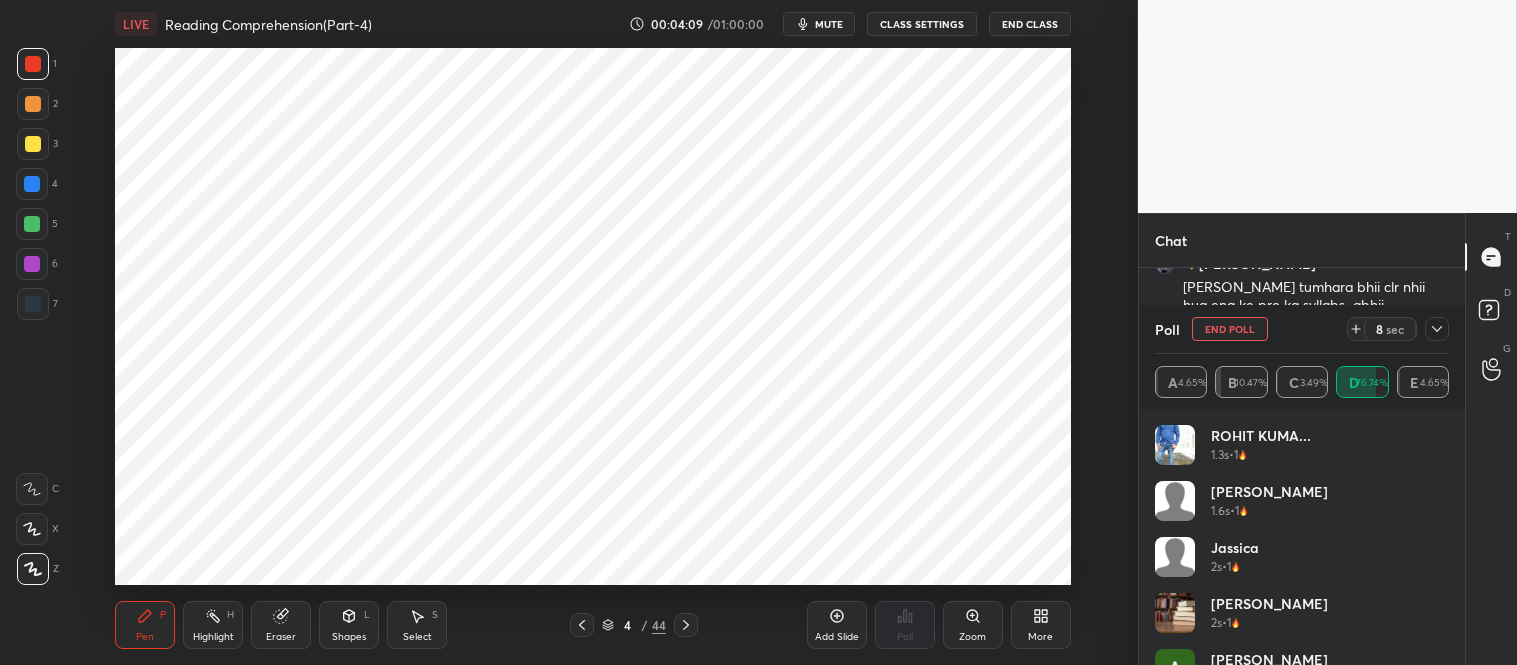 click 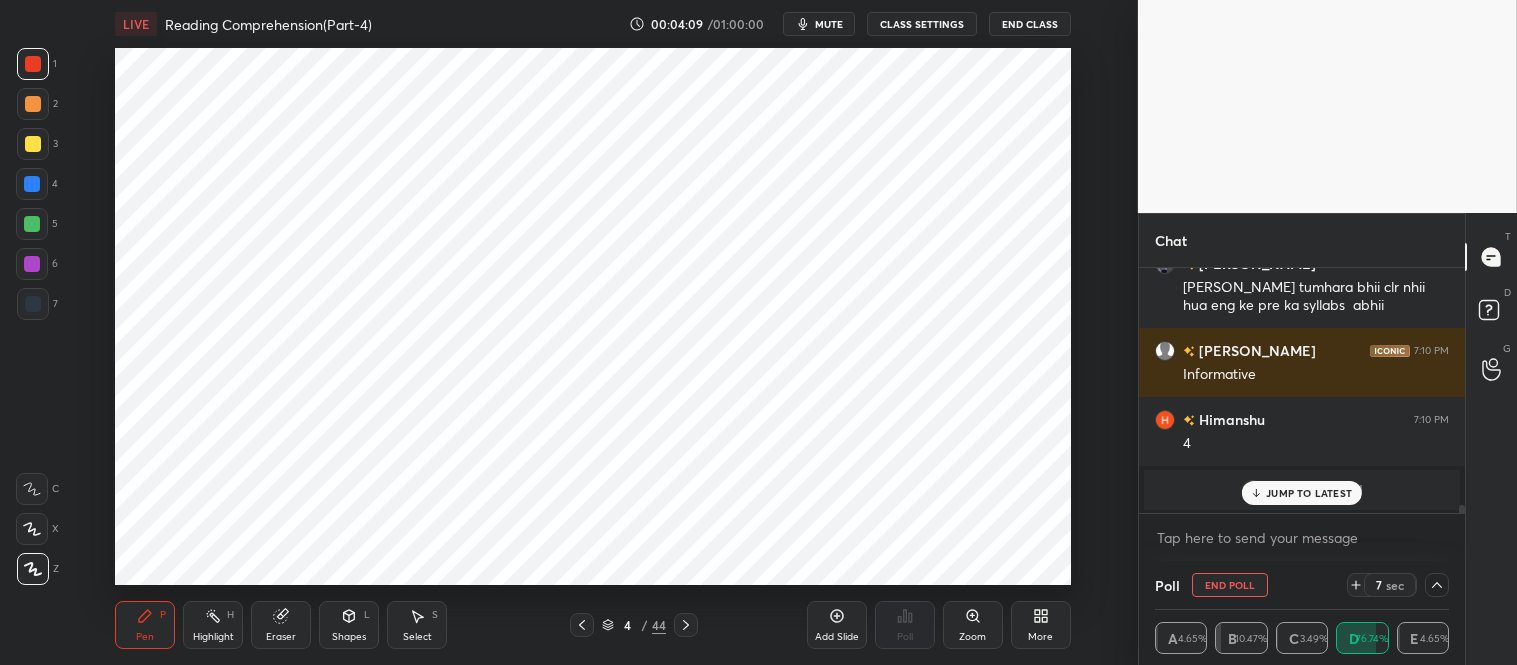 scroll, scrollTop: 0, scrollLeft: 0, axis: both 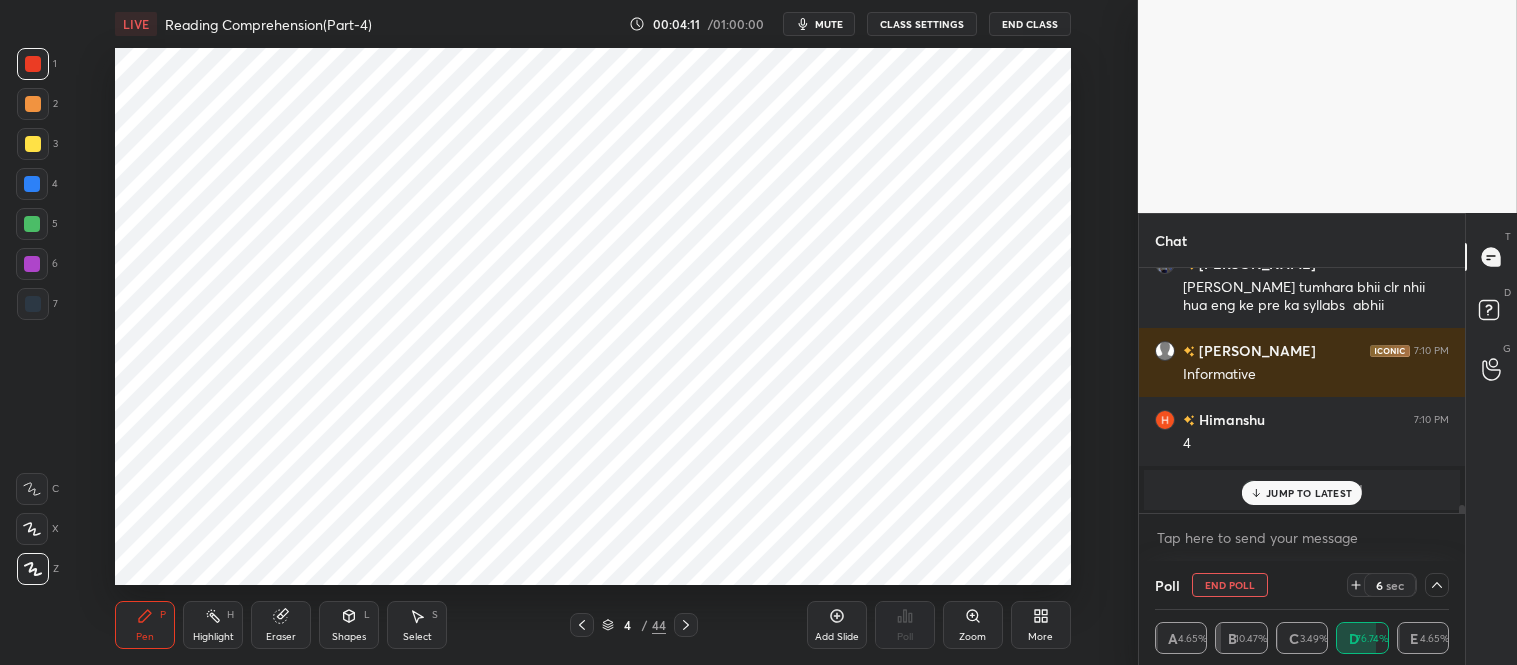 click at bounding box center (32, 264) 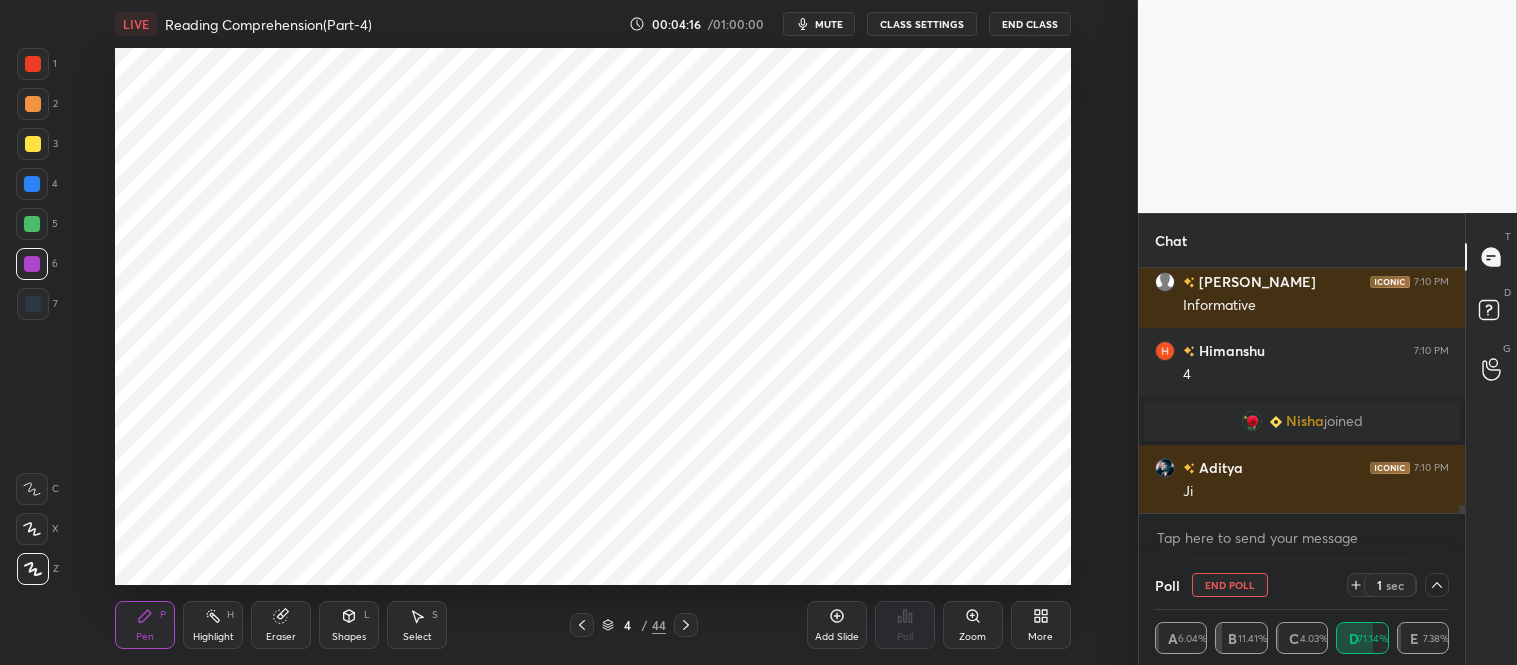 scroll, scrollTop: 7366, scrollLeft: 0, axis: vertical 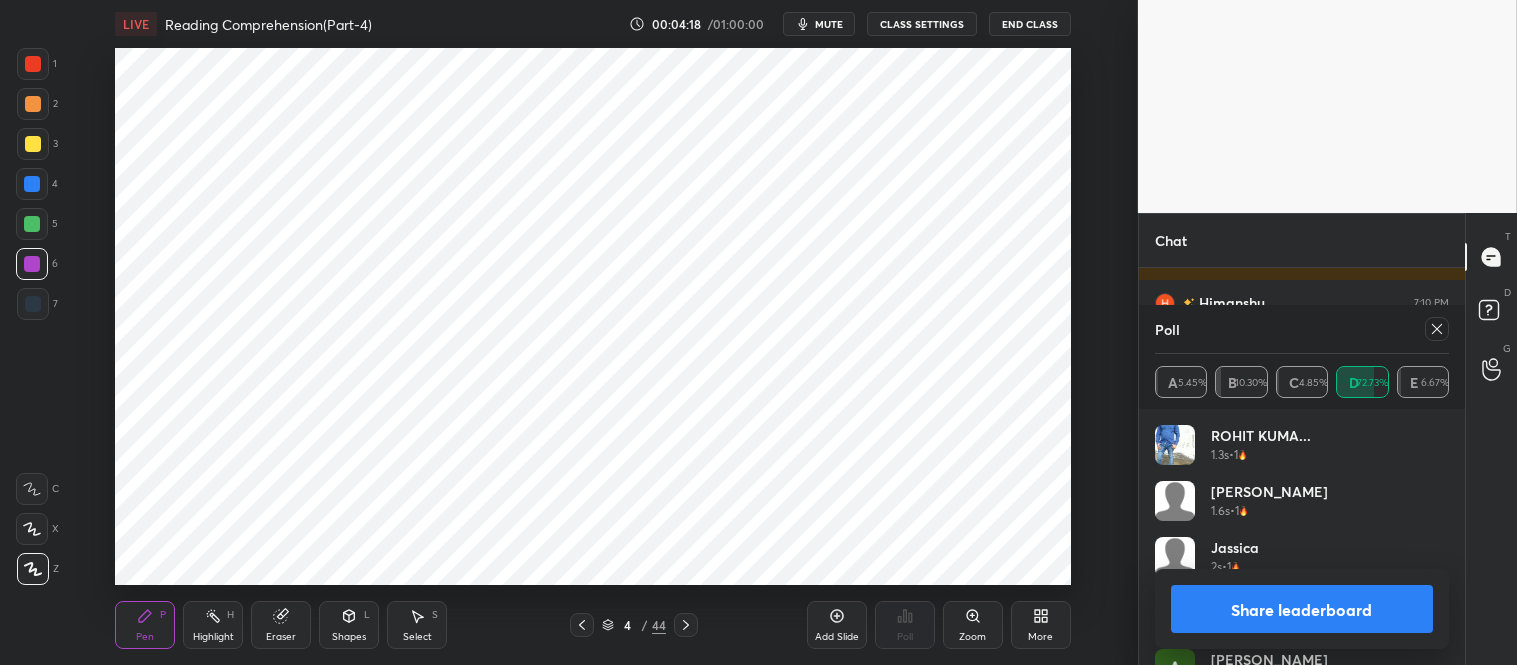 click 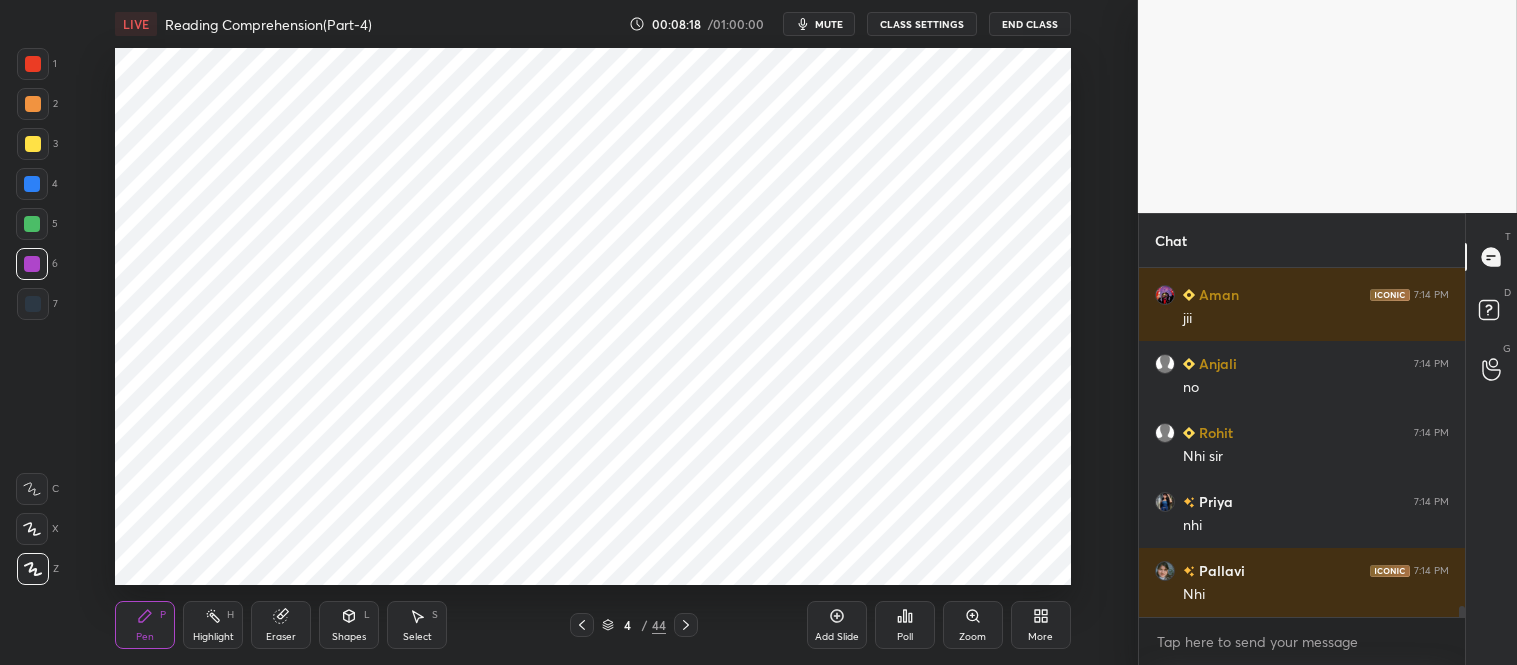 scroll, scrollTop: 10773, scrollLeft: 0, axis: vertical 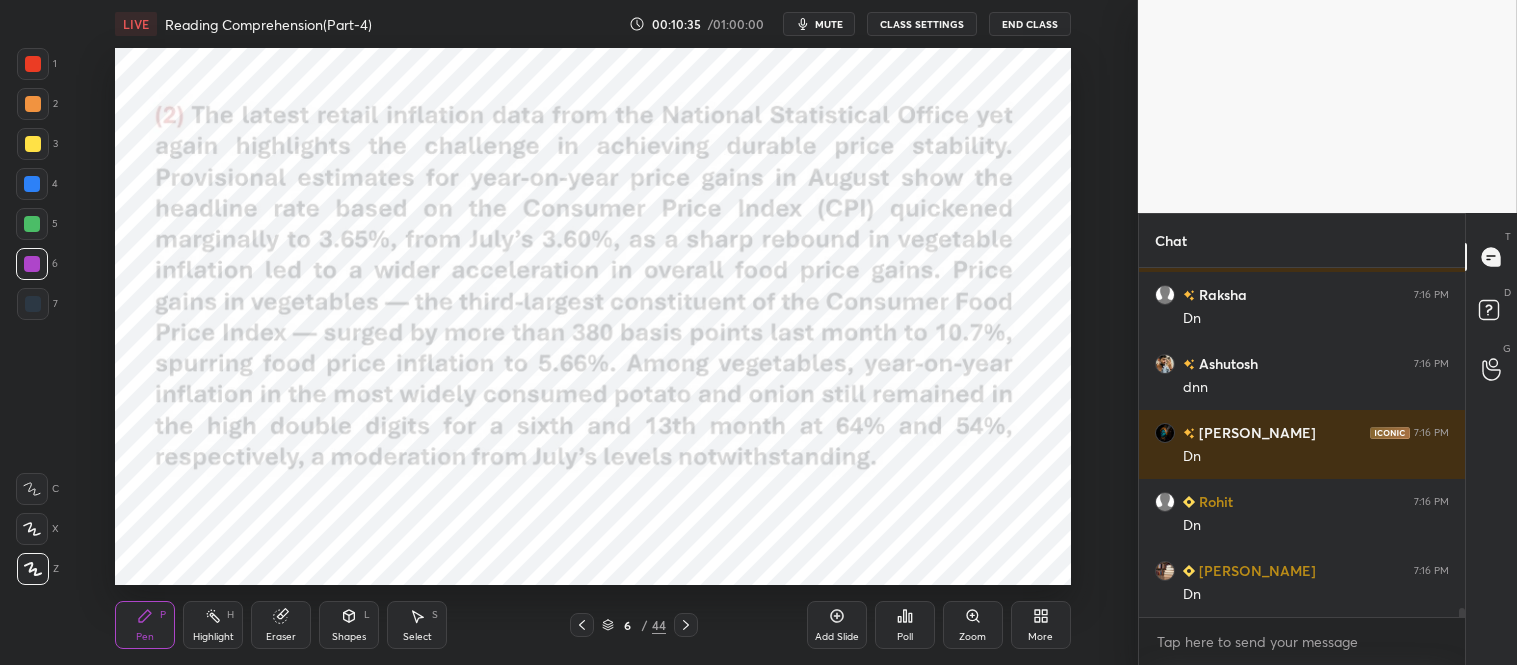 click on "1 2 3 4 5 6 7 C X Z C X Z E E Erase all   H H LIVE Reading Comprehension(Part-4) 00:10:35 /  01:00:00 mute CLASS SETTINGS End Class Setting up your live class Poll for   secs No correct answer Start poll Back Reading Comprehension(Part-4) • L5 of English for IBPS PO/Clerk & SBI PO/Clerk Pre 2025 [PERSON_NAME] Pen P Highlight H Eraser Shapes L Select S 6 / 44 Add Slide Poll Zoom More Chat [PERSON_NAME] 7:16 PM critical [PERSON_NAME] 7:16 PM Done Raksha 7:16 PM Dn Ashutosh 7:16 PM dnn [PERSON_NAME] 7:16 PM Dn Rohit 7:16 PM Dn [PERSON_NAME] 7:16 PM Dn JUMP TO LATEST Enable hand raising Enable raise hand to speak to learners. Once enabled, chat will be turned off temporarily. Enable x   introducing Raise a hand with a doubt Now learners can raise their hand along with a doubt  How it works? Doubts asked by learners will show up here NEW DOUBTS ASKED No one has raised a hand yet Can't raise hand Looks like educator just invited you to speak. Please wait before you can raise your hand again. Got it T Messages (T) D Doubts (D) G Buffering" at bounding box center [758, 332] 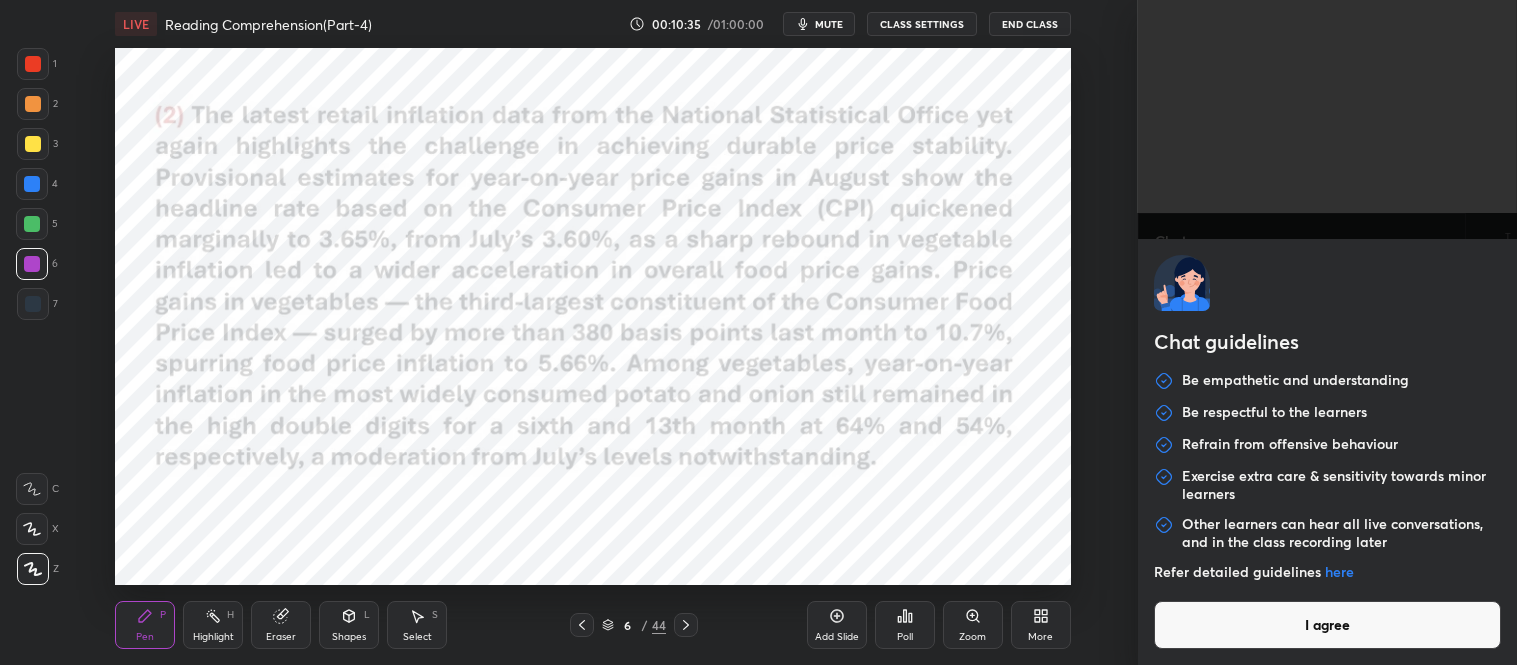 click on "I agree" at bounding box center [1327, 625] 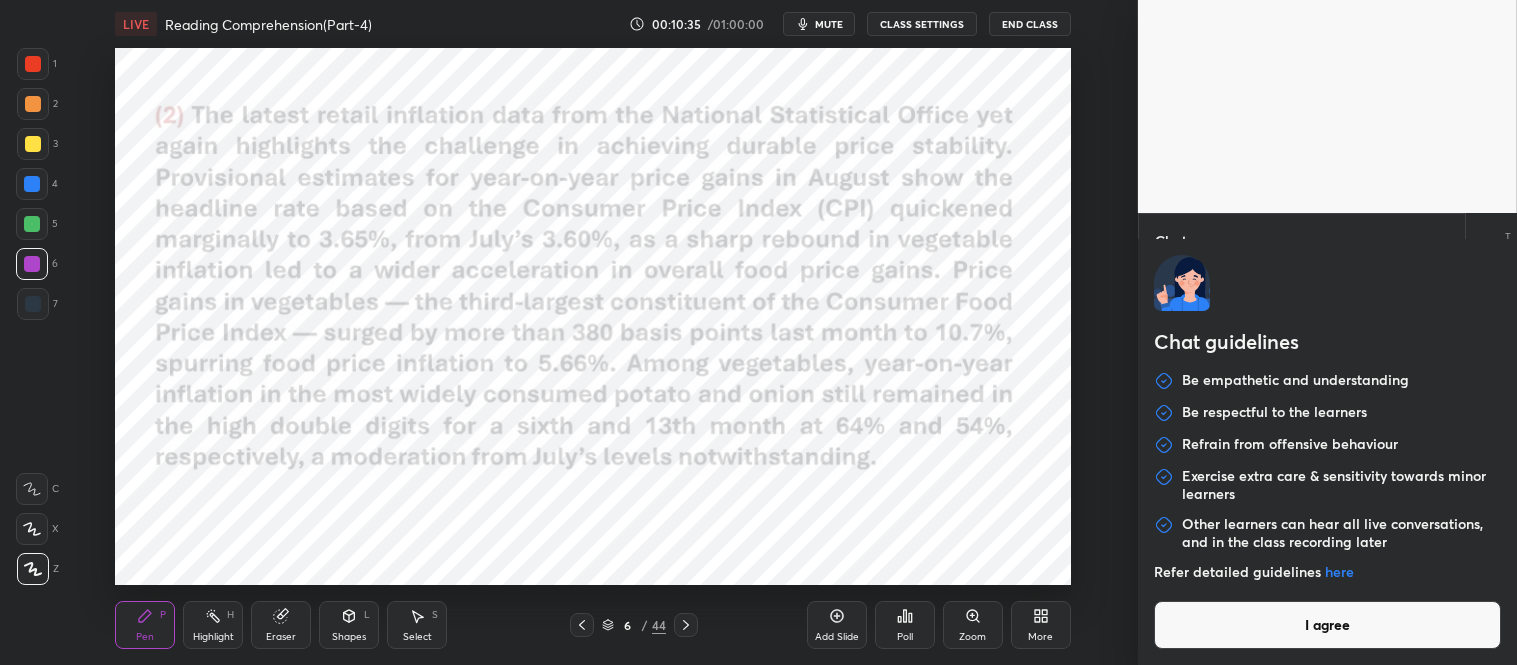 type on "x" 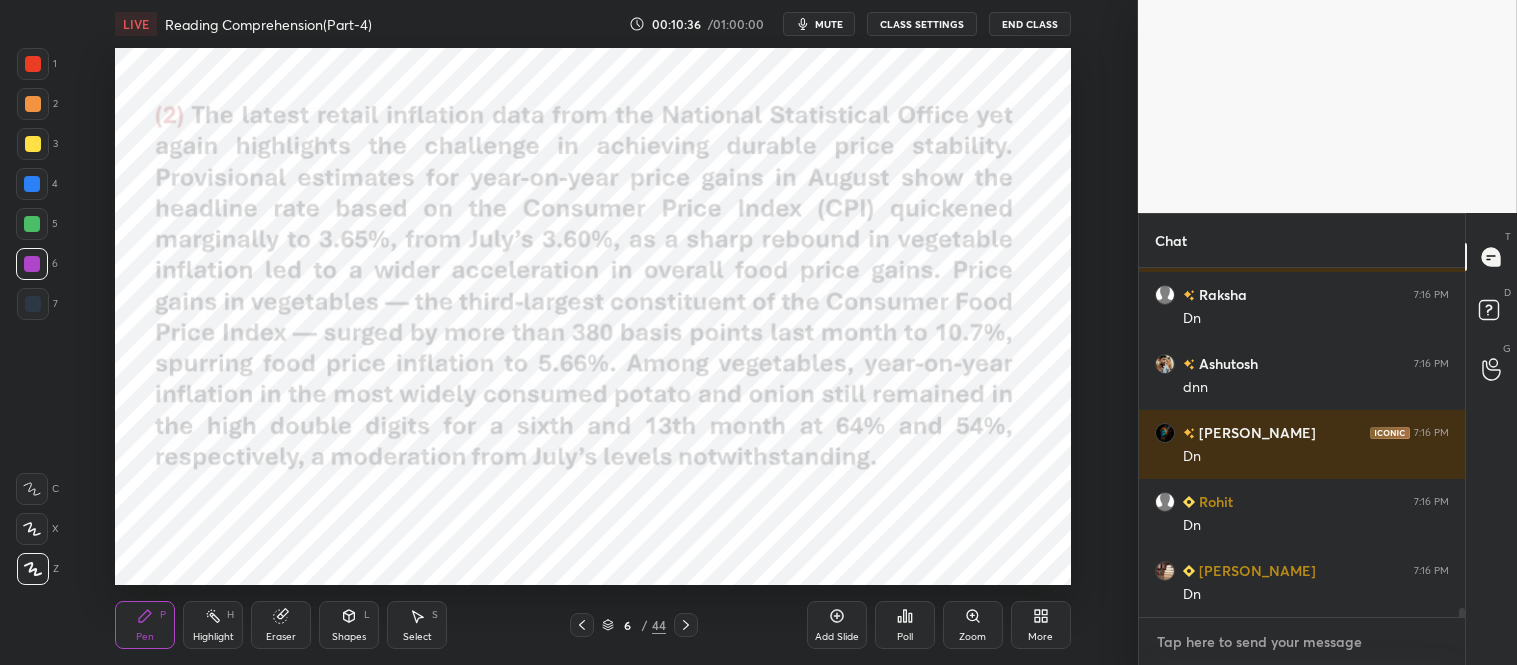 click at bounding box center [1302, 642] 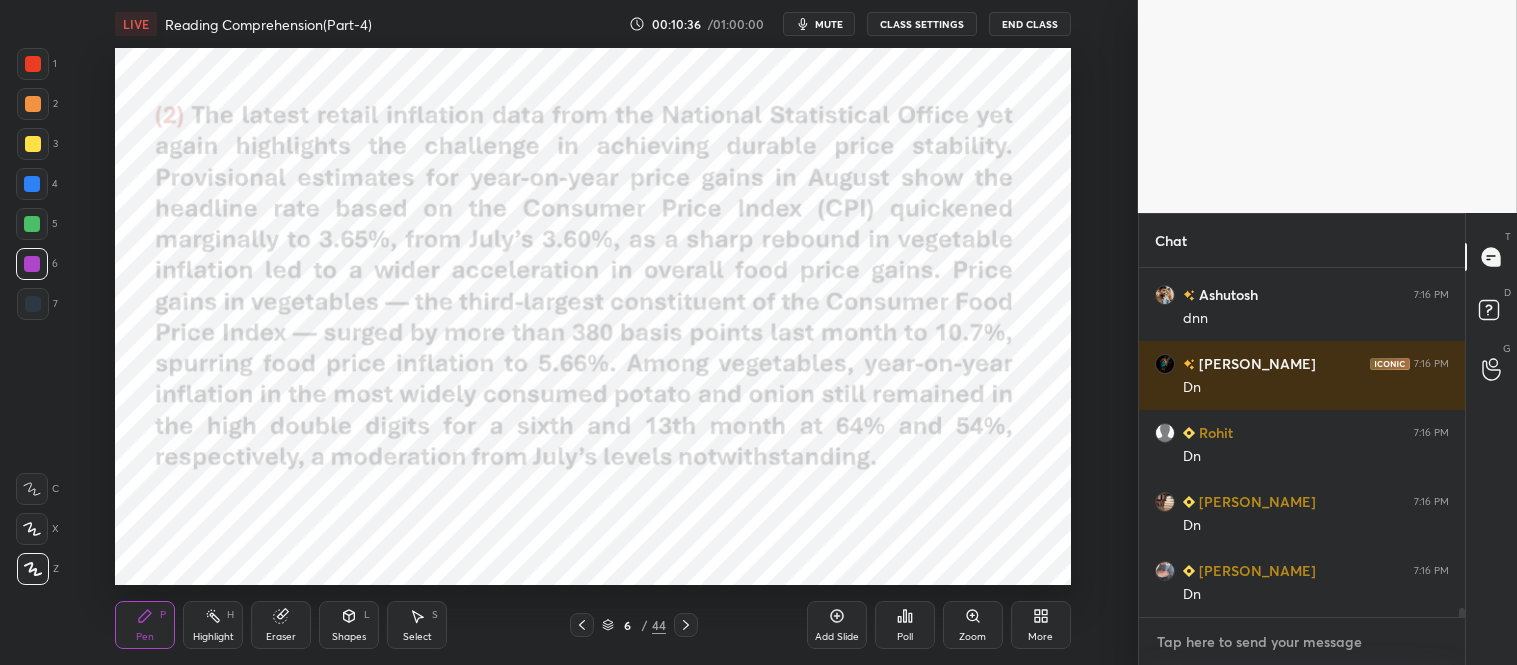 paste on "👉Telegram: [URL][DOMAIN_NAME]
👉Drive: [URL][DOMAIN_NAME]" 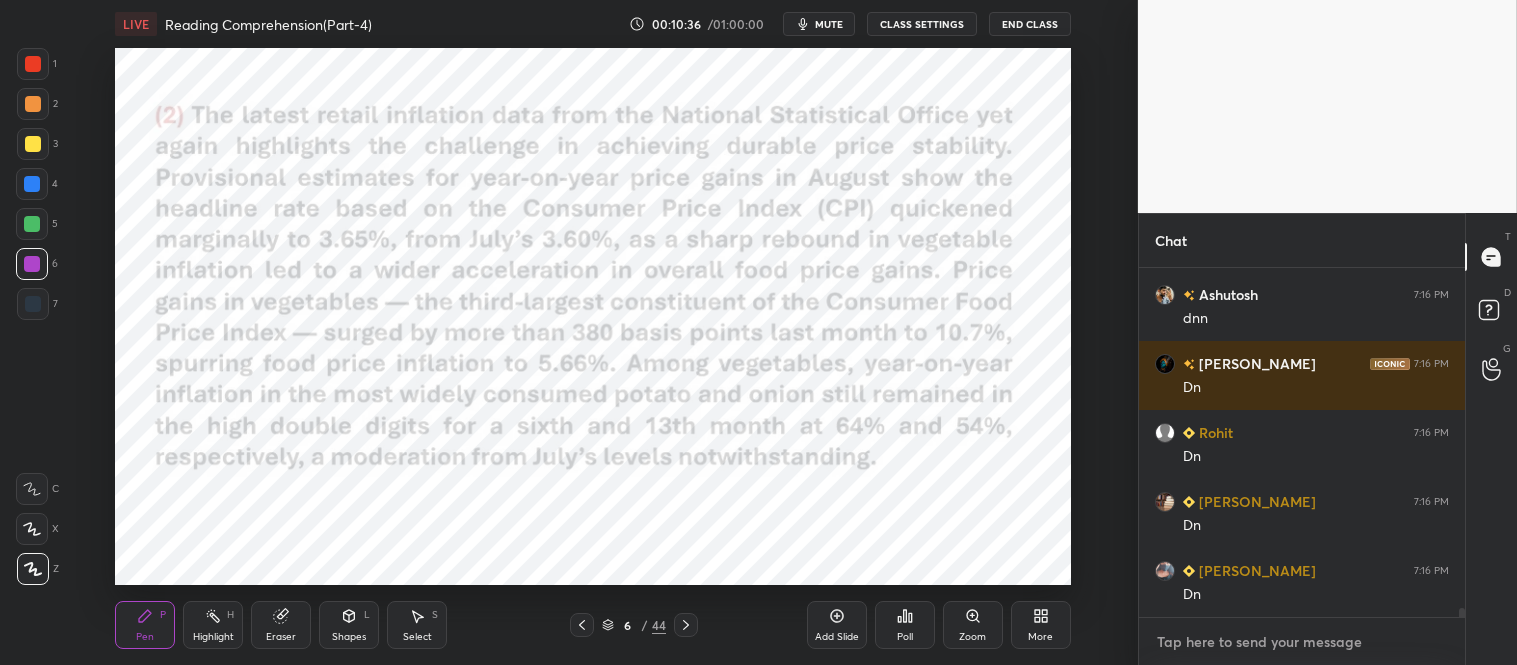 type on "👉Telegram: [URL][DOMAIN_NAME]
👉Drive: [URL][DOMAIN_NAME]" 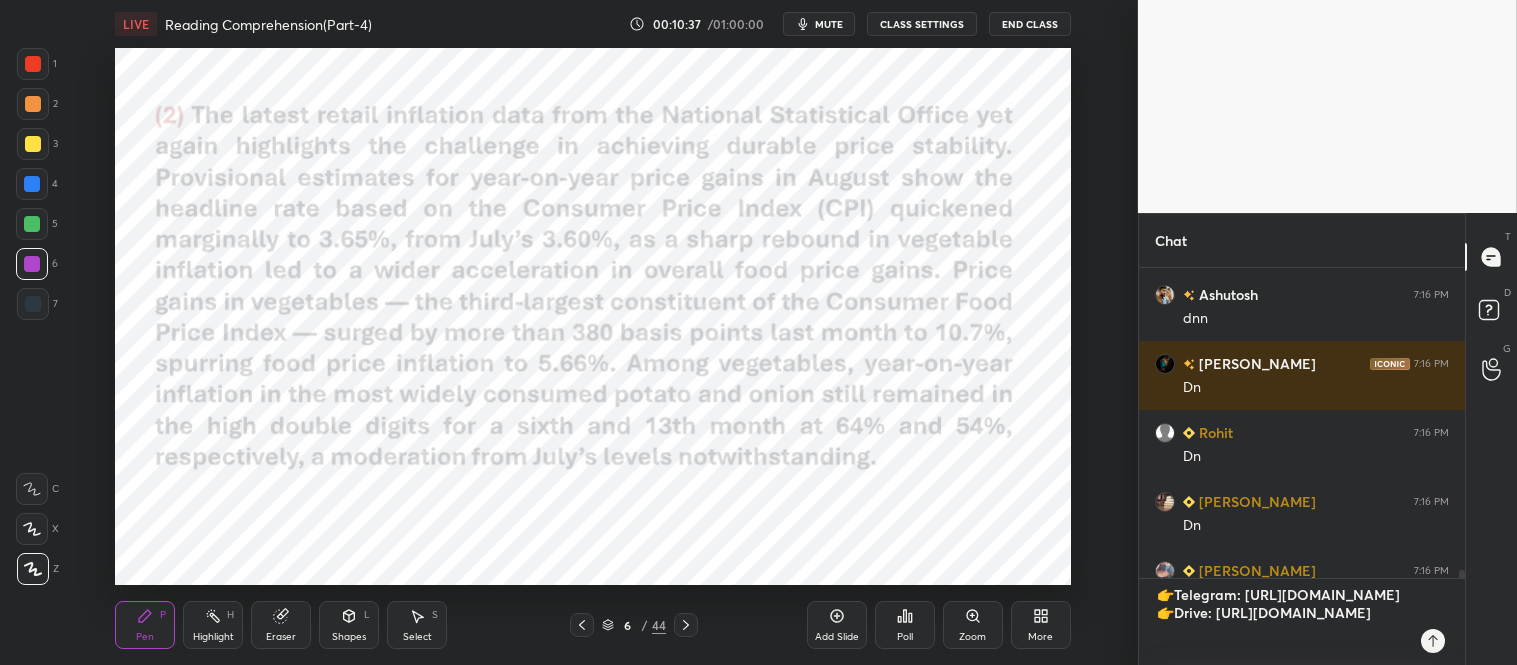 scroll, scrollTop: 36, scrollLeft: 0, axis: vertical 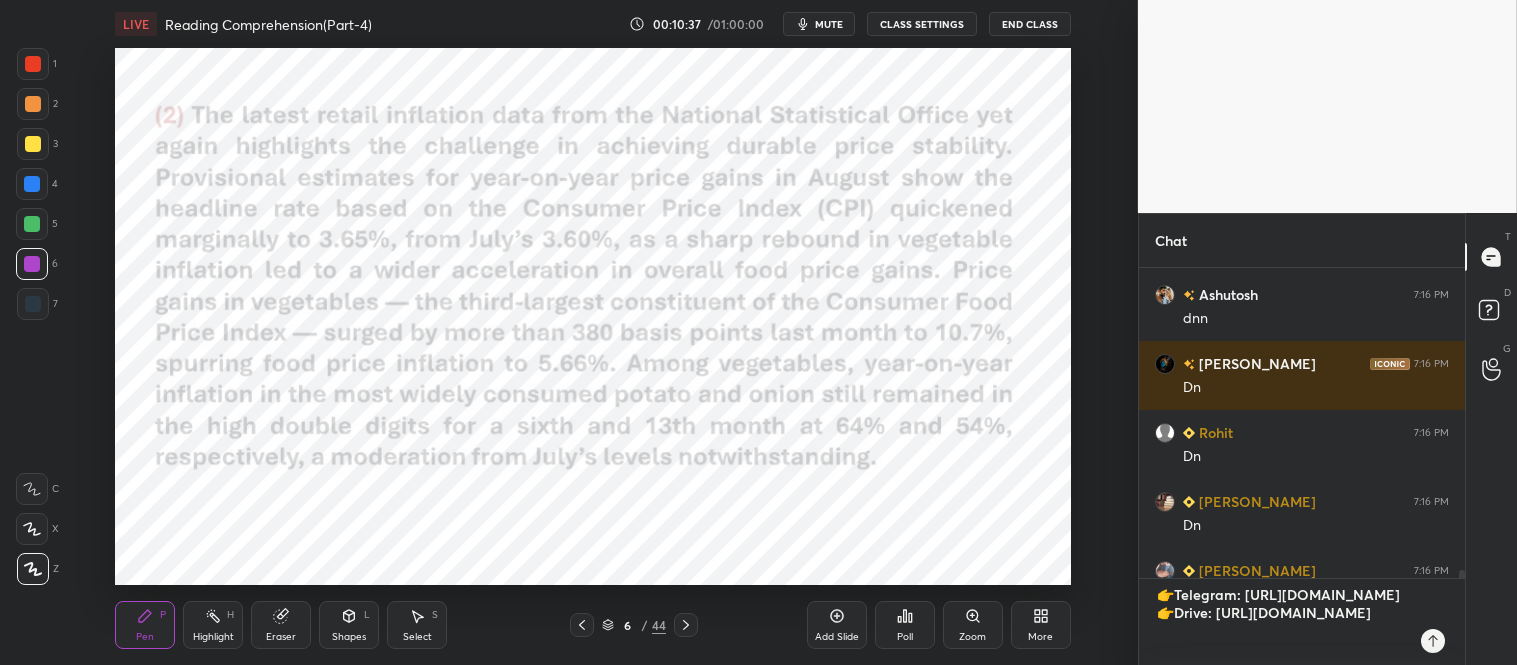 type 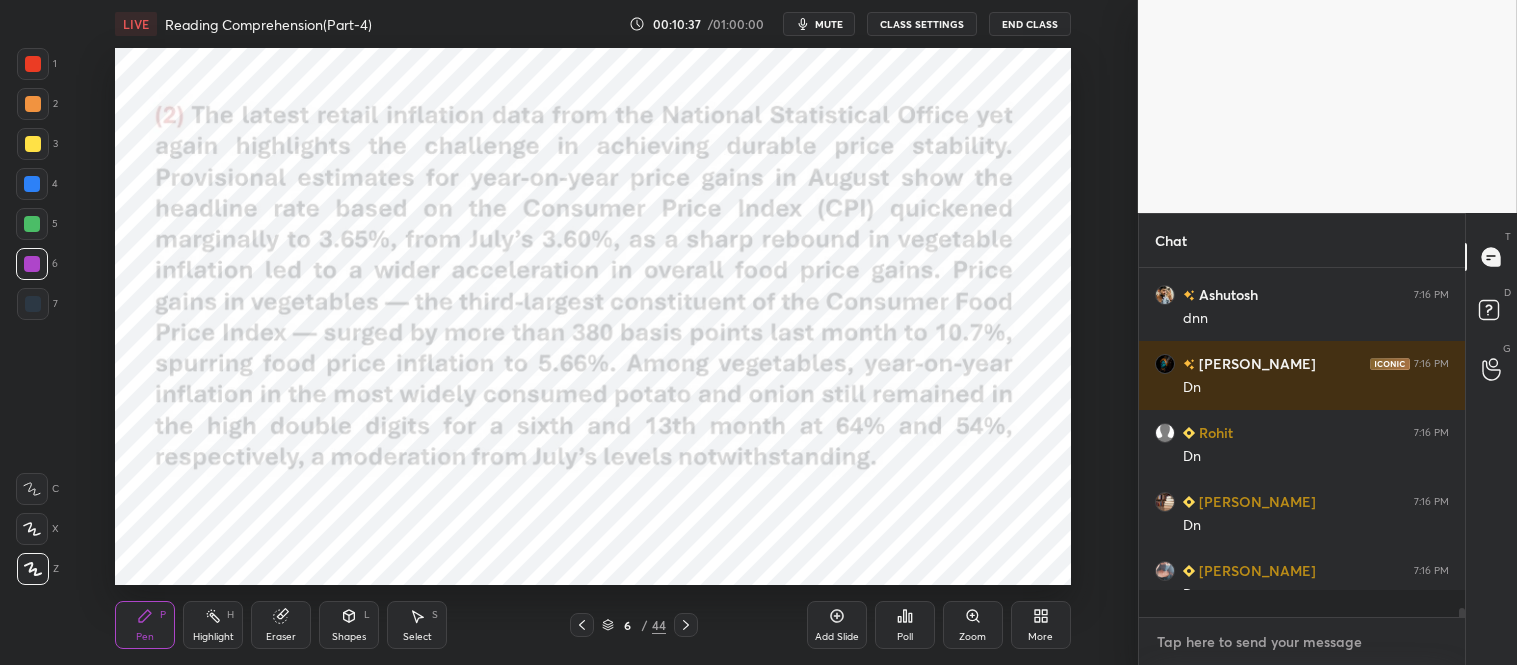 scroll, scrollTop: 0, scrollLeft: 0, axis: both 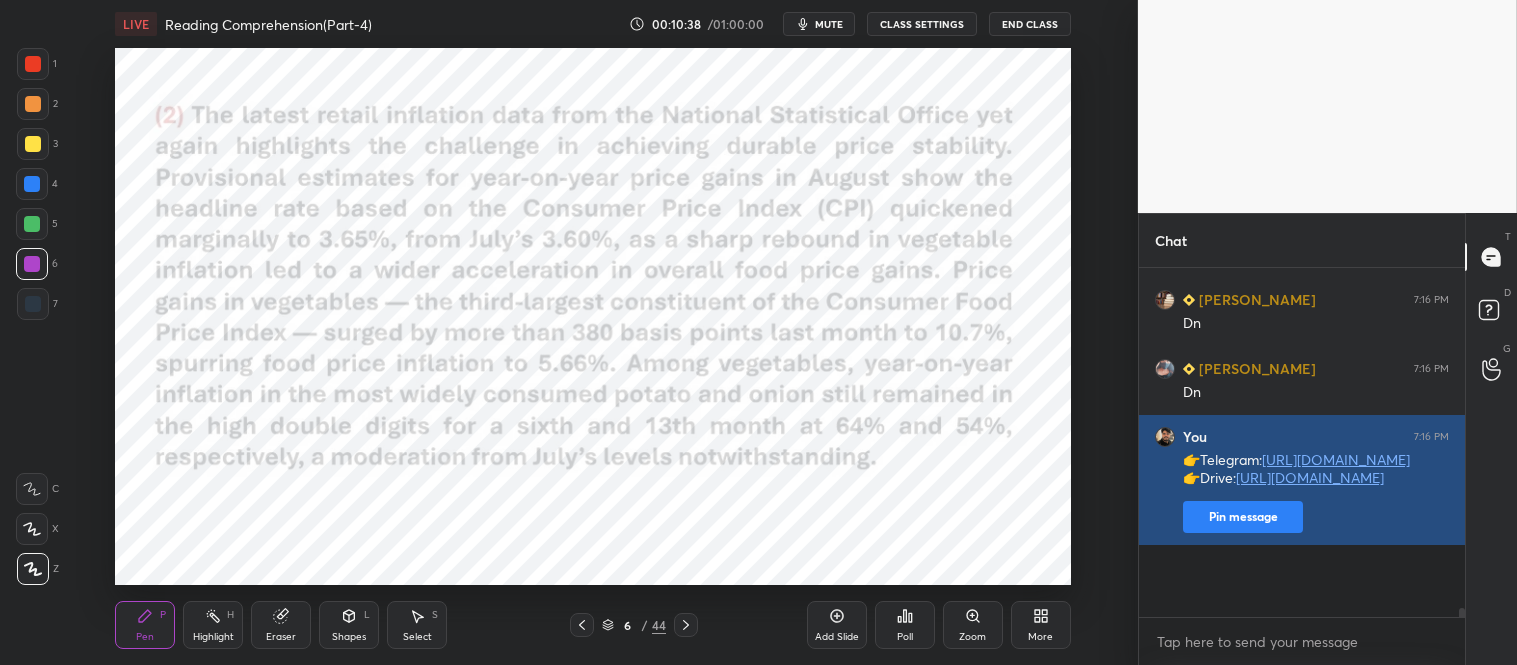 click on "Pin message" at bounding box center [1243, 517] 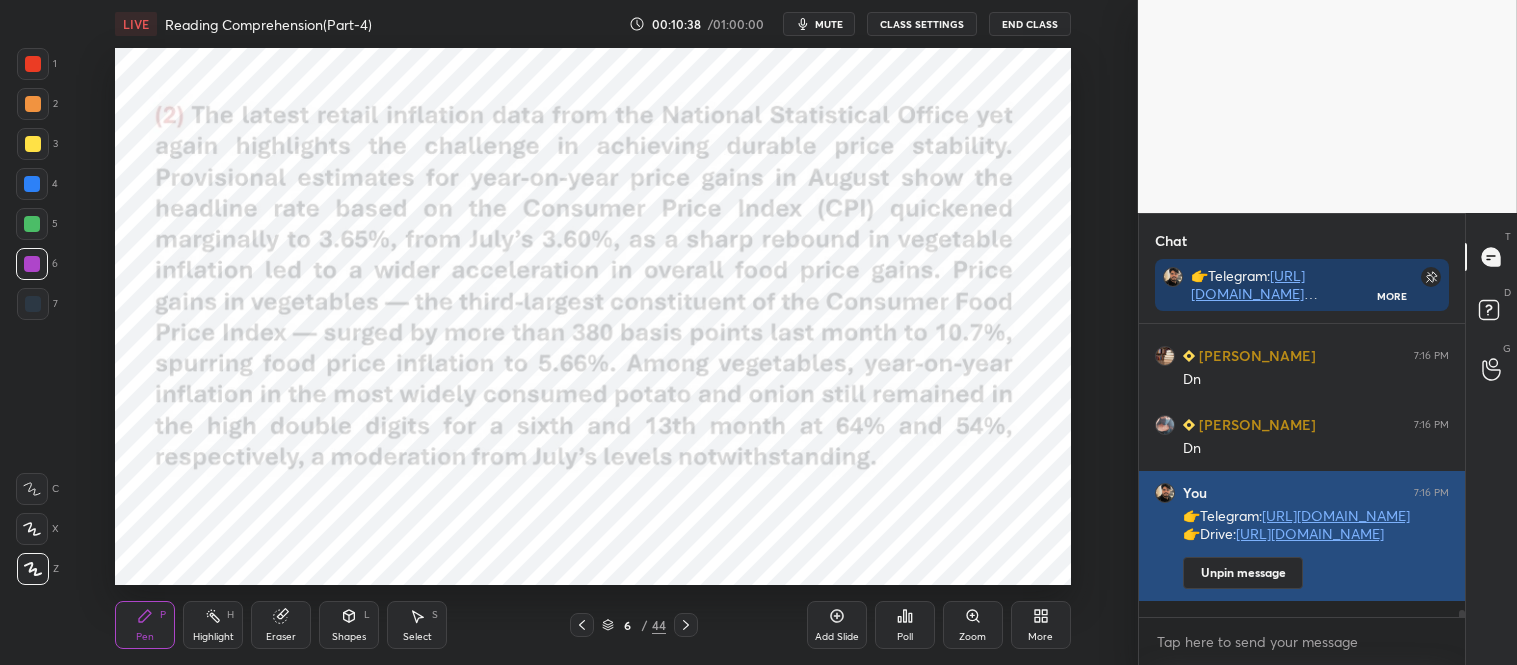 scroll, scrollTop: 287, scrollLeft: 320, axis: both 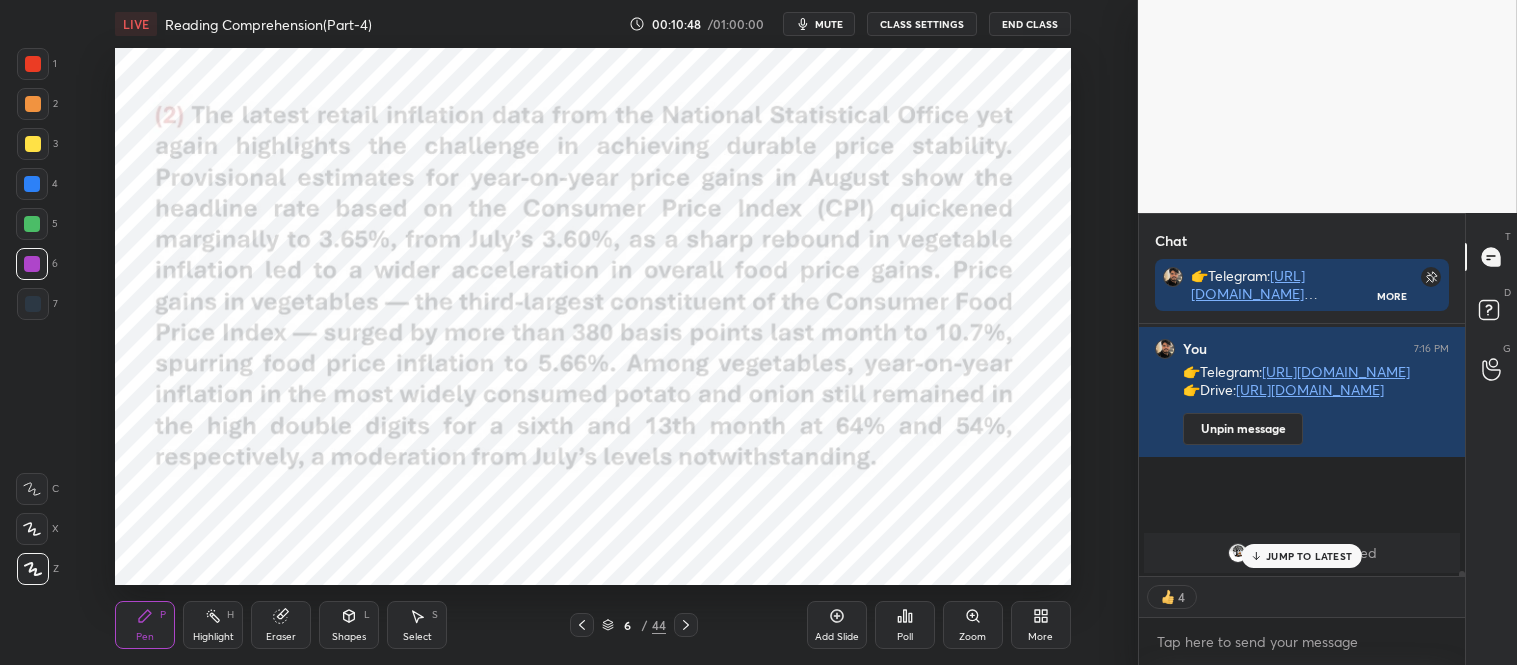 click on "More" at bounding box center [1040, 637] 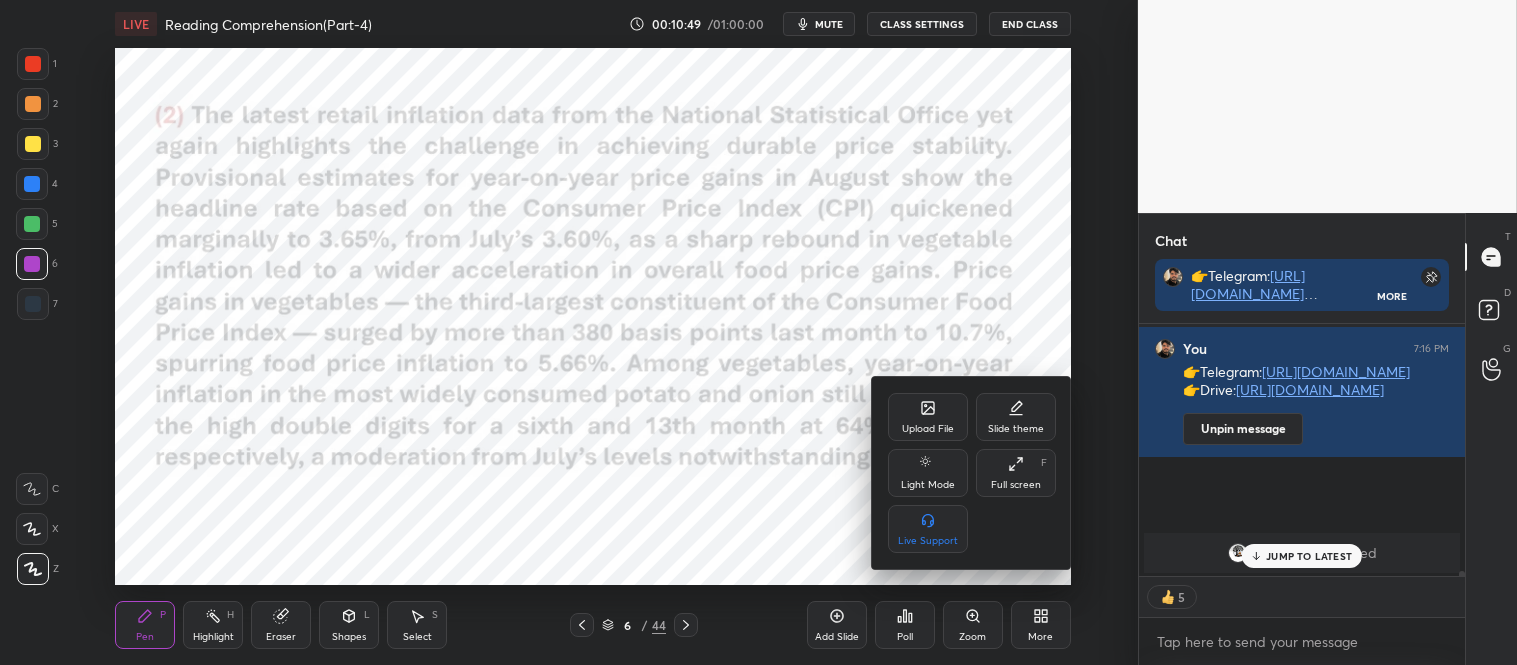 click on "Upload File" at bounding box center (928, 417) 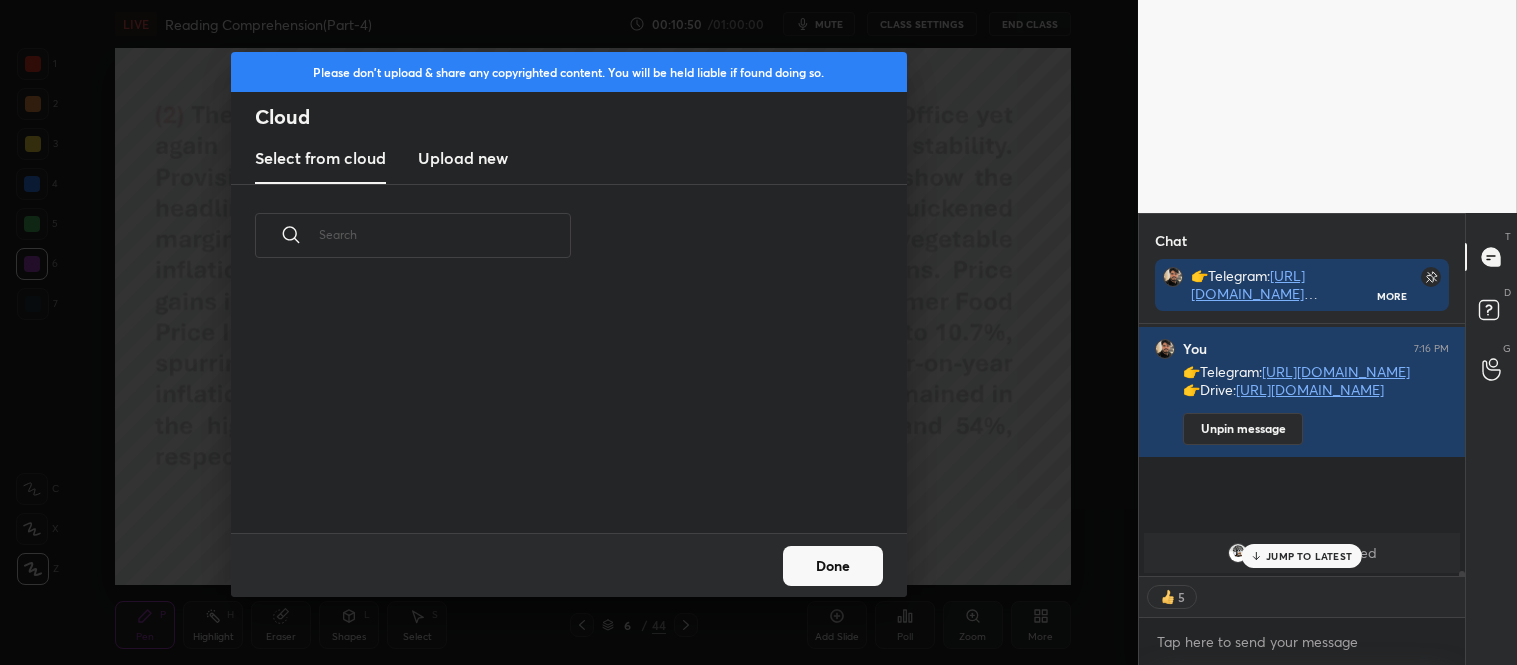click on "Upload new" at bounding box center (463, 158) 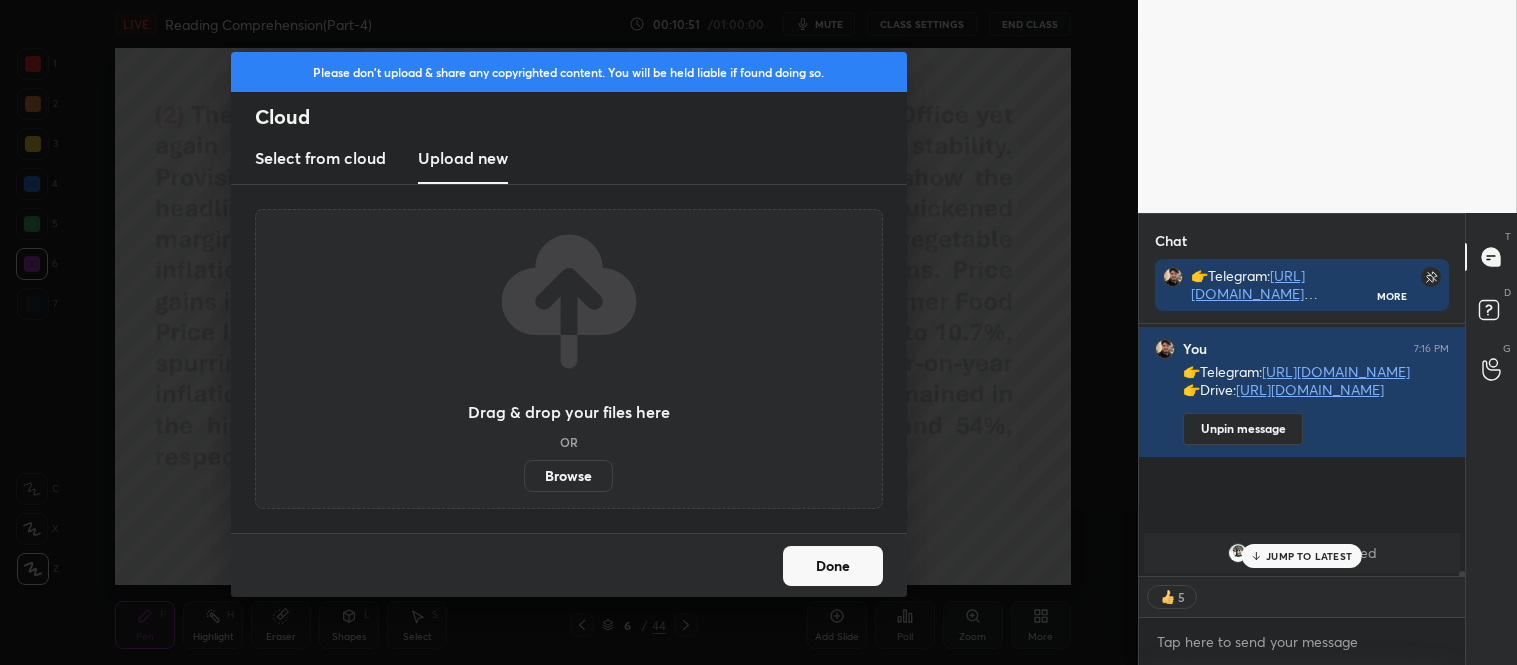 click on "Browse" at bounding box center (568, 476) 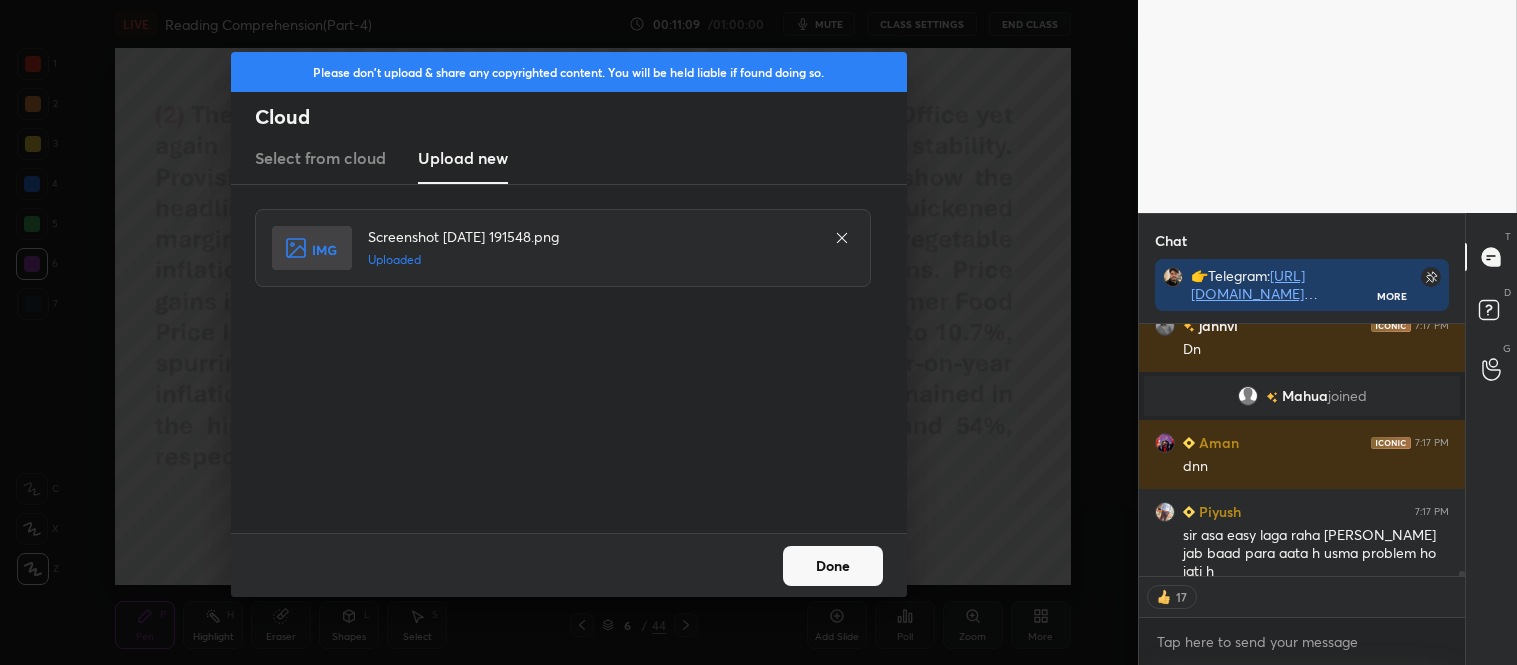 click on "Done" at bounding box center [833, 566] 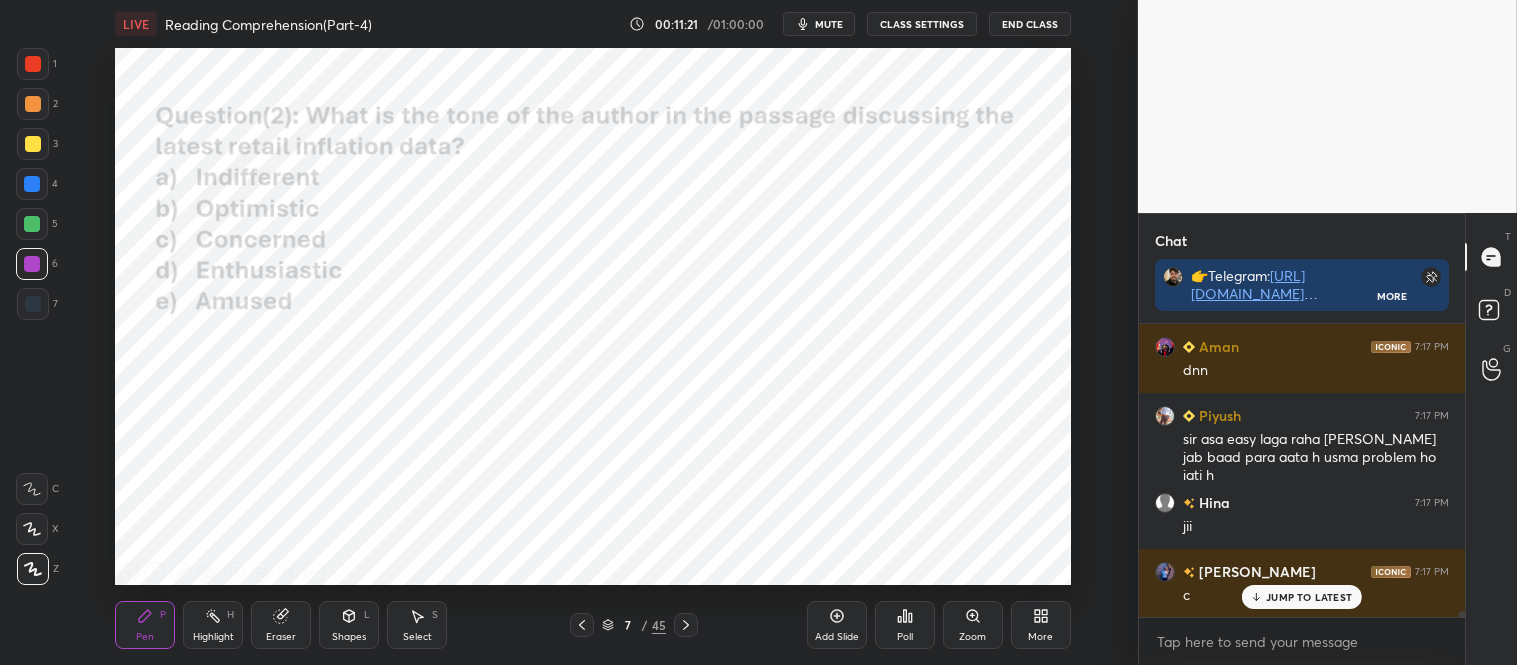 click 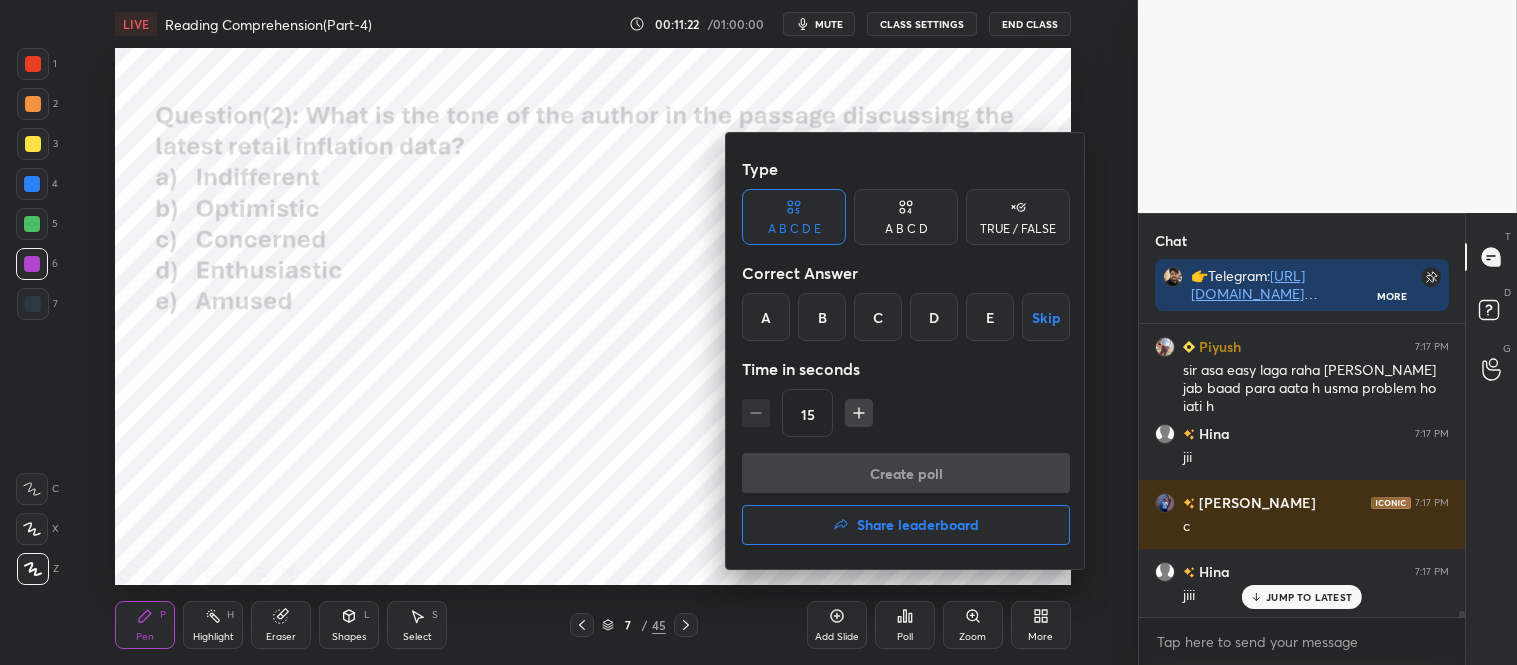 click on "C" at bounding box center (878, 317) 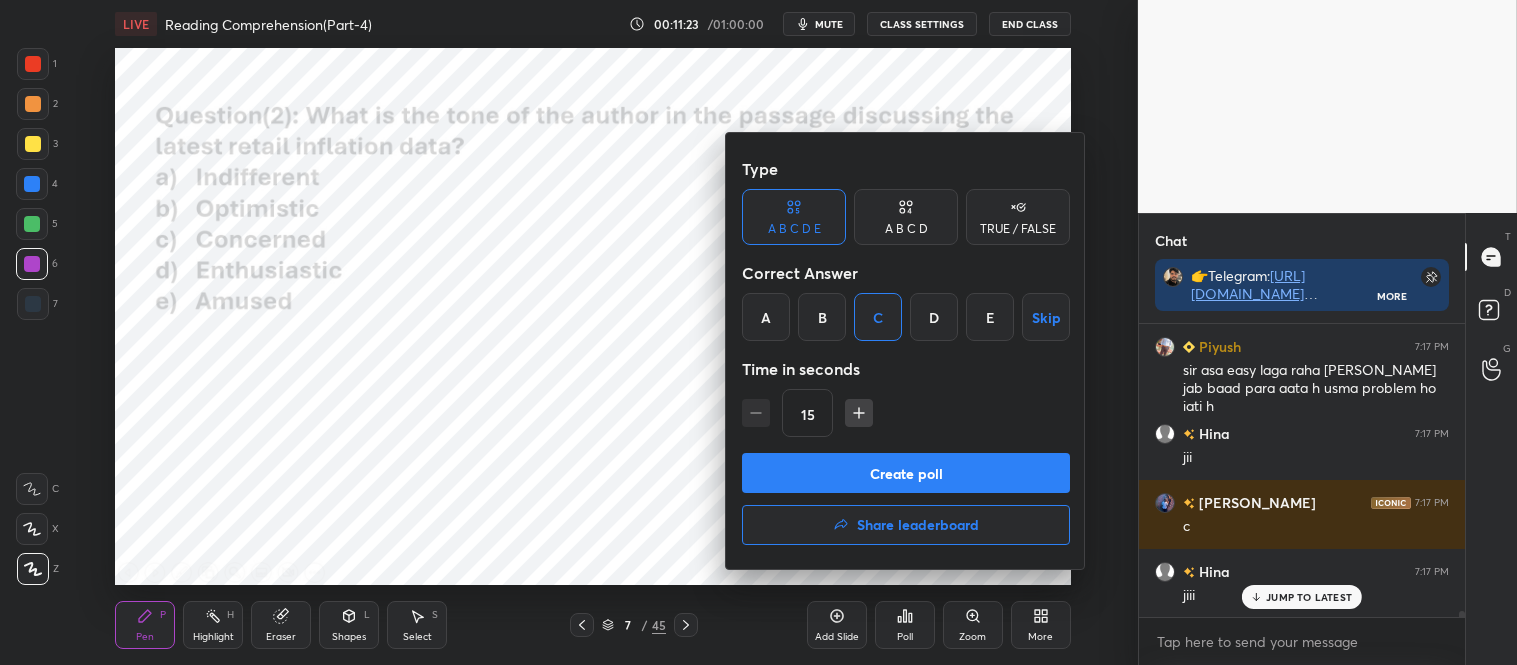 click on "Create poll" at bounding box center [906, 473] 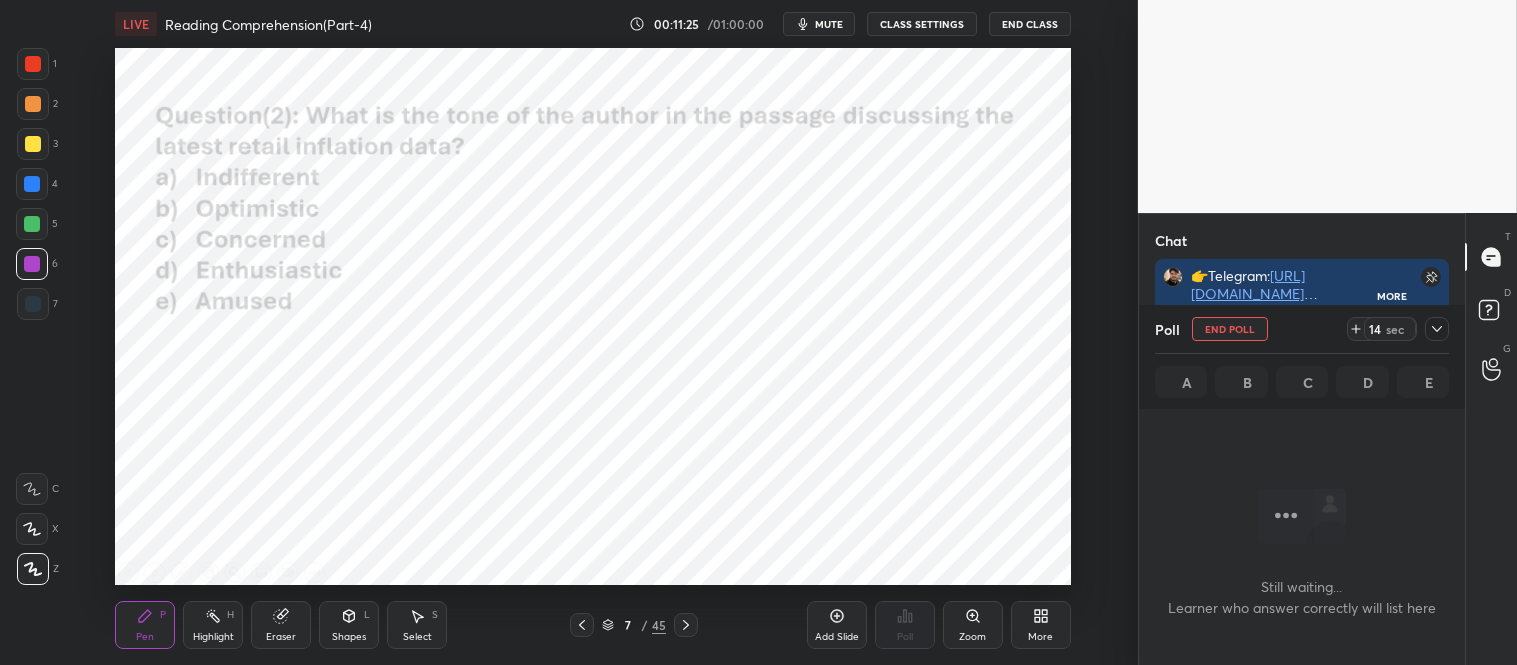 click 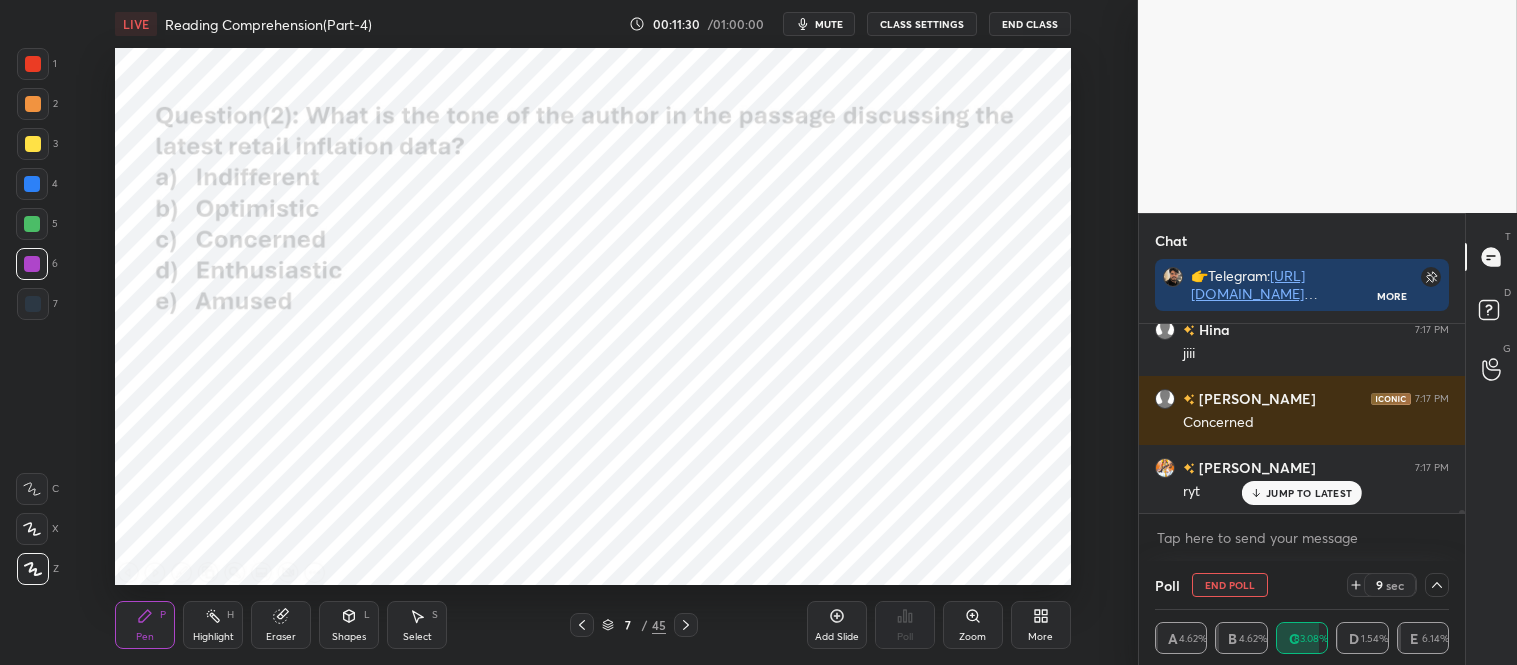 click on "JUMP TO LATEST" at bounding box center [1309, 493] 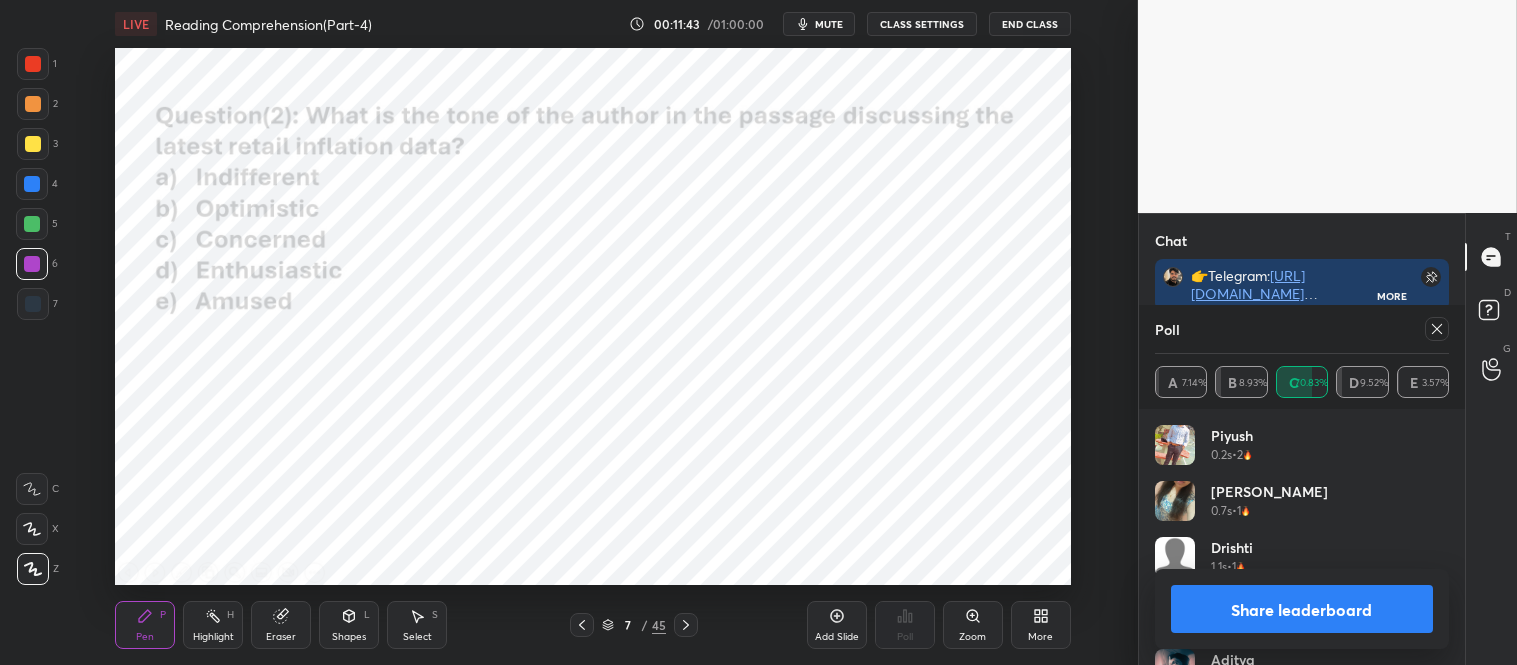 click at bounding box center (33, 64) 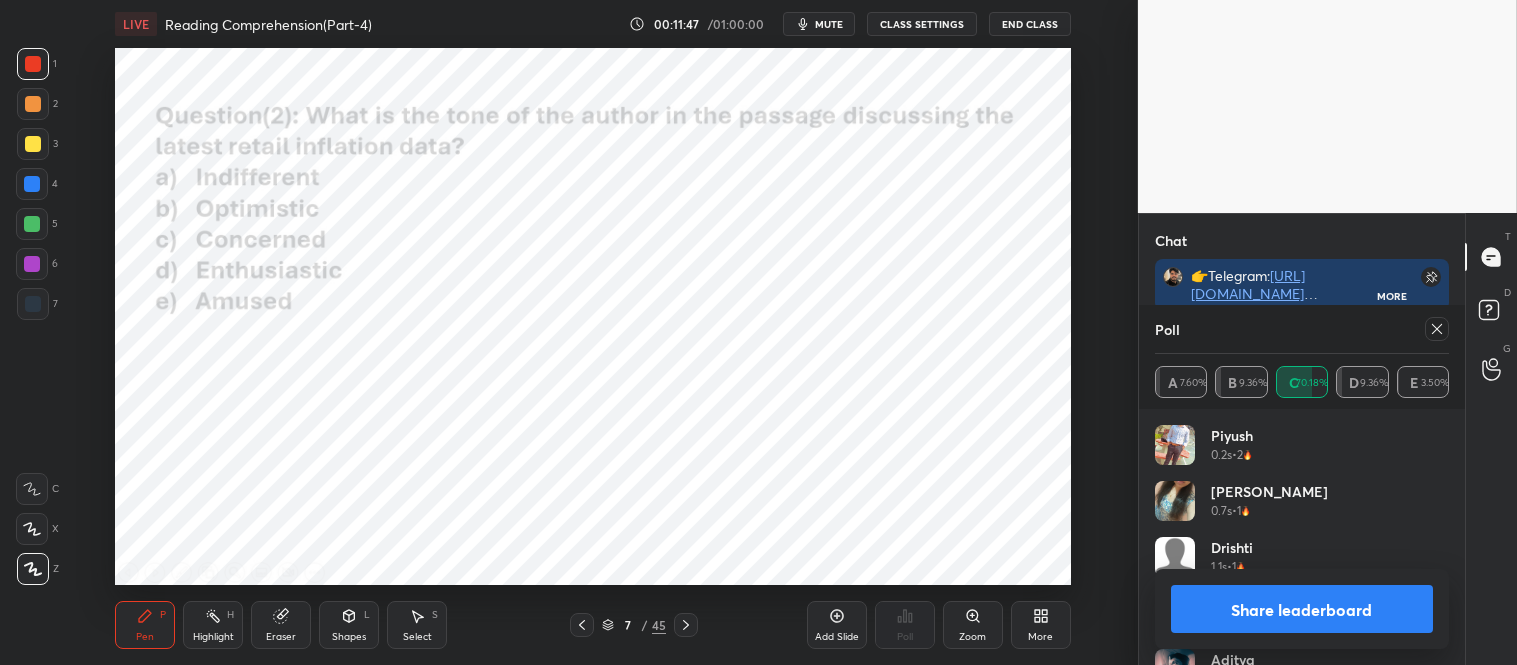 click on "Share leaderboard" at bounding box center (1302, 609) 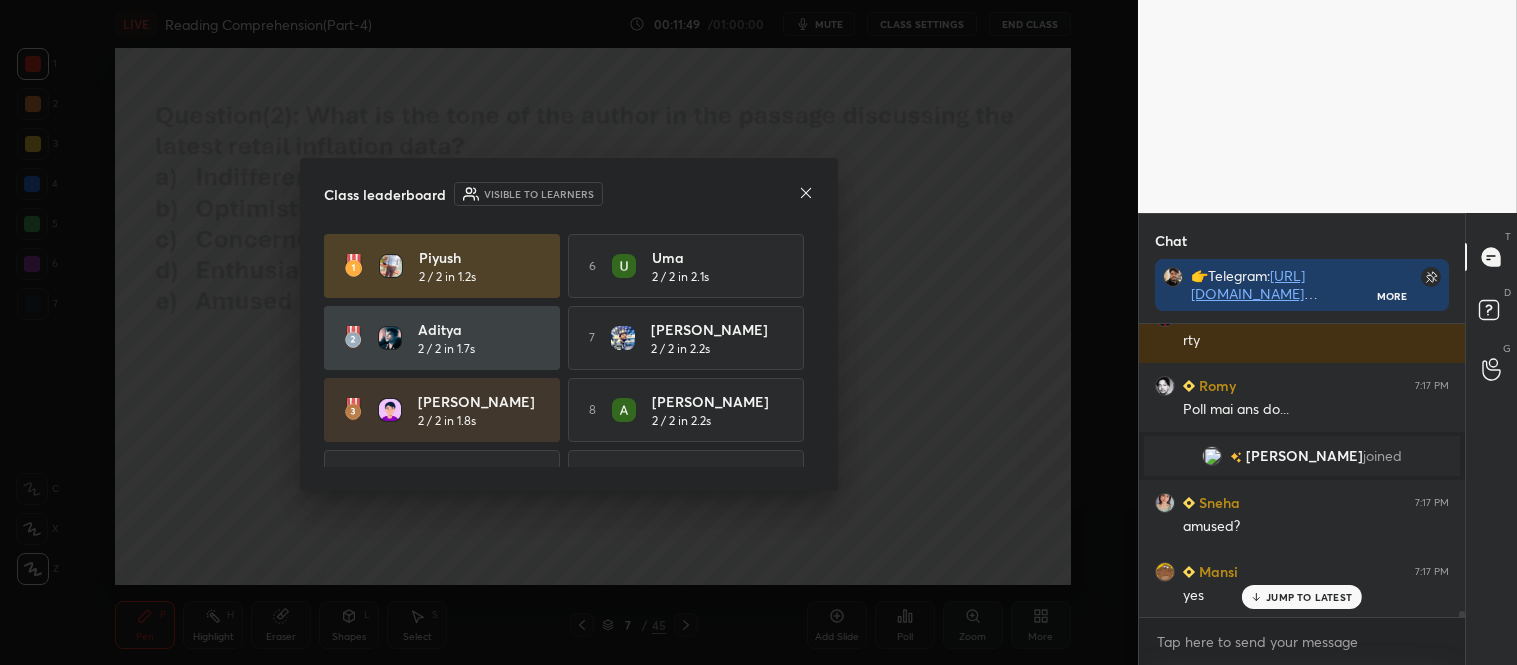 click 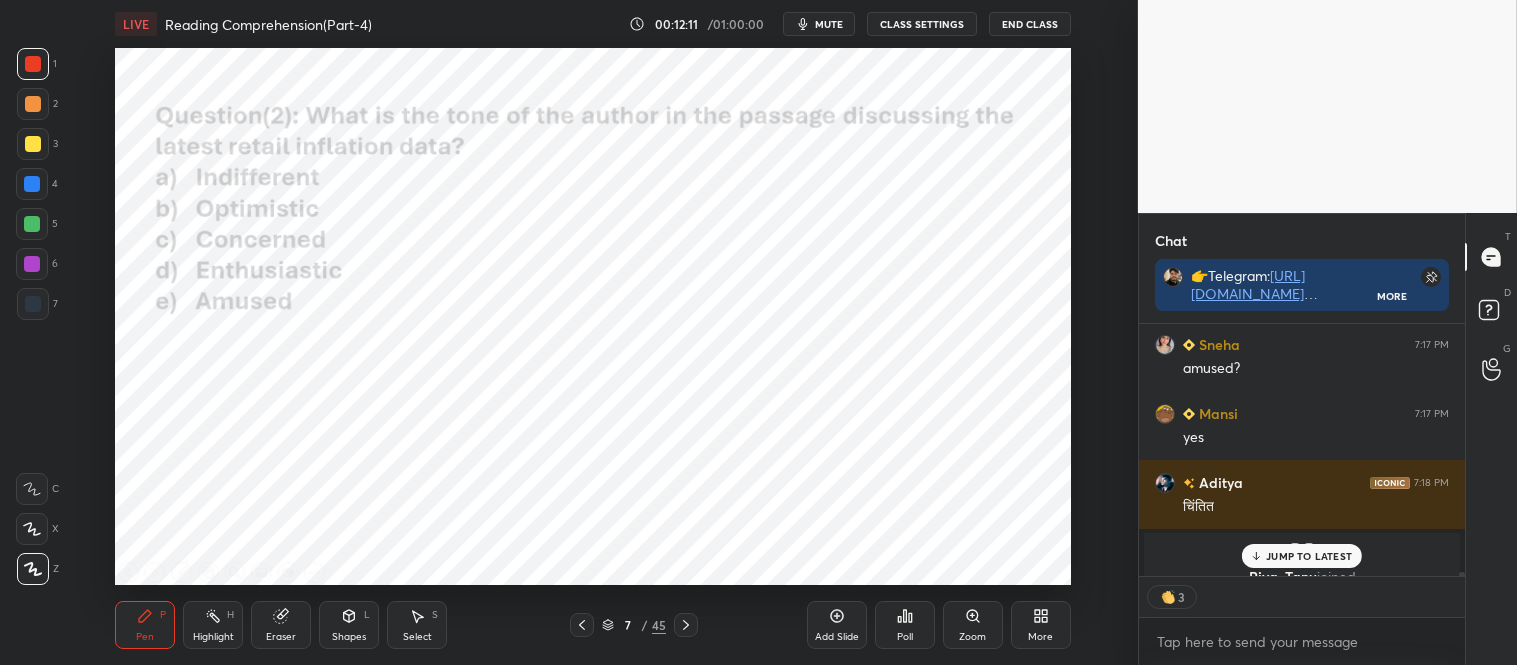 click on "JUMP TO LATEST" at bounding box center [1309, 556] 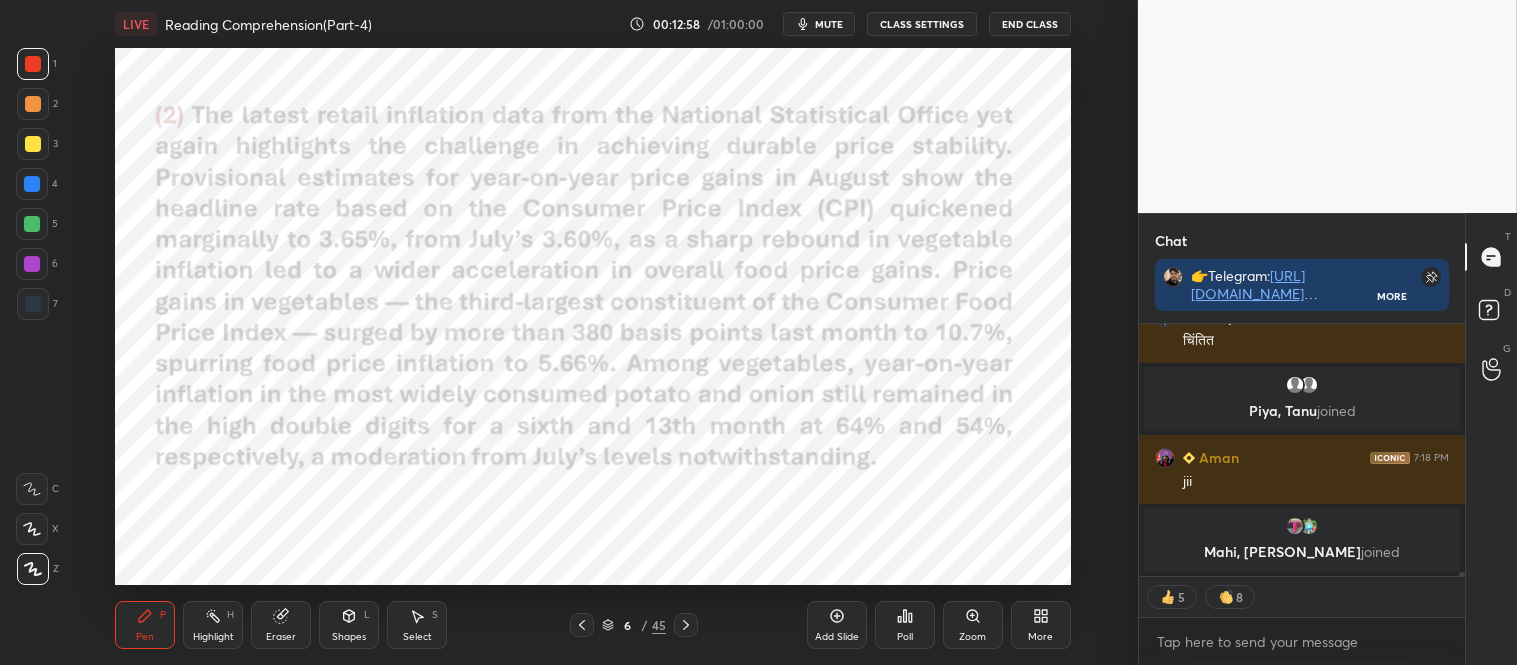 scroll, scrollTop: 6, scrollLeft: 5, axis: both 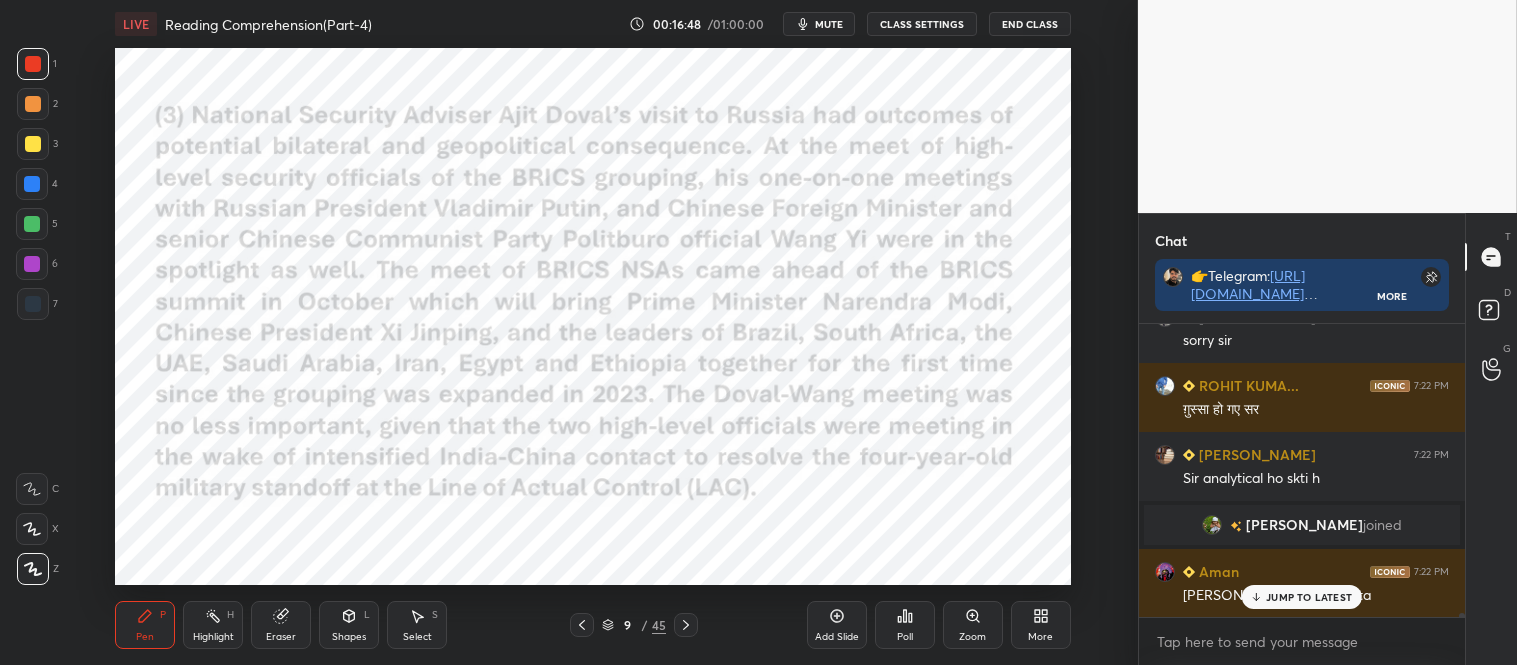 click on "JUMP TO LATEST" at bounding box center [1309, 597] 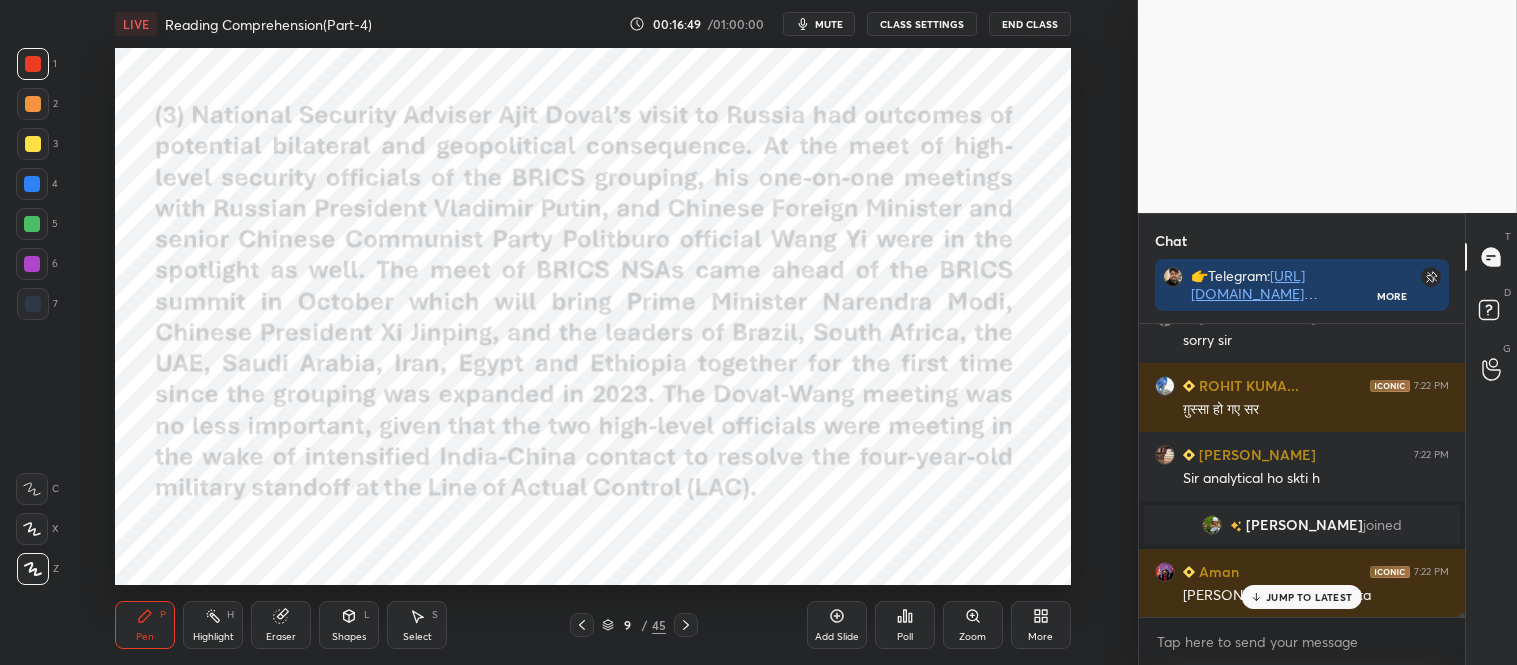 scroll, scrollTop: 19344, scrollLeft: 0, axis: vertical 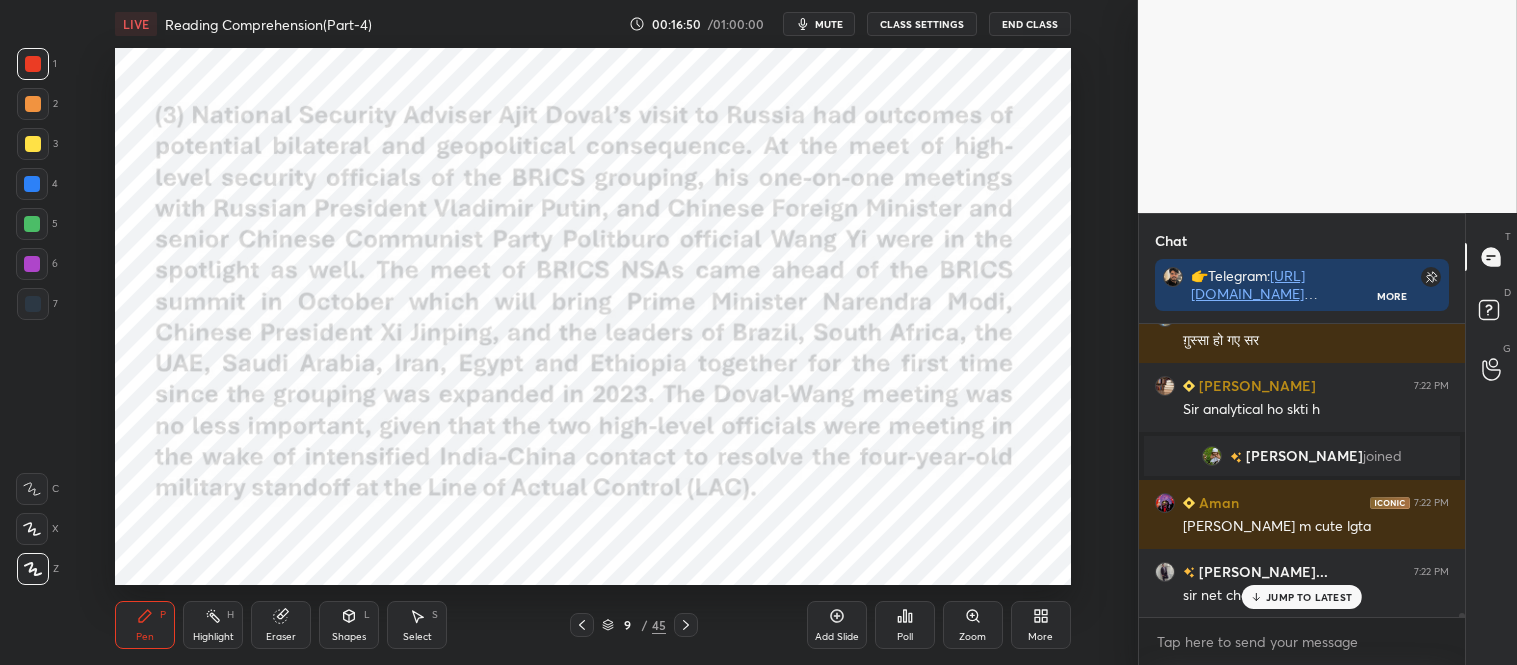 click on "JUMP TO LATEST" at bounding box center (1309, 597) 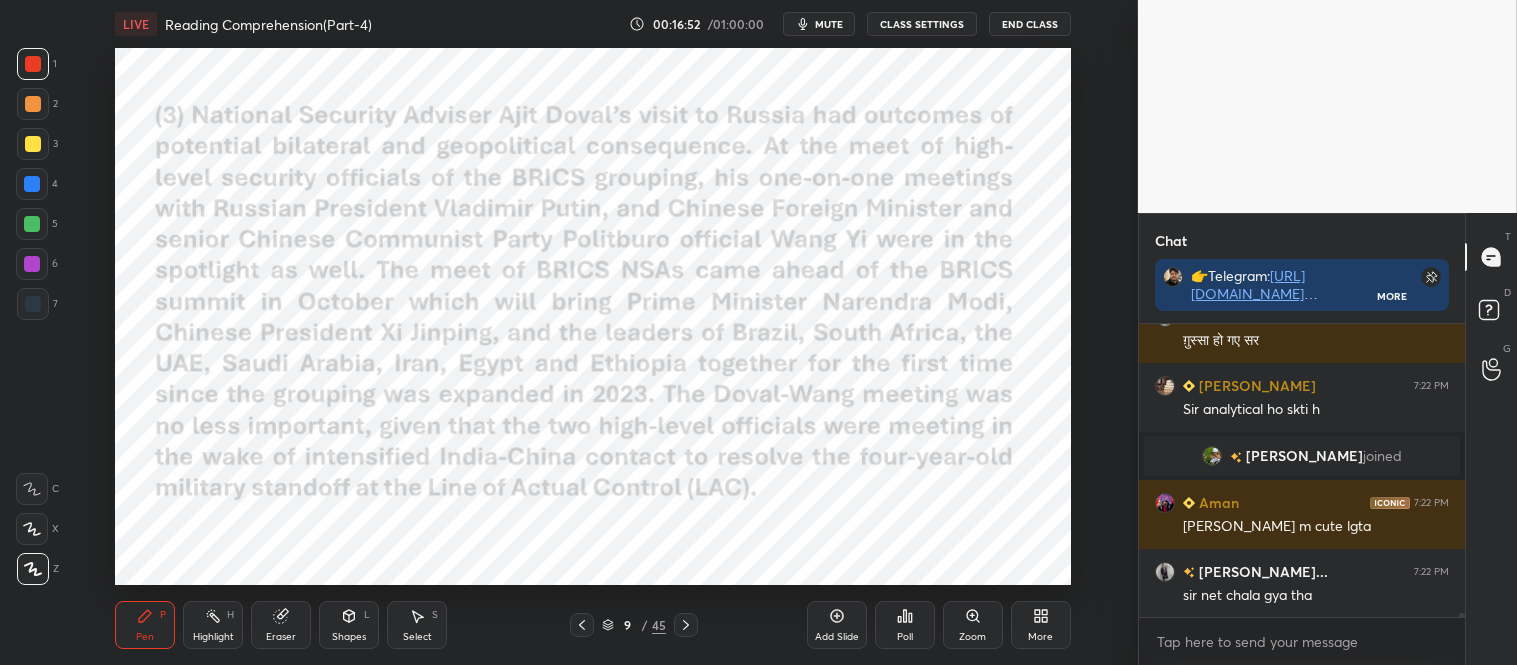 click on "Add Slide Poll Zoom More" at bounding box center (939, 625) 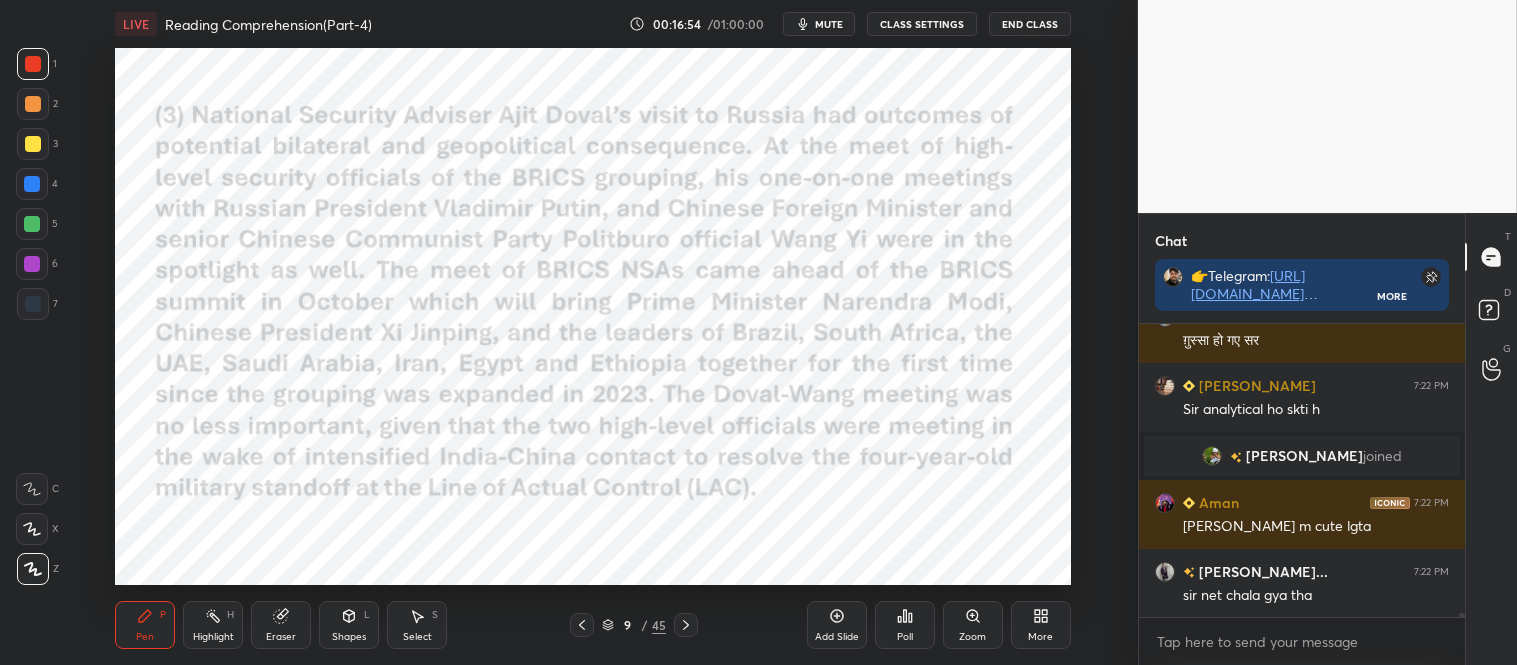 scroll, scrollTop: 19413, scrollLeft: 0, axis: vertical 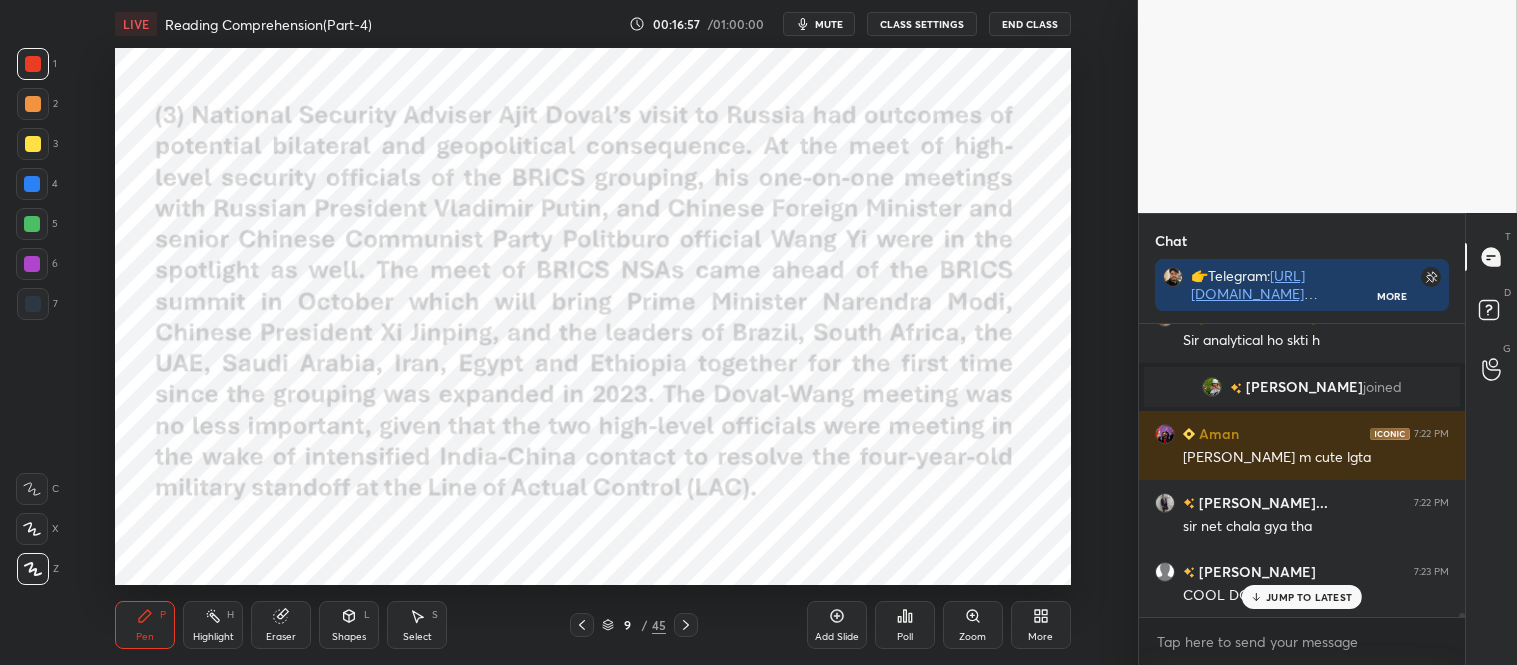 click on "mute" at bounding box center (829, 24) 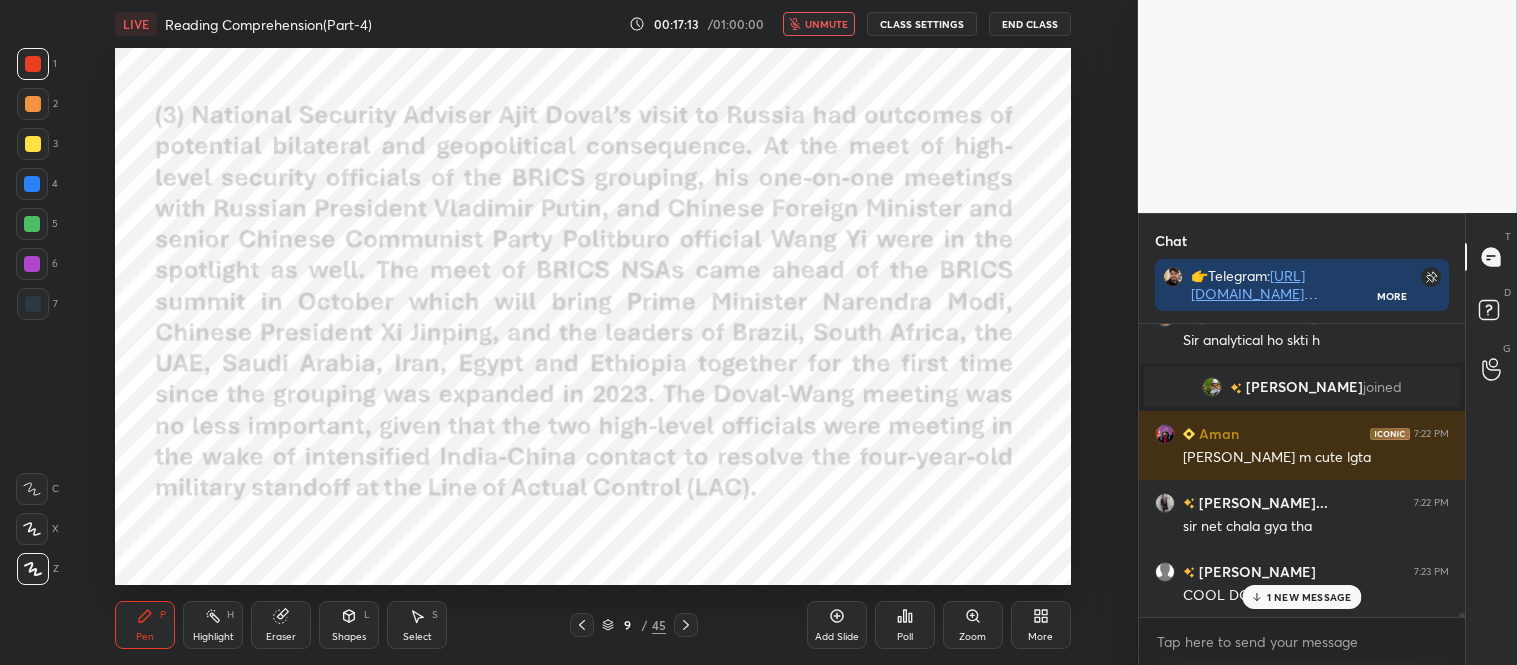 scroll, scrollTop: 19482, scrollLeft: 0, axis: vertical 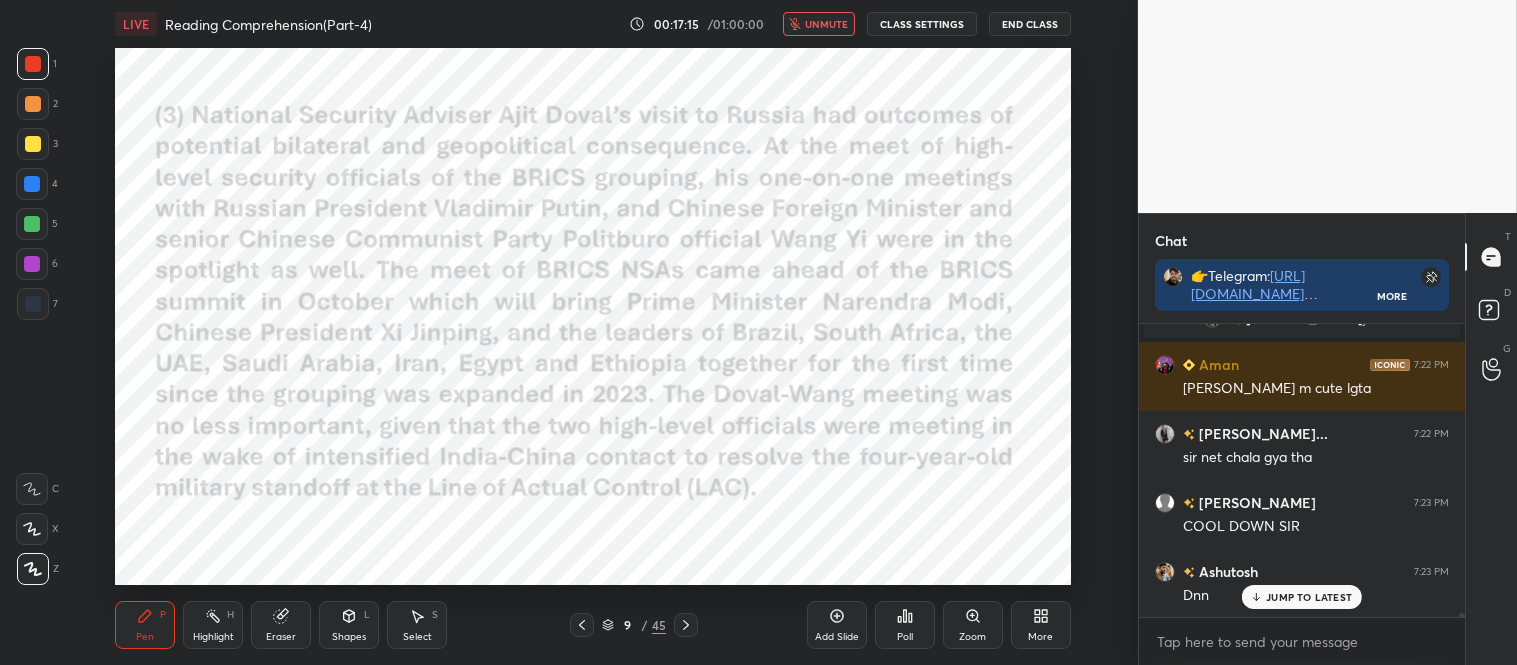 click on "JUMP TO LATEST" at bounding box center (1309, 597) 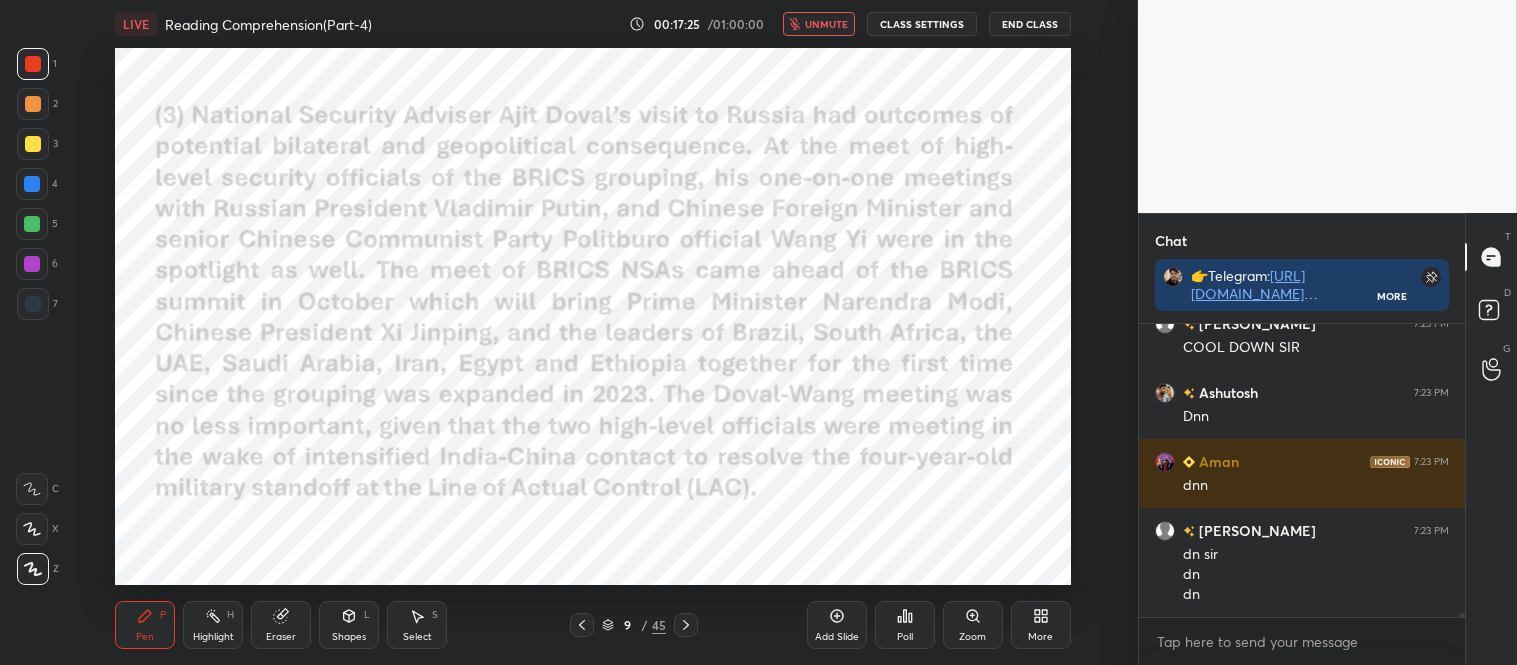 scroll, scrollTop: 19730, scrollLeft: 0, axis: vertical 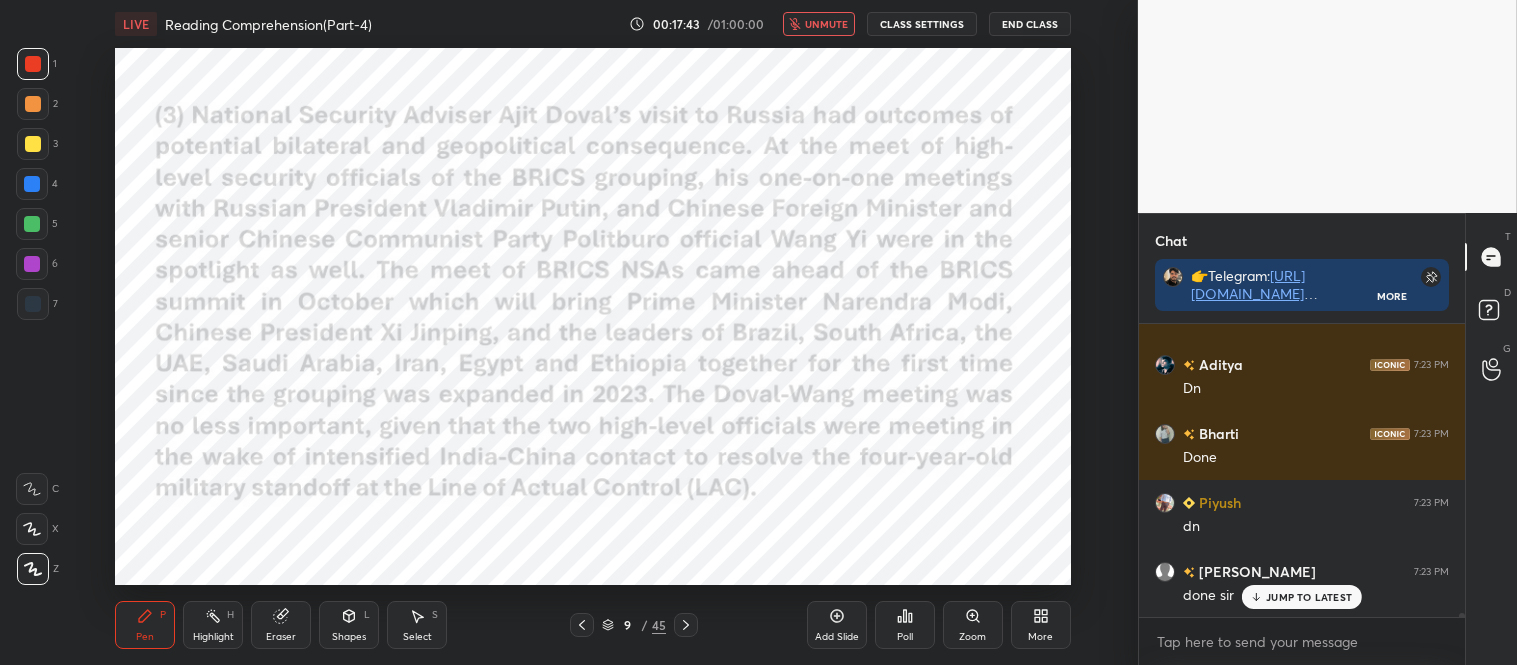 click 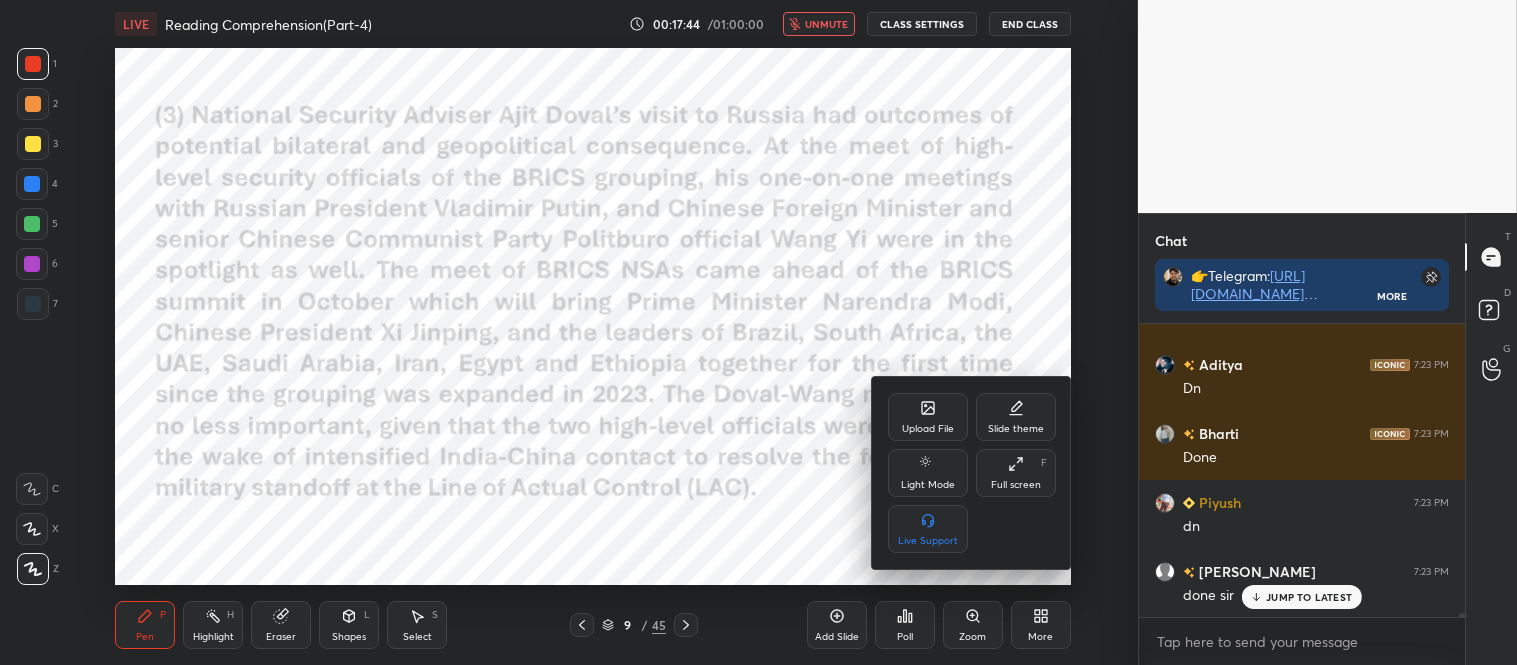 scroll, scrollTop: 20074, scrollLeft: 0, axis: vertical 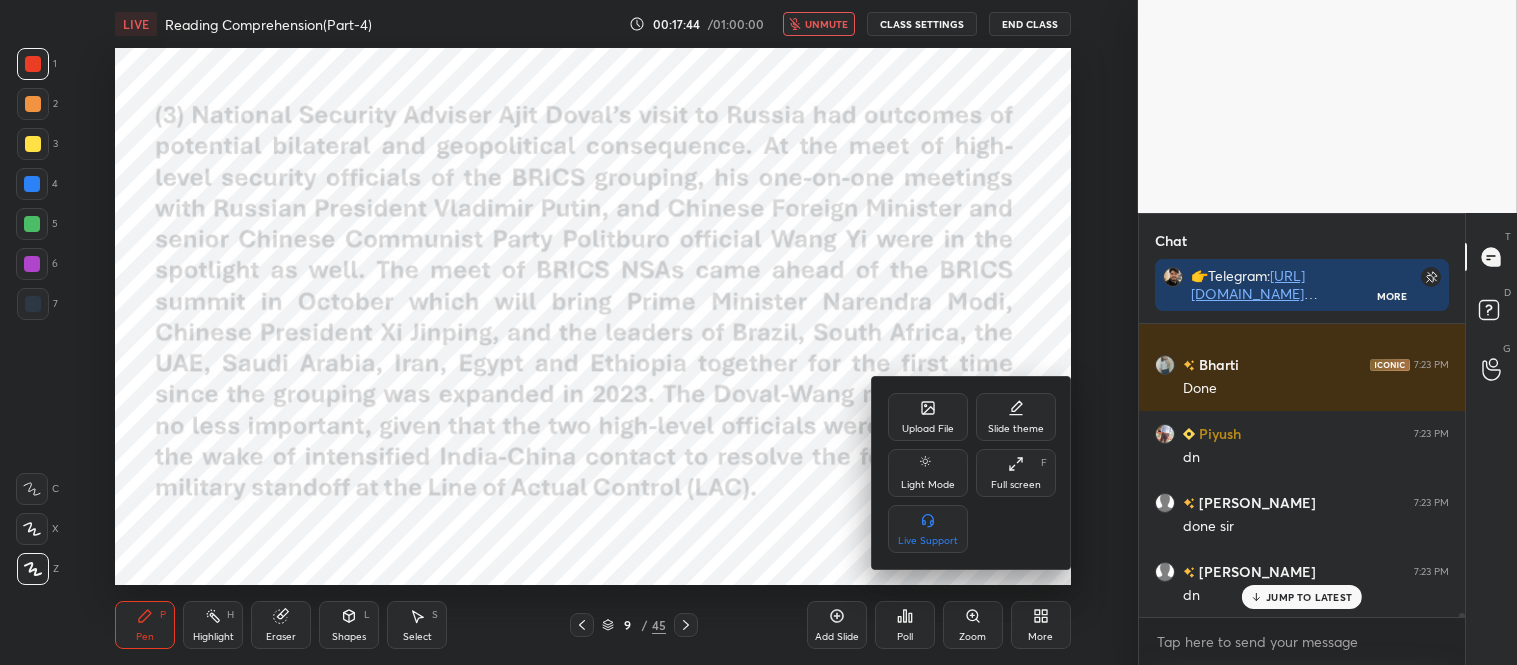 click on "Upload File" at bounding box center [928, 417] 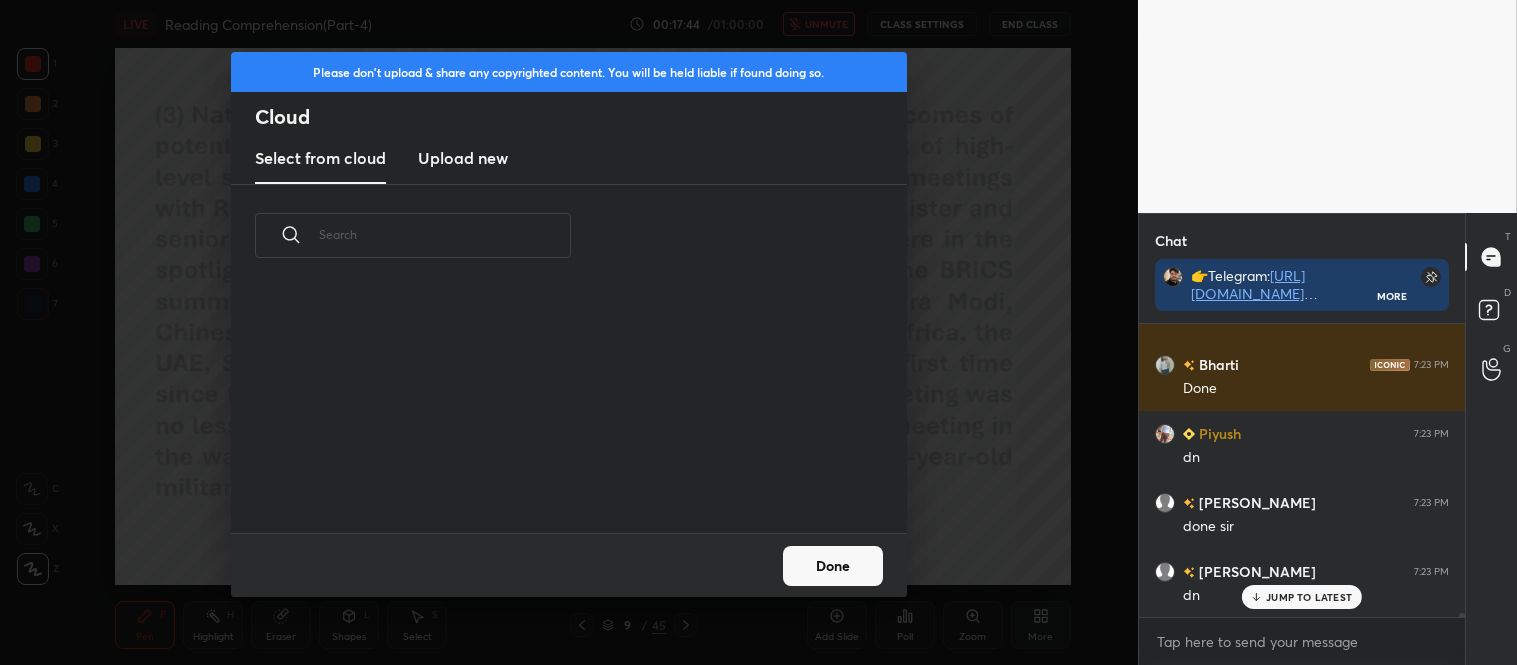 scroll, scrollTop: 246, scrollLeft: 320, axis: both 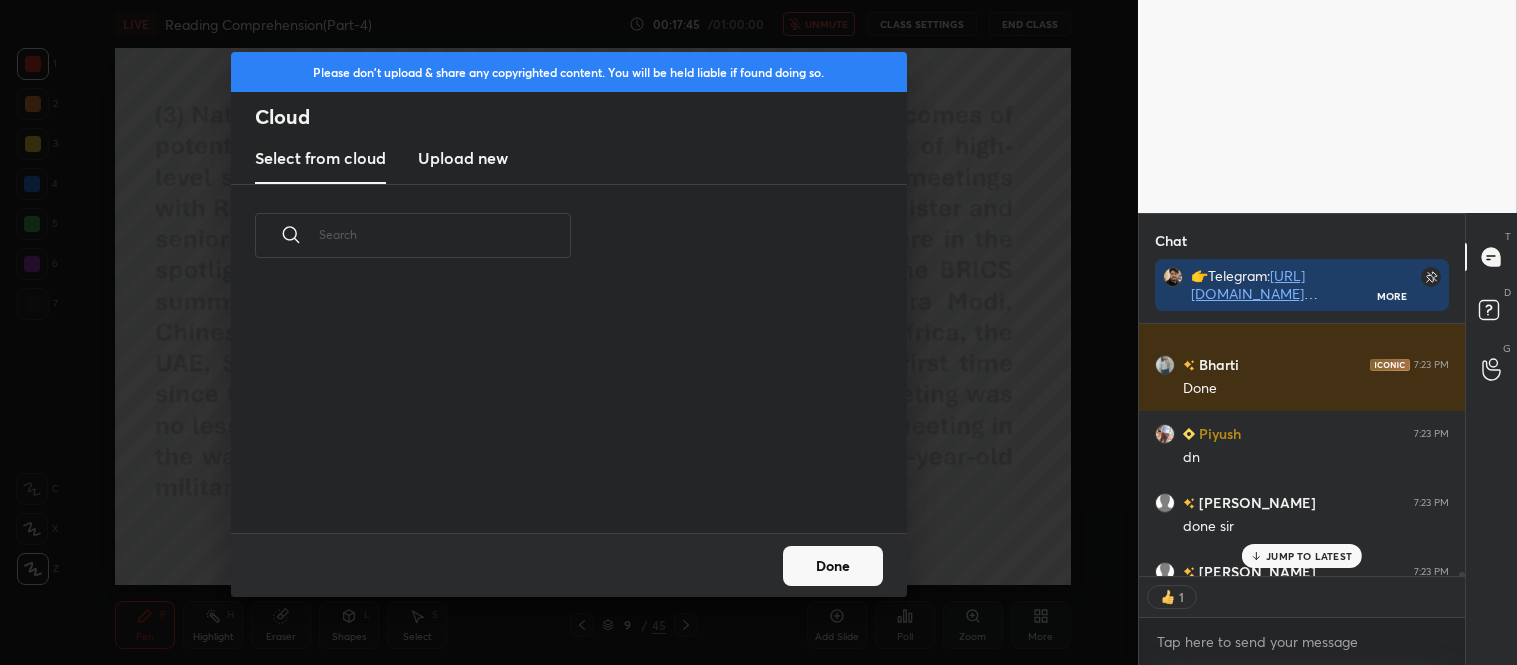 click on "Upload new" at bounding box center [463, 158] 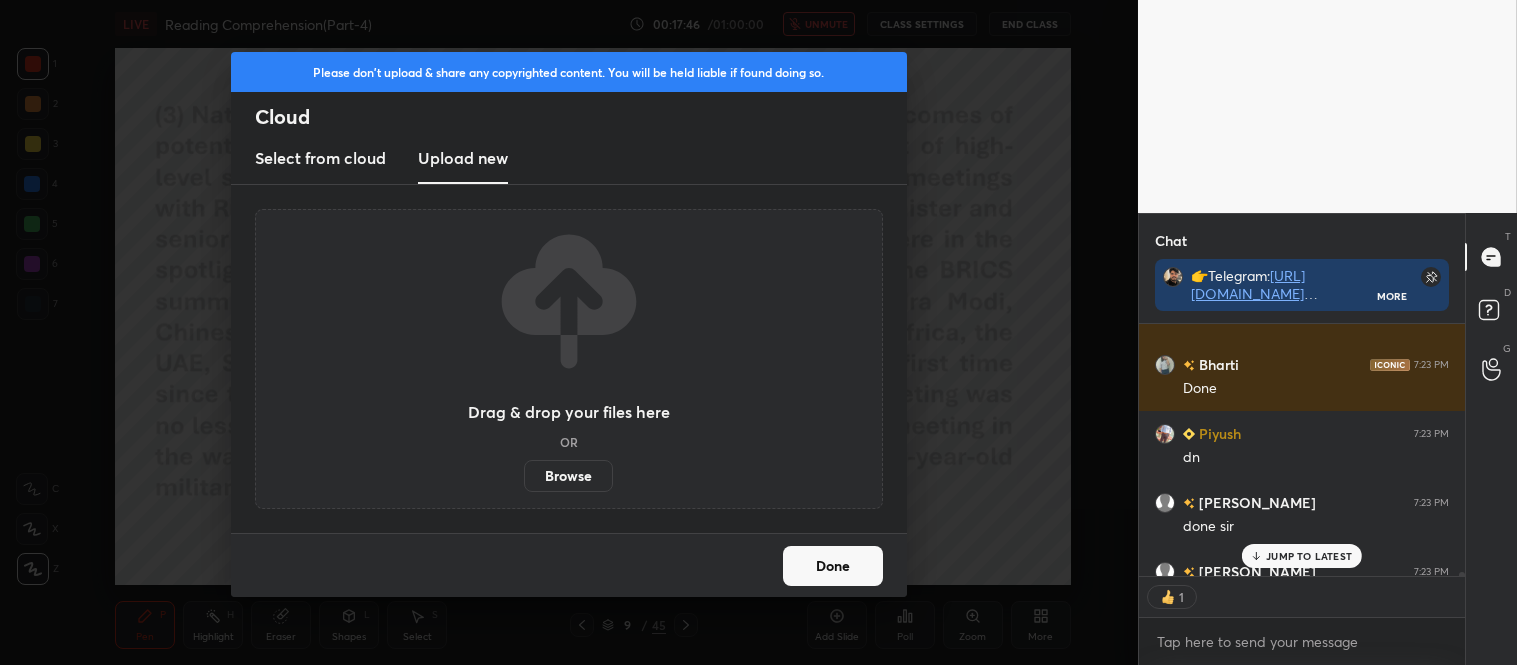click on "Browse" at bounding box center [568, 476] 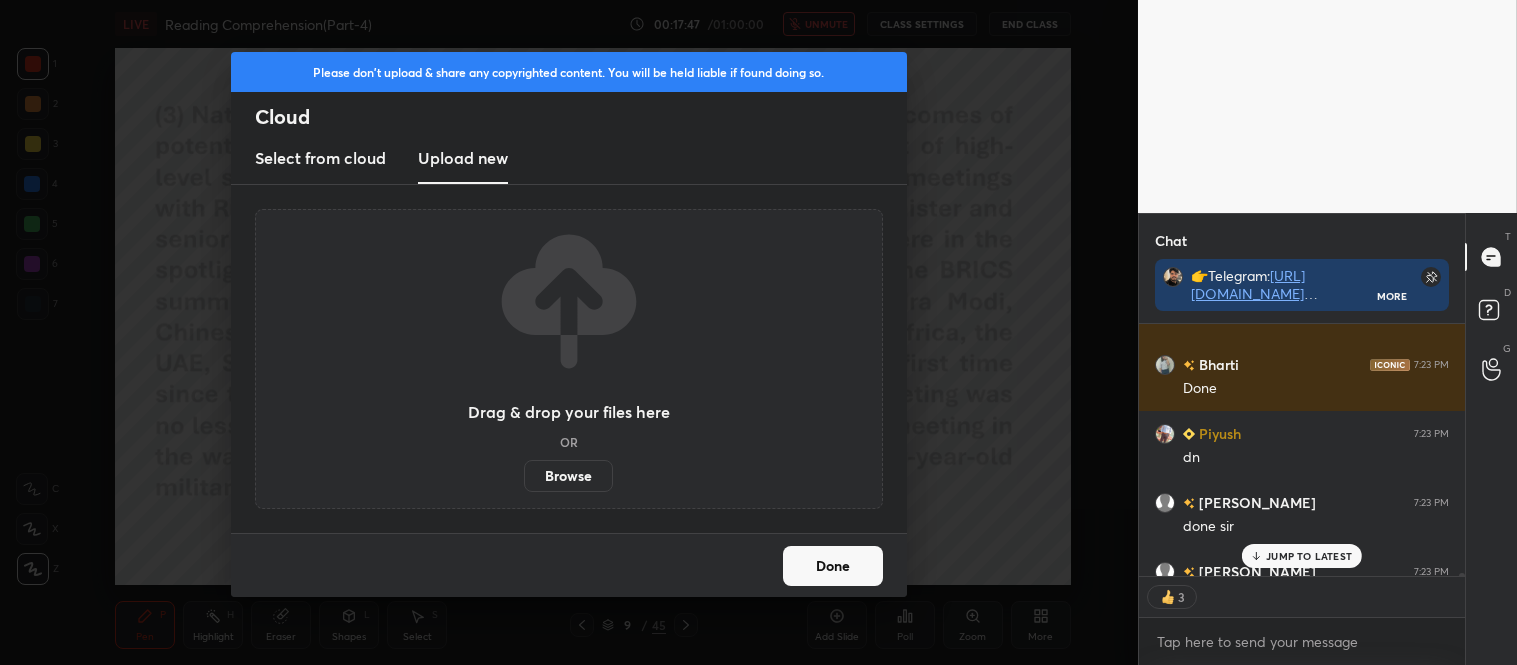 scroll, scrollTop: 20184, scrollLeft: 0, axis: vertical 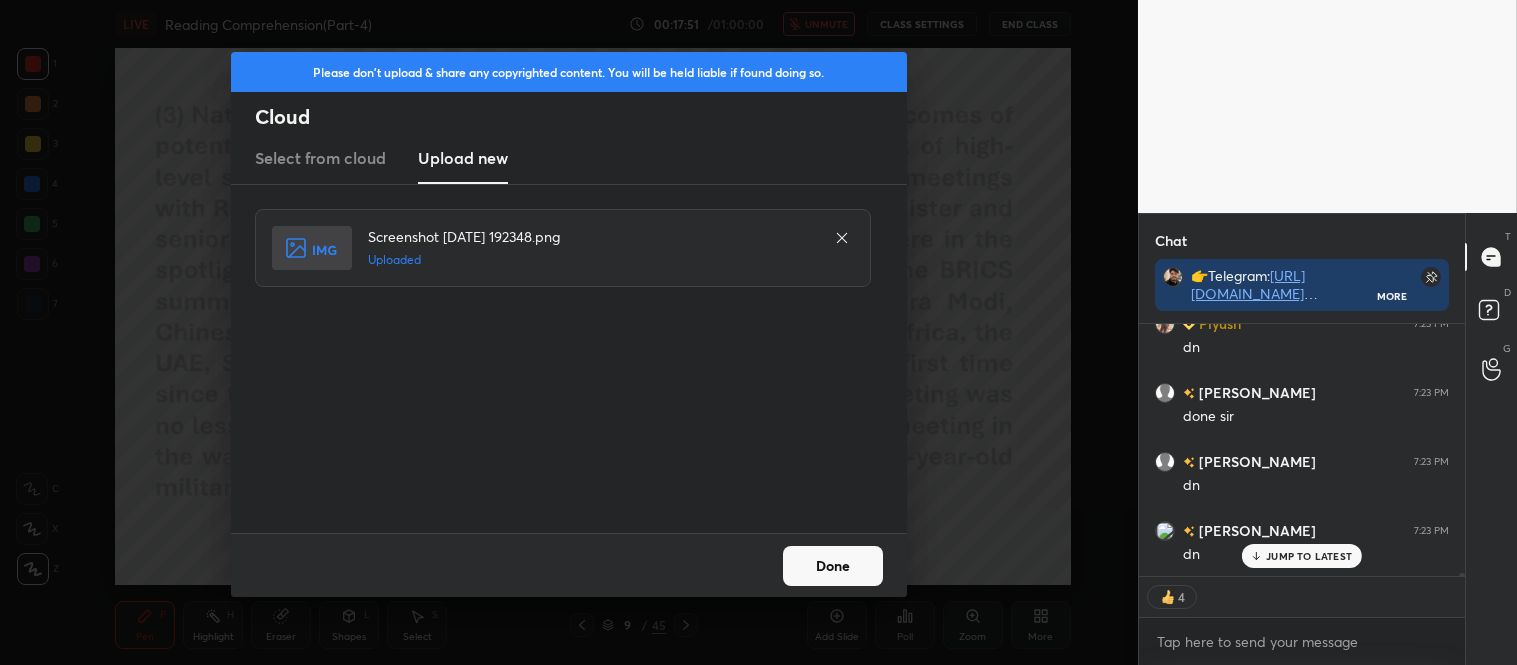 click on "Done" at bounding box center [833, 566] 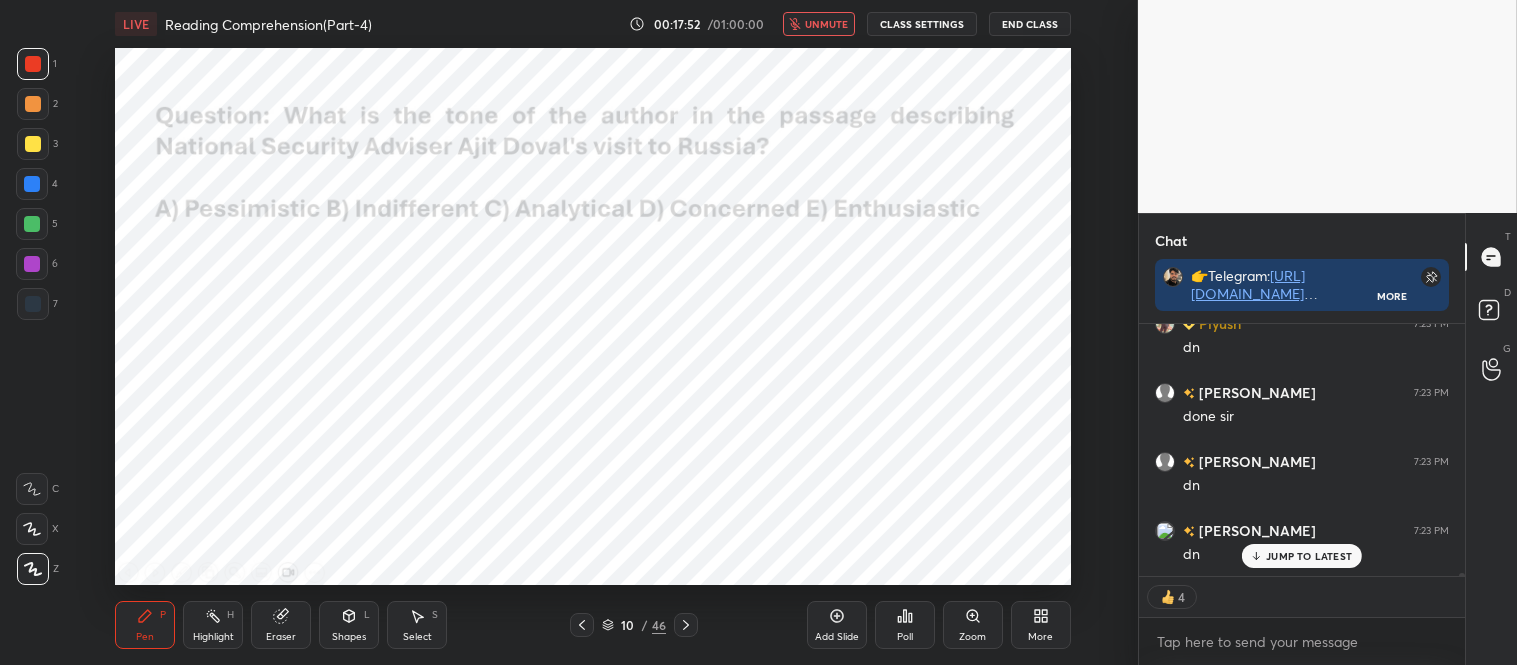 click on "unmute" at bounding box center (826, 24) 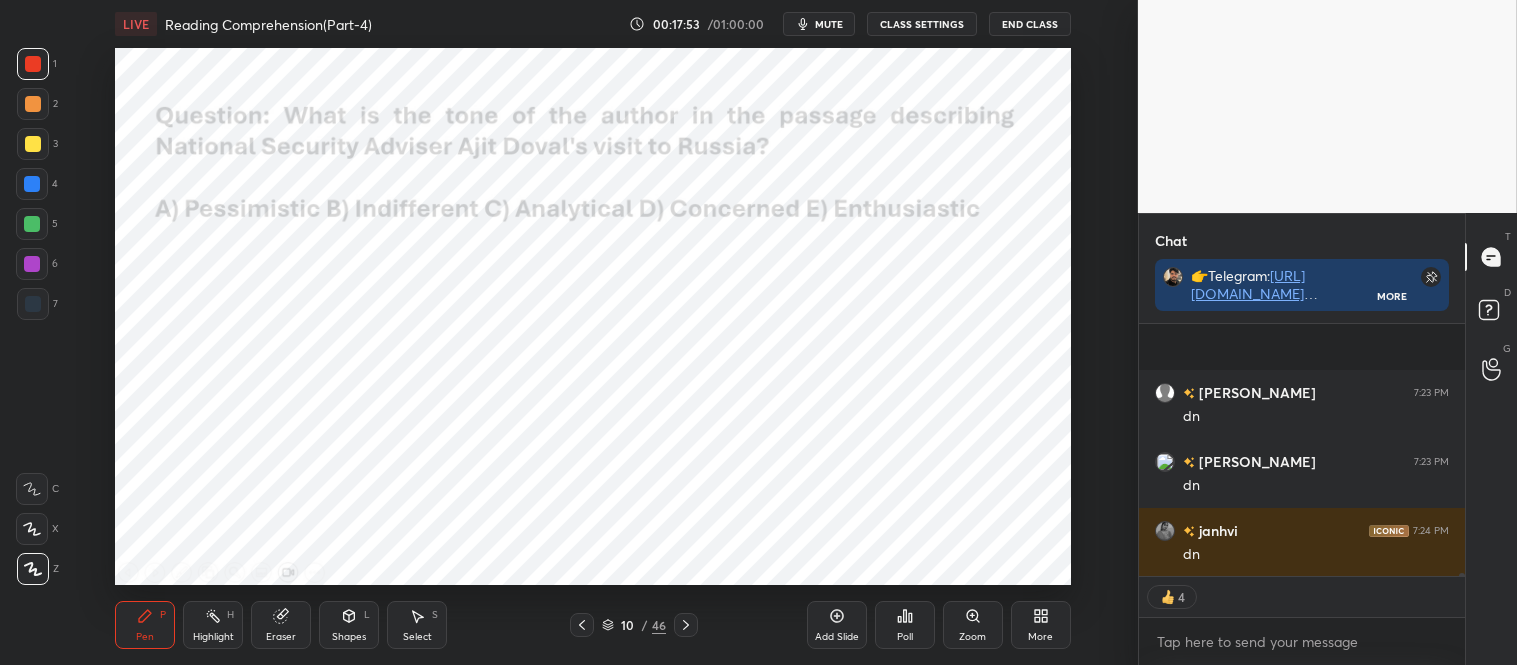 scroll, scrollTop: 20392, scrollLeft: 0, axis: vertical 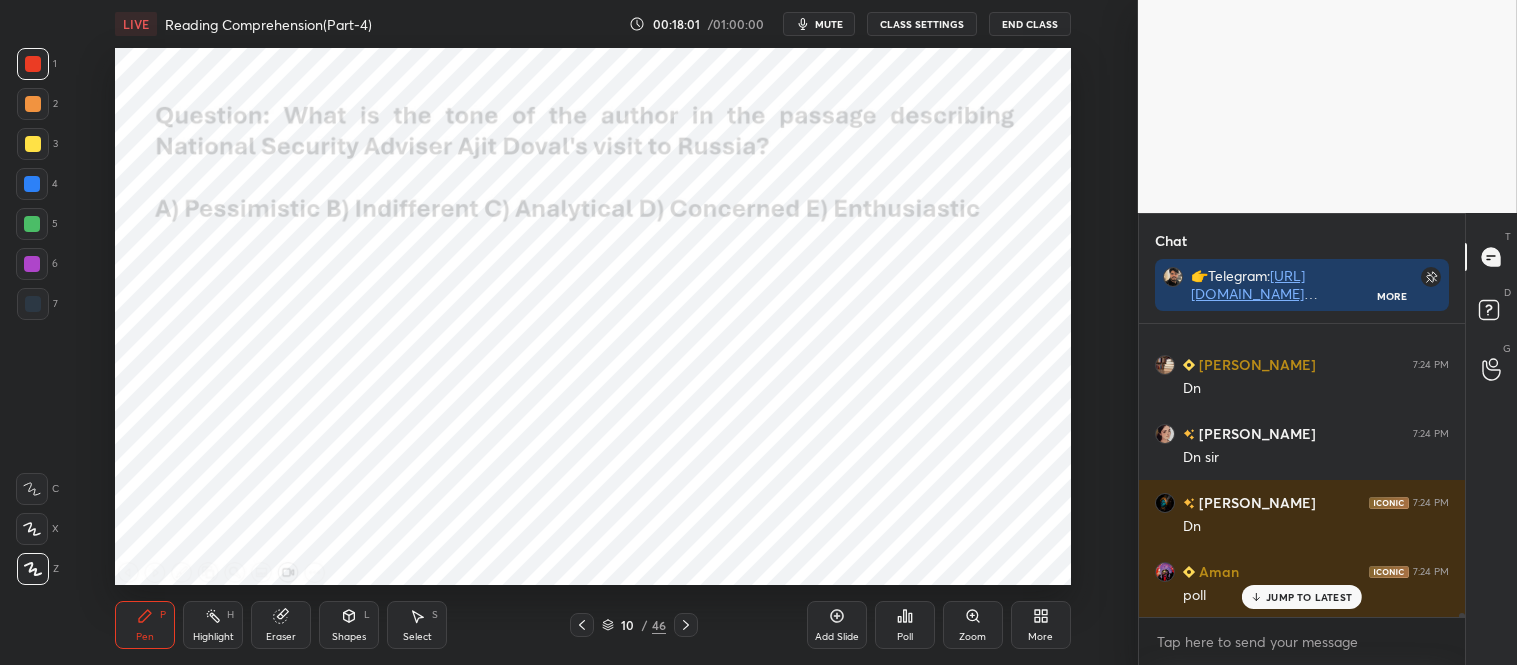click on "Poll" at bounding box center [905, 625] 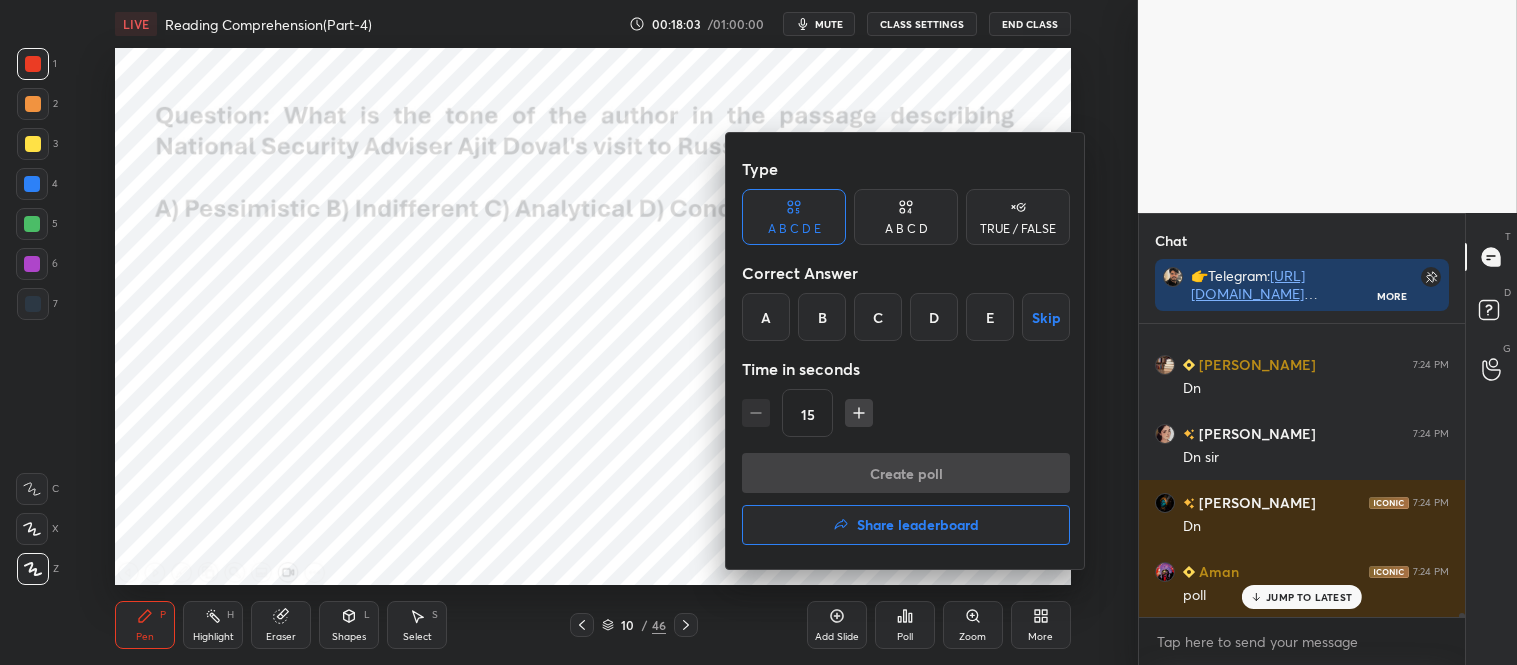 click on "C" at bounding box center (878, 317) 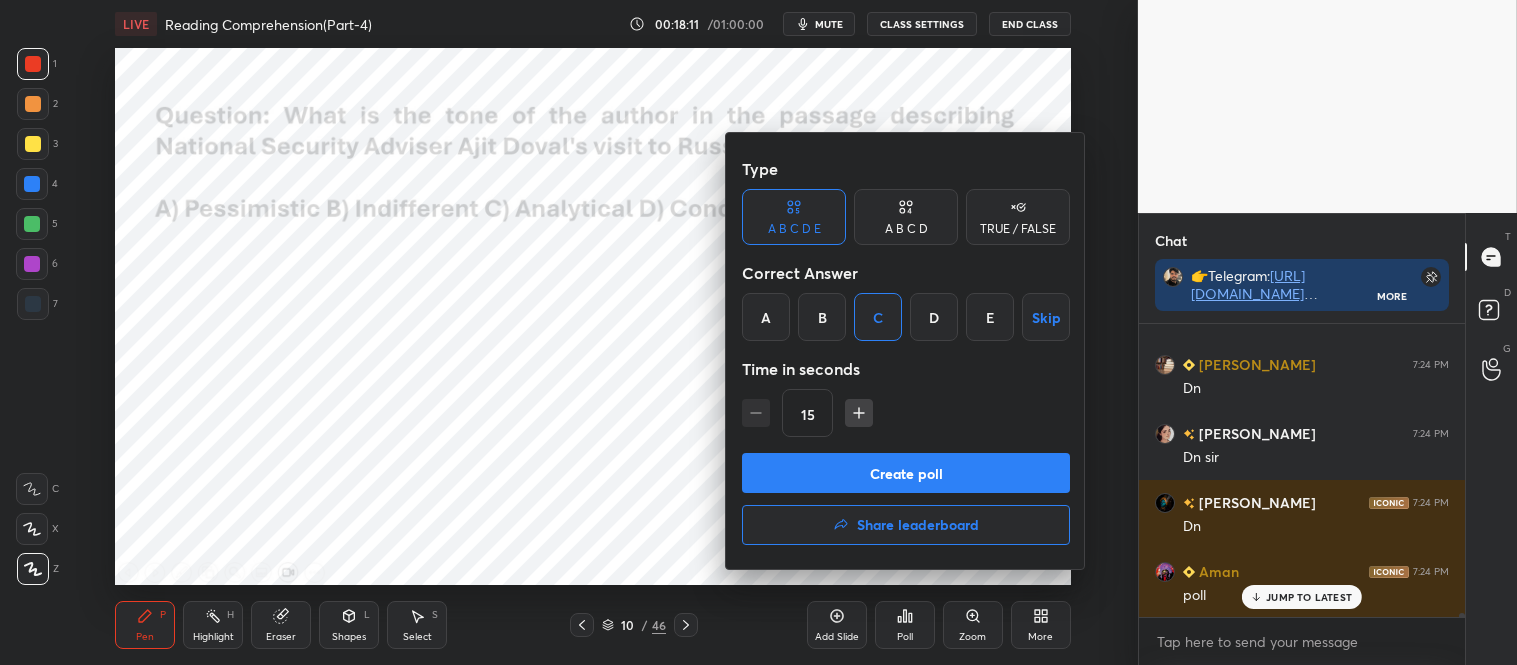 click on "Create poll" at bounding box center [906, 473] 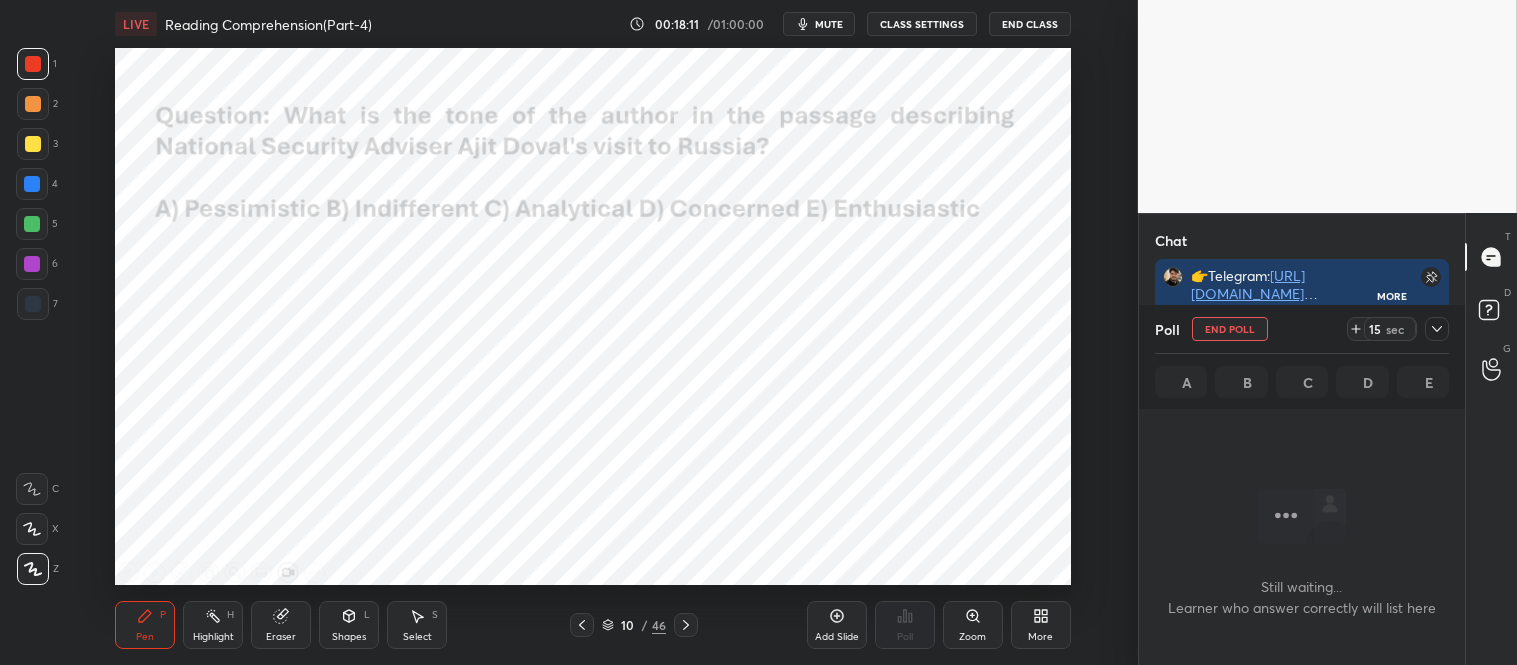 scroll, scrollTop: 190, scrollLeft: 320, axis: both 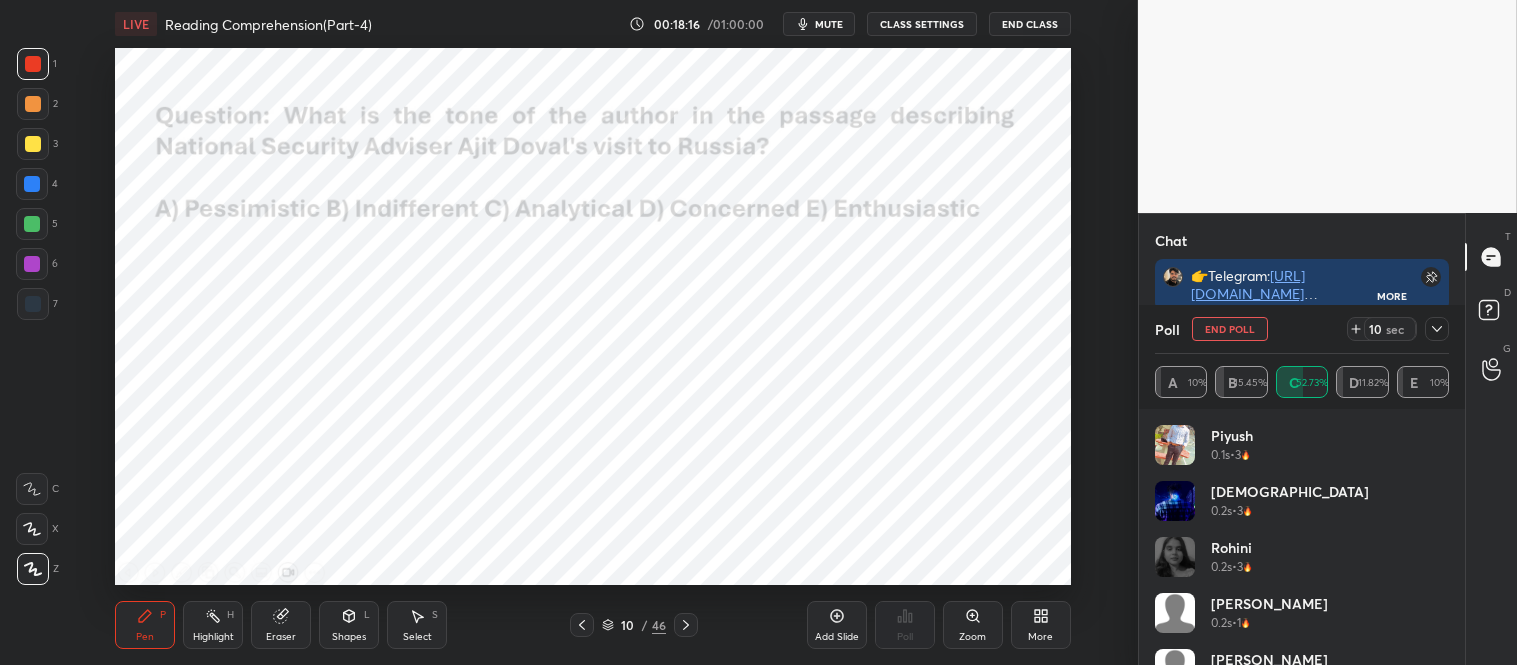 click 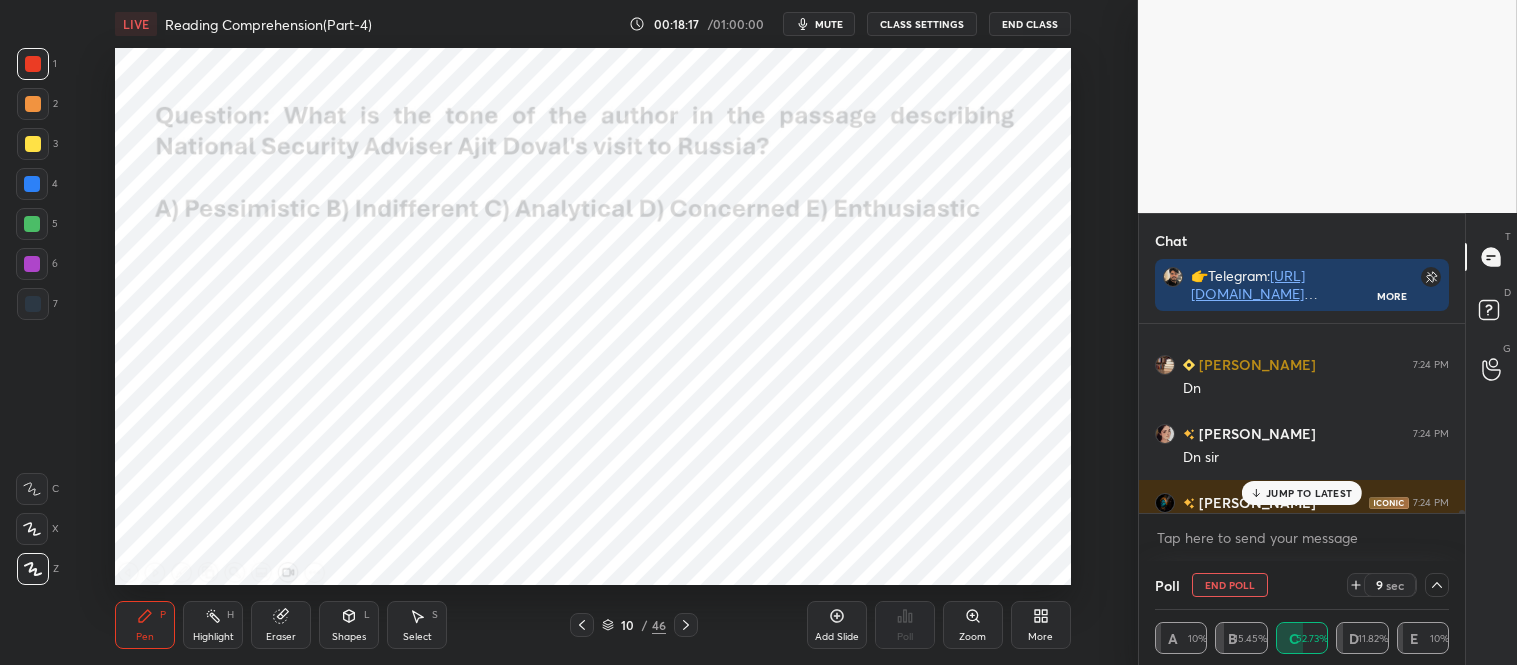 click on "JUMP TO LATEST" at bounding box center [1302, 493] 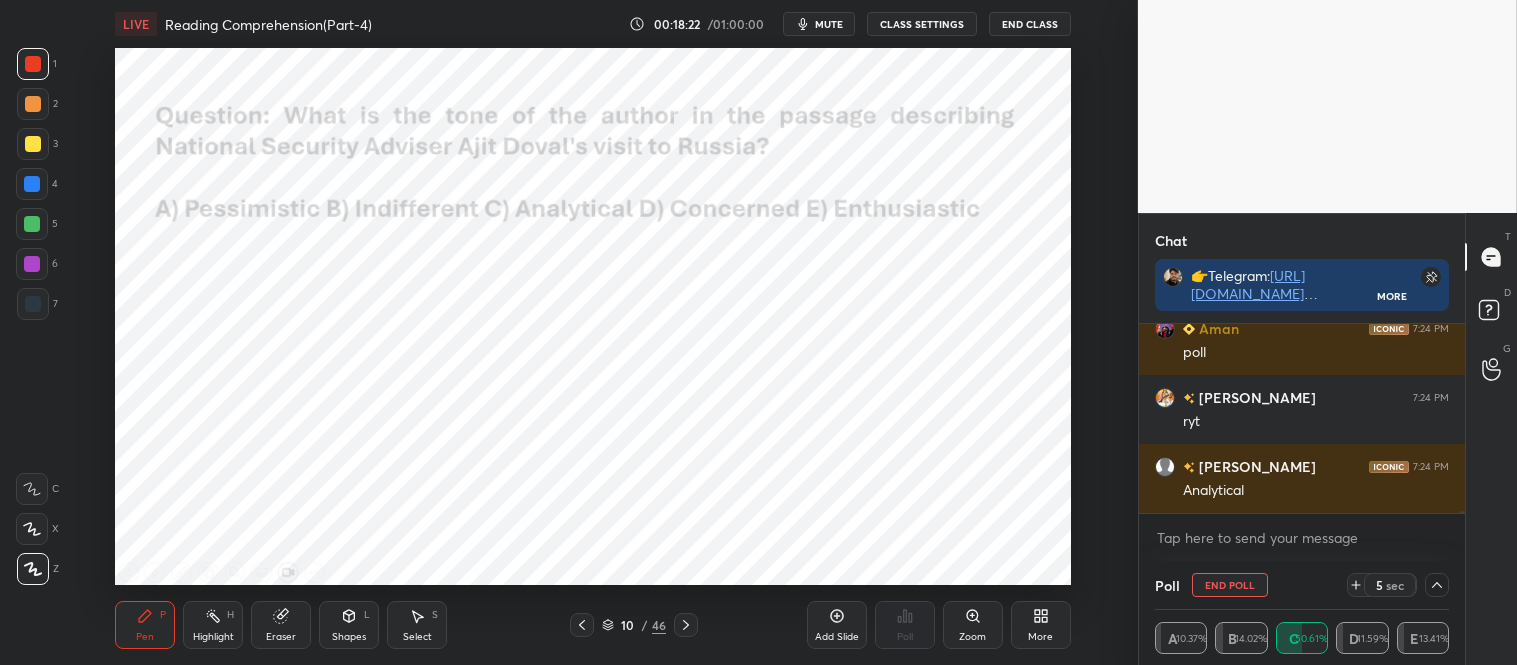 click 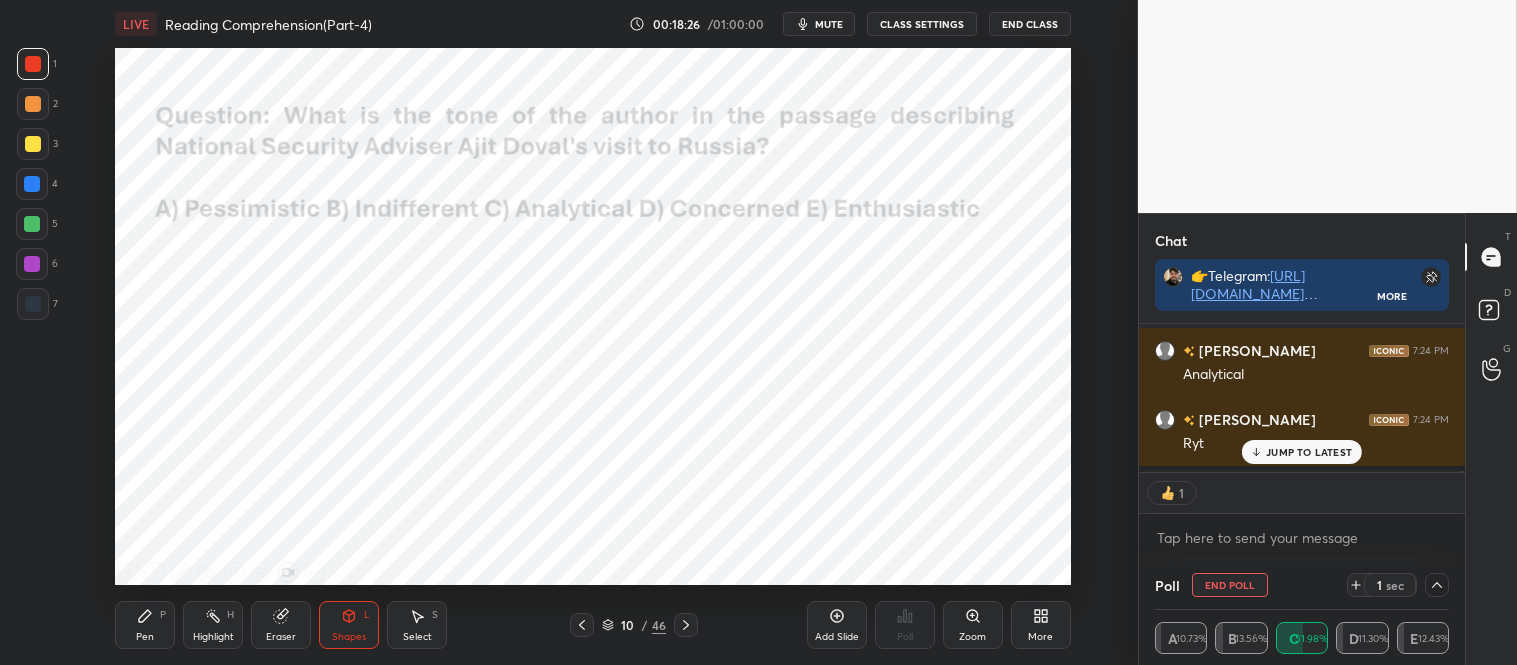 click 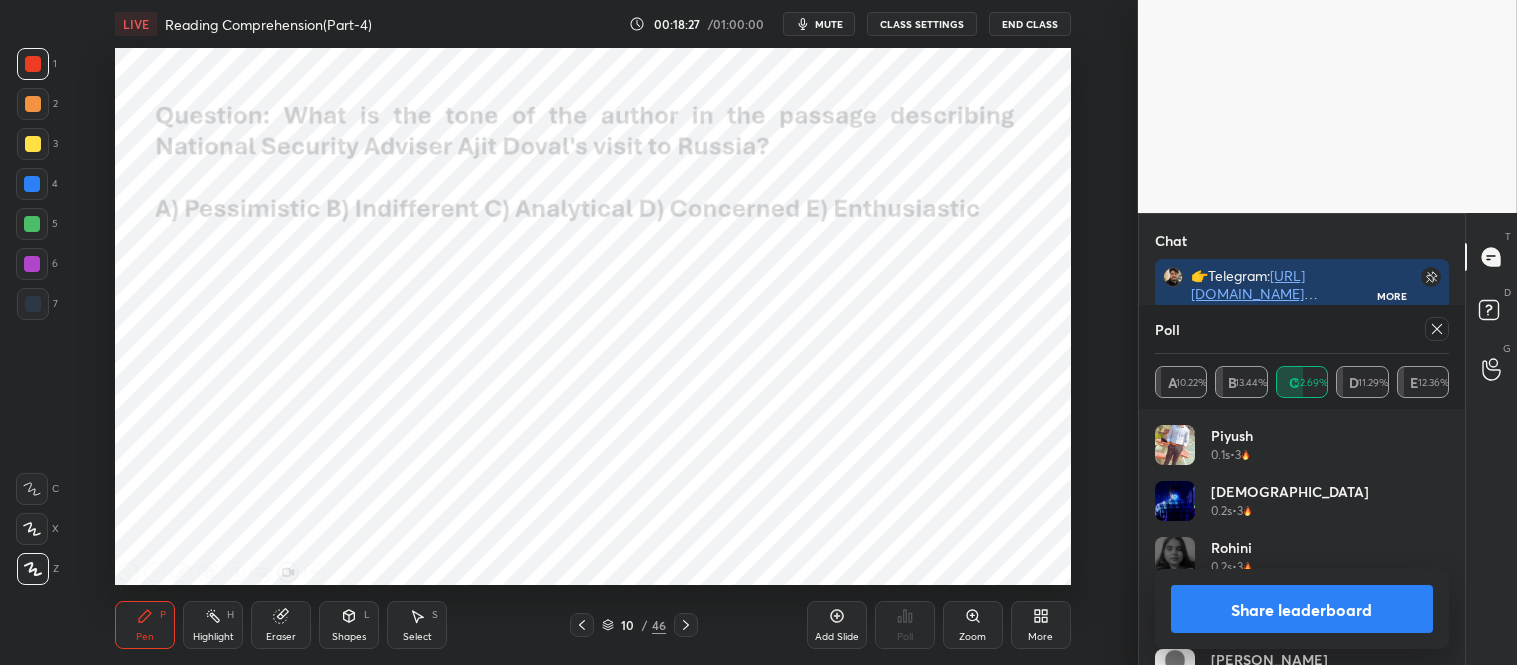 click 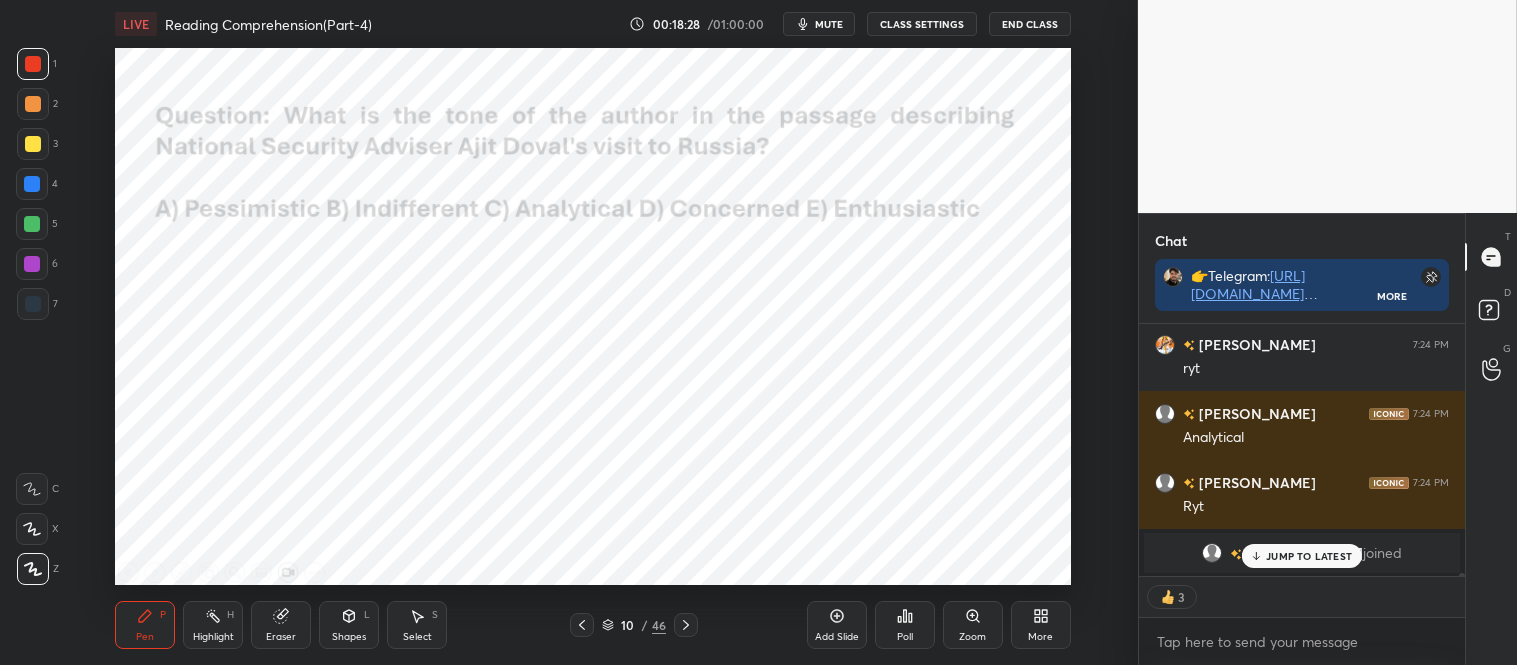 click on "JUMP TO LATEST" at bounding box center (1309, 556) 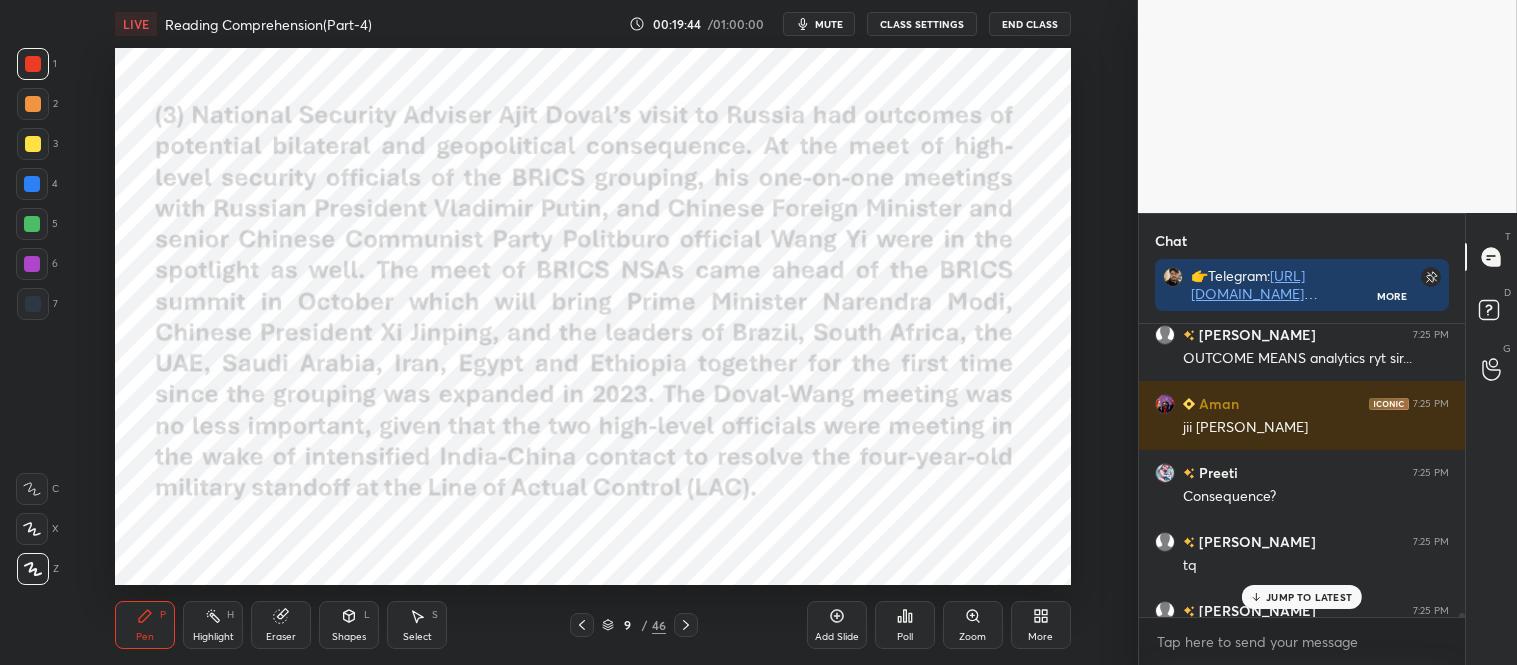 scroll, scrollTop: 21433, scrollLeft: 0, axis: vertical 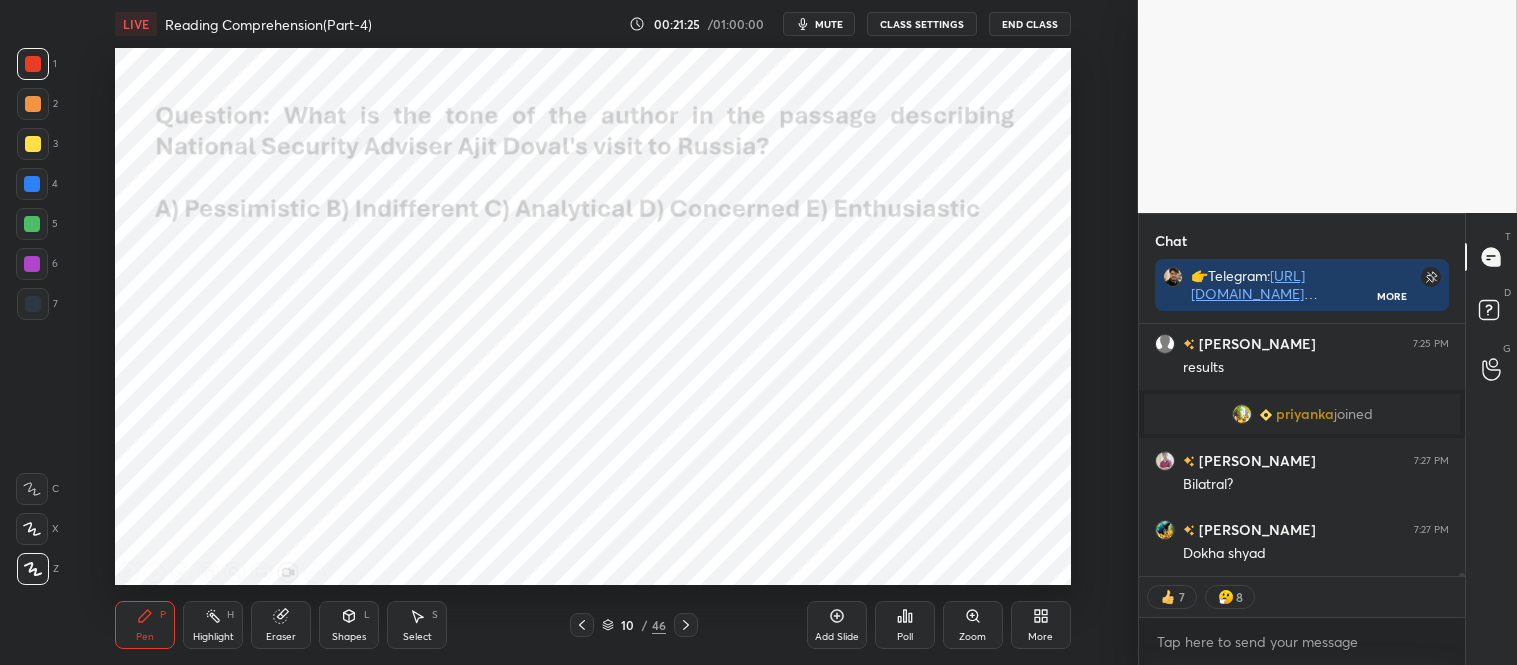 click at bounding box center [32, 184] 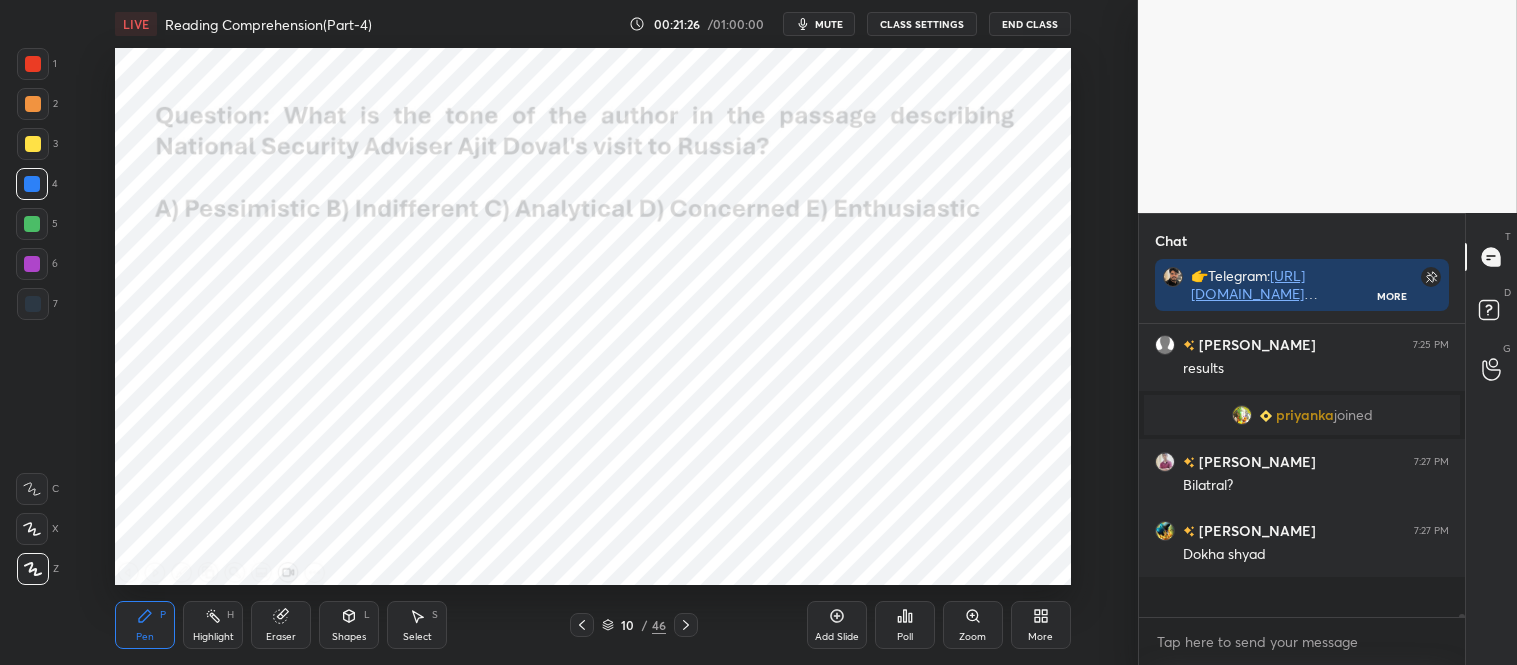scroll, scrollTop: 6, scrollLeft: 5, axis: both 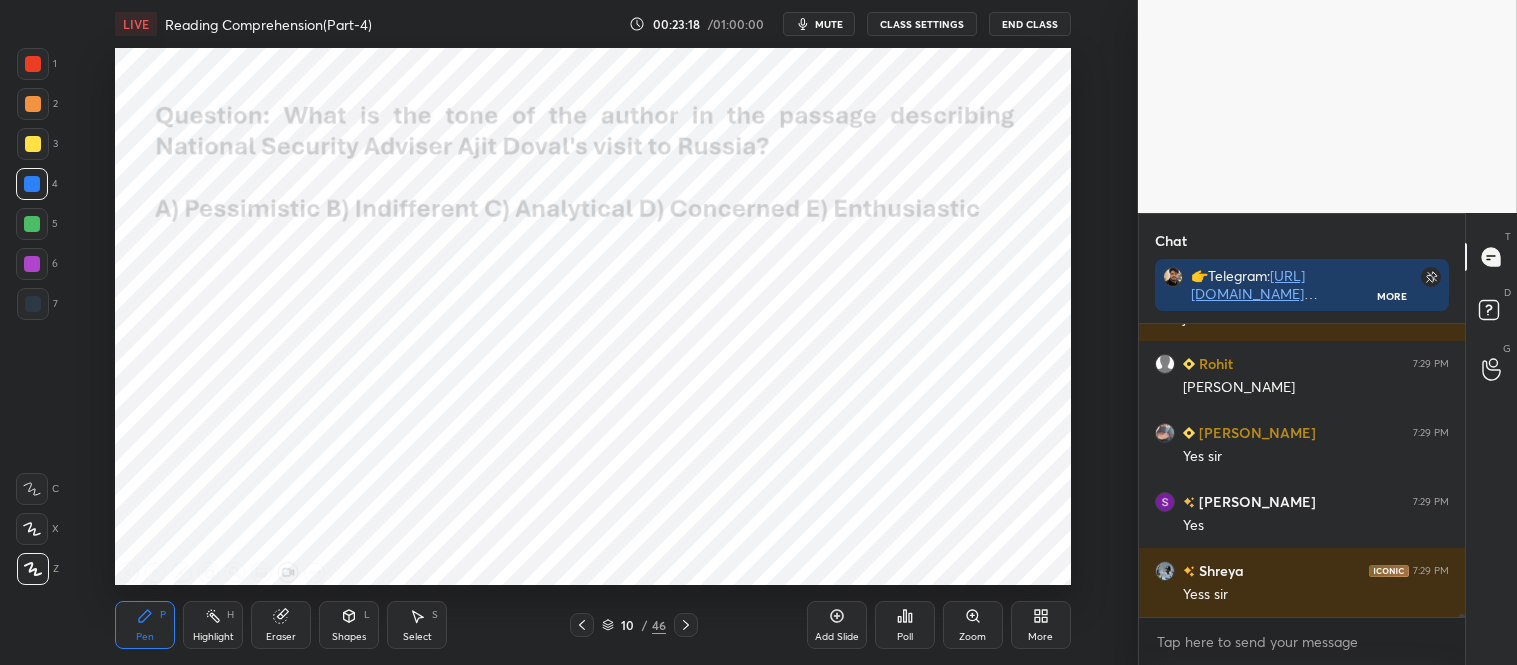 click 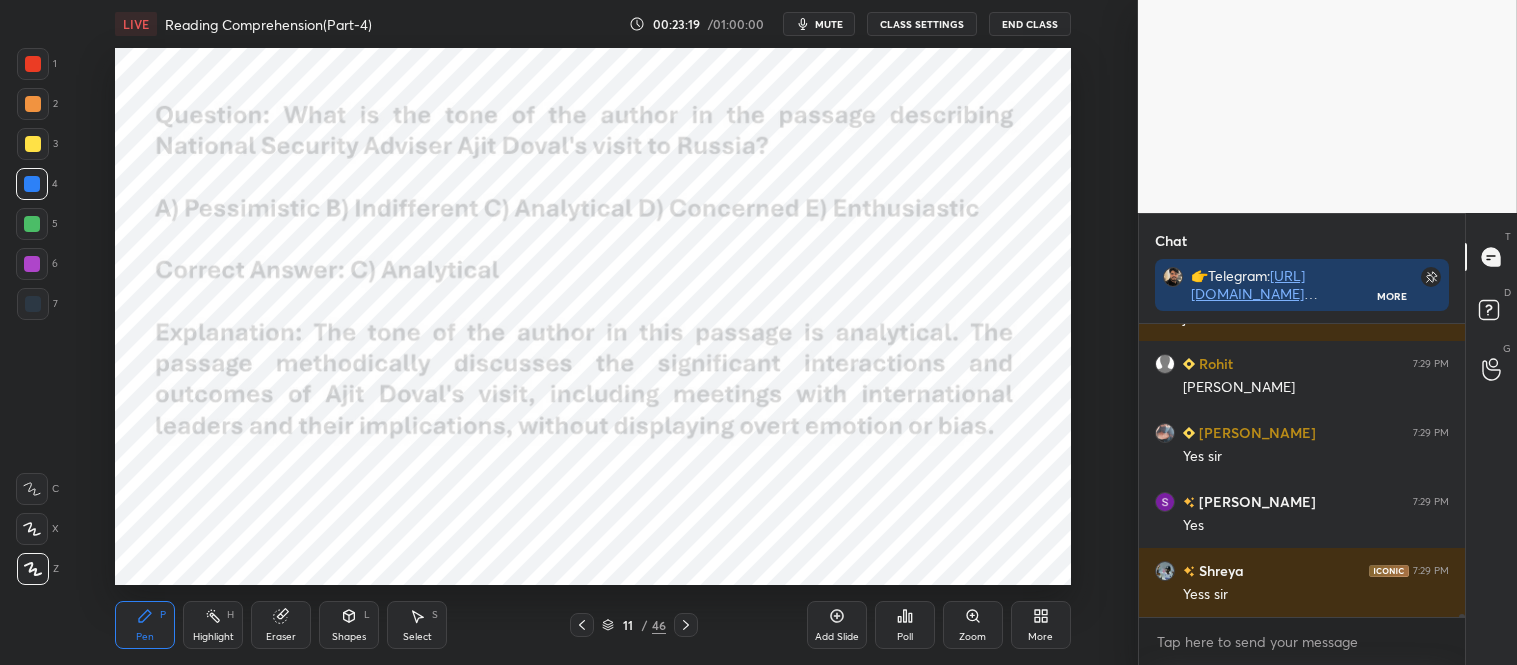 click 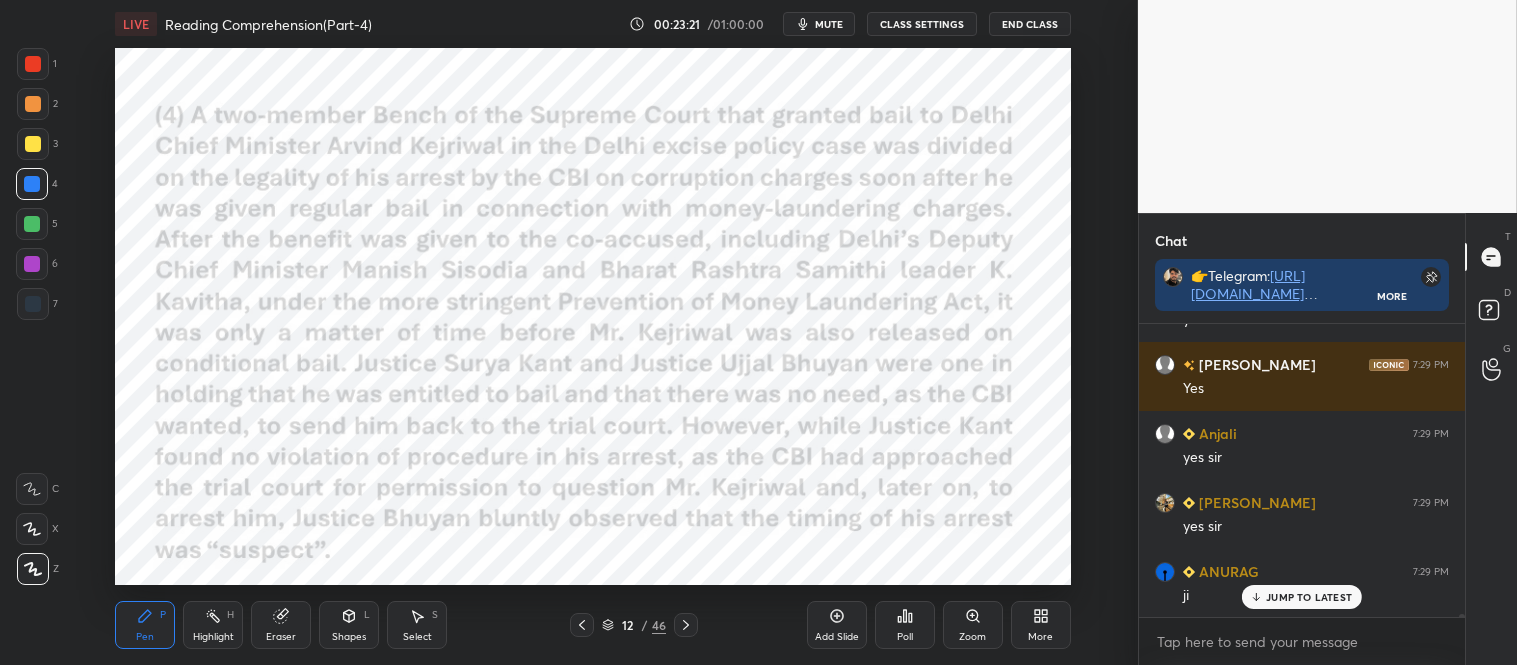 scroll, scrollTop: 25862, scrollLeft: 0, axis: vertical 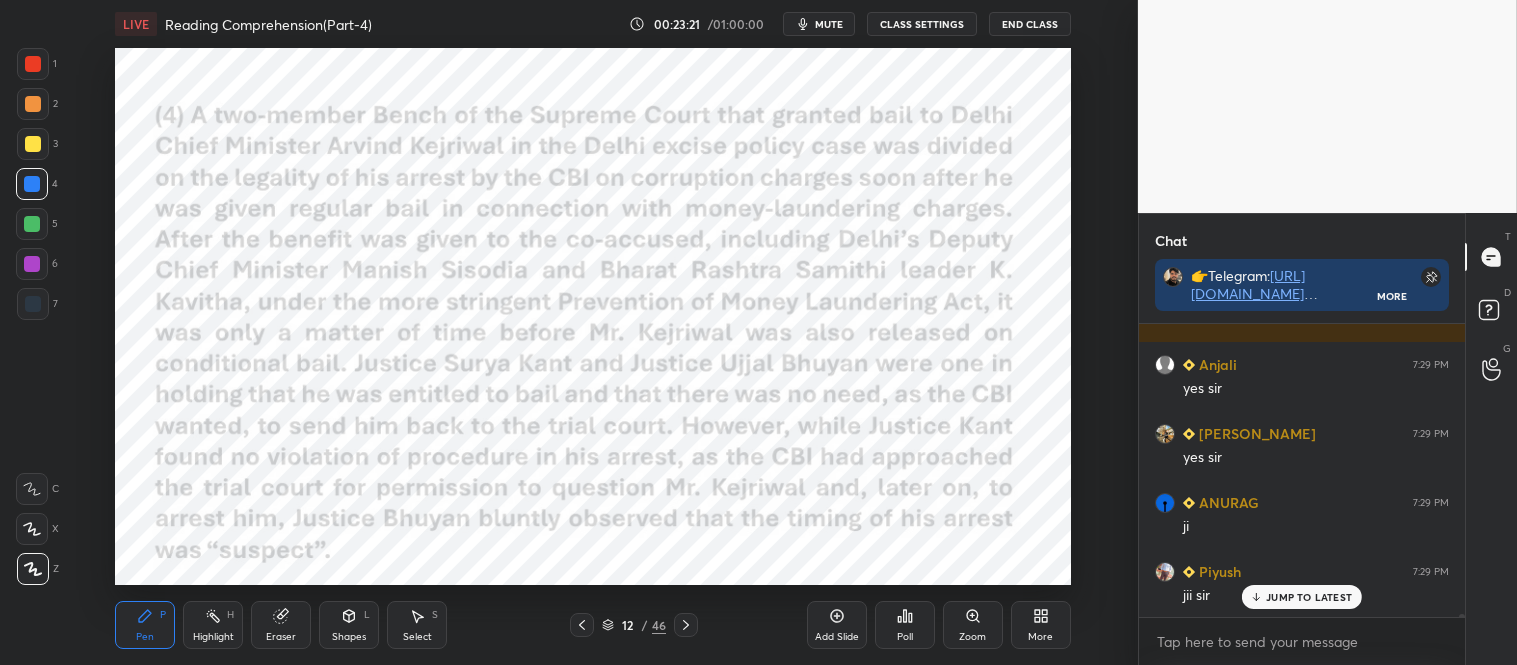 click 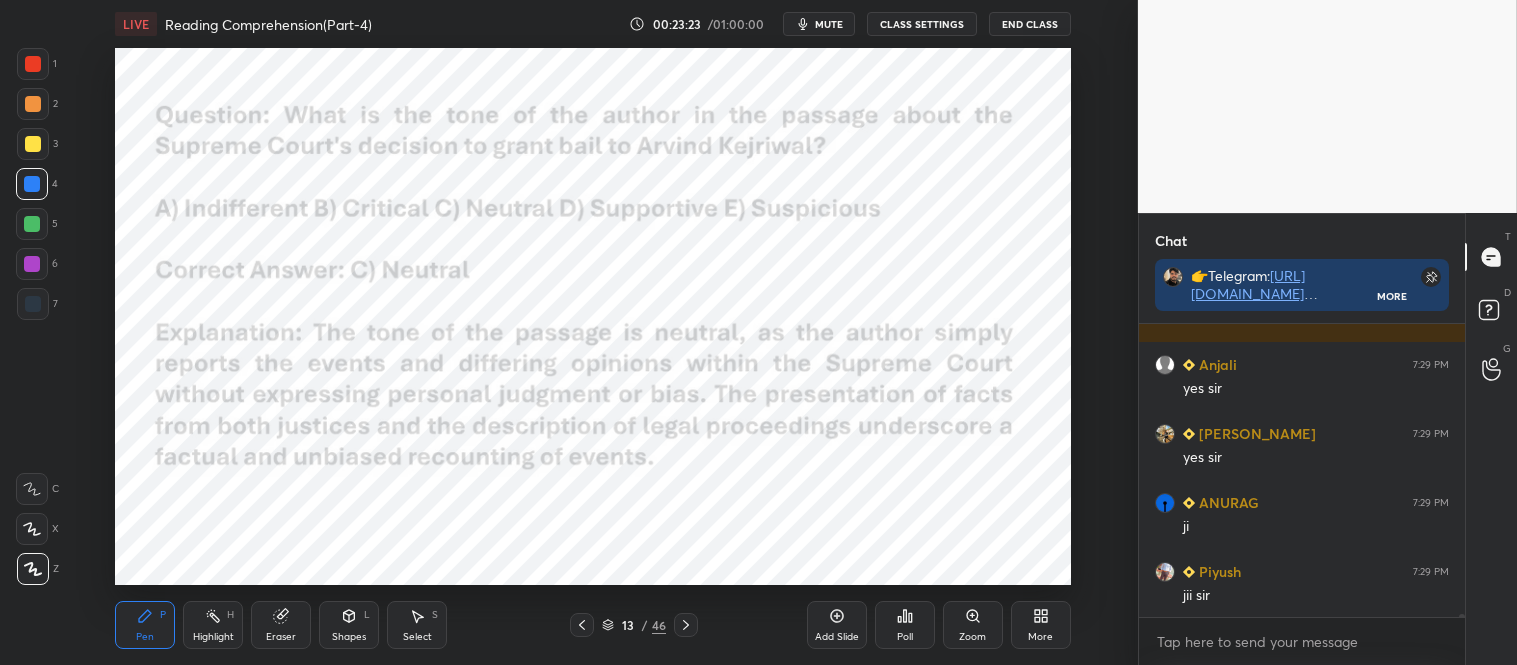 scroll, scrollTop: 25932, scrollLeft: 0, axis: vertical 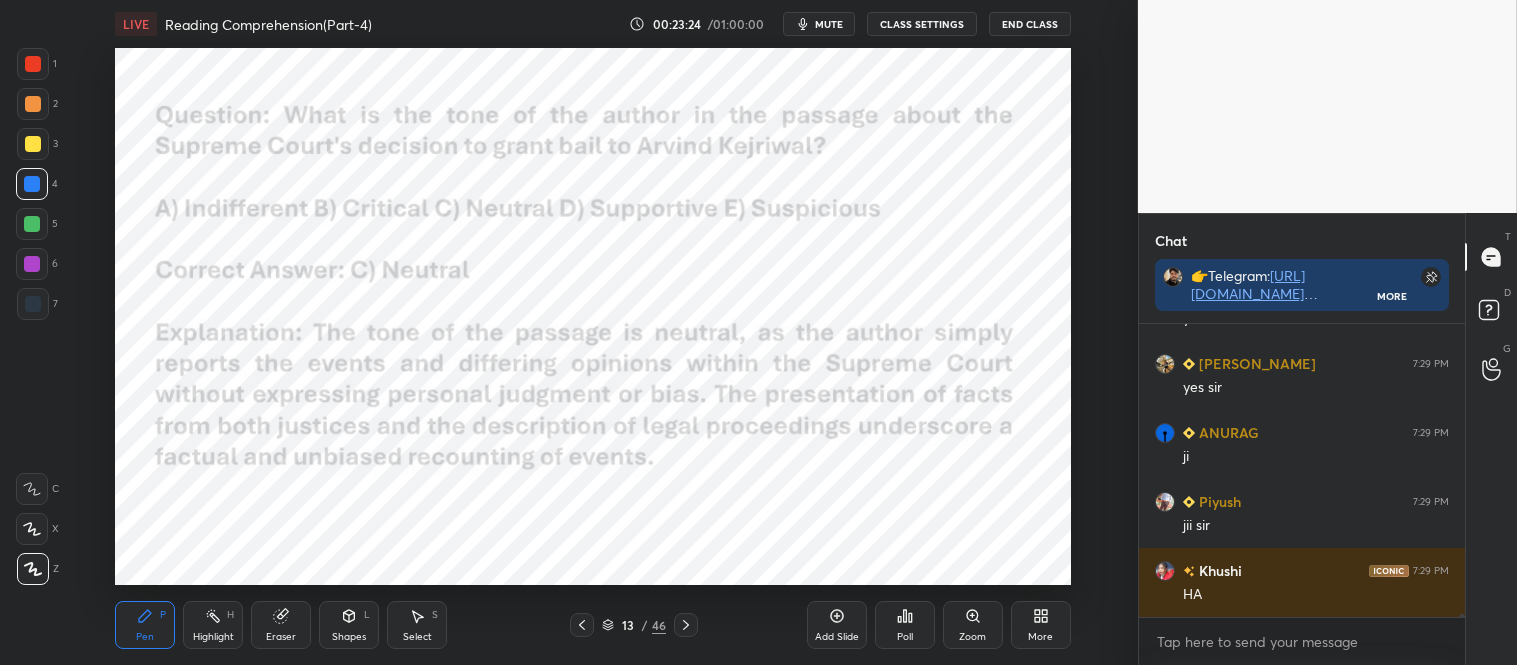 click 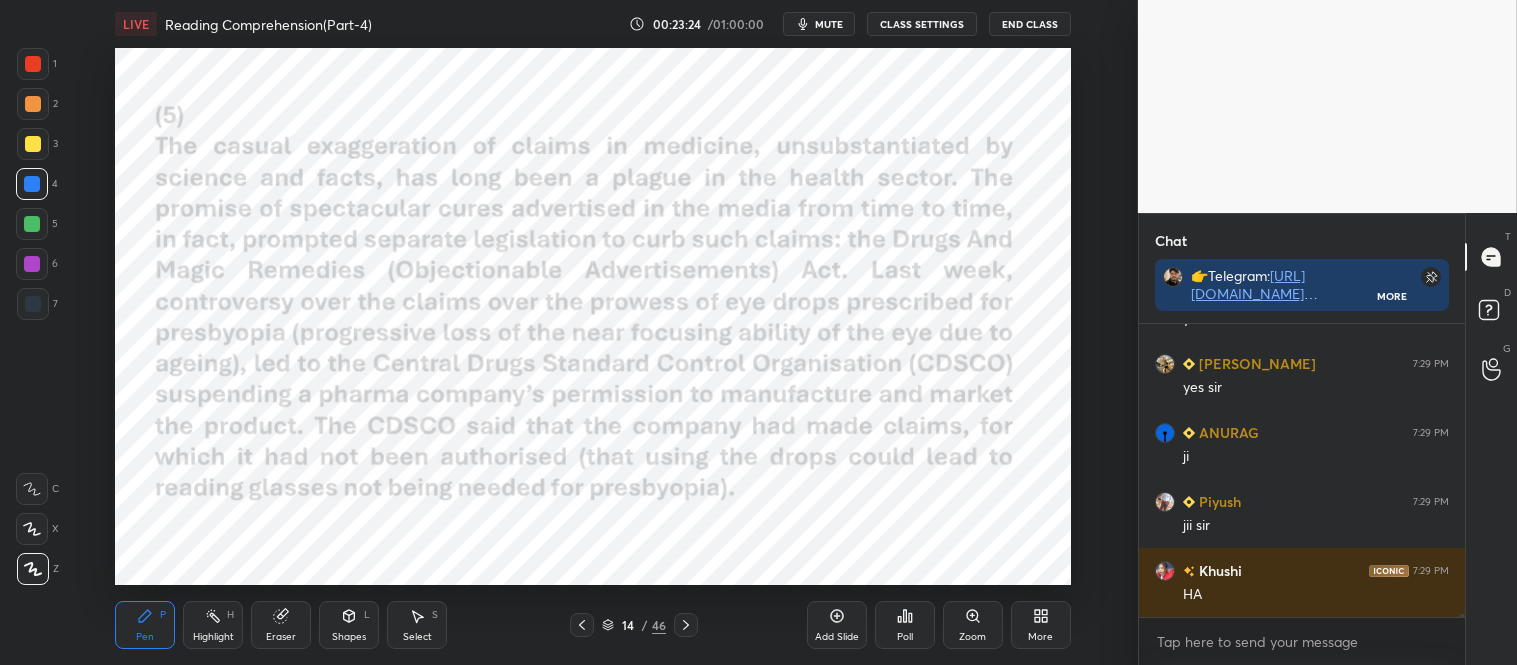 click 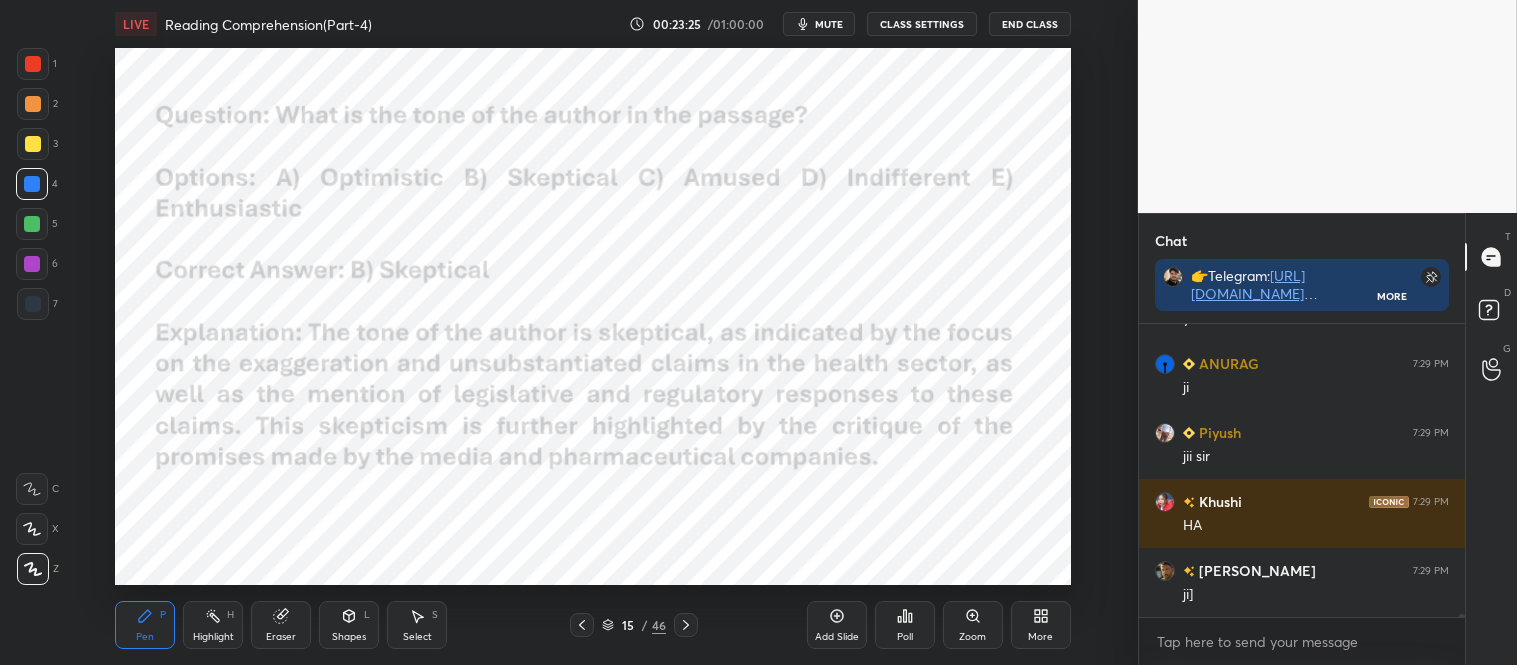 click 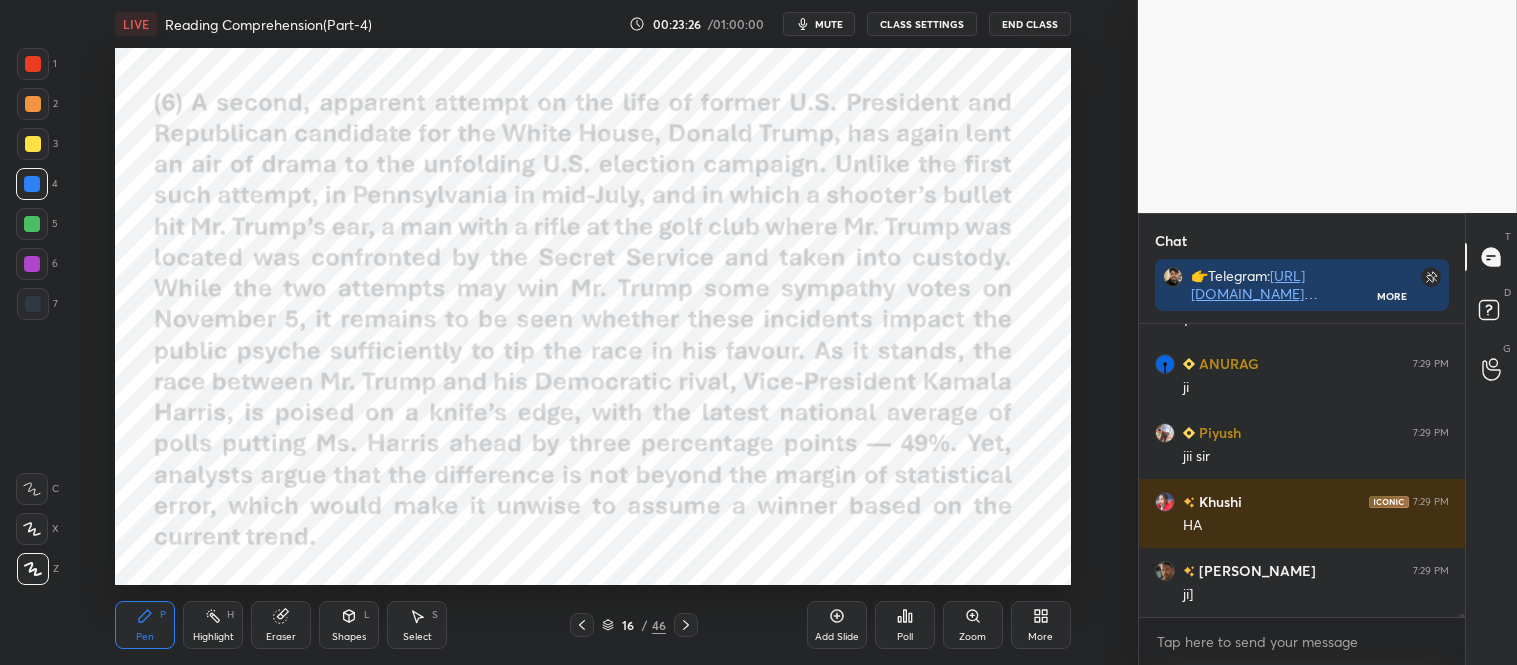 scroll, scrollTop: 26070, scrollLeft: 0, axis: vertical 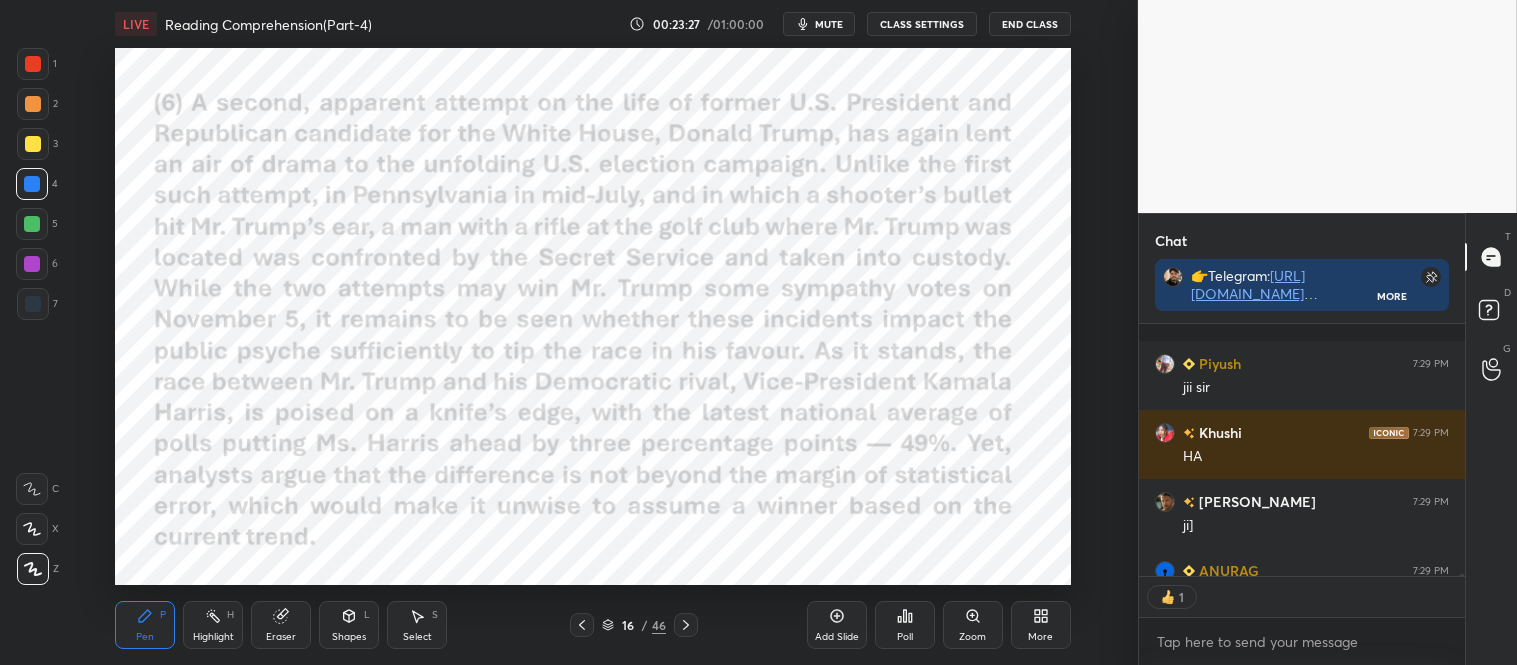 click 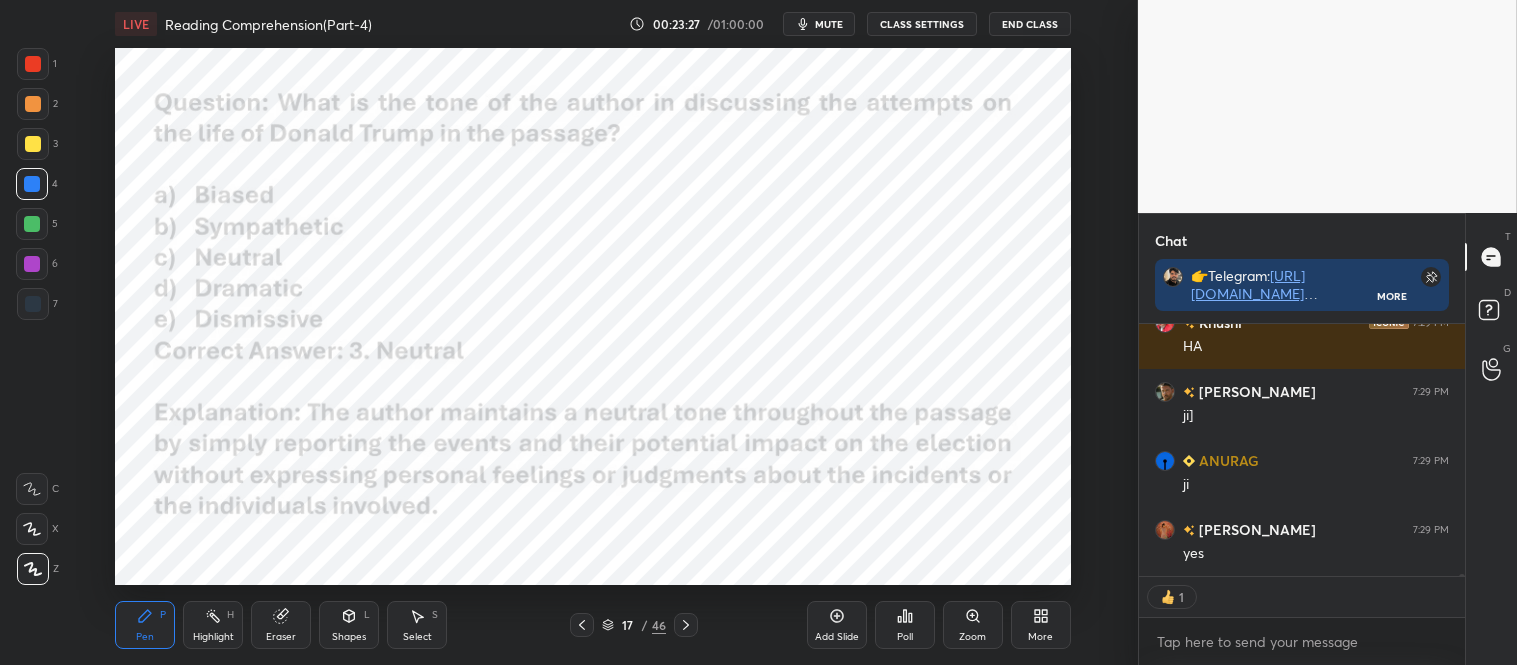 click 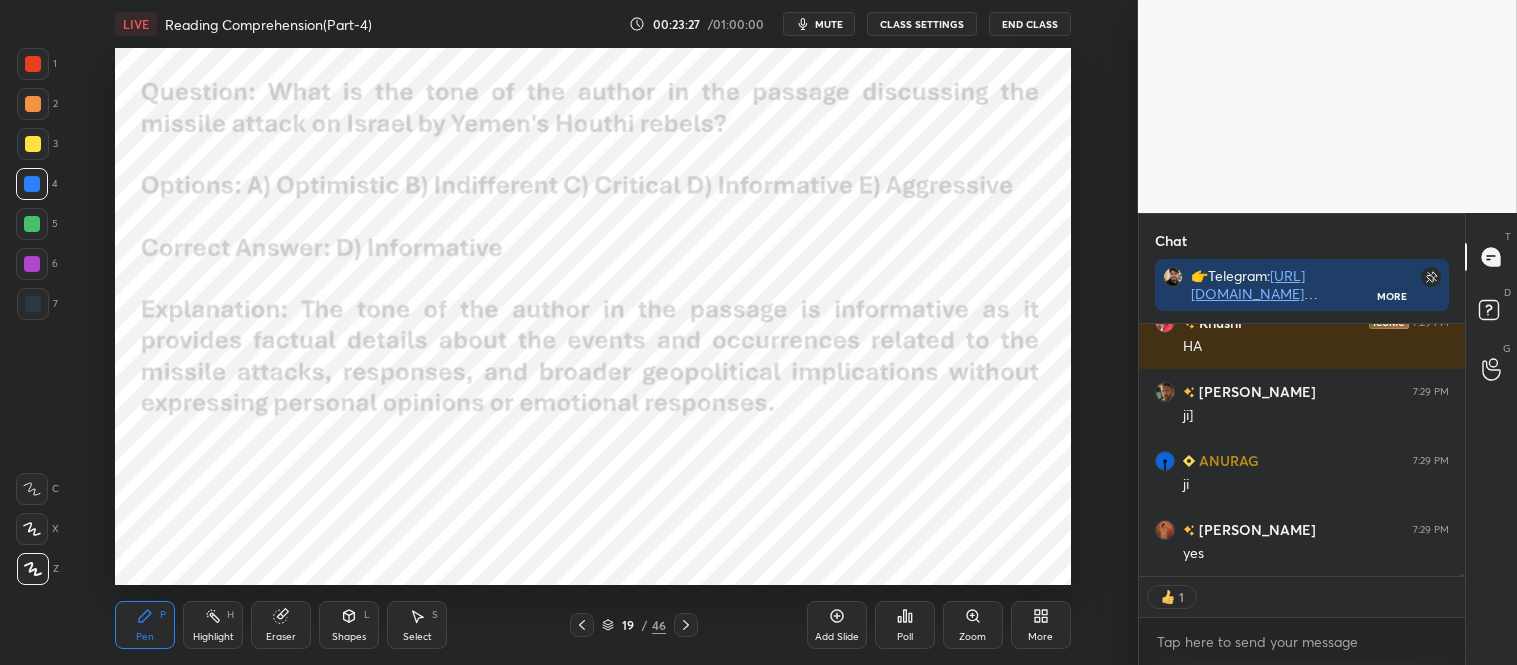 click 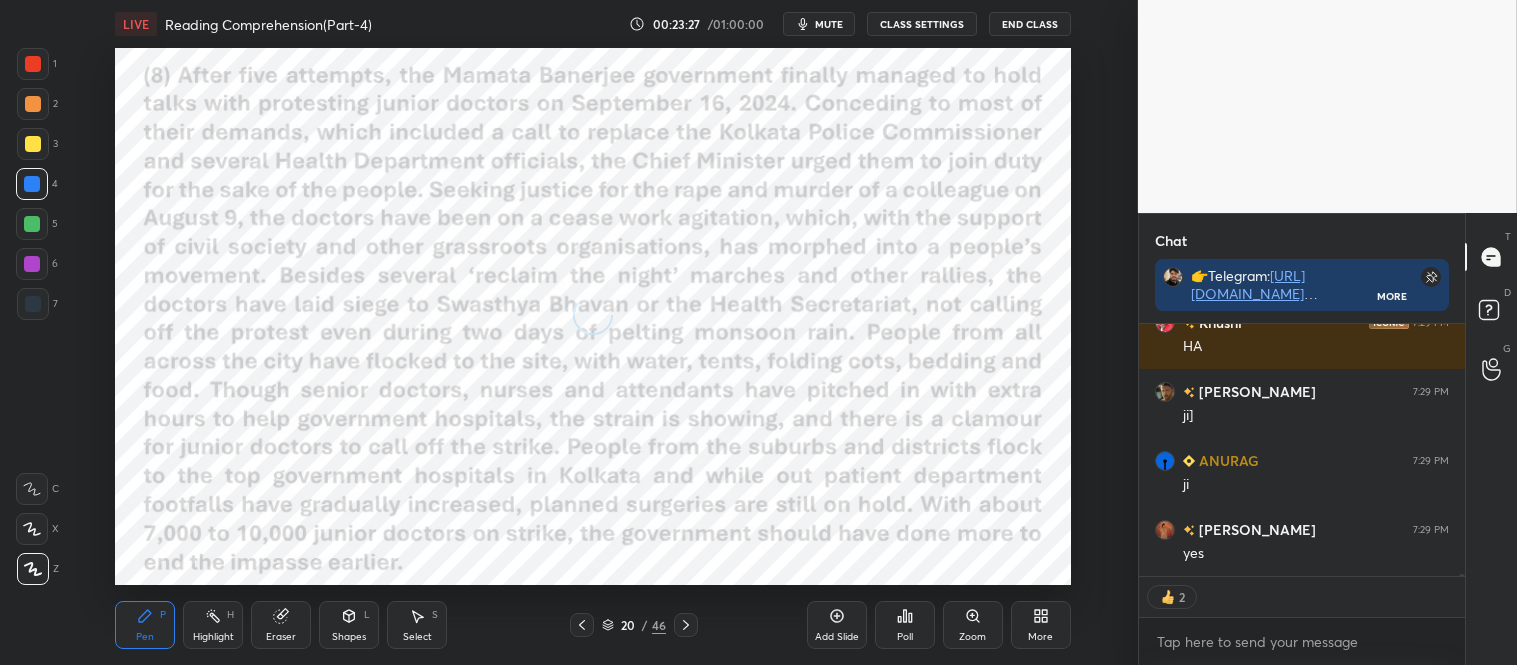 click 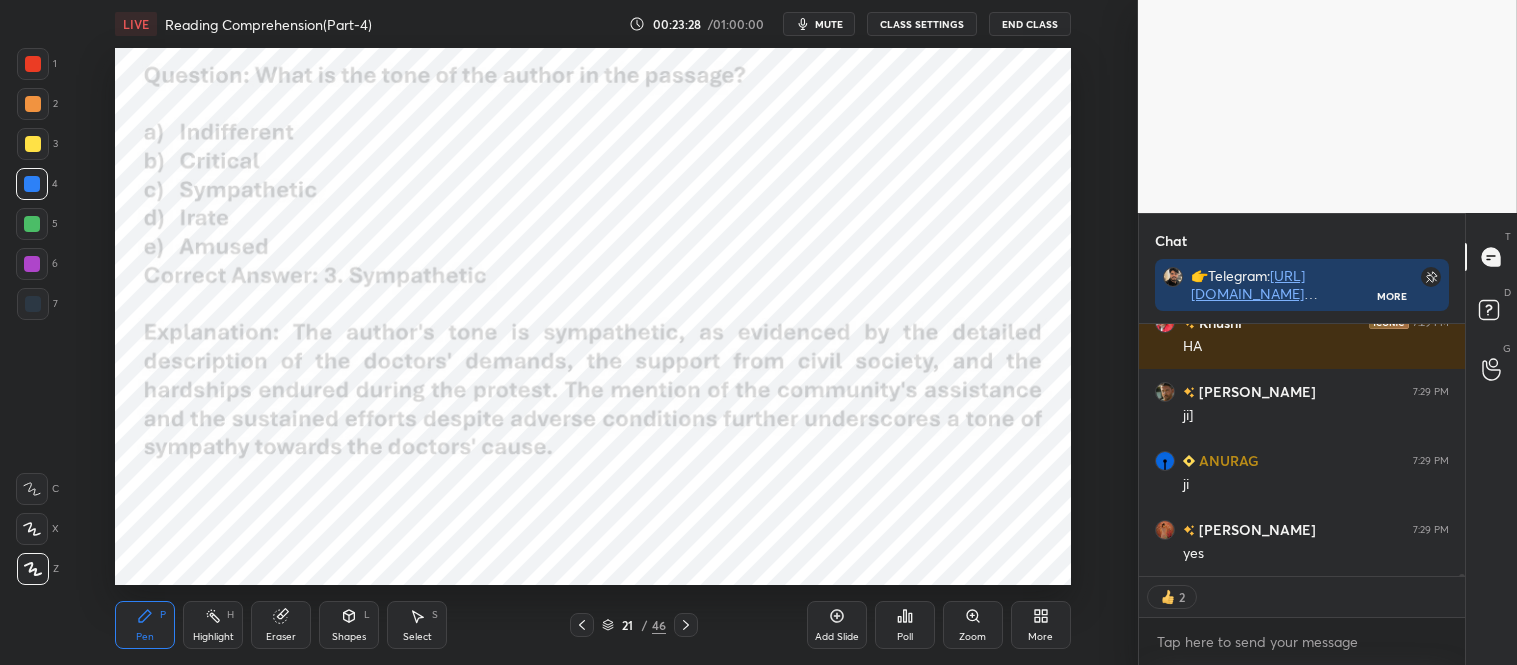 click 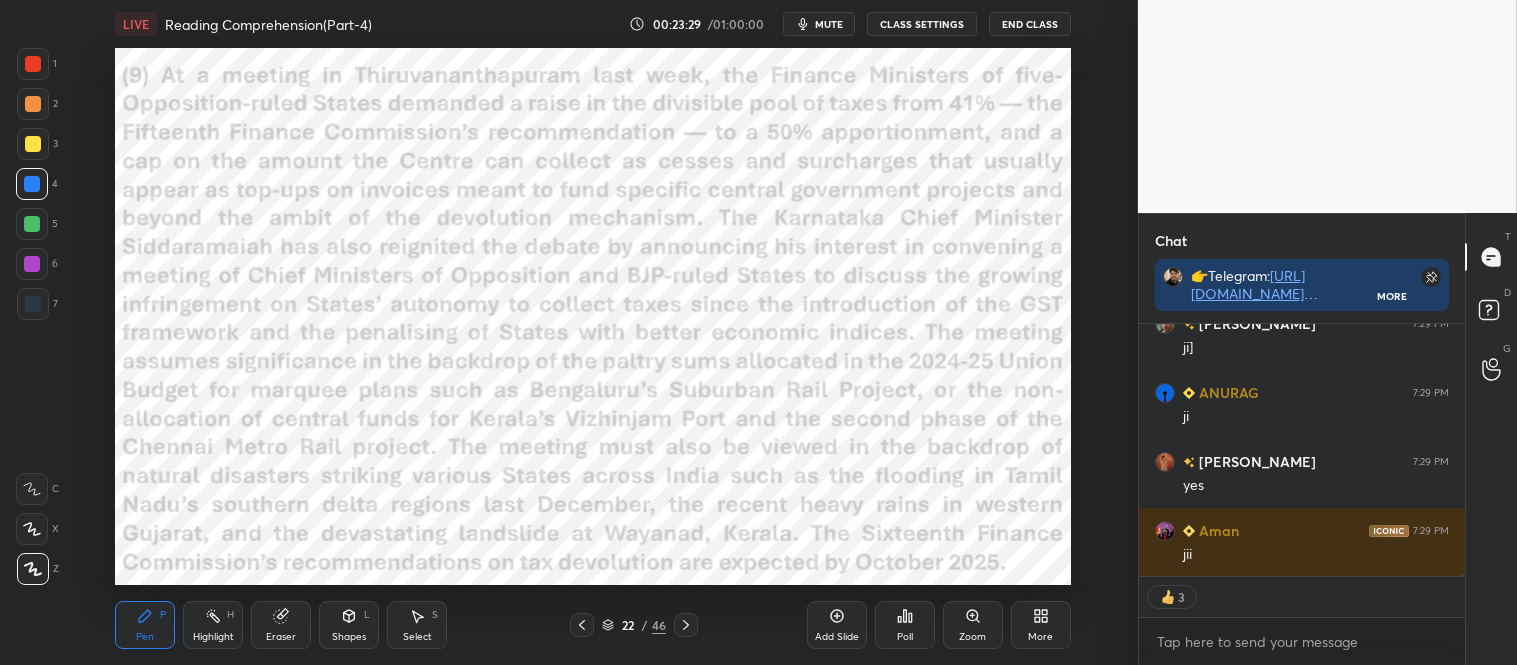 scroll, scrollTop: 26455, scrollLeft: 0, axis: vertical 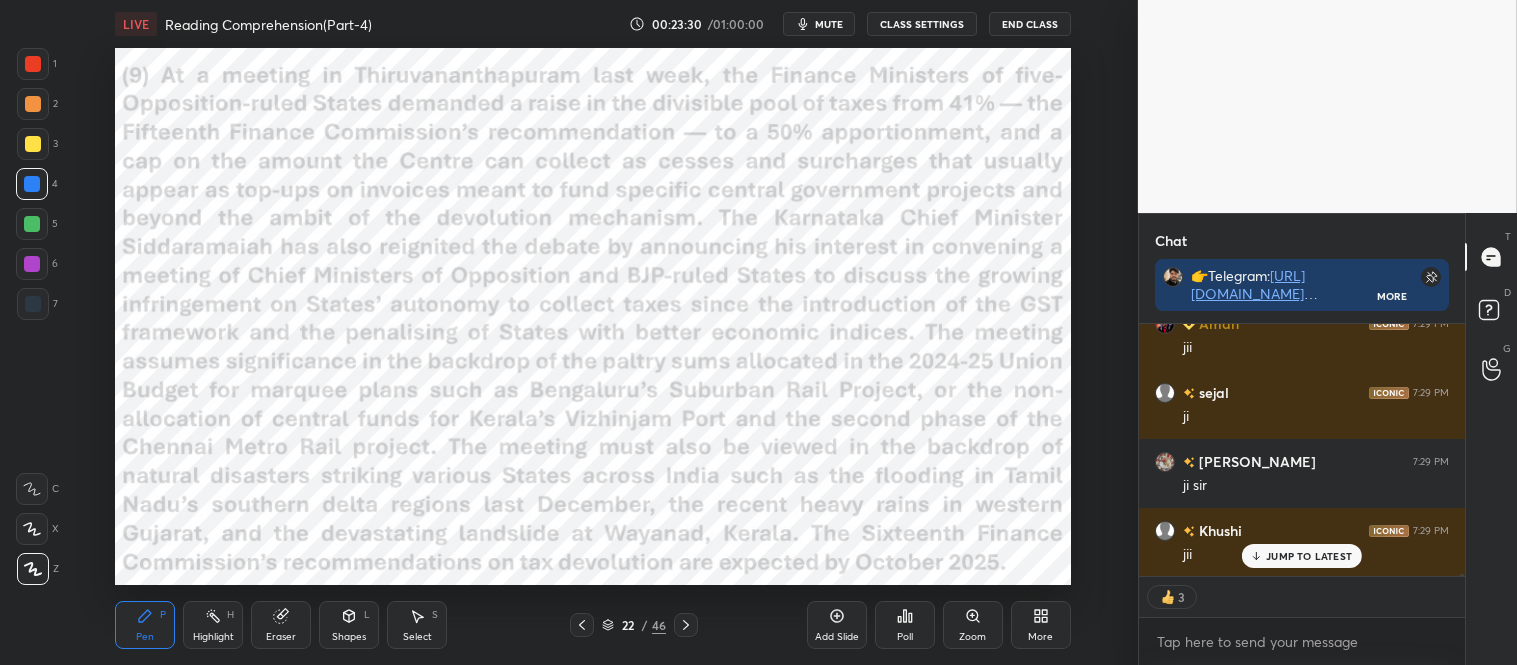 click 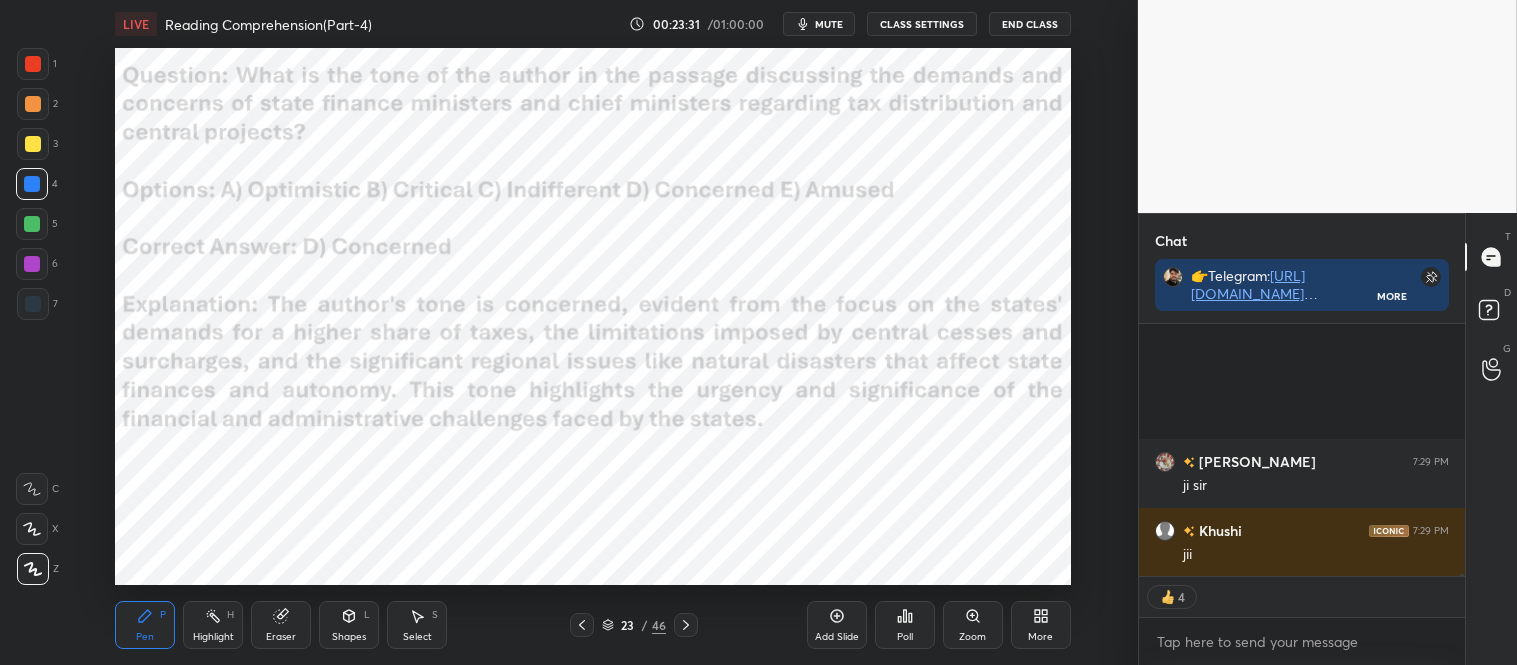 click 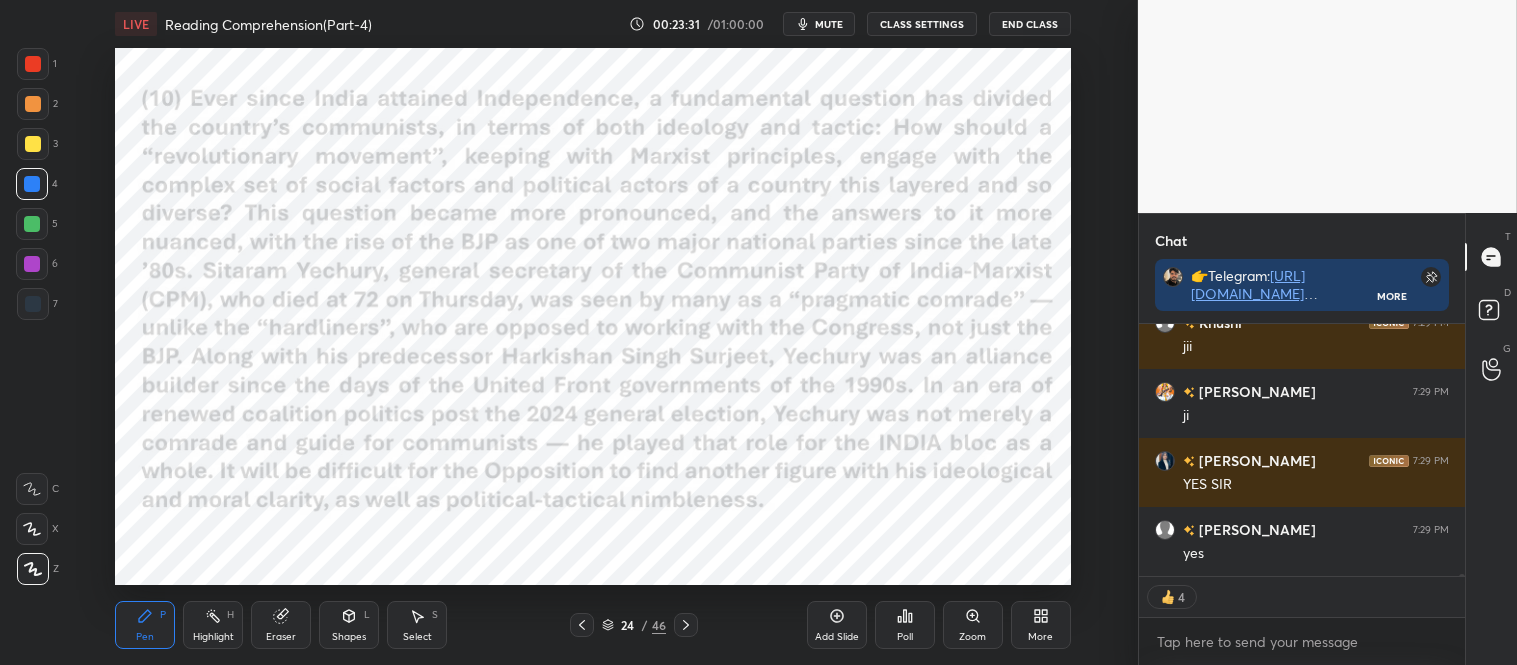 click 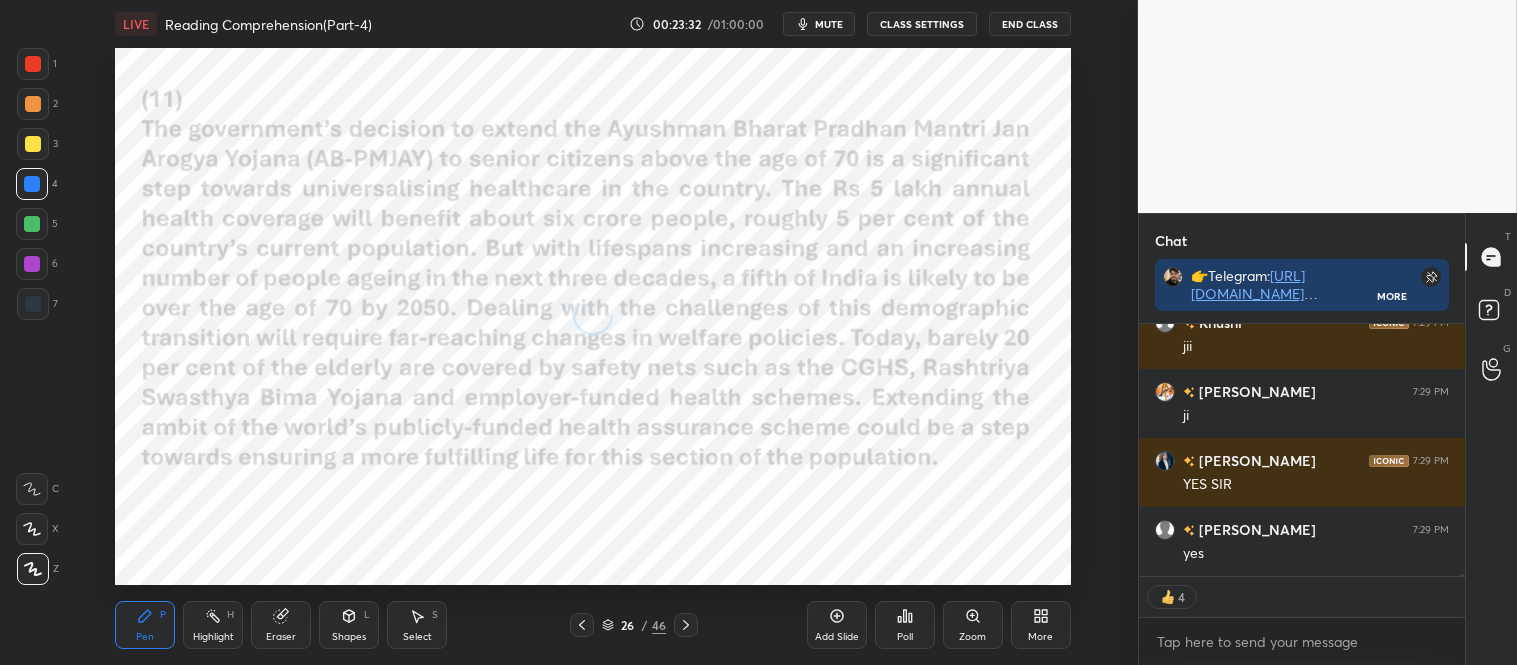 click 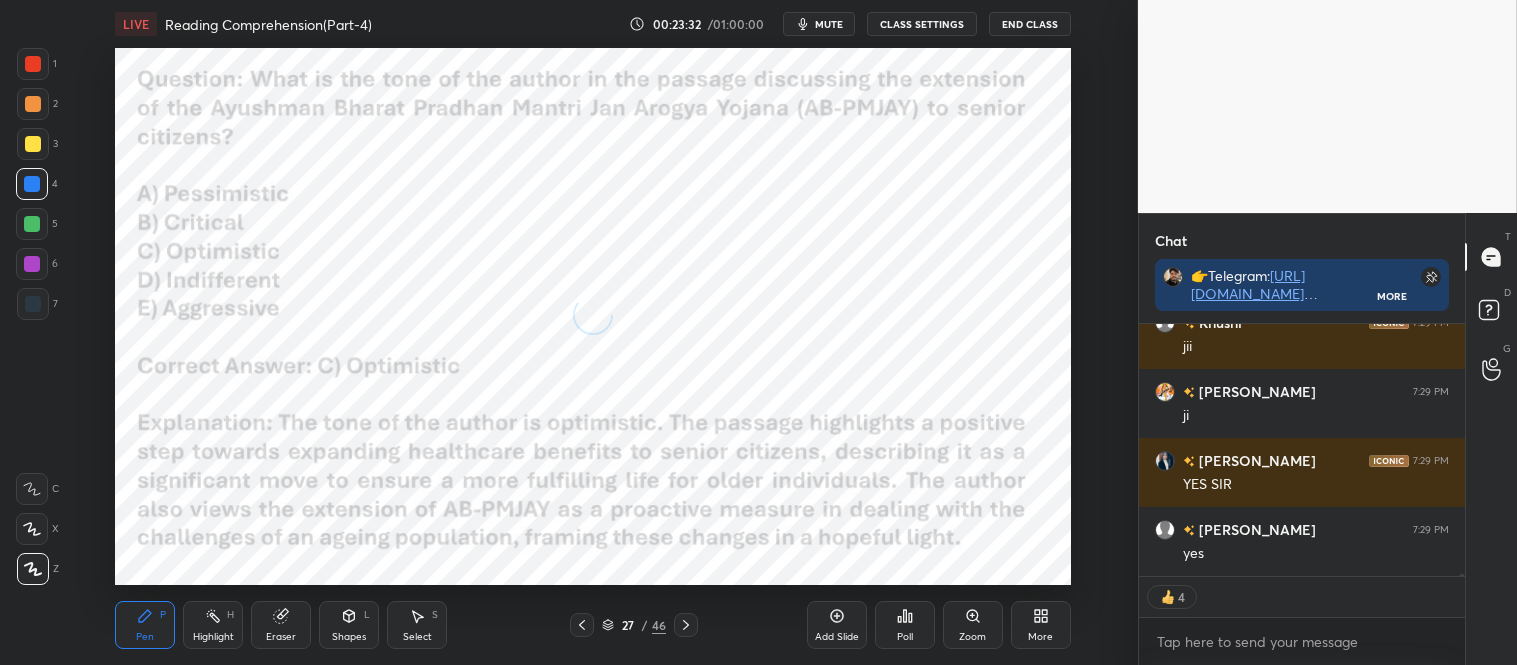 click 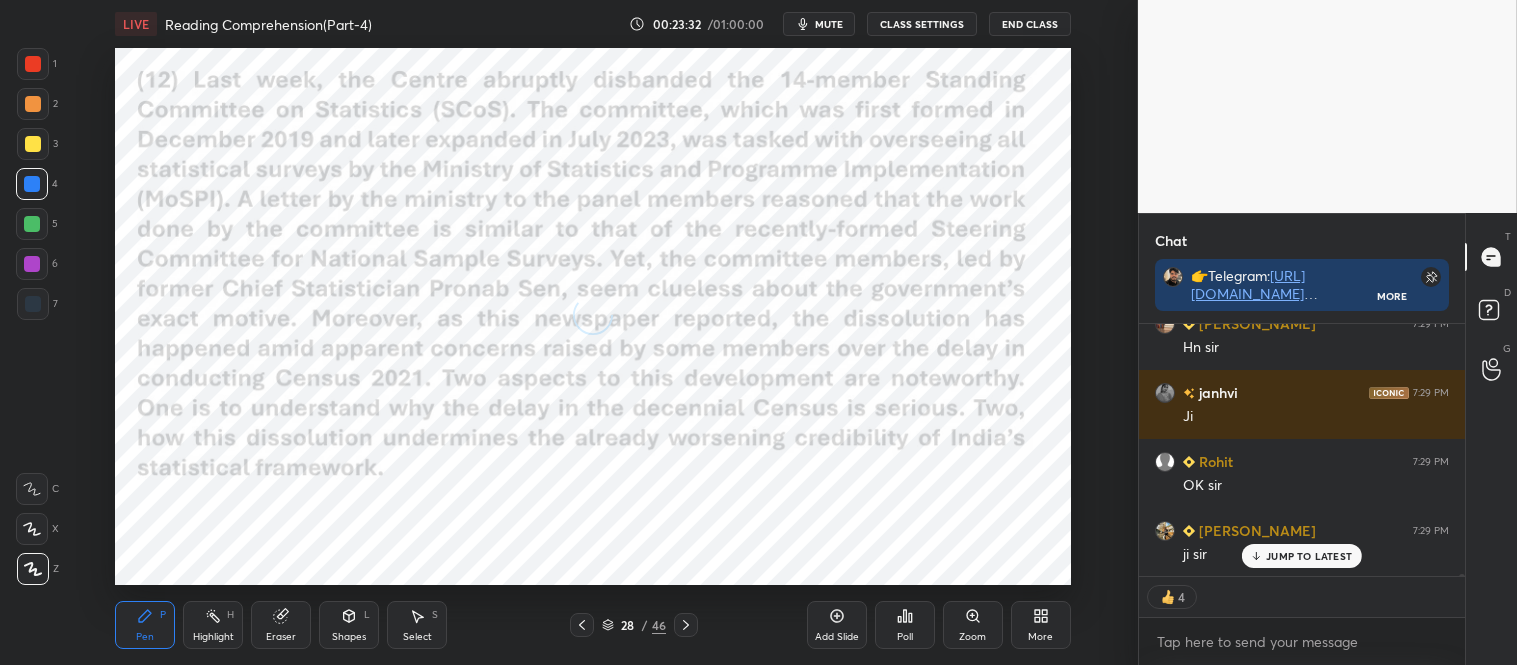 click 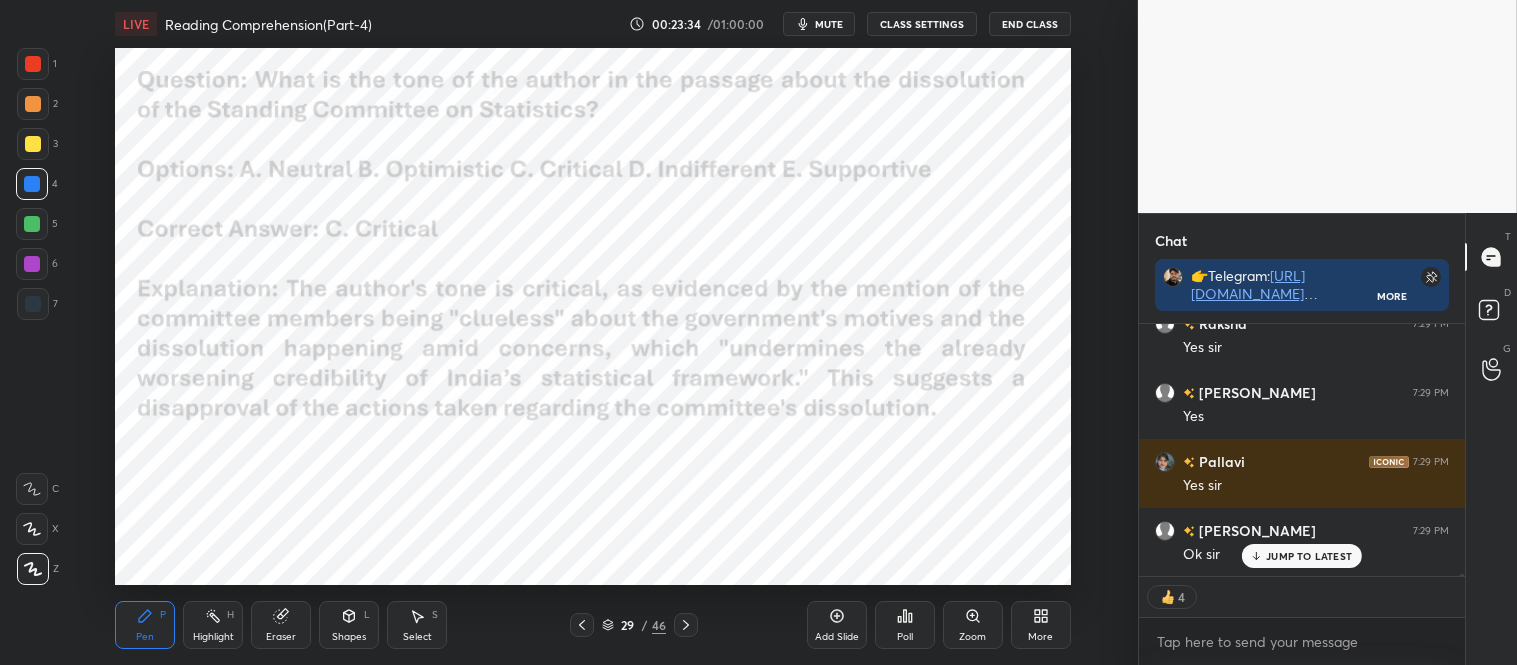 click 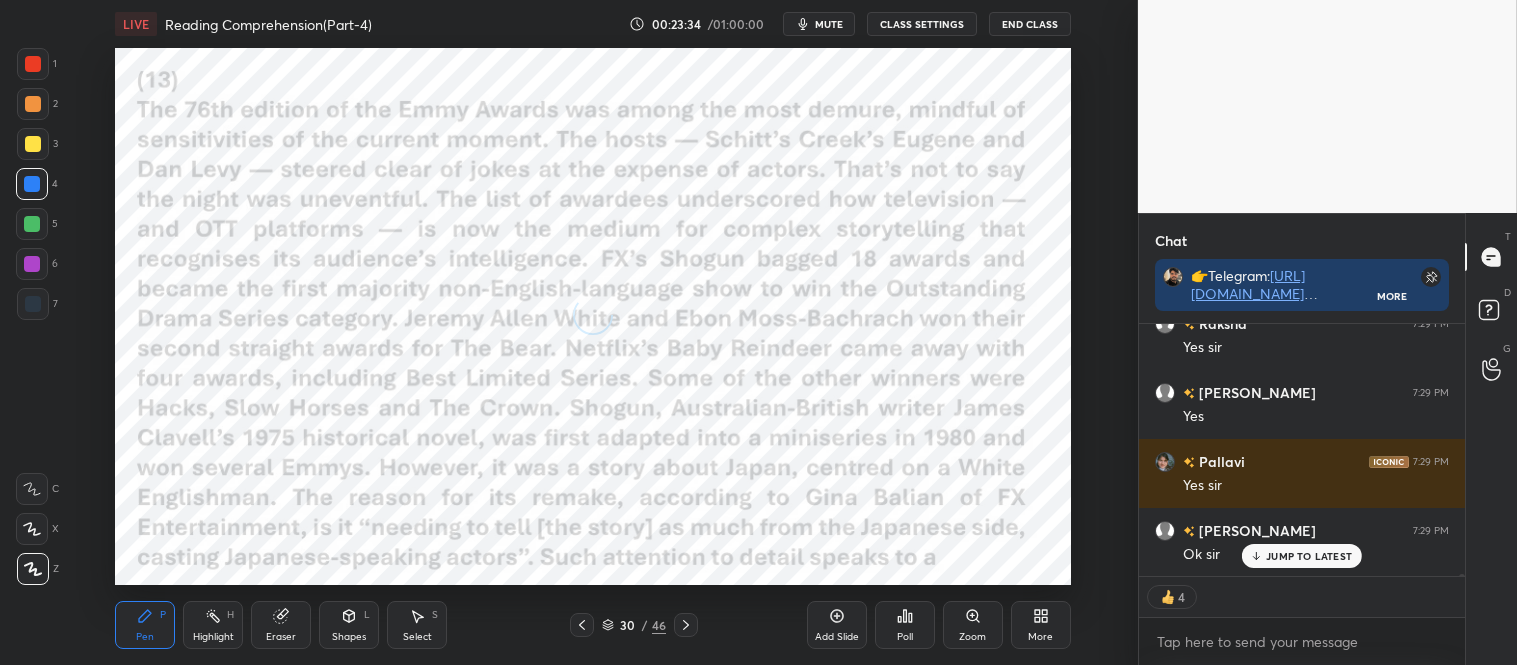 click 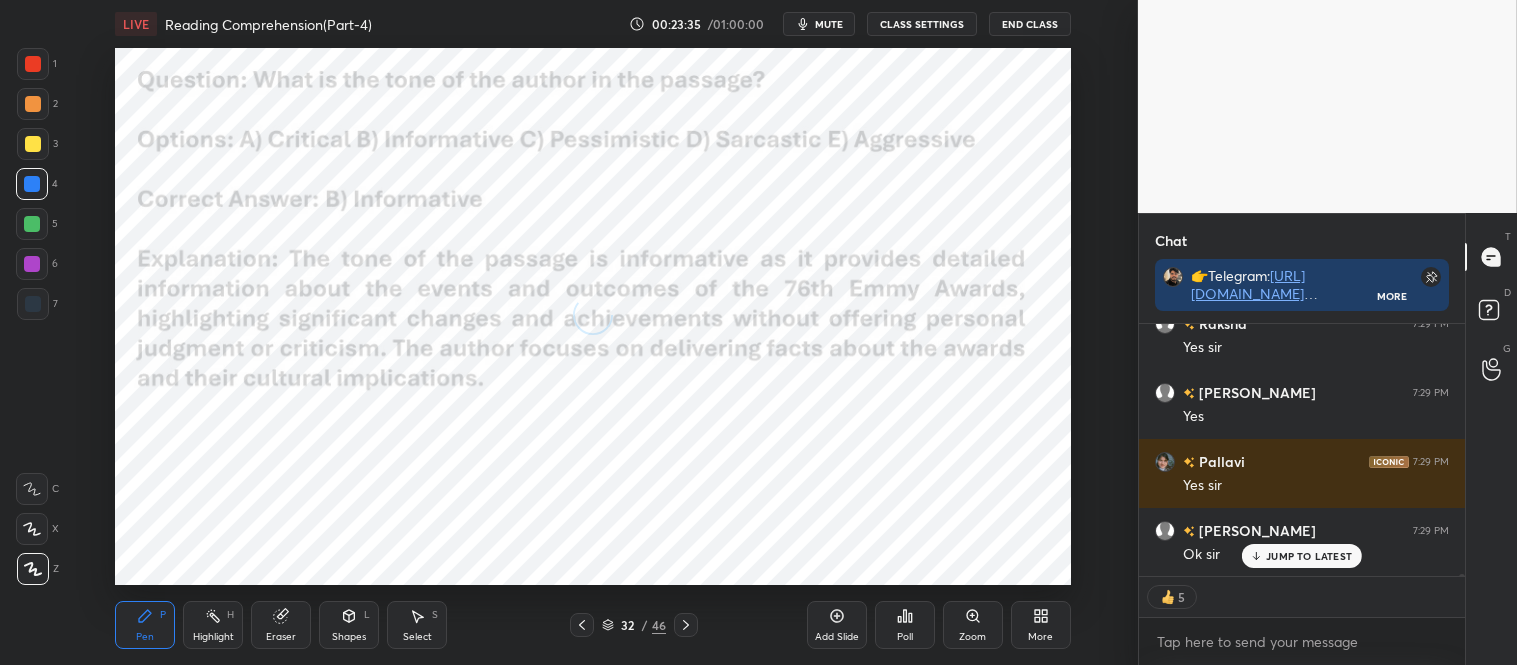 click 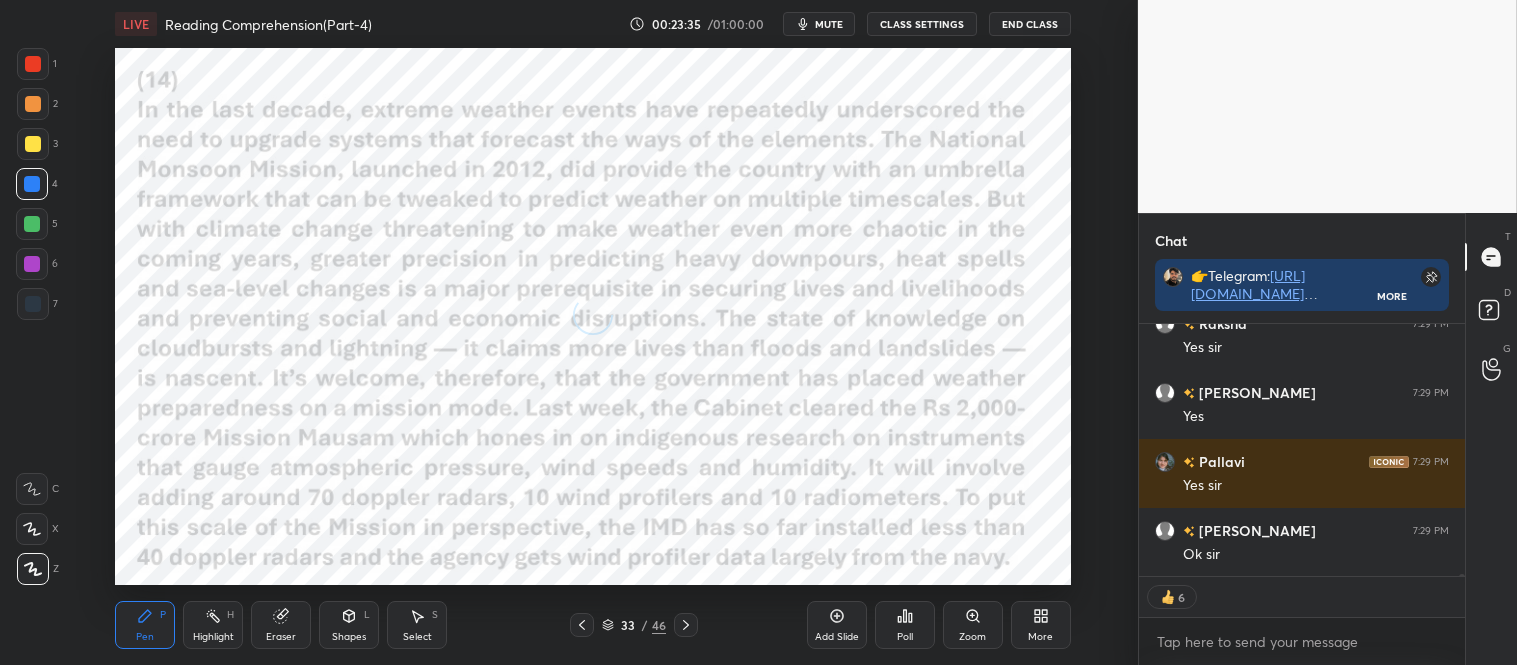 click 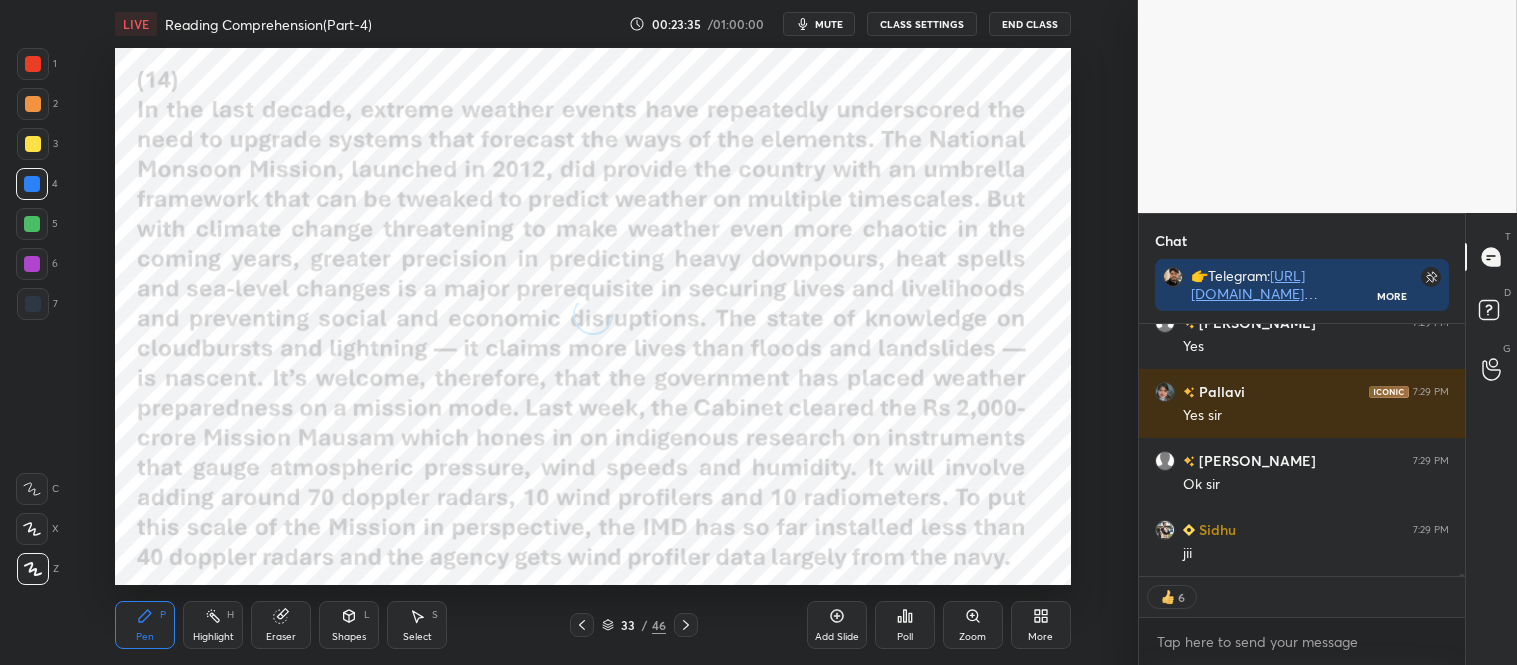click 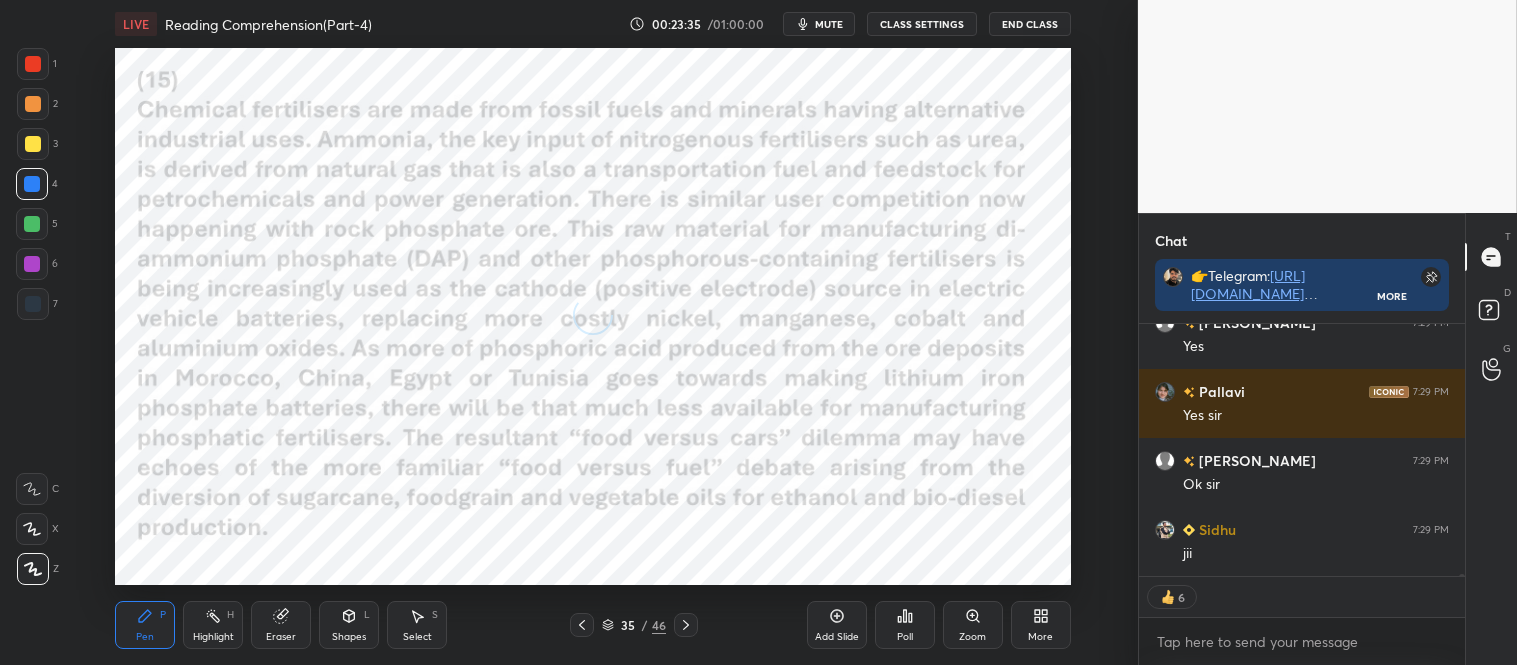 click 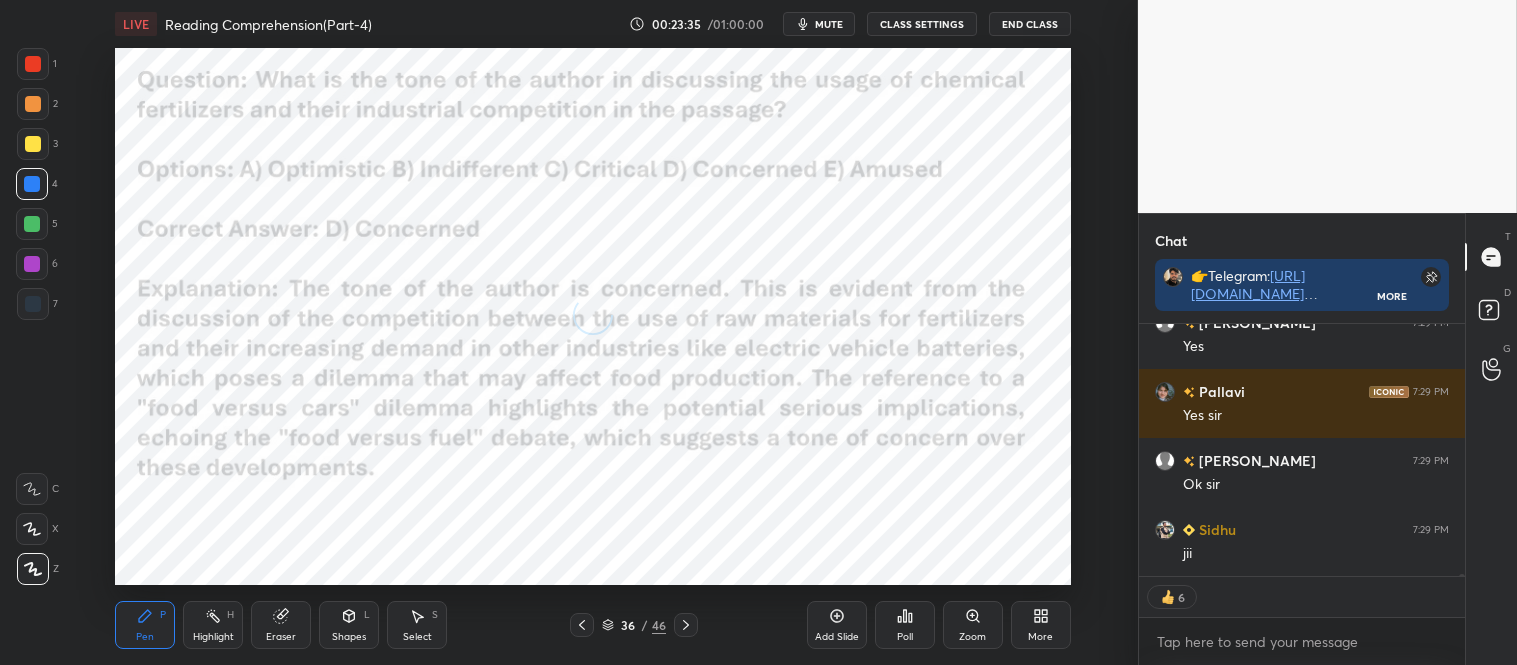 click 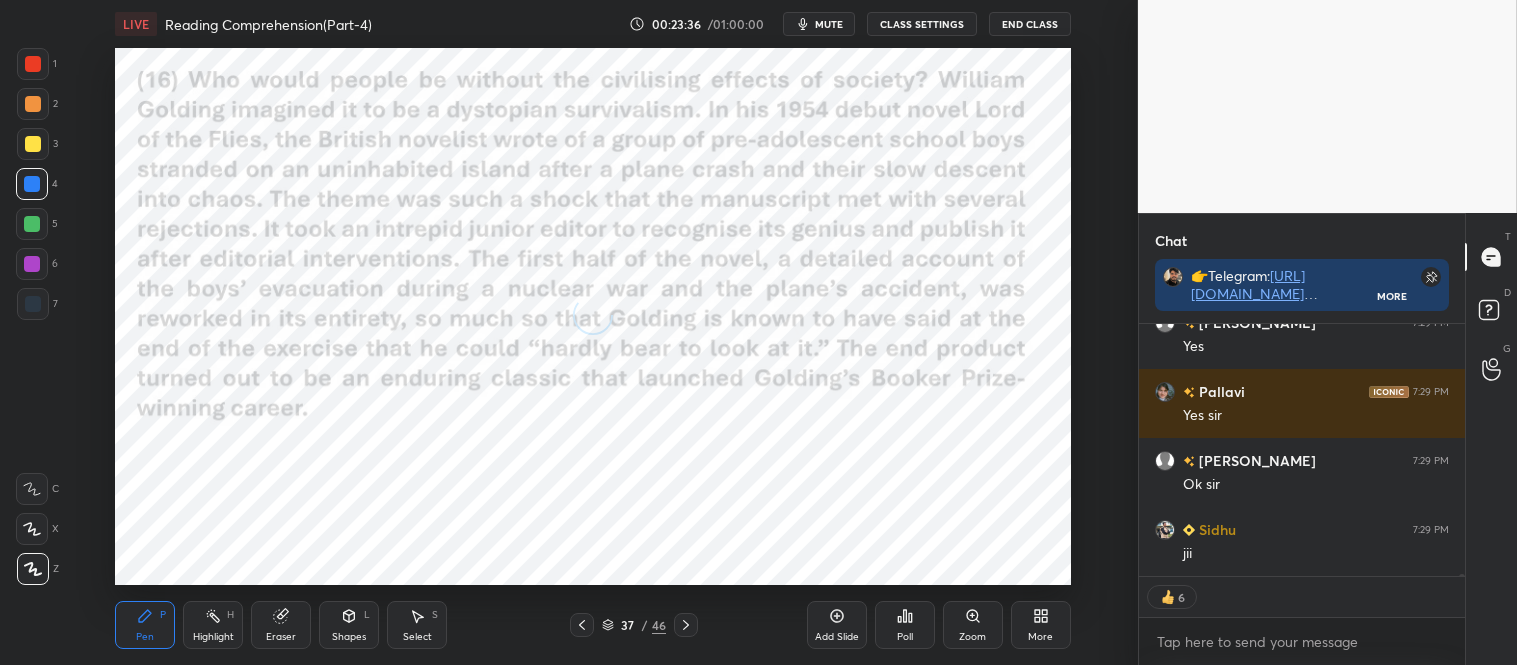click 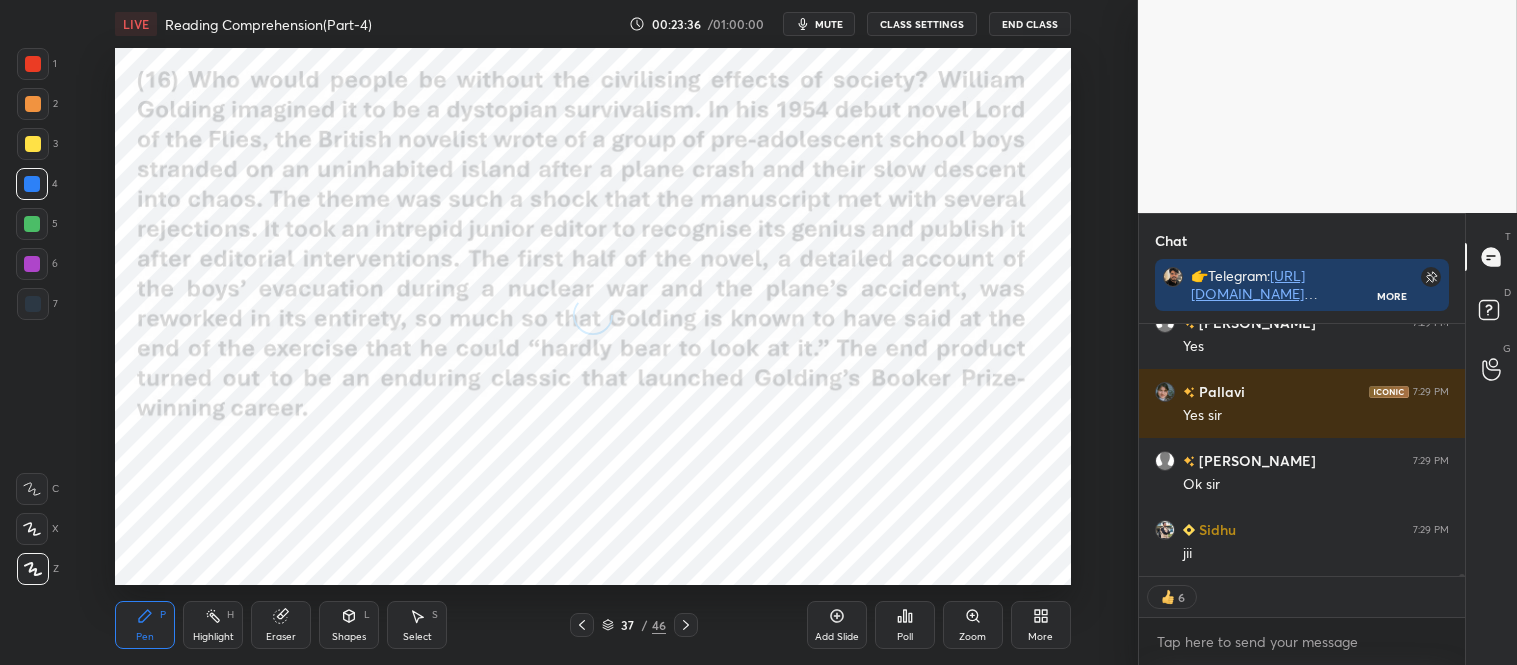 click 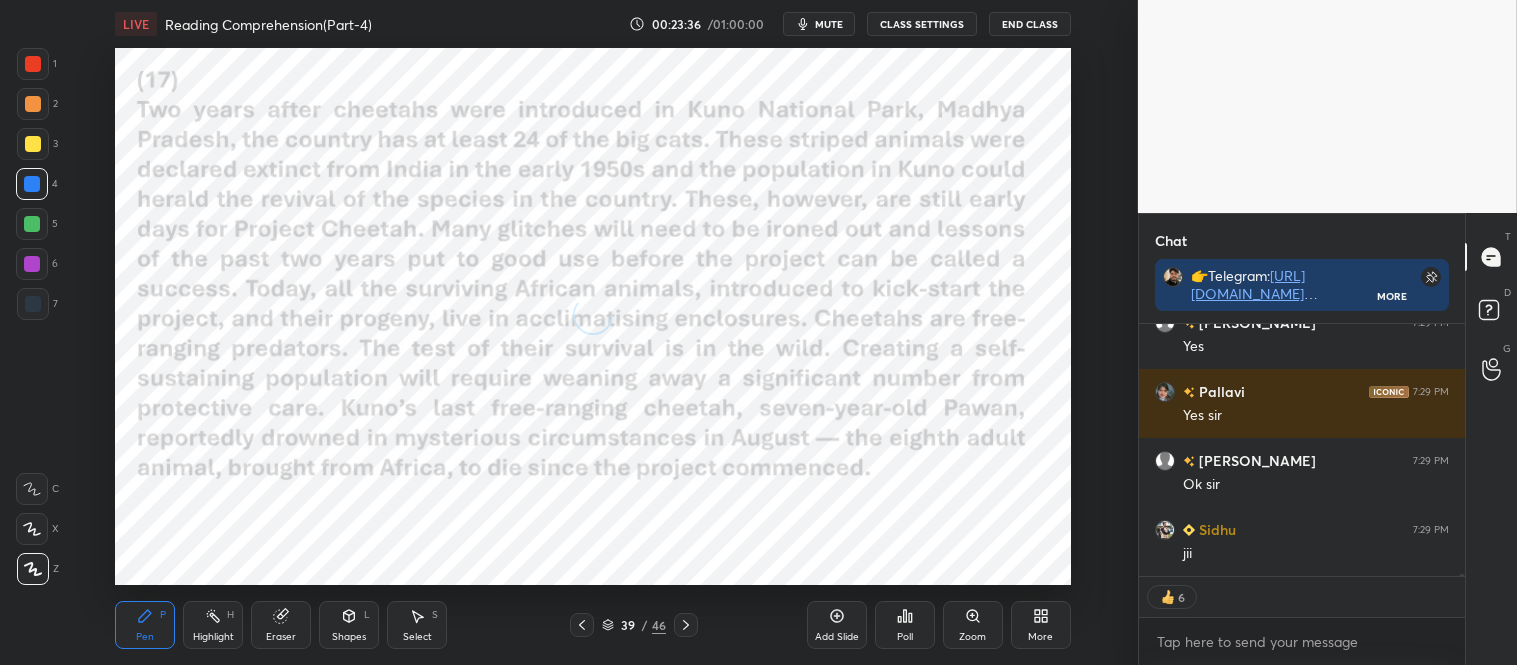 click 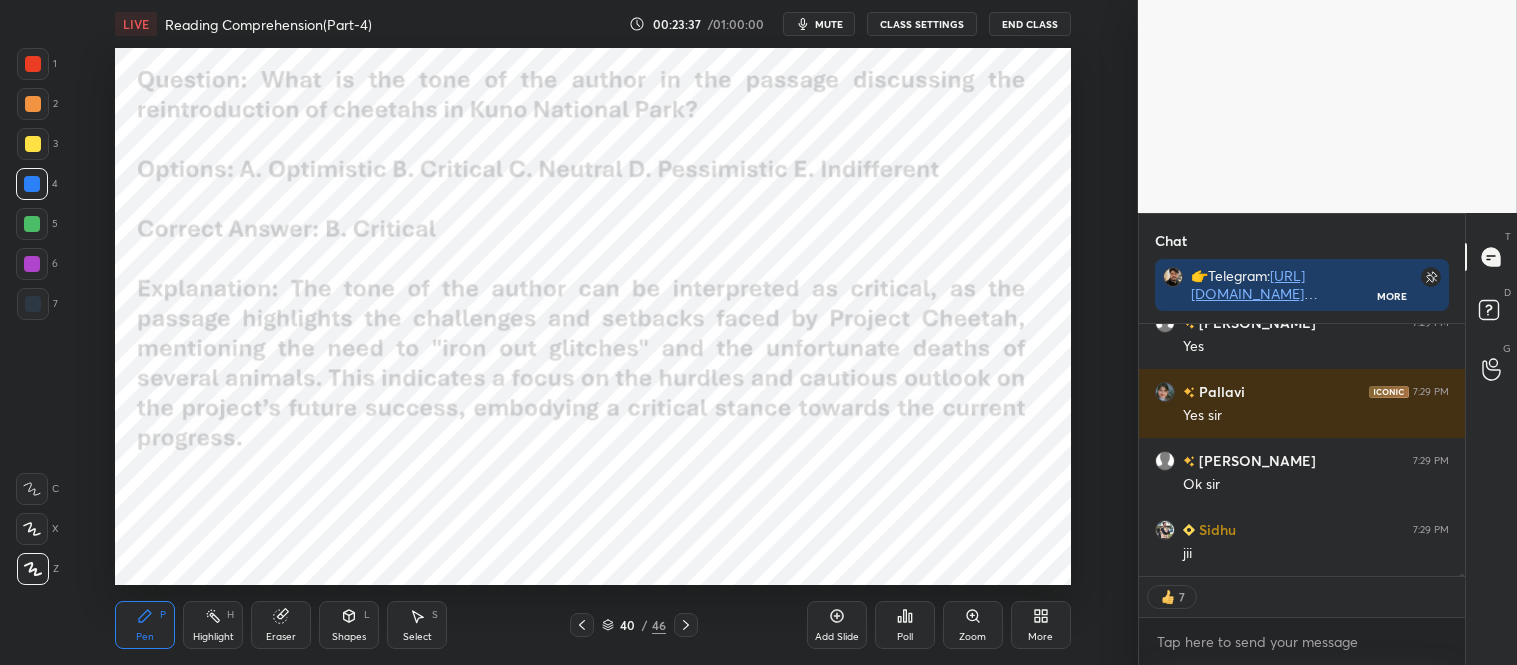 click 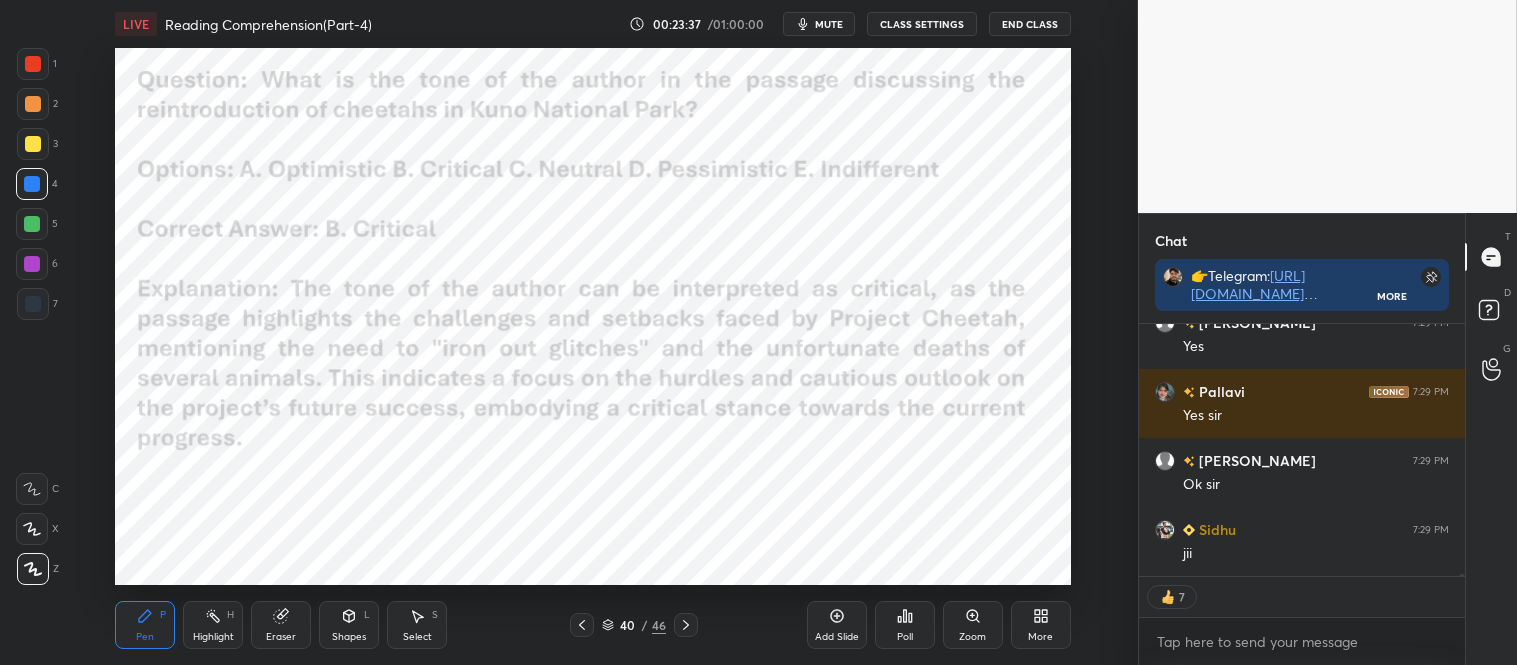 click 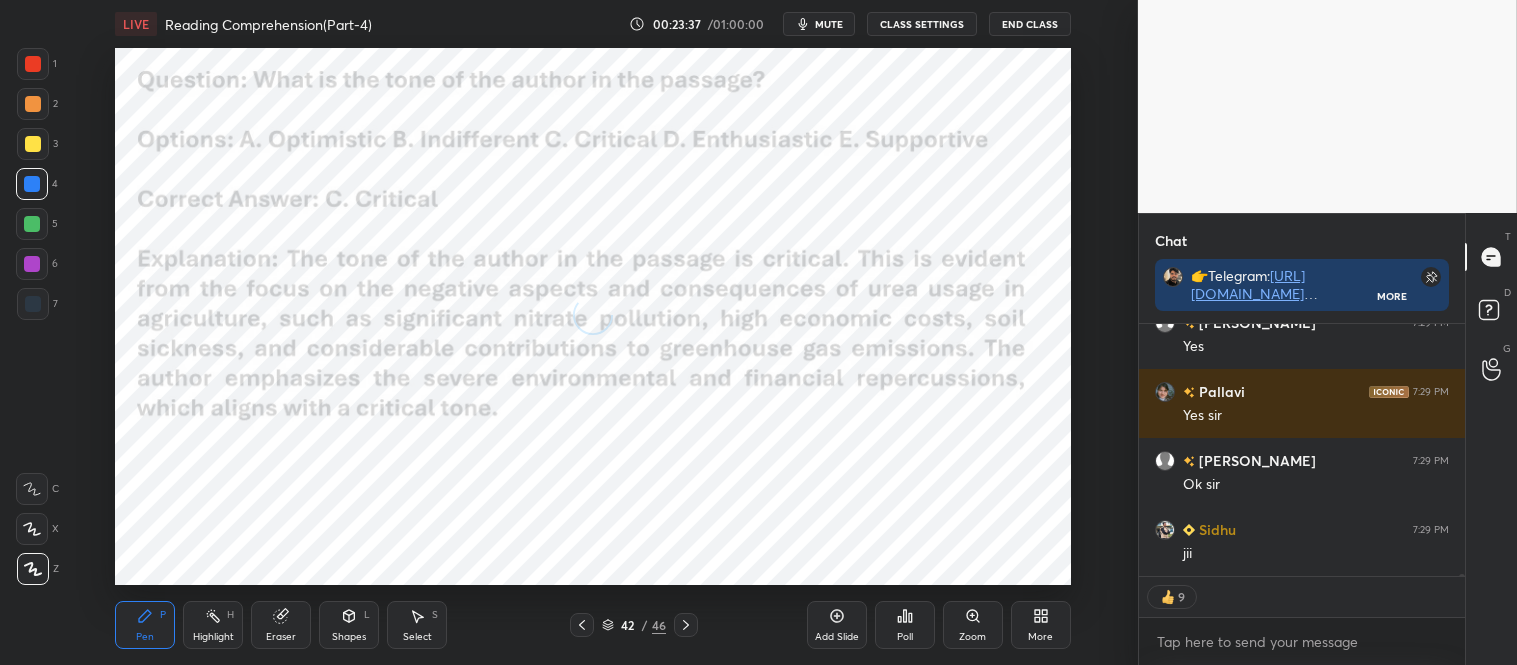 click 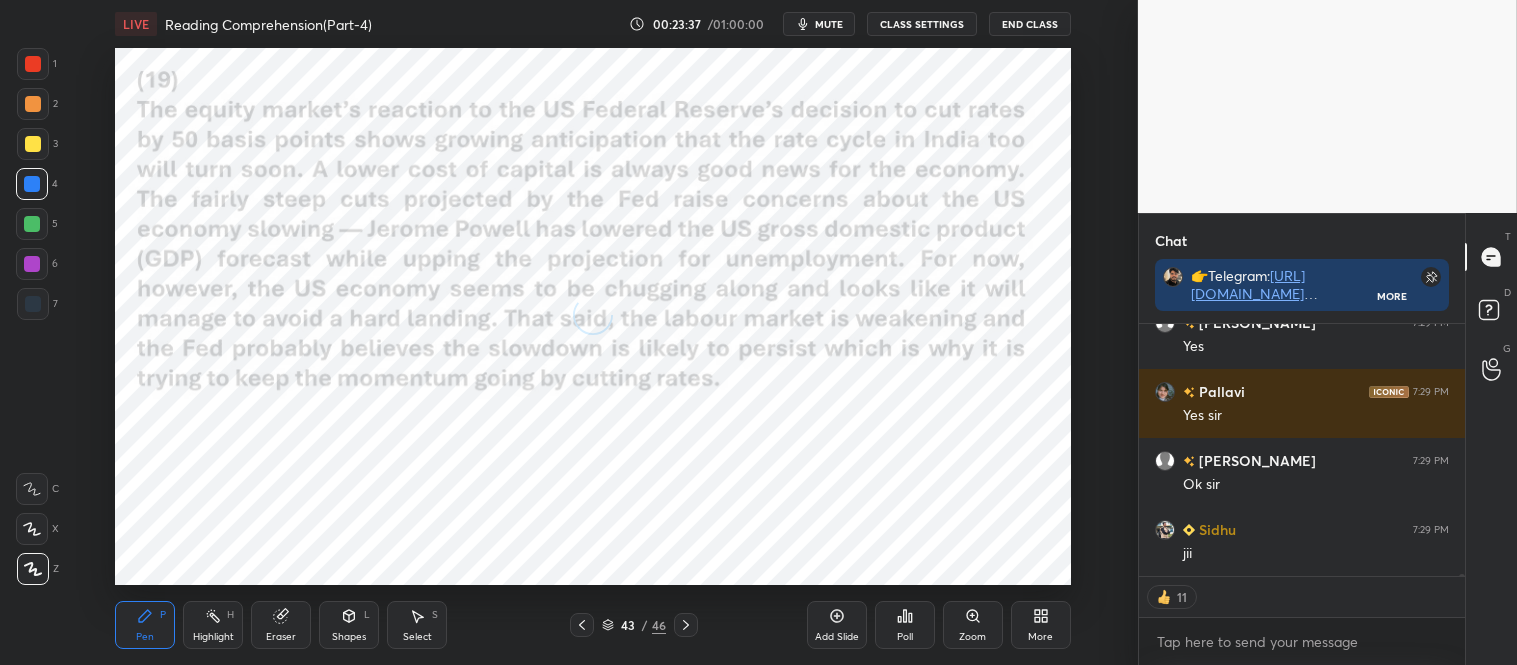 click 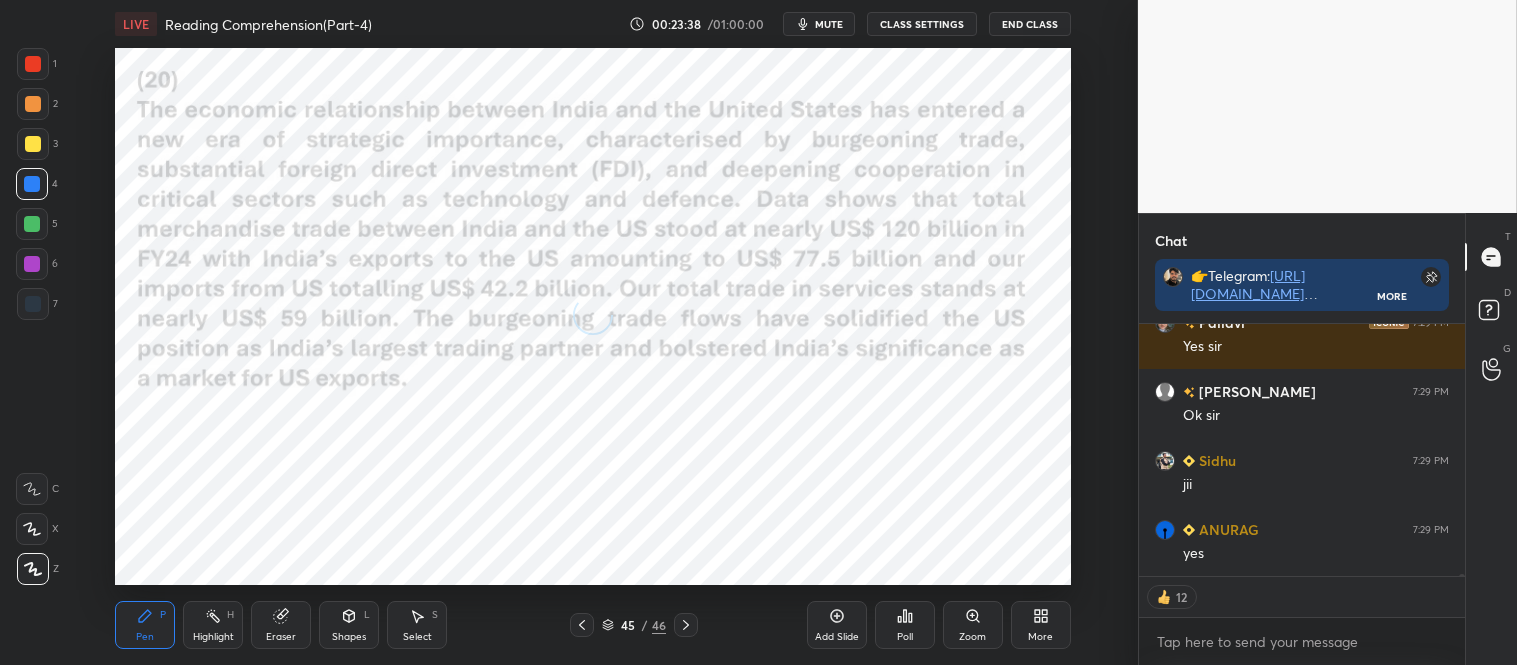 click 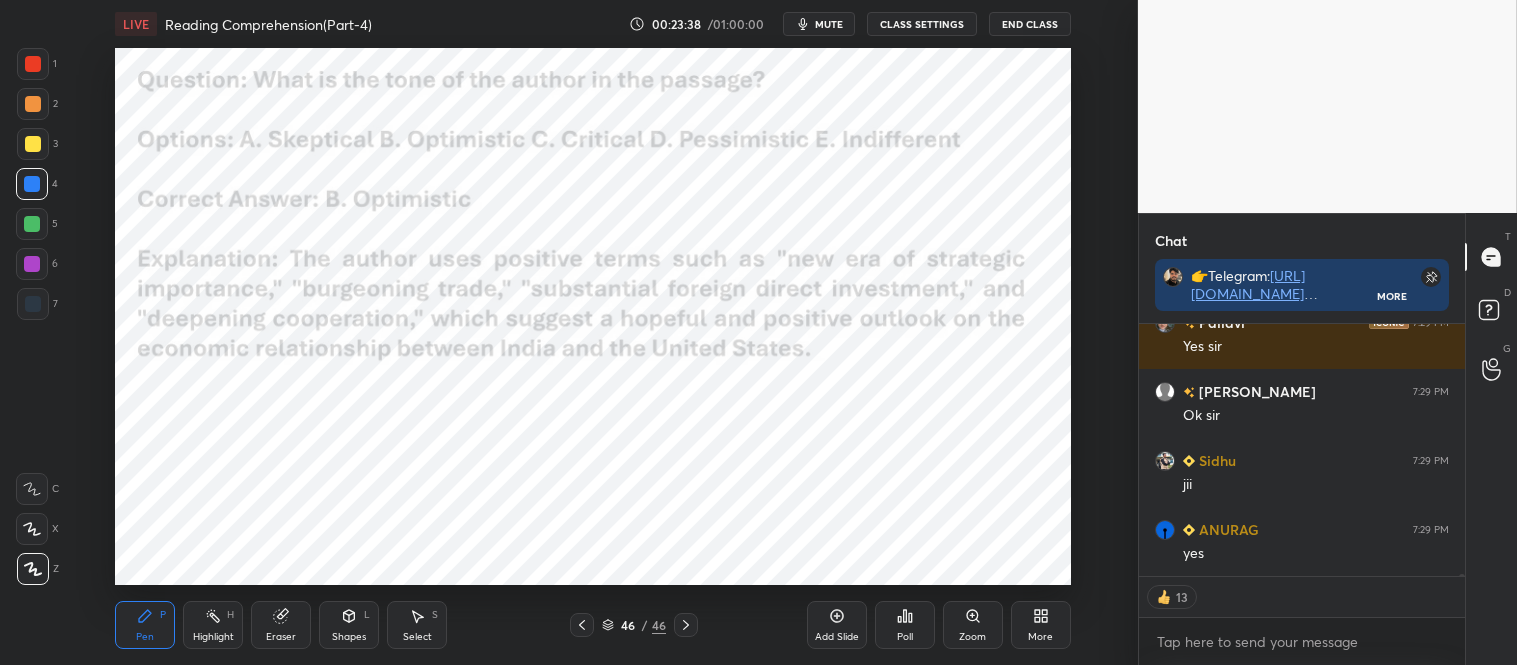 click 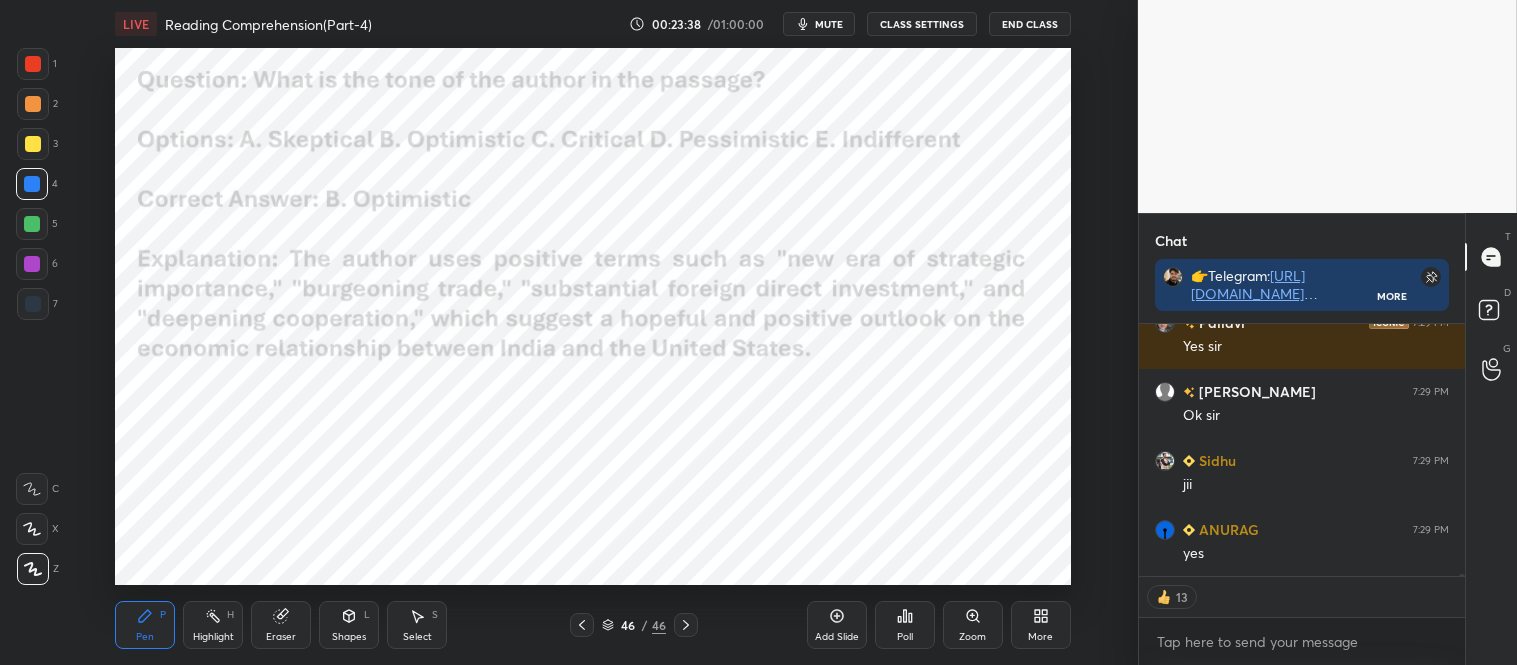 click 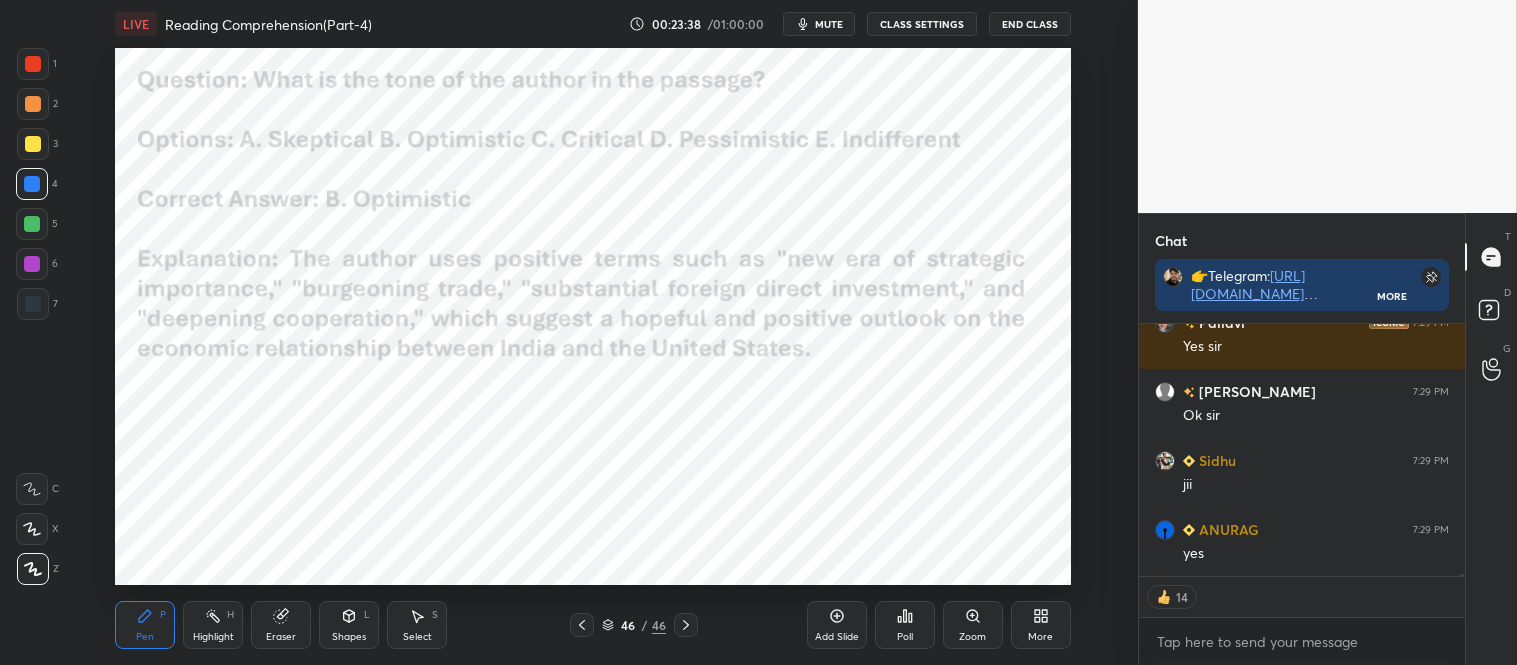 click 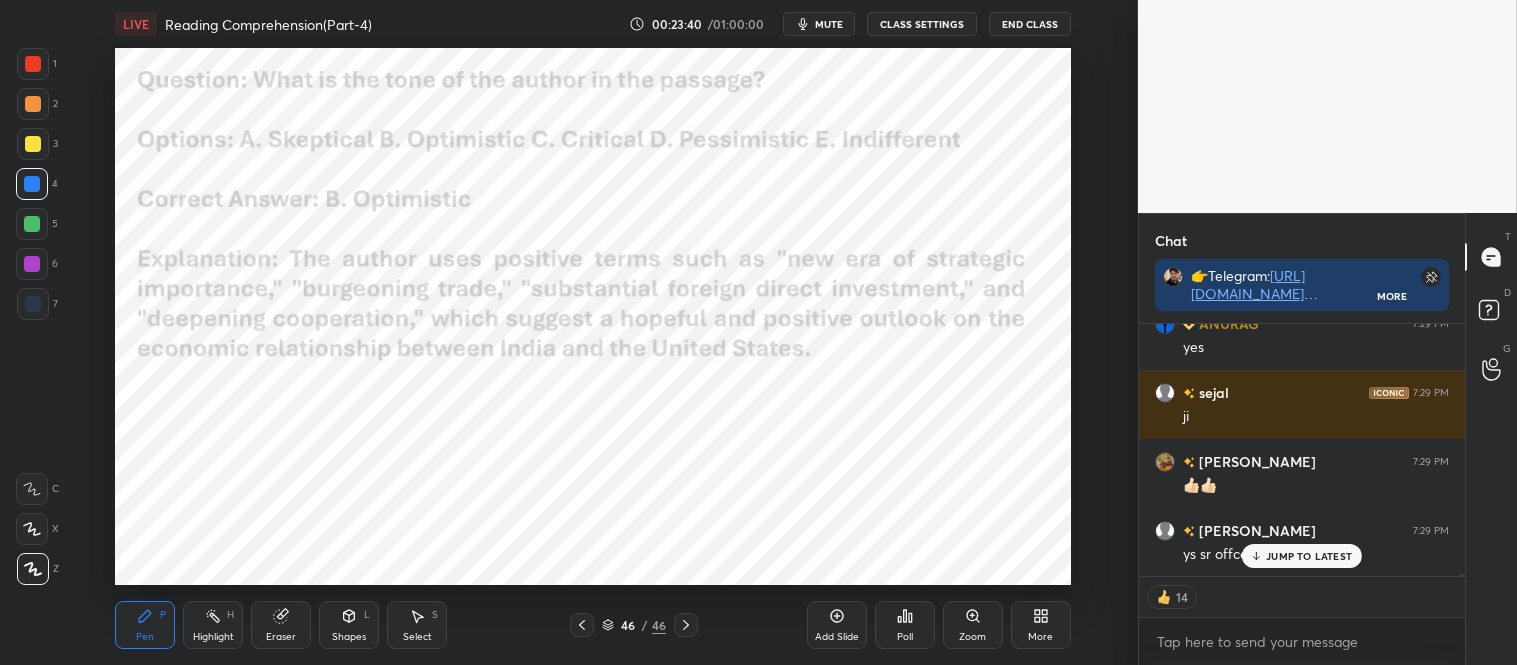 click 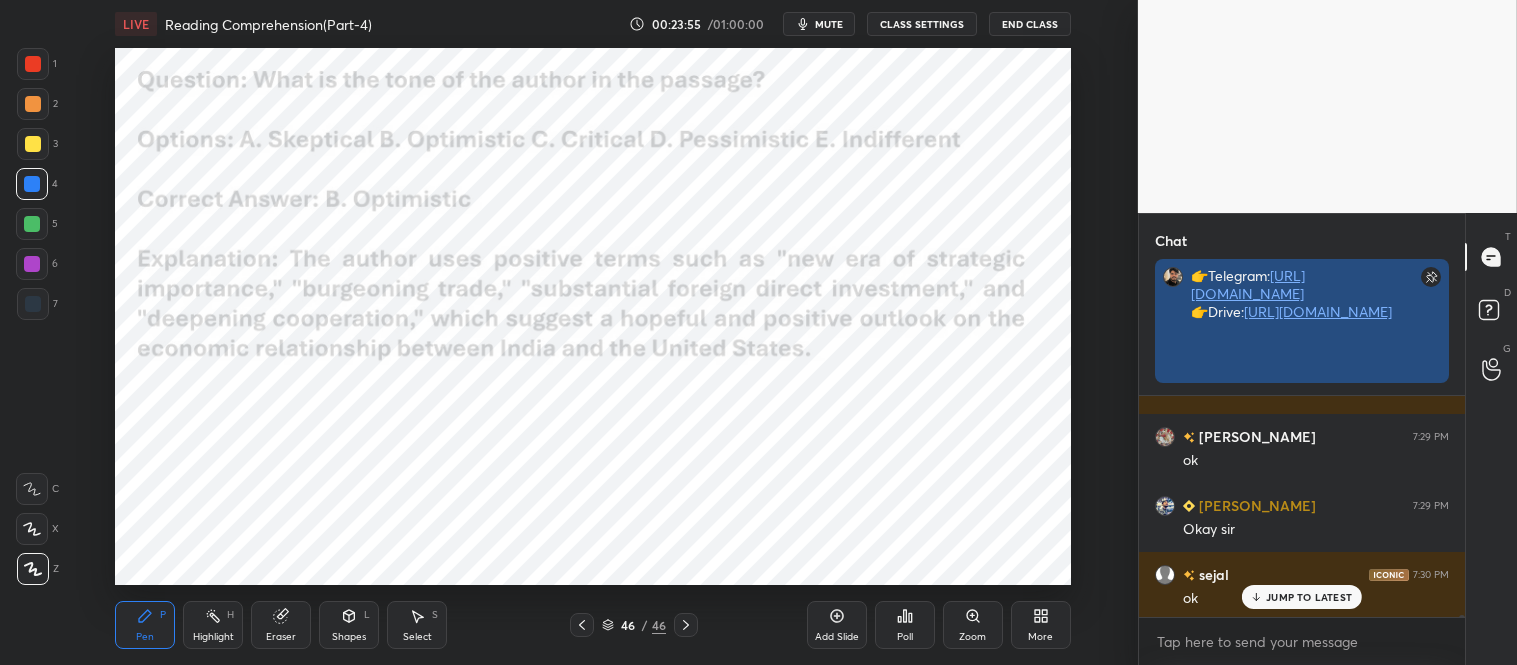 click on "[URL][DOMAIN_NAME]" at bounding box center (1318, 311) 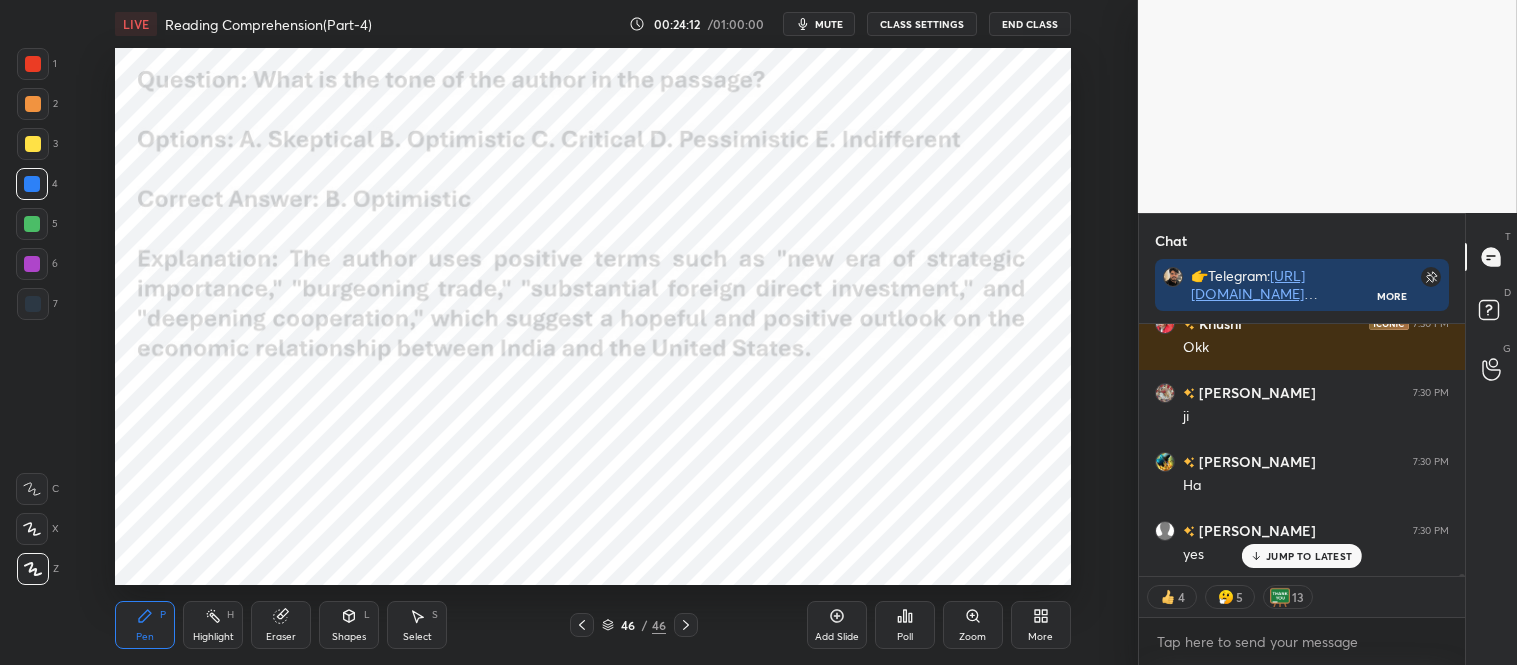 click on "JUMP TO LATEST" at bounding box center (1309, 556) 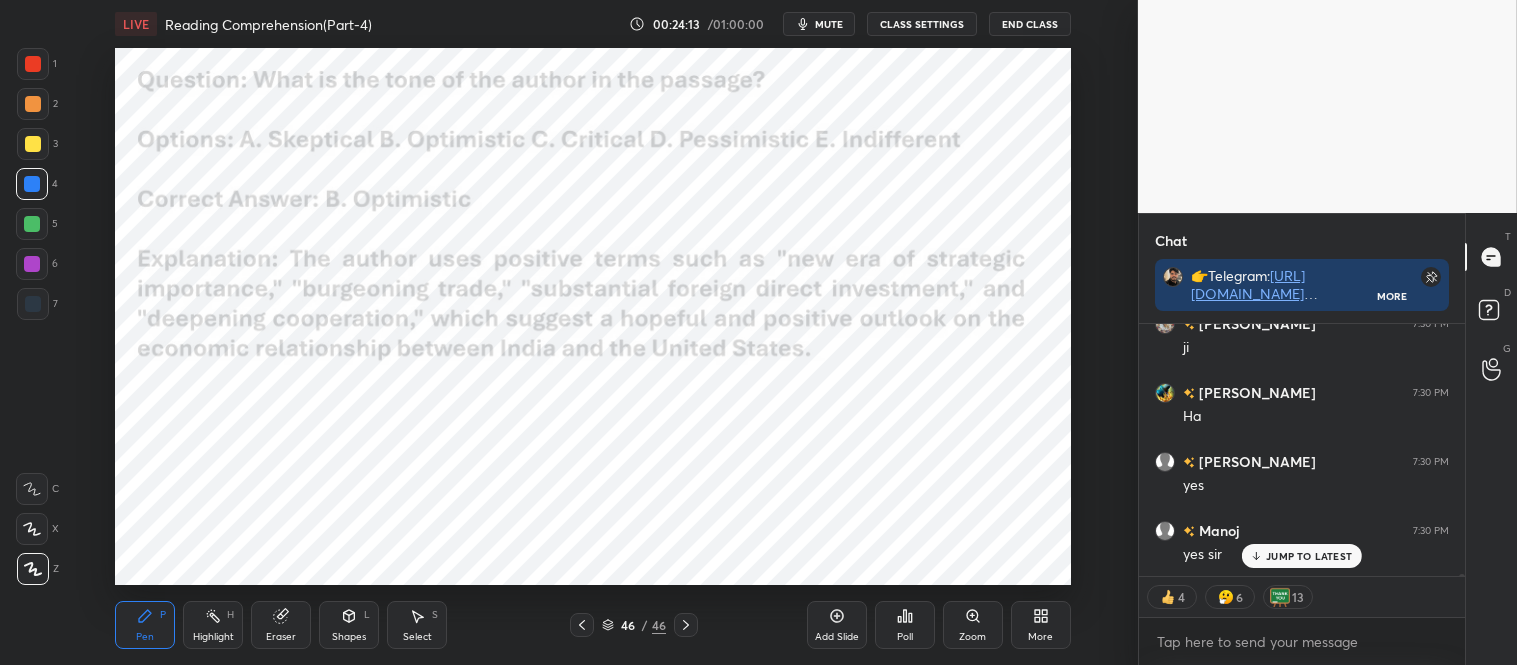 click 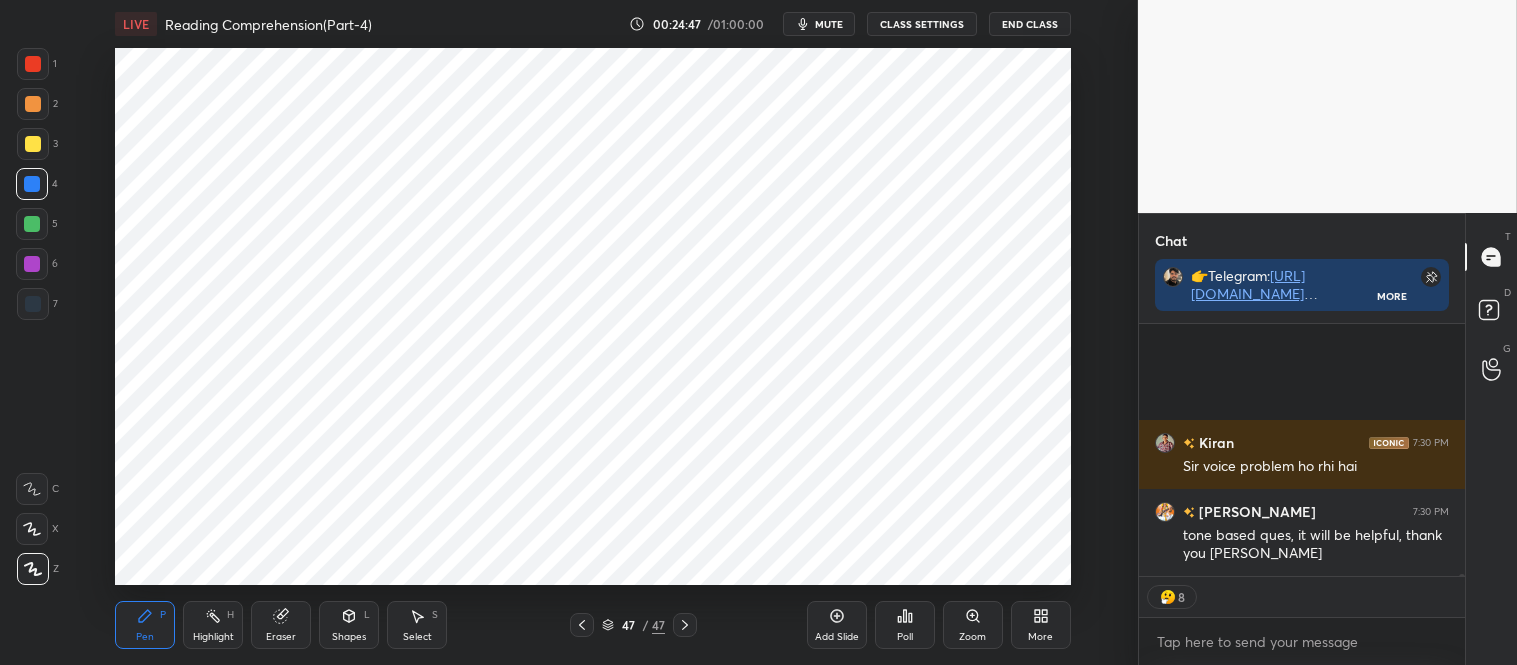 scroll, scrollTop: 27301, scrollLeft: 0, axis: vertical 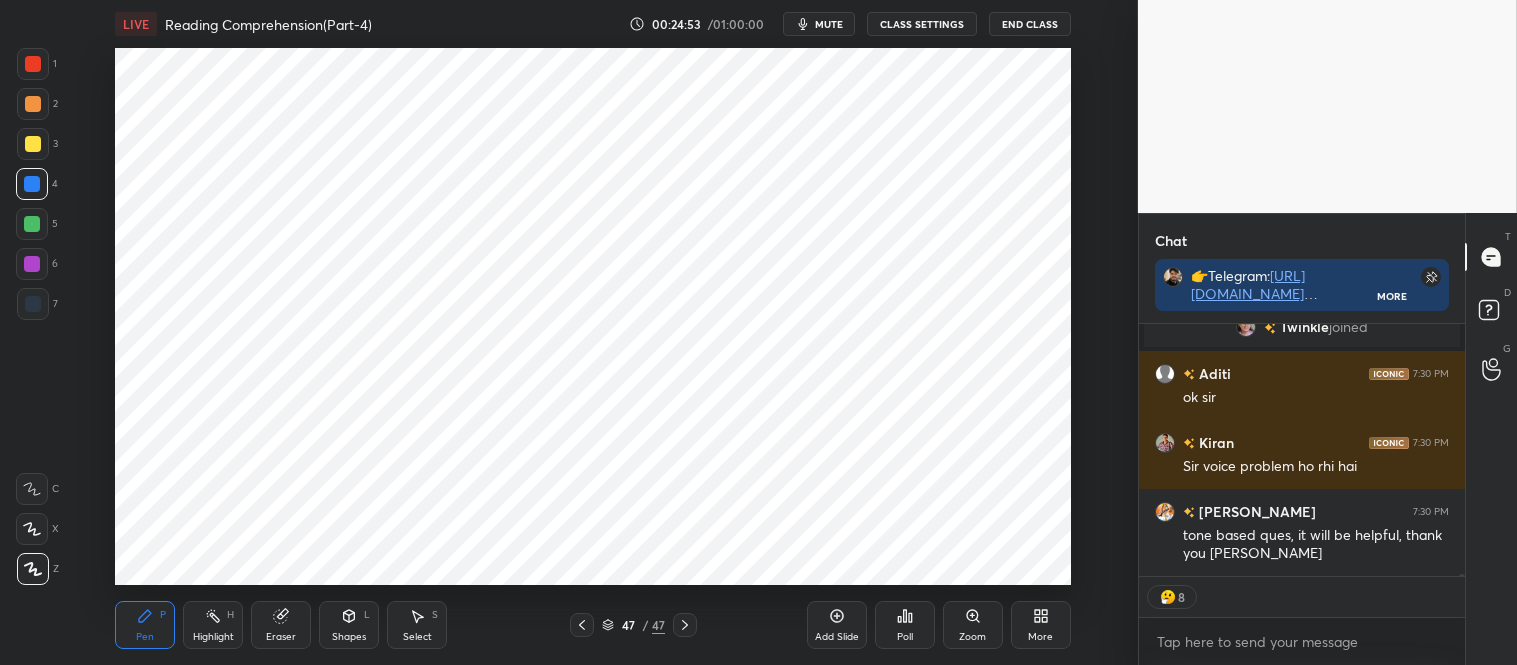 click on "More" at bounding box center [1041, 625] 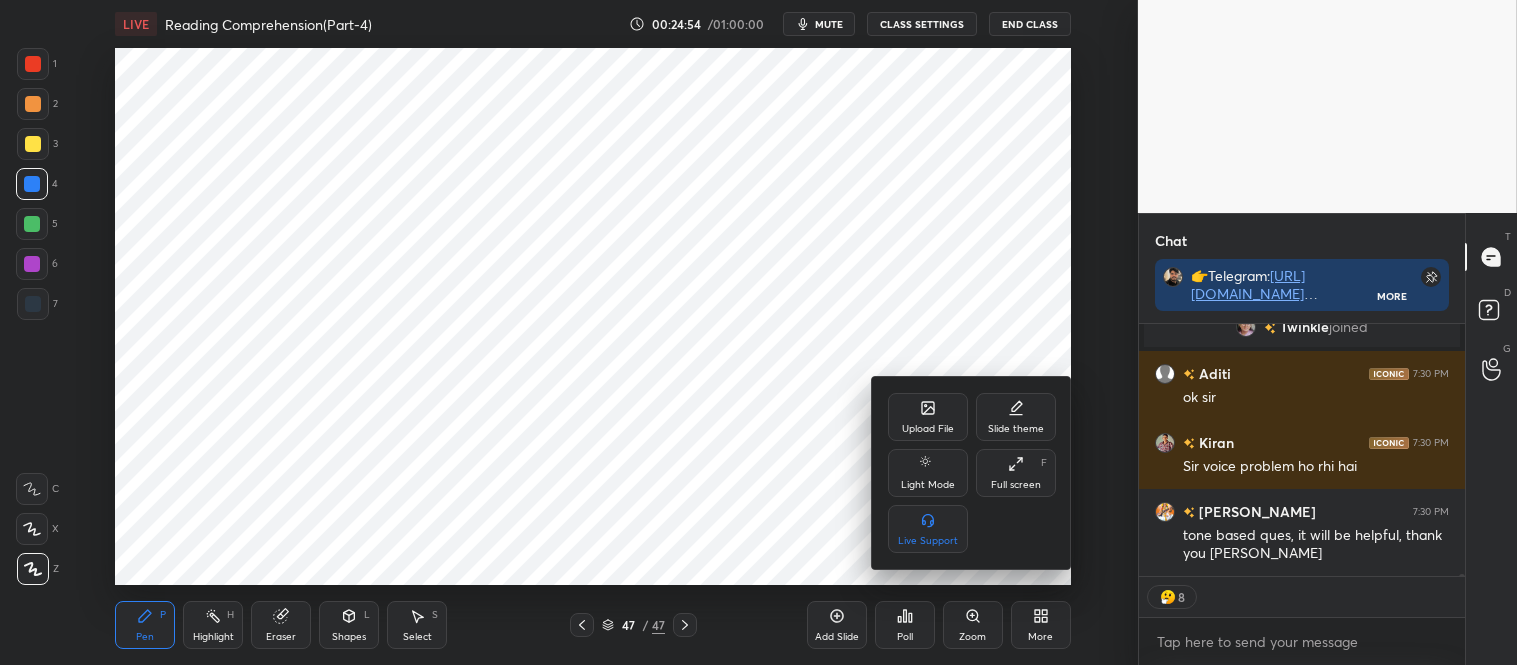click on "Upload File" at bounding box center (928, 429) 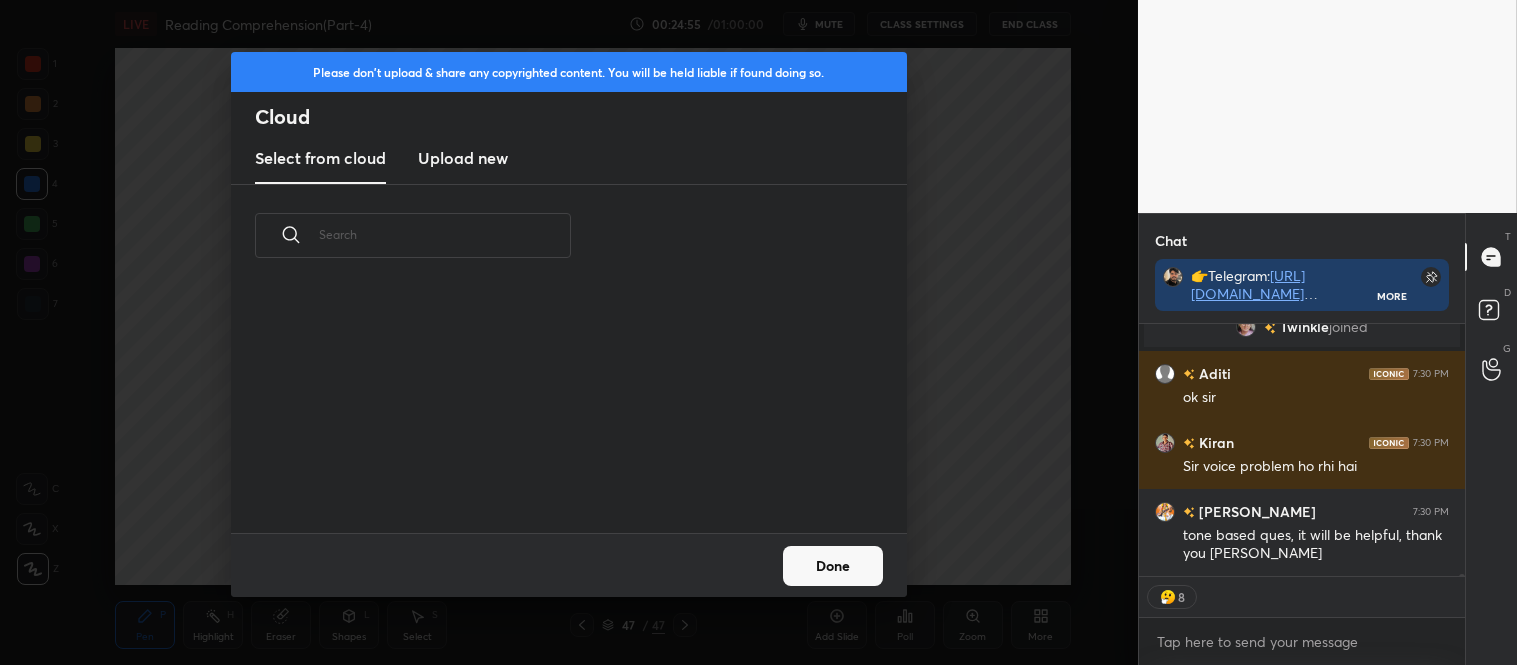 scroll, scrollTop: 27370, scrollLeft: 0, axis: vertical 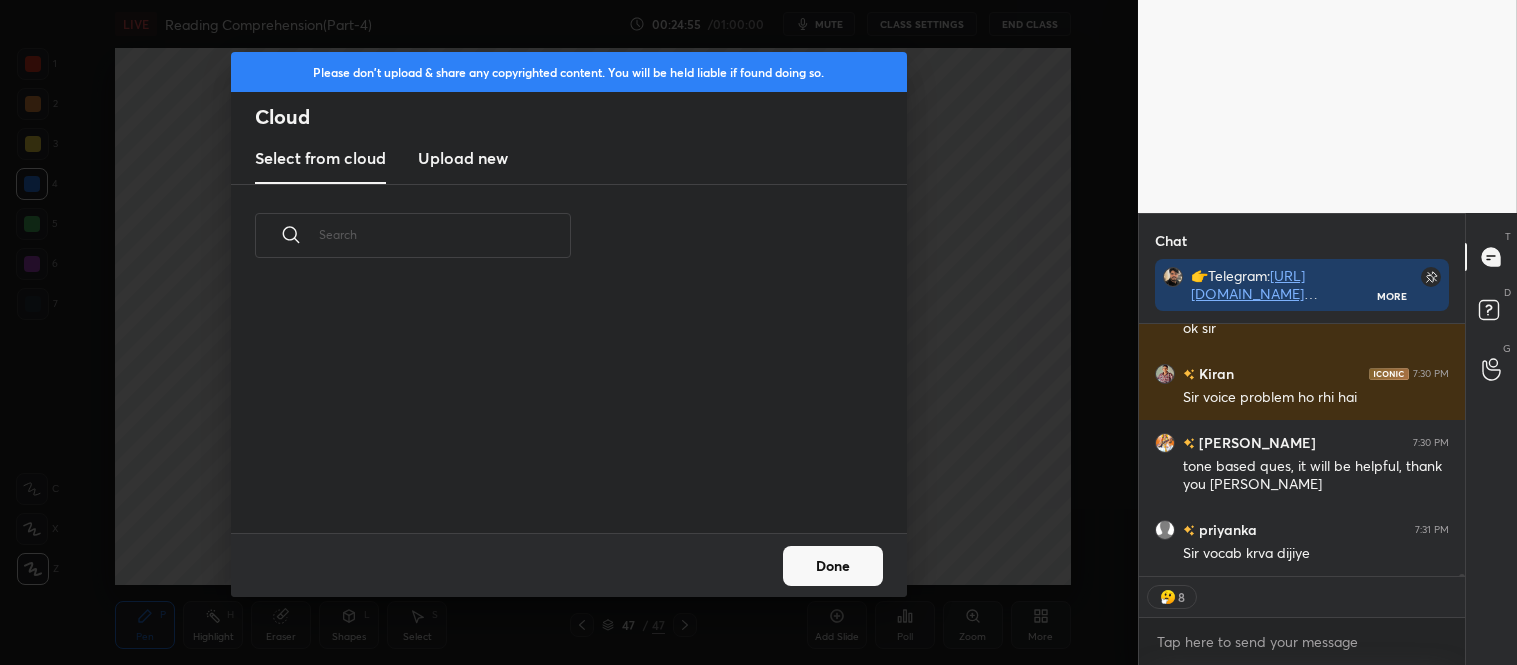 click on "Upload new" at bounding box center [463, 158] 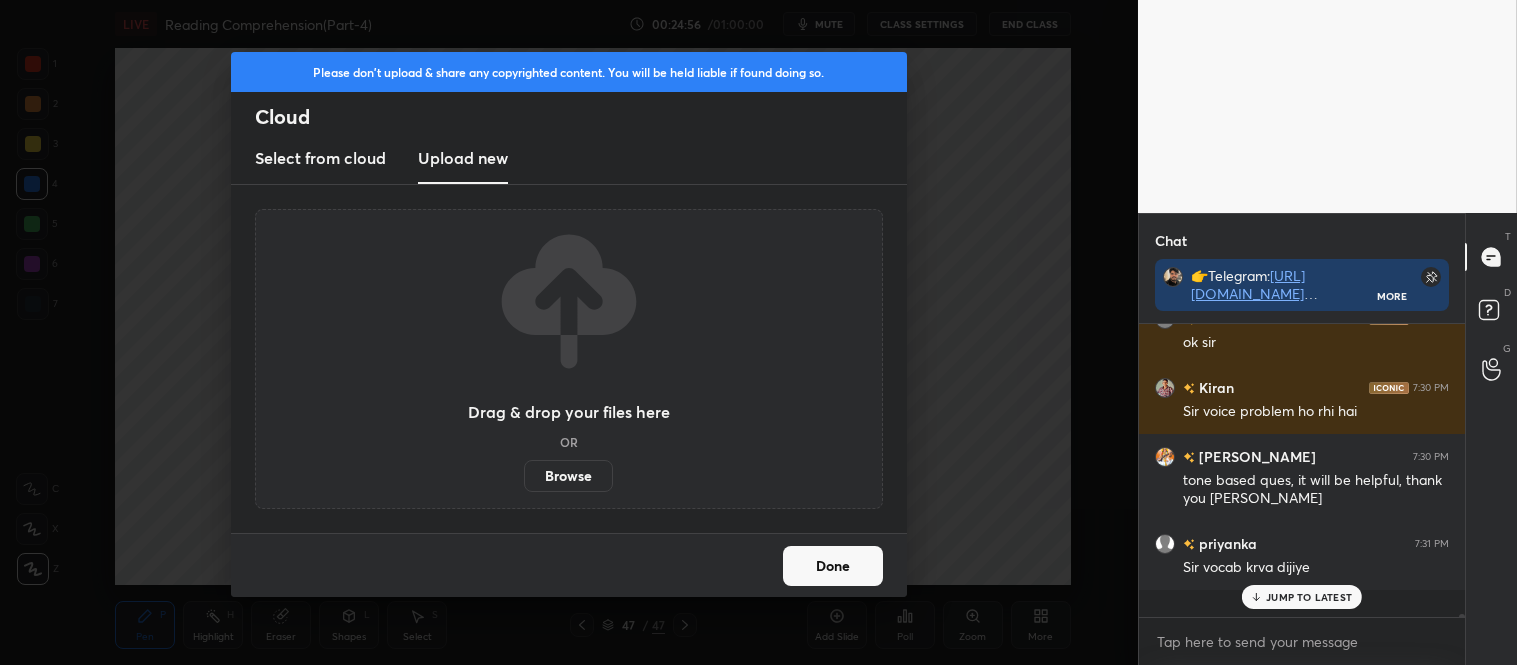 scroll, scrollTop: 6, scrollLeft: 5, axis: both 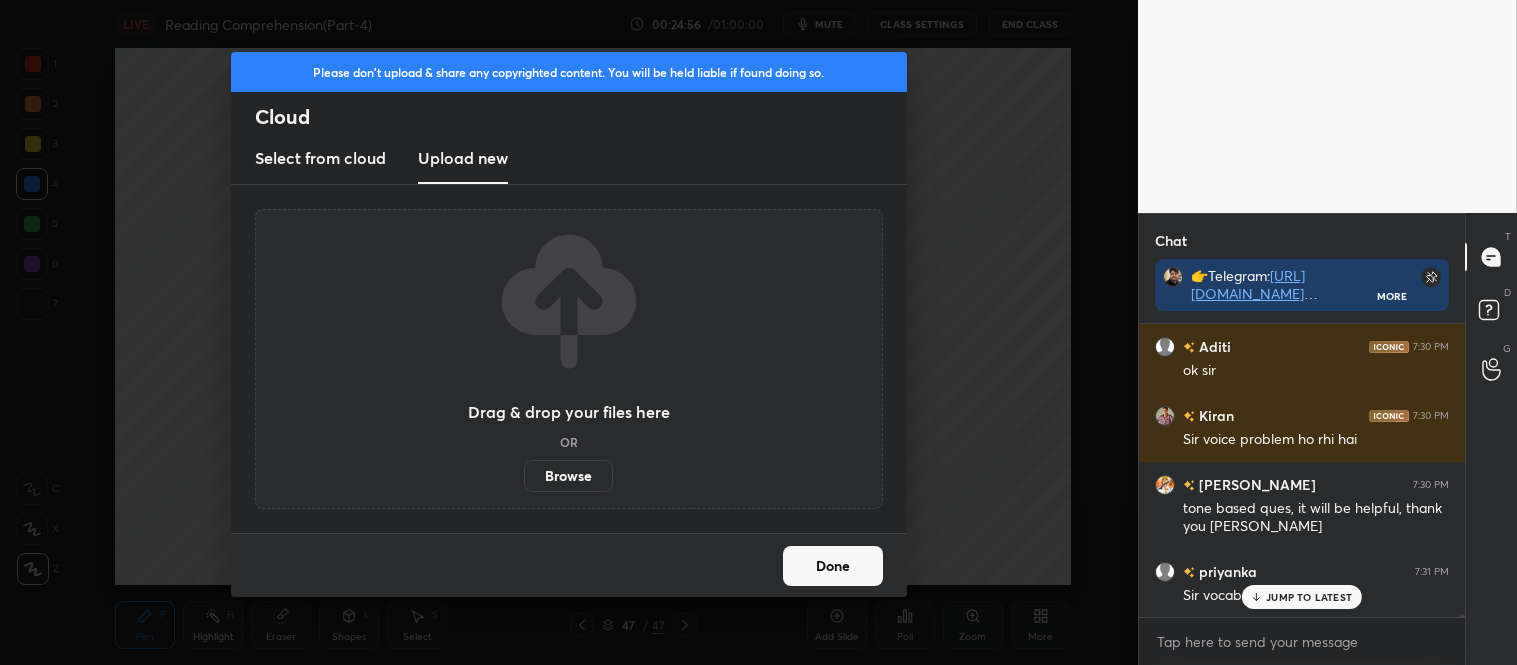 click on "Drag & drop your files here OR Browse" at bounding box center [569, 359] 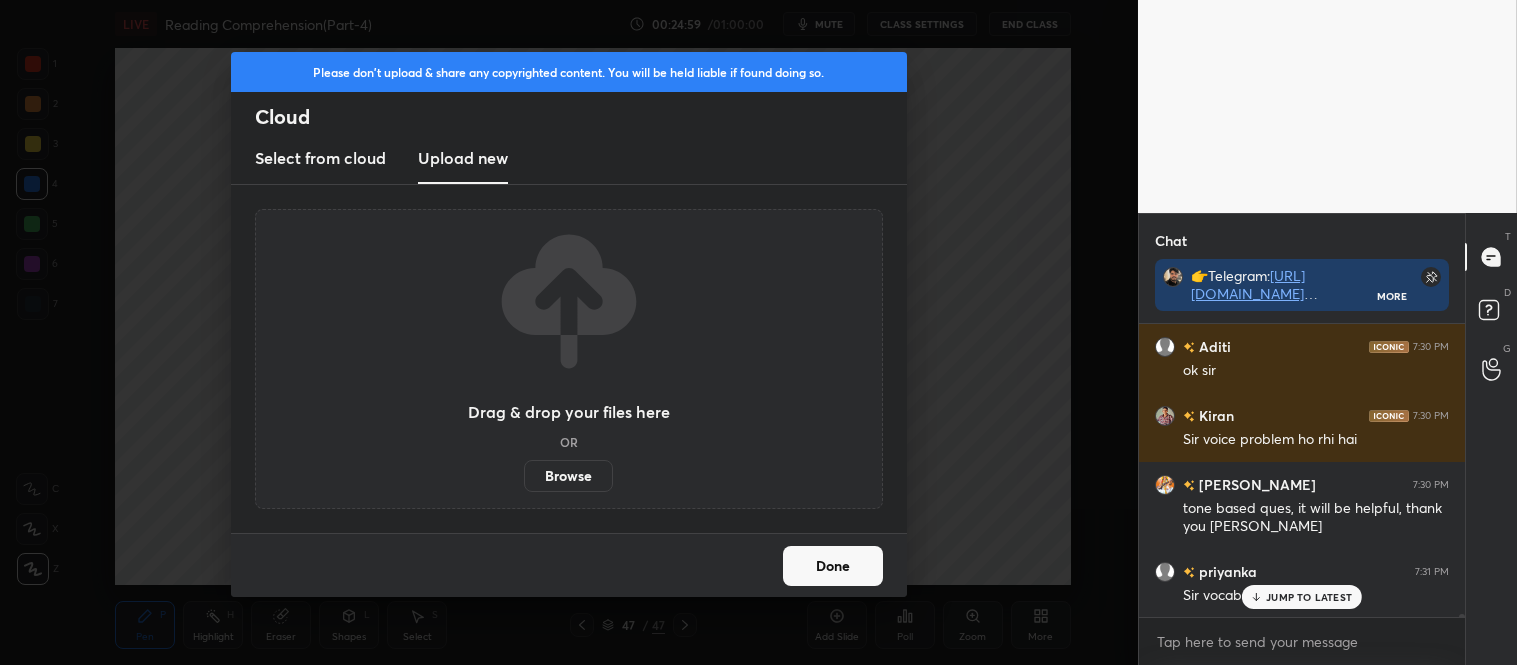 scroll, scrollTop: 27397, scrollLeft: 0, axis: vertical 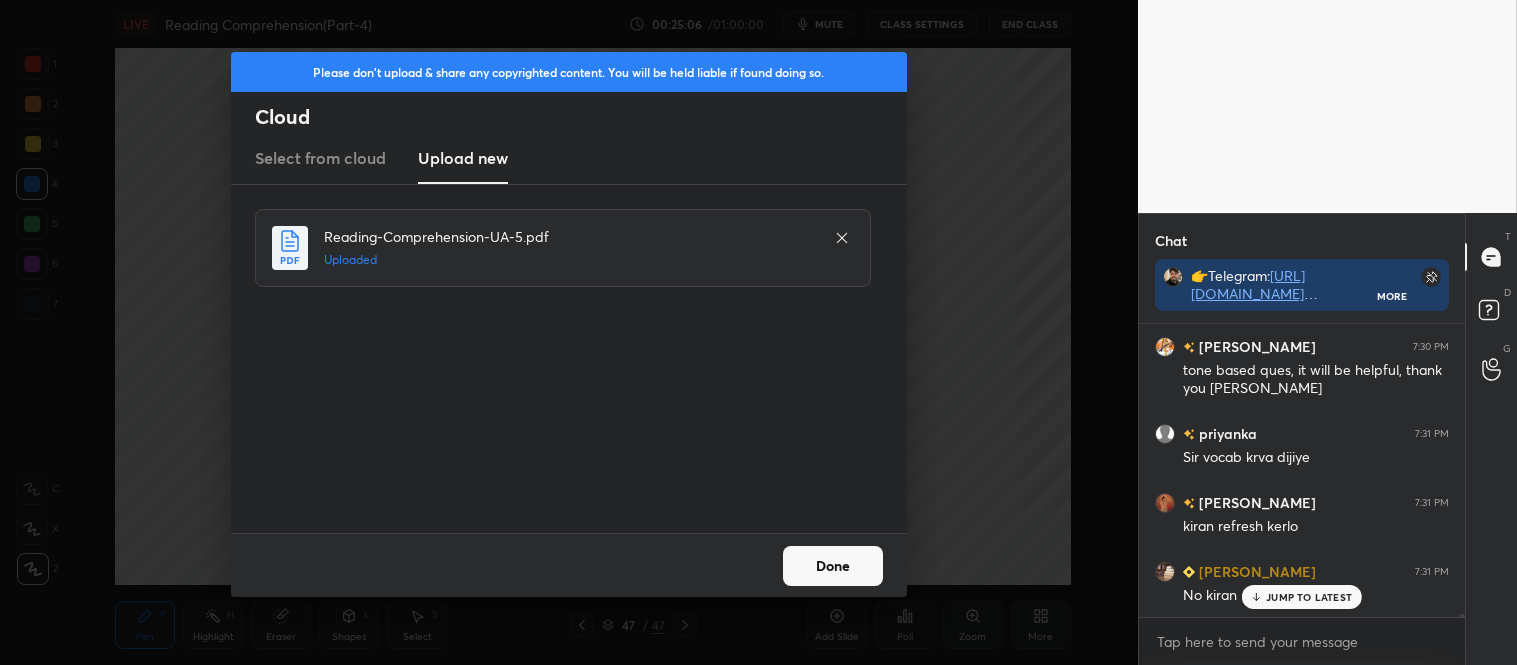 click on "Done" at bounding box center [833, 566] 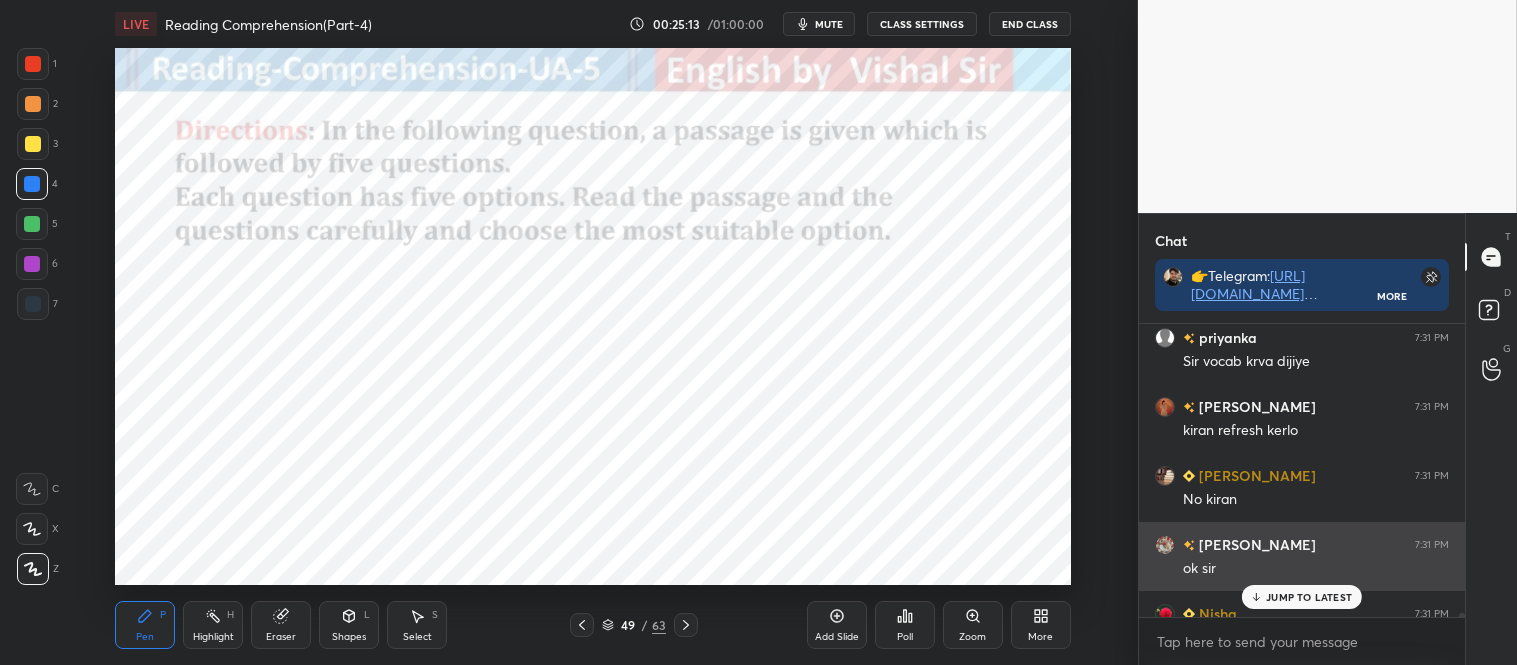 scroll, scrollTop: 27742, scrollLeft: 0, axis: vertical 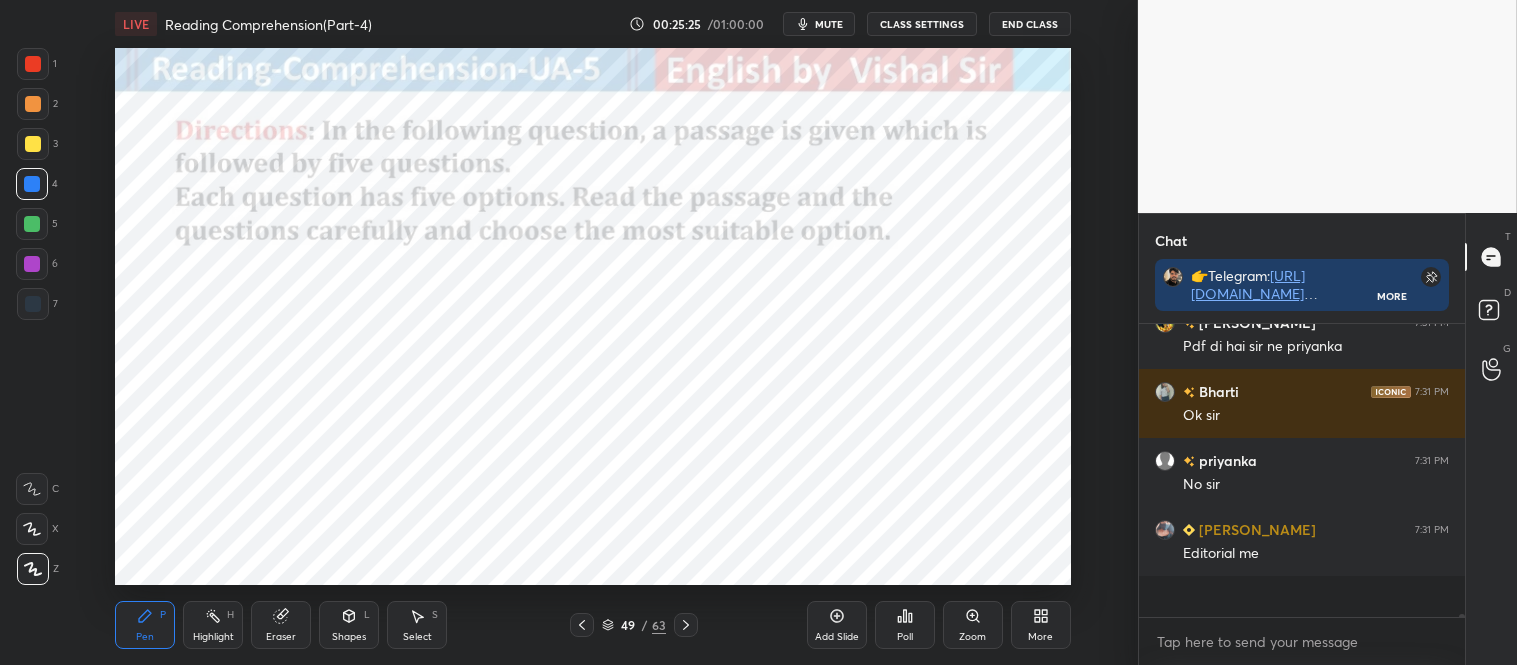 click at bounding box center (33, 64) 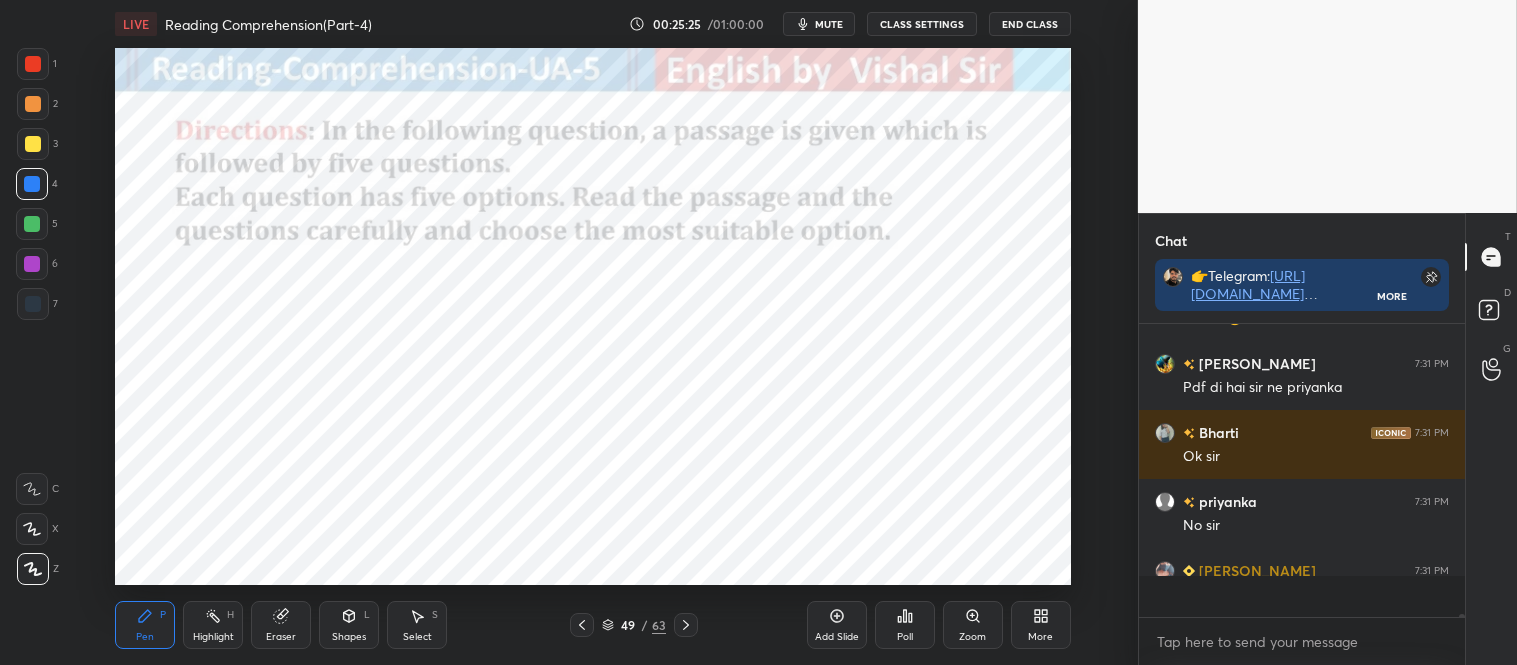 scroll, scrollTop: 287, scrollLeft: 320, axis: both 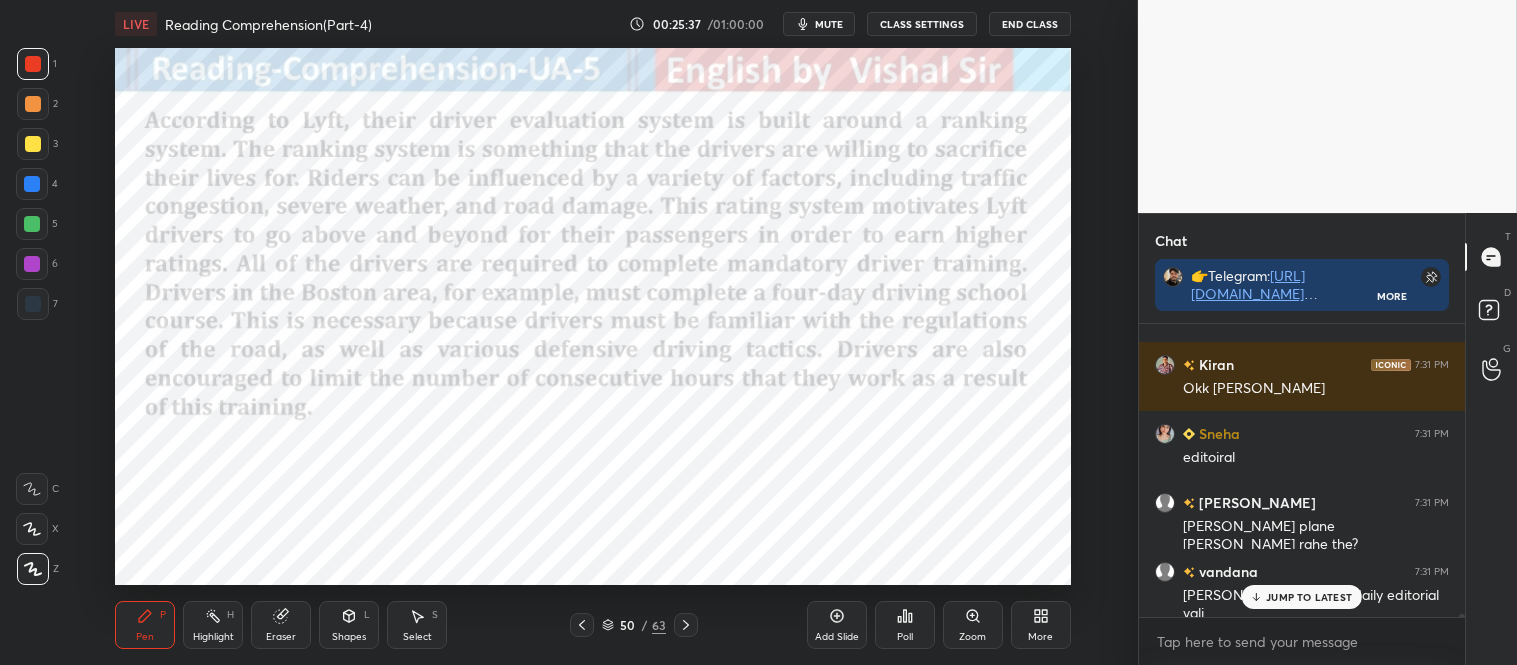 click on "JUMP TO LATEST" at bounding box center (1309, 597) 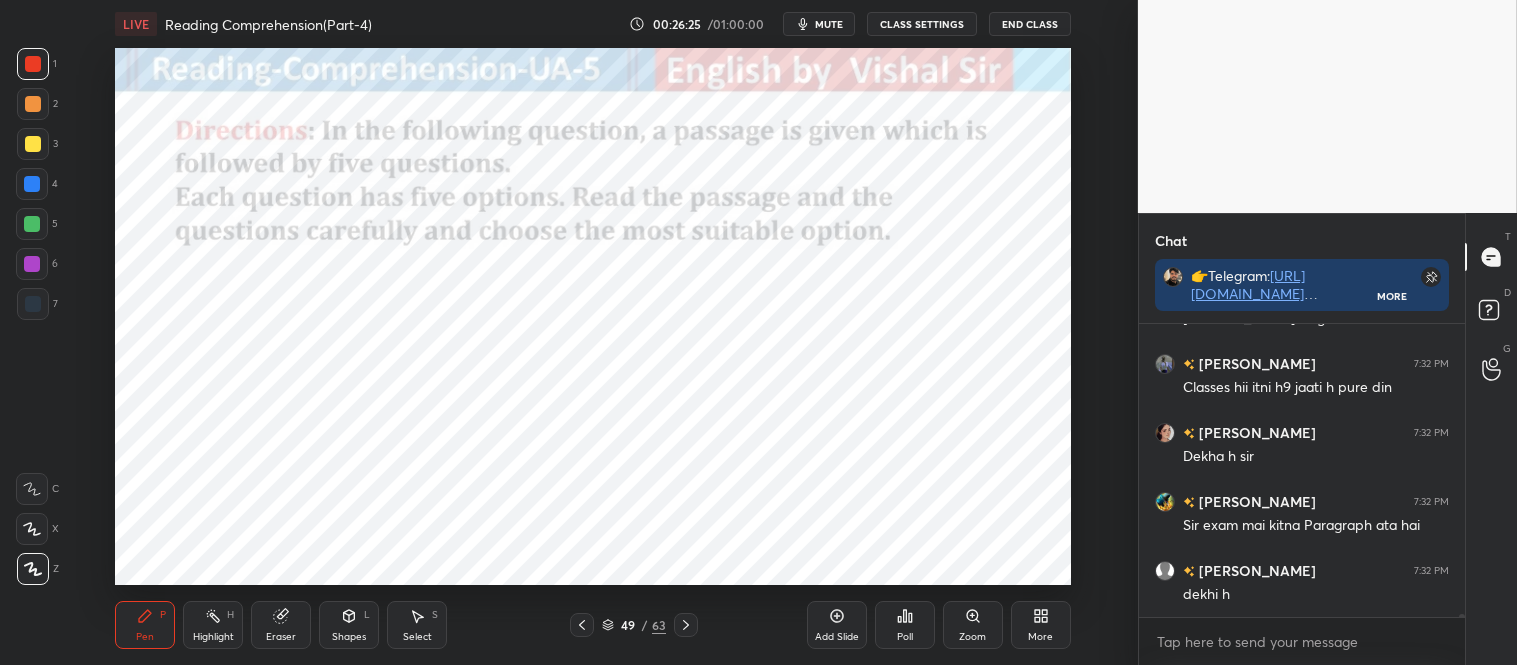 scroll, scrollTop: 29210, scrollLeft: 0, axis: vertical 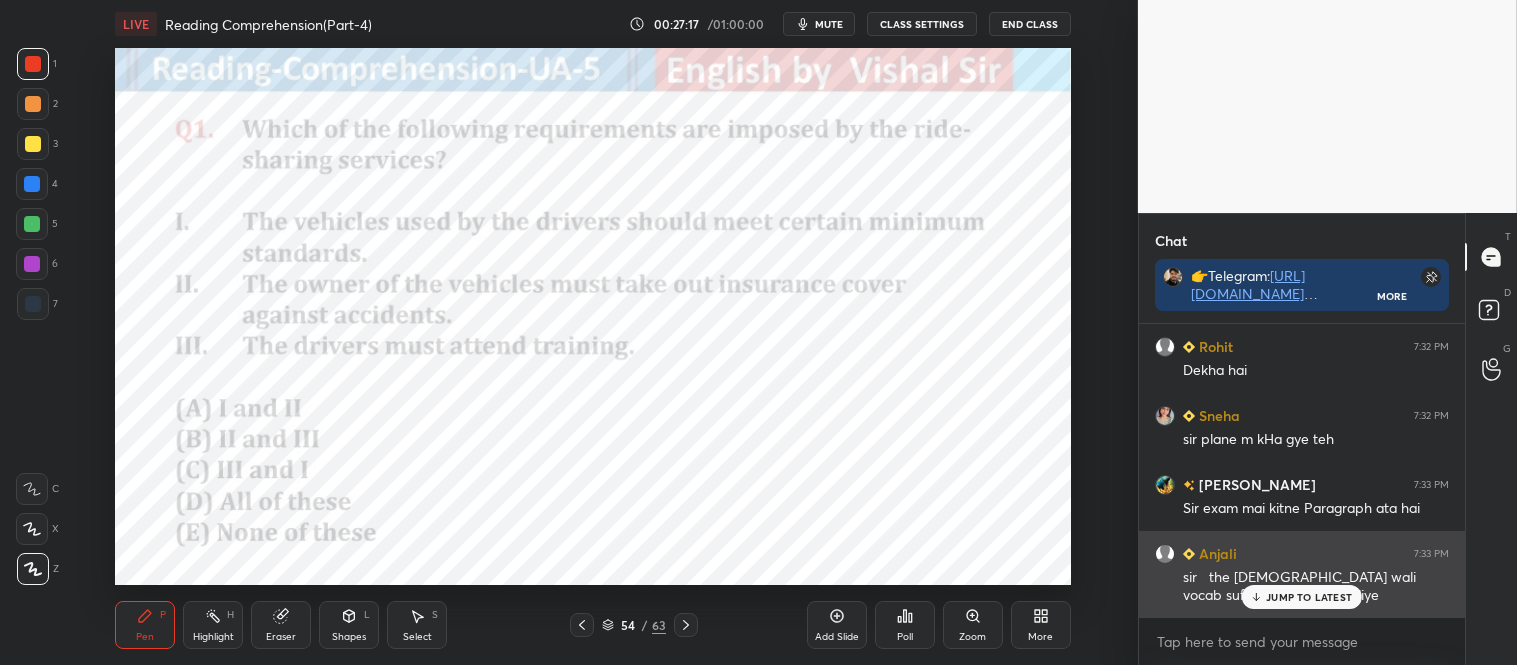 click on "JUMP TO LATEST" at bounding box center (1309, 597) 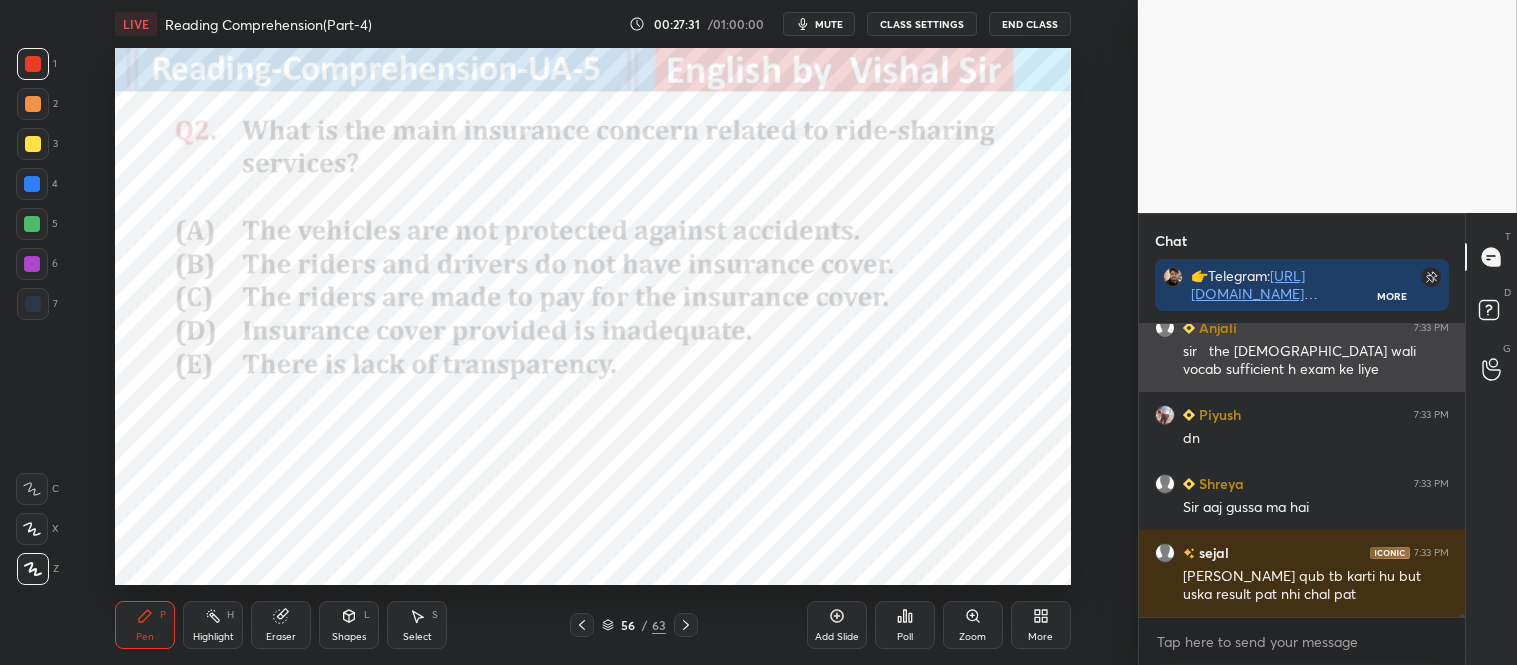 scroll, scrollTop: 30418, scrollLeft: 0, axis: vertical 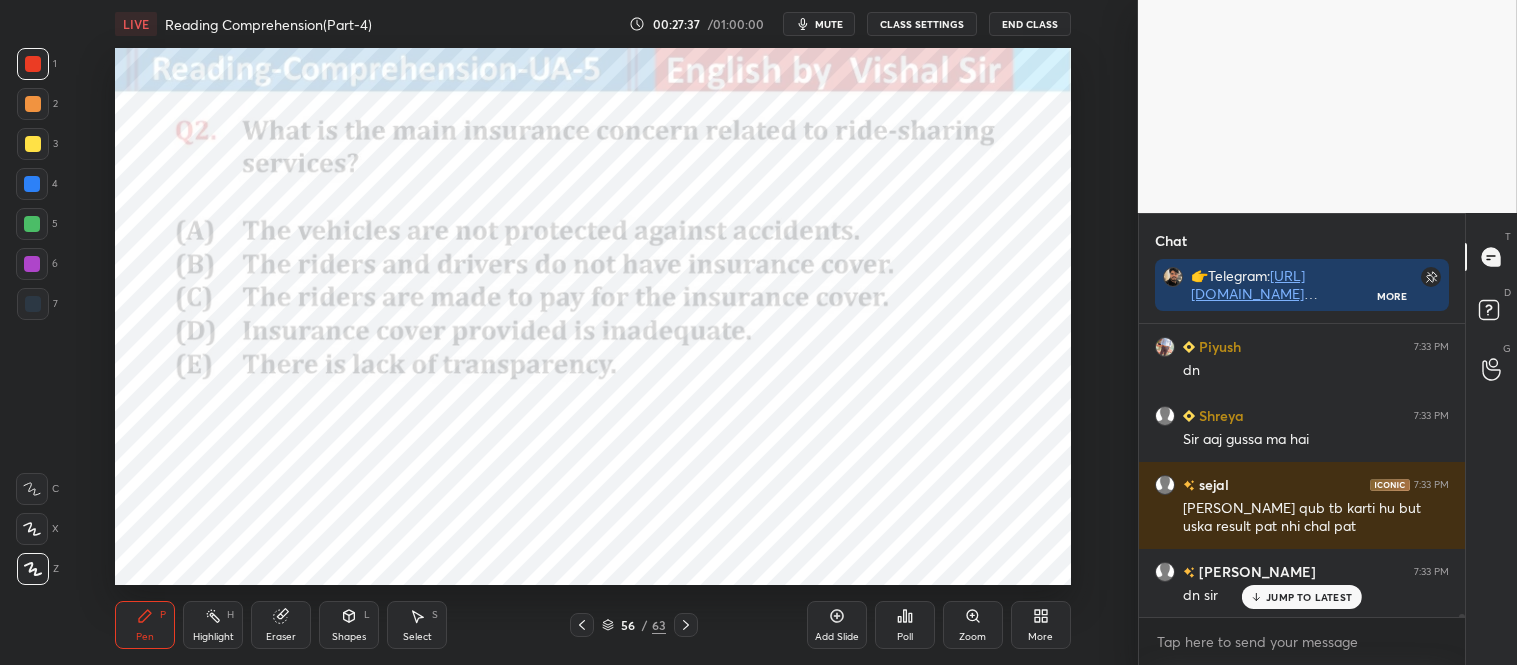 click 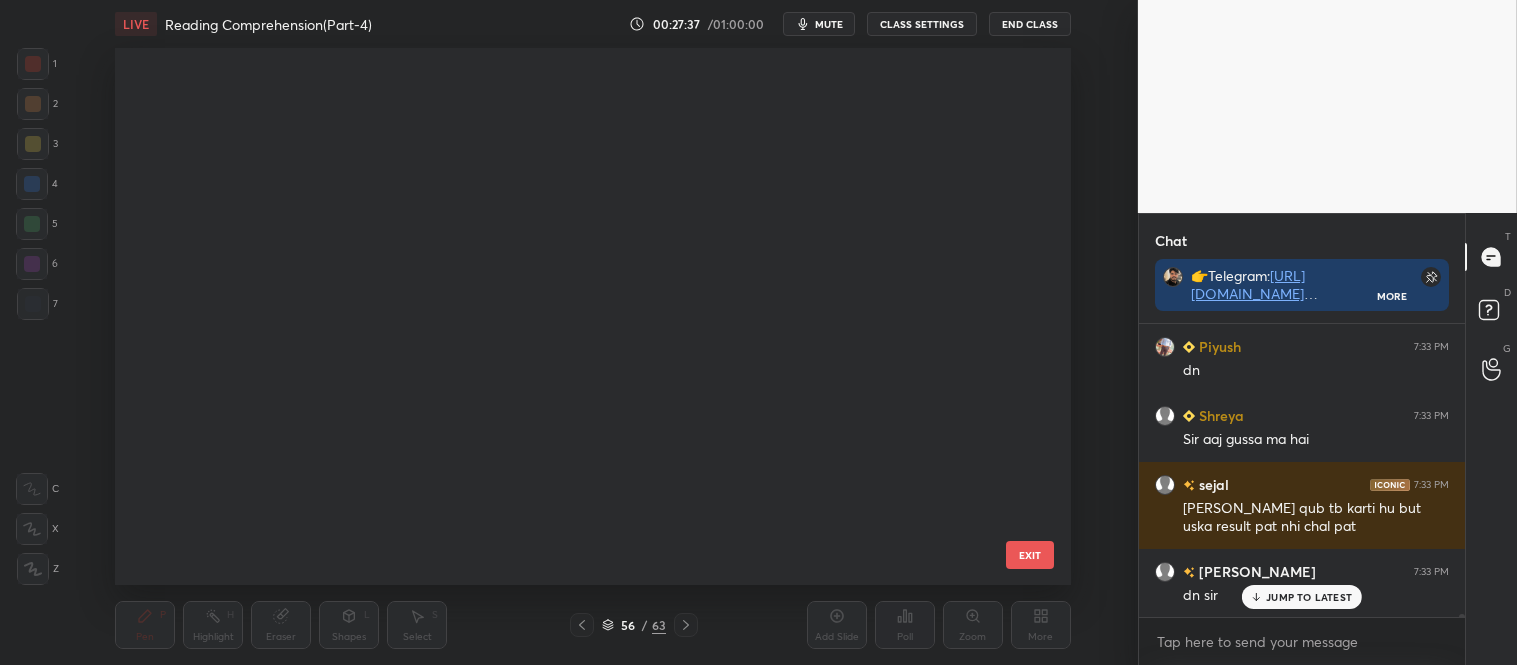 scroll, scrollTop: 2582, scrollLeft: 0, axis: vertical 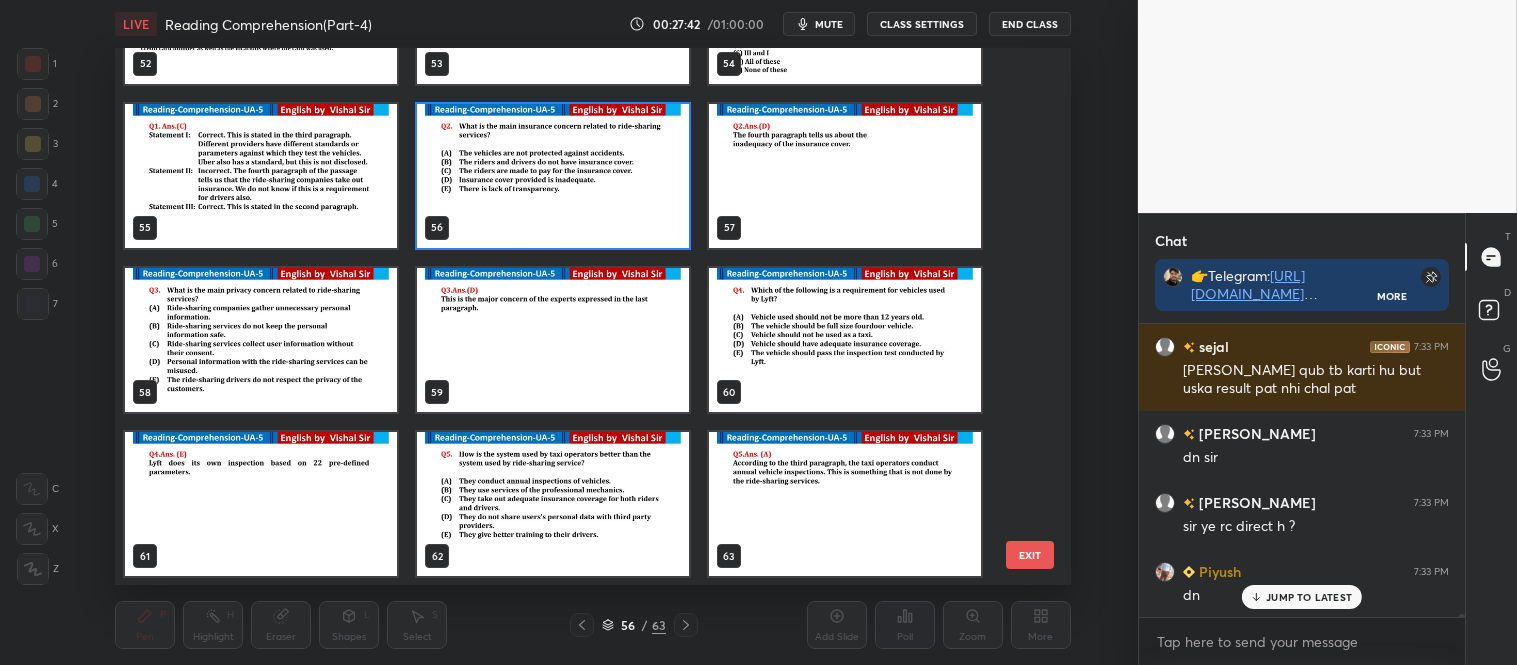 click at bounding box center [261, 339] 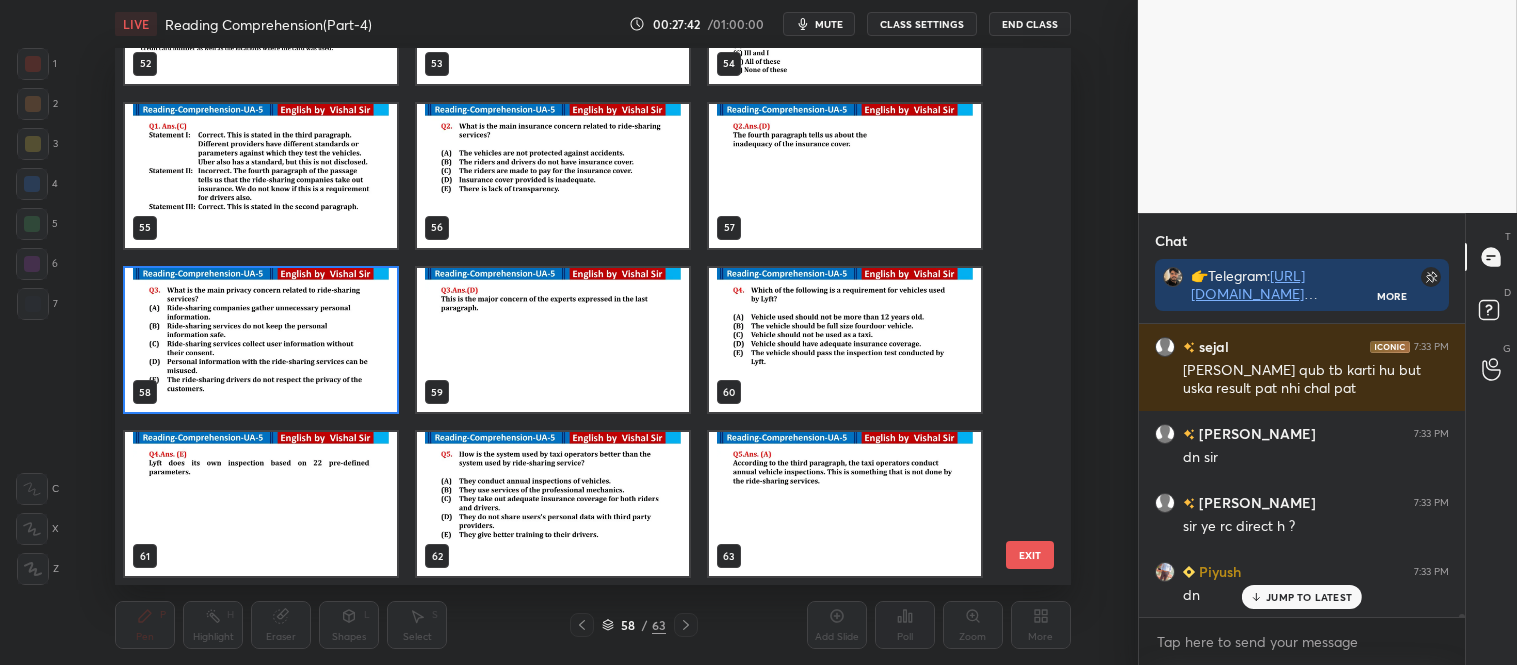 click at bounding box center [261, 339] 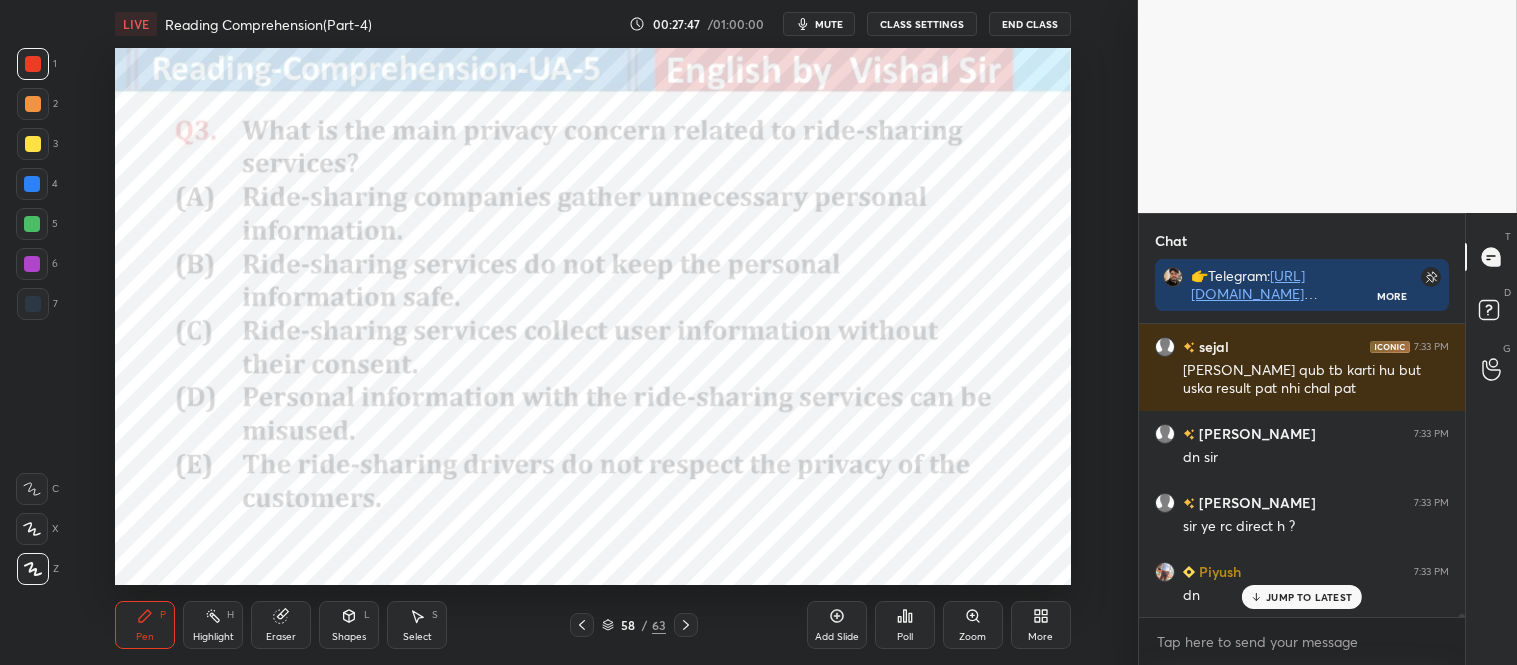 scroll, scrollTop: 30625, scrollLeft: 0, axis: vertical 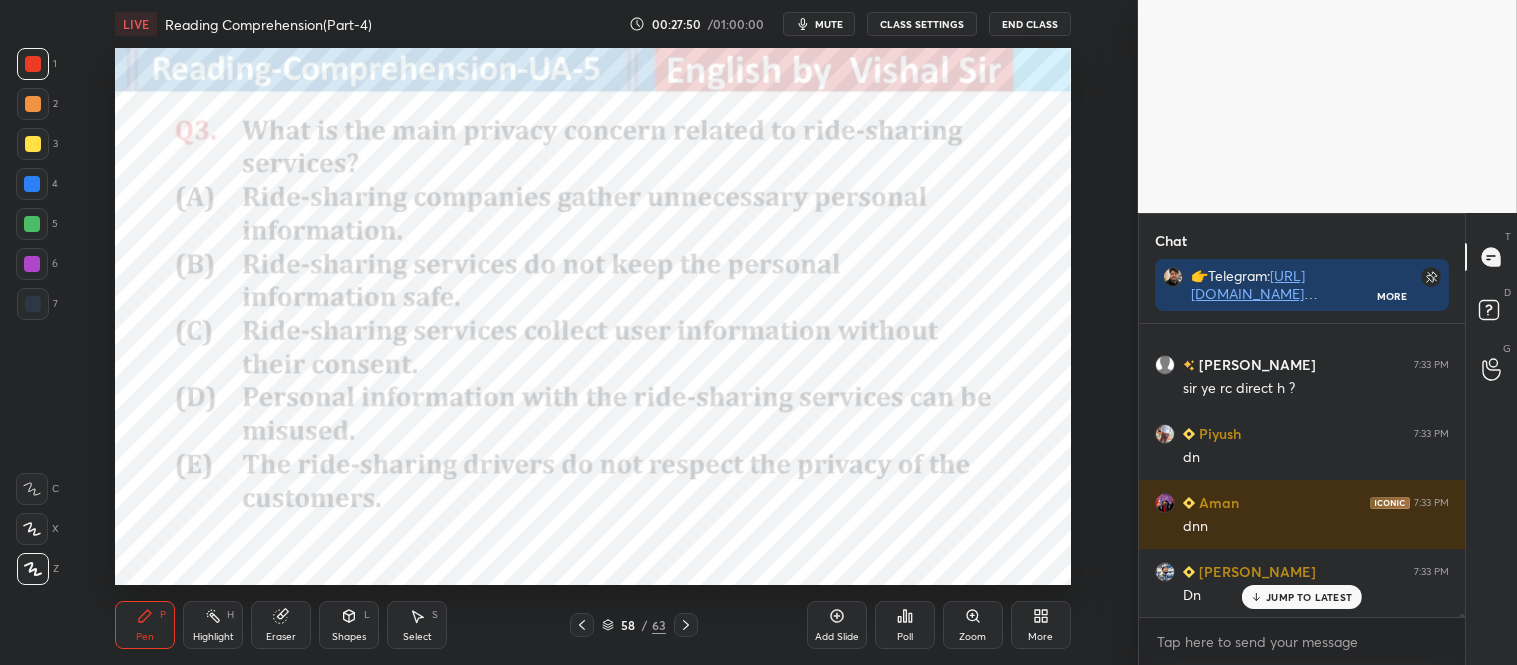 click on "58 / 63" at bounding box center (634, 625) 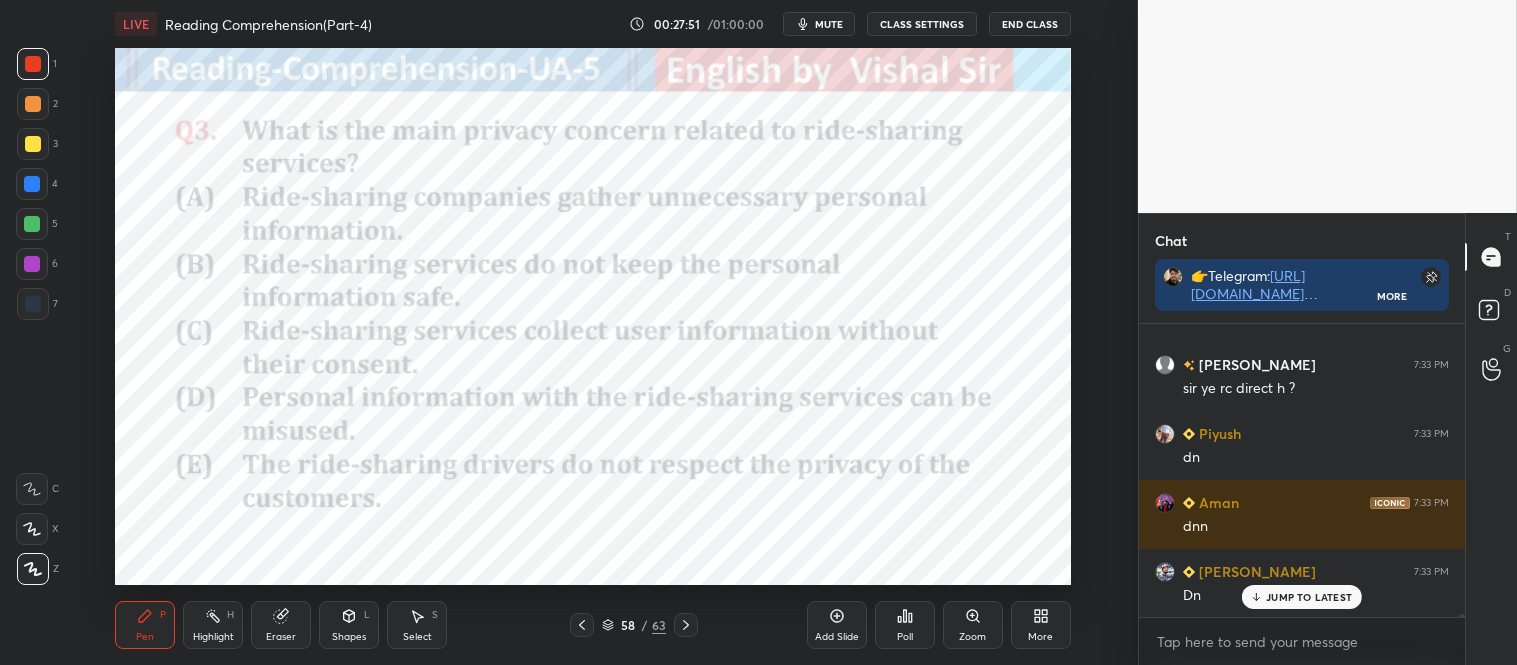 scroll, scrollTop: 30763, scrollLeft: 0, axis: vertical 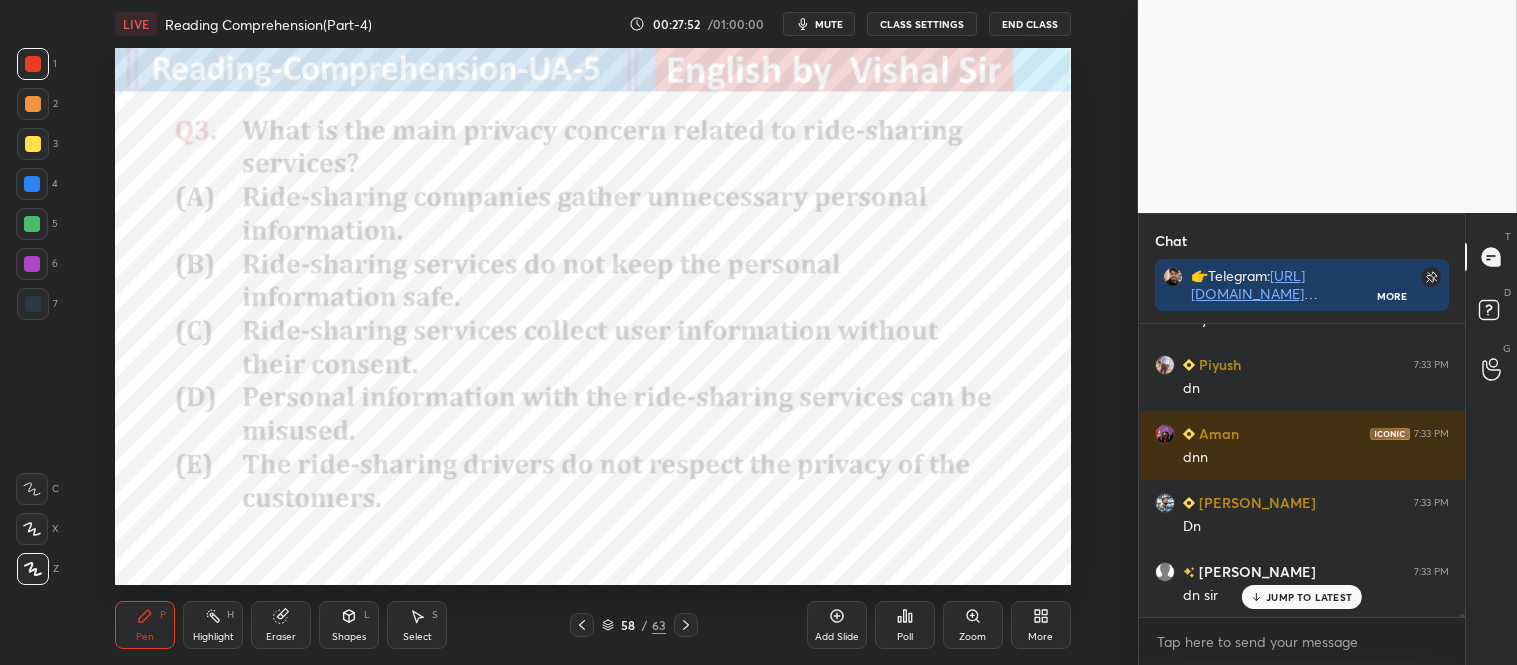 click 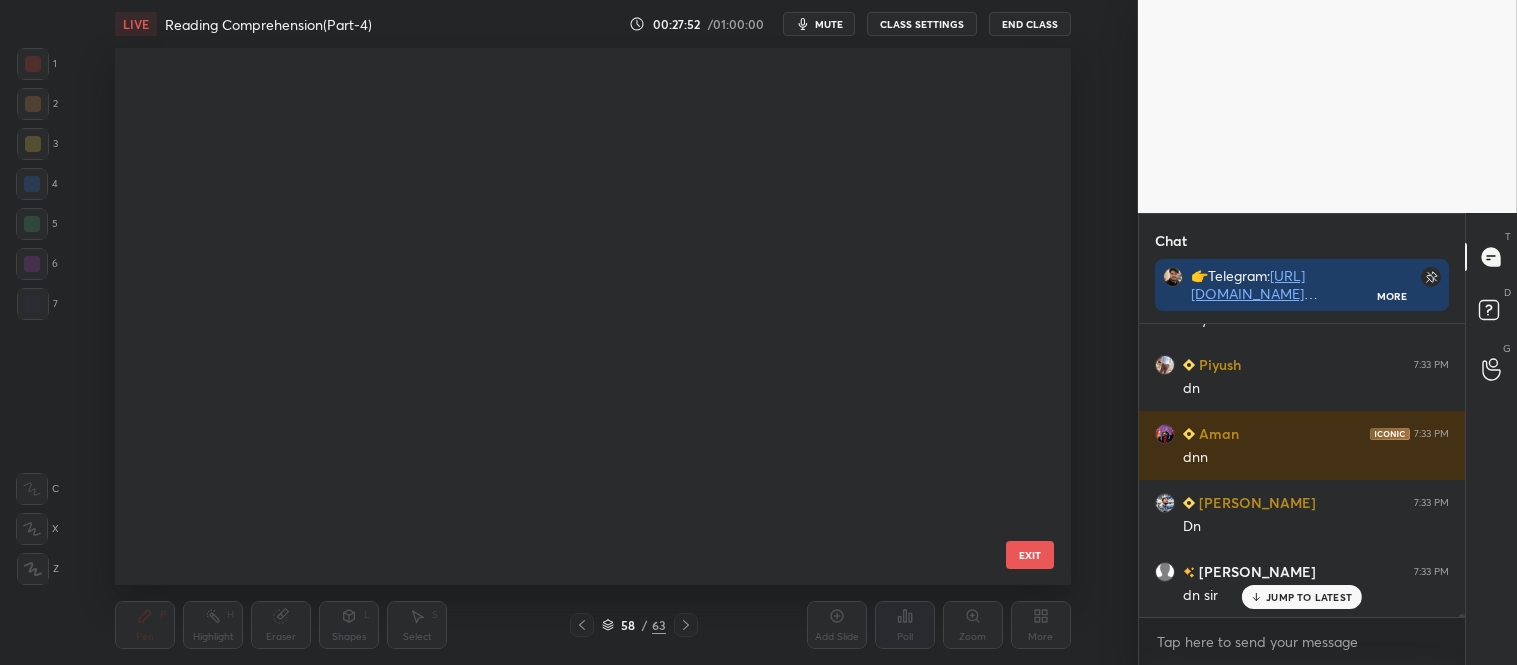 scroll, scrollTop: 2746, scrollLeft: 0, axis: vertical 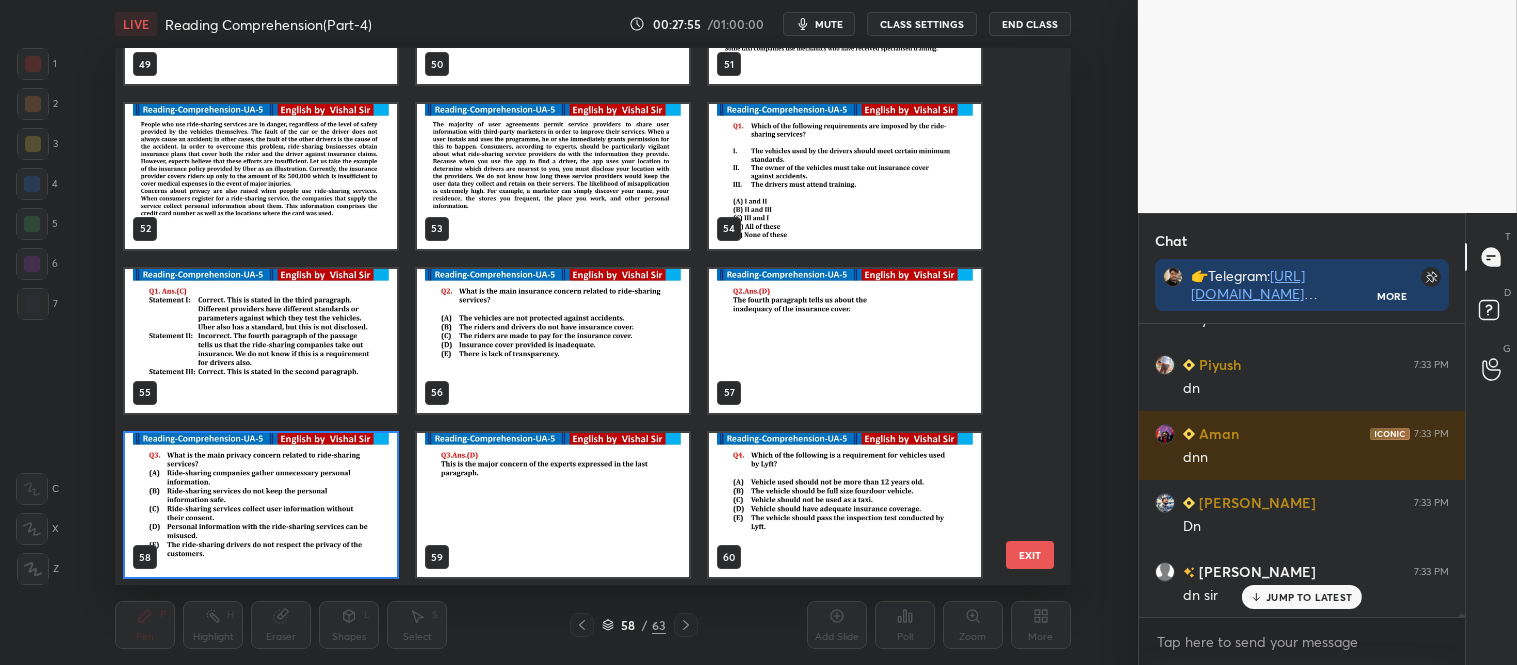 click at bounding box center [553, 340] 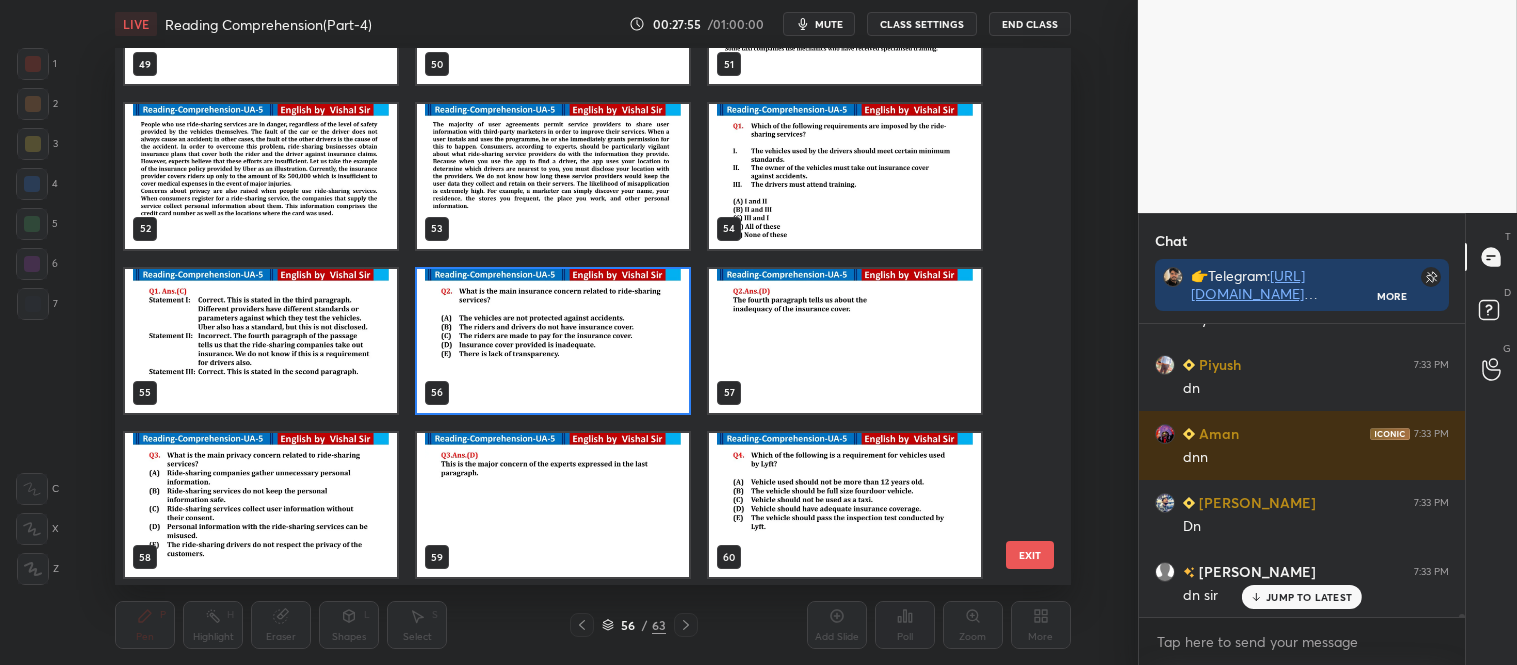 click at bounding box center (553, 340) 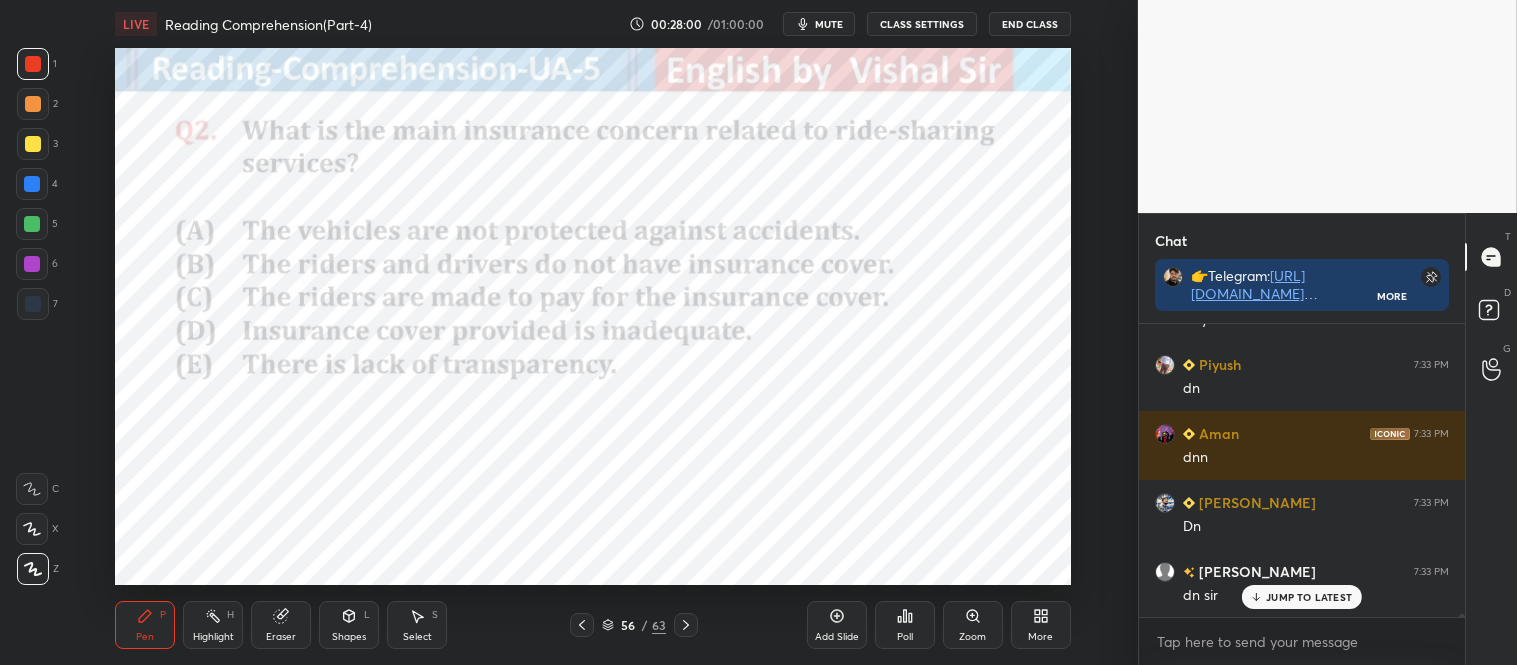 click 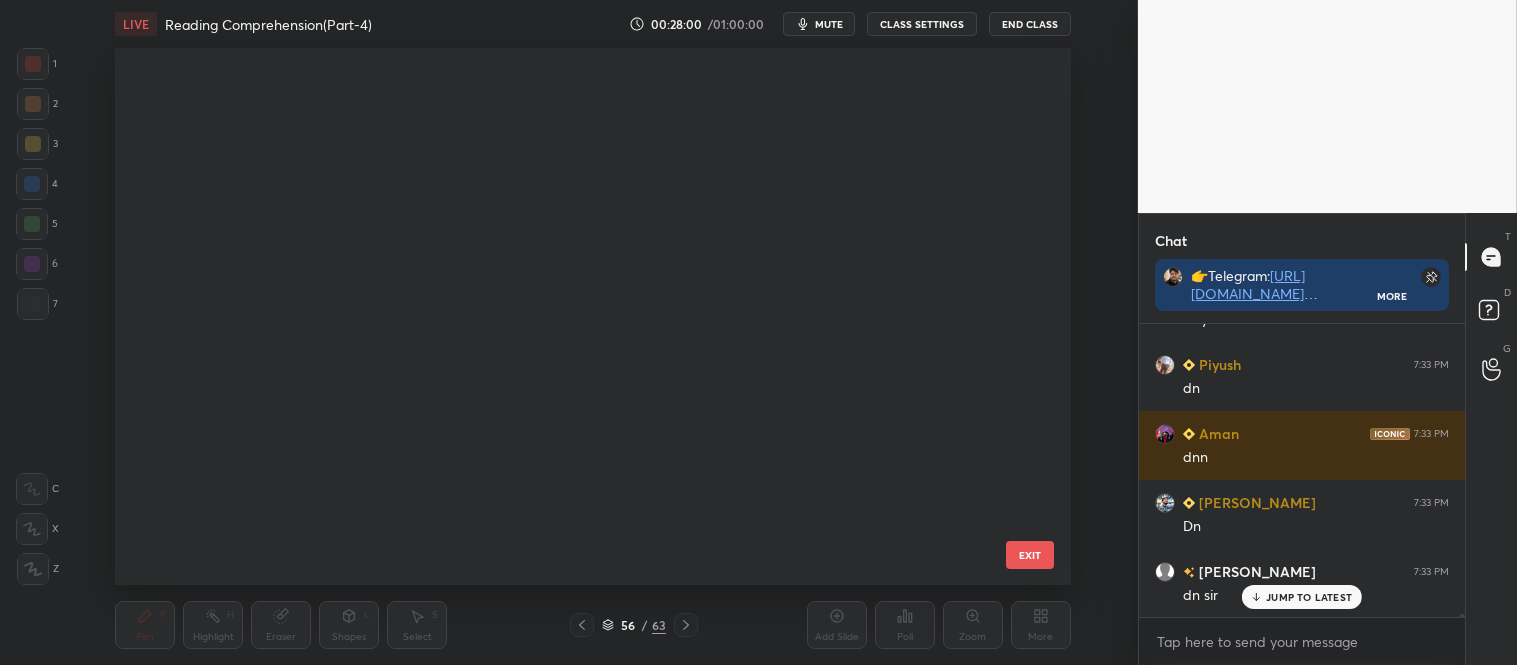 scroll, scrollTop: 2582, scrollLeft: 0, axis: vertical 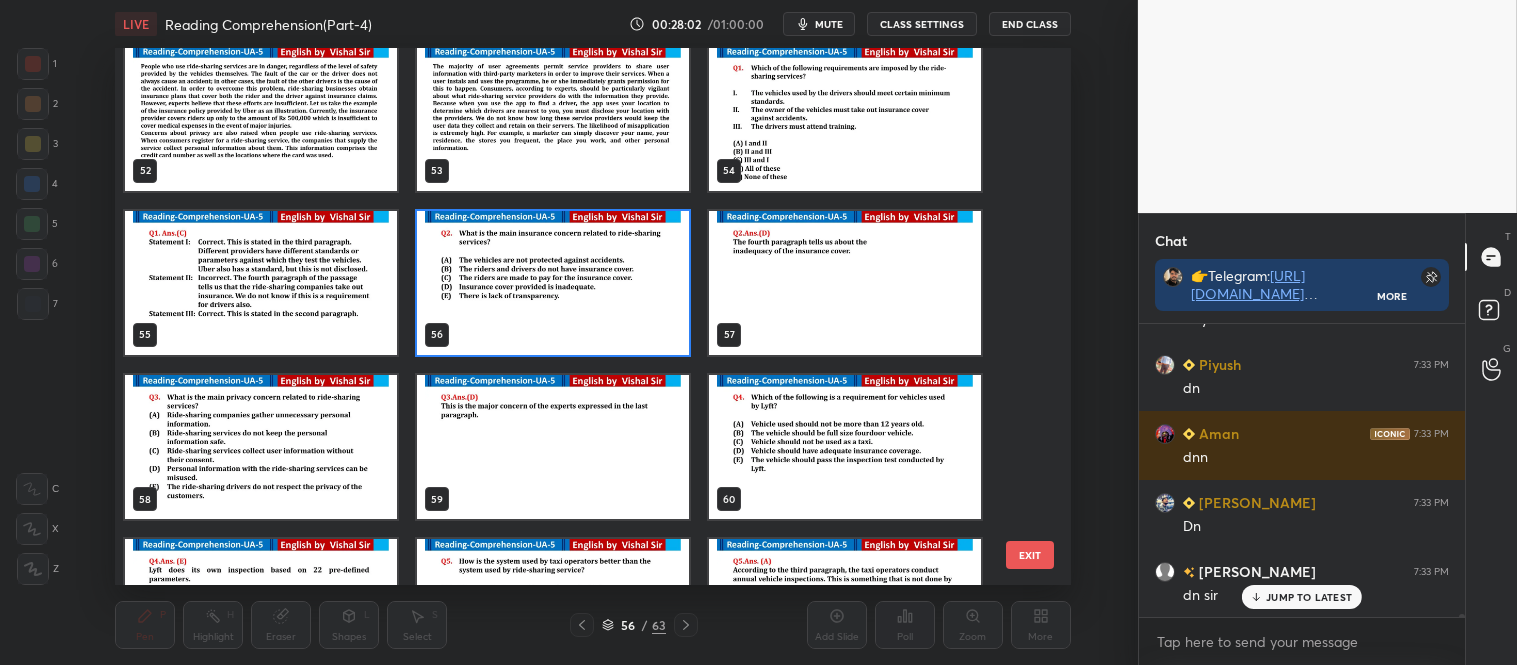 click at bounding box center (261, 446) 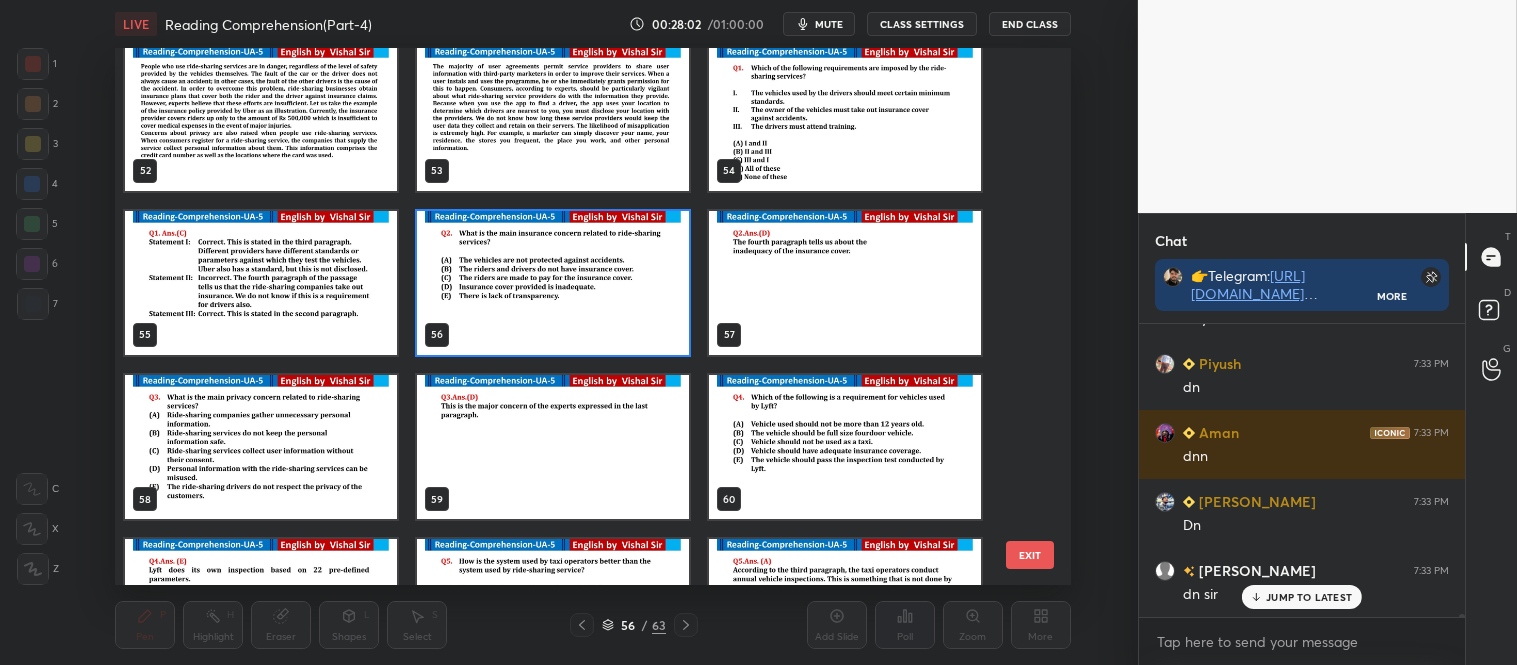 click at bounding box center (261, 446) 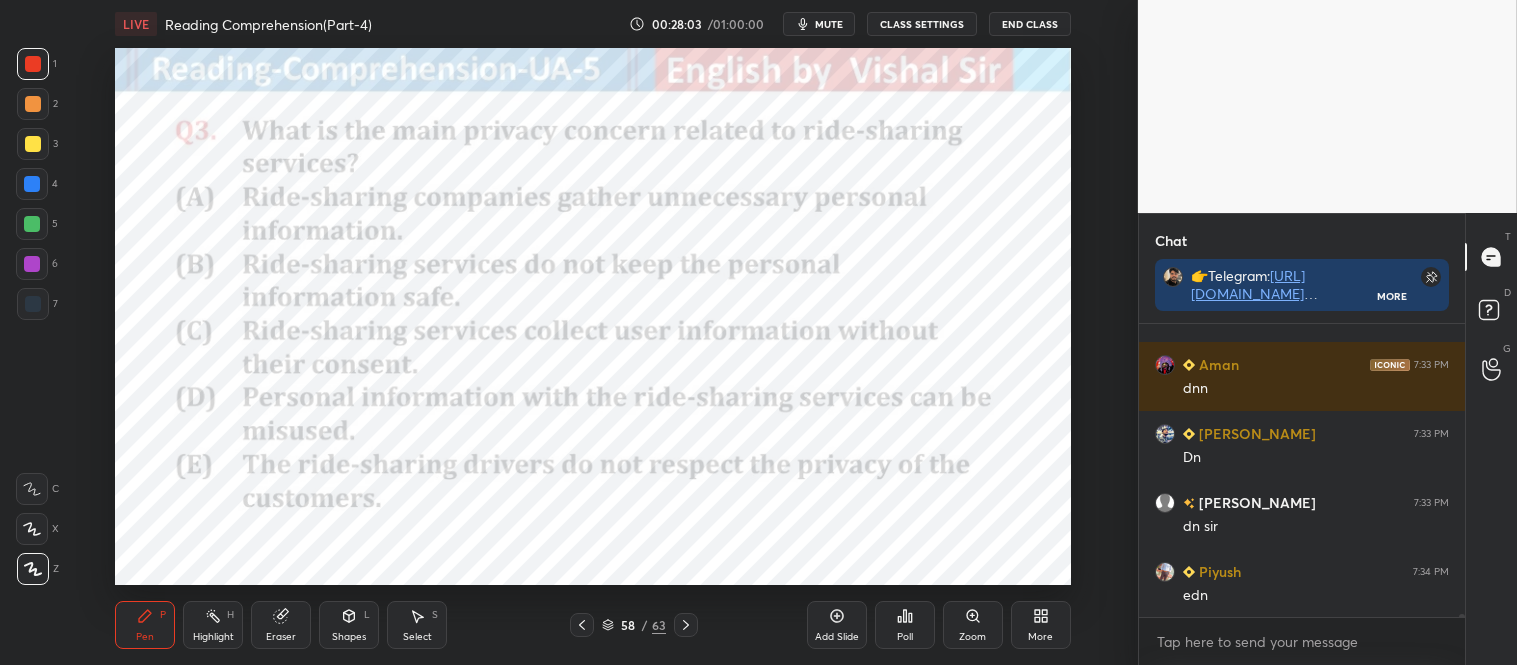 scroll, scrollTop: 30902, scrollLeft: 0, axis: vertical 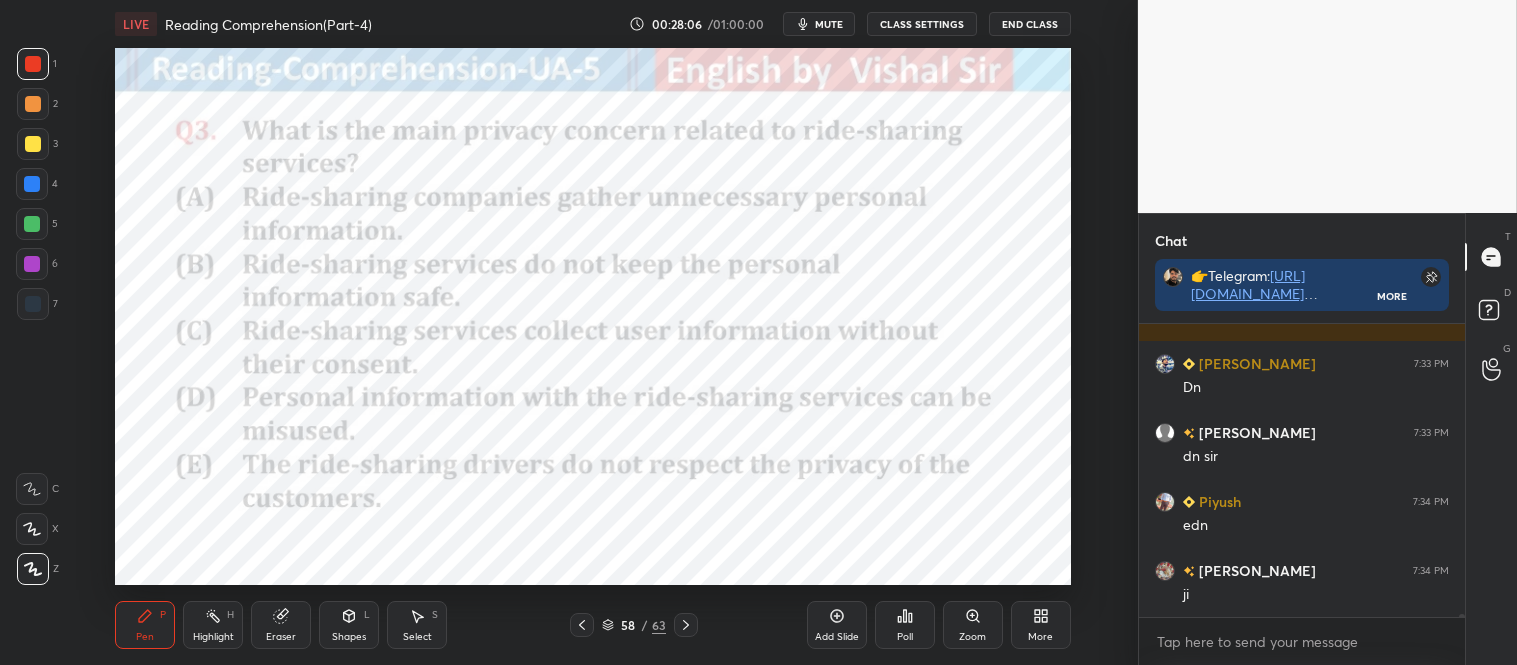 click 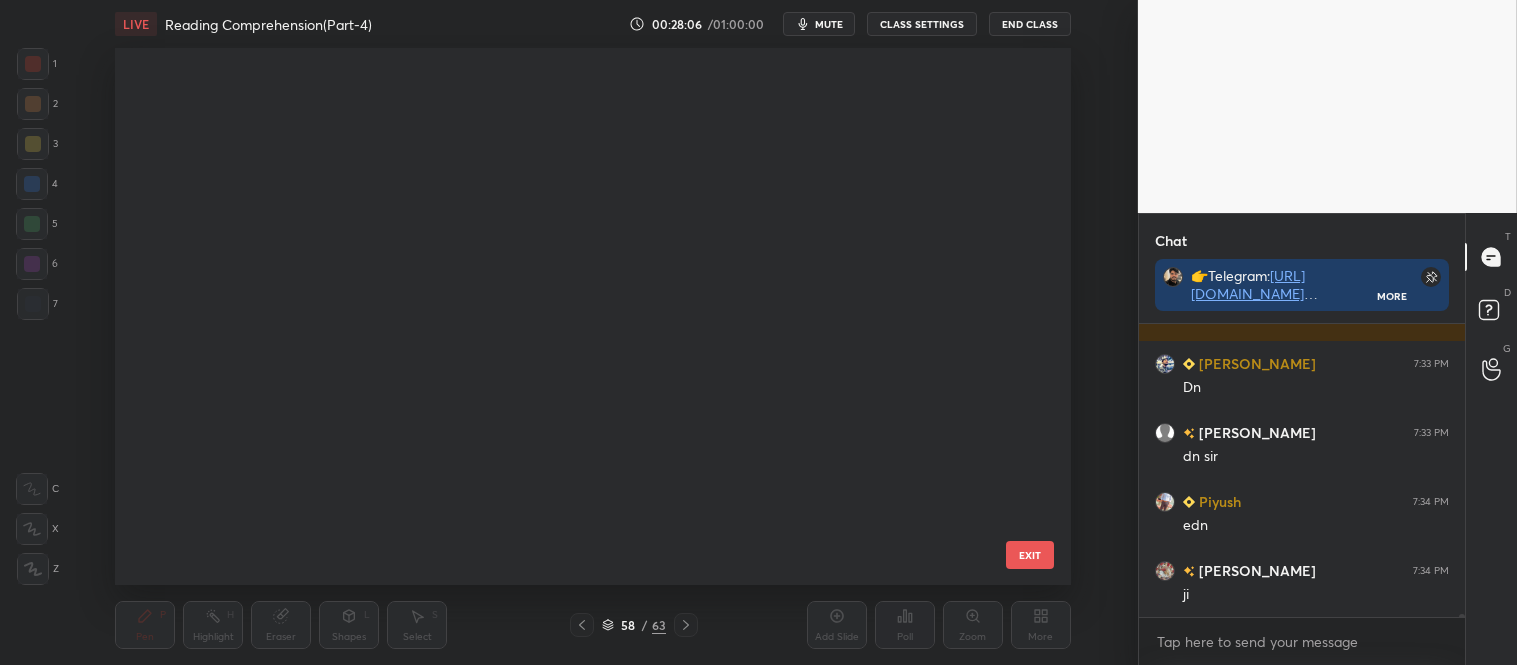 scroll, scrollTop: 2746, scrollLeft: 0, axis: vertical 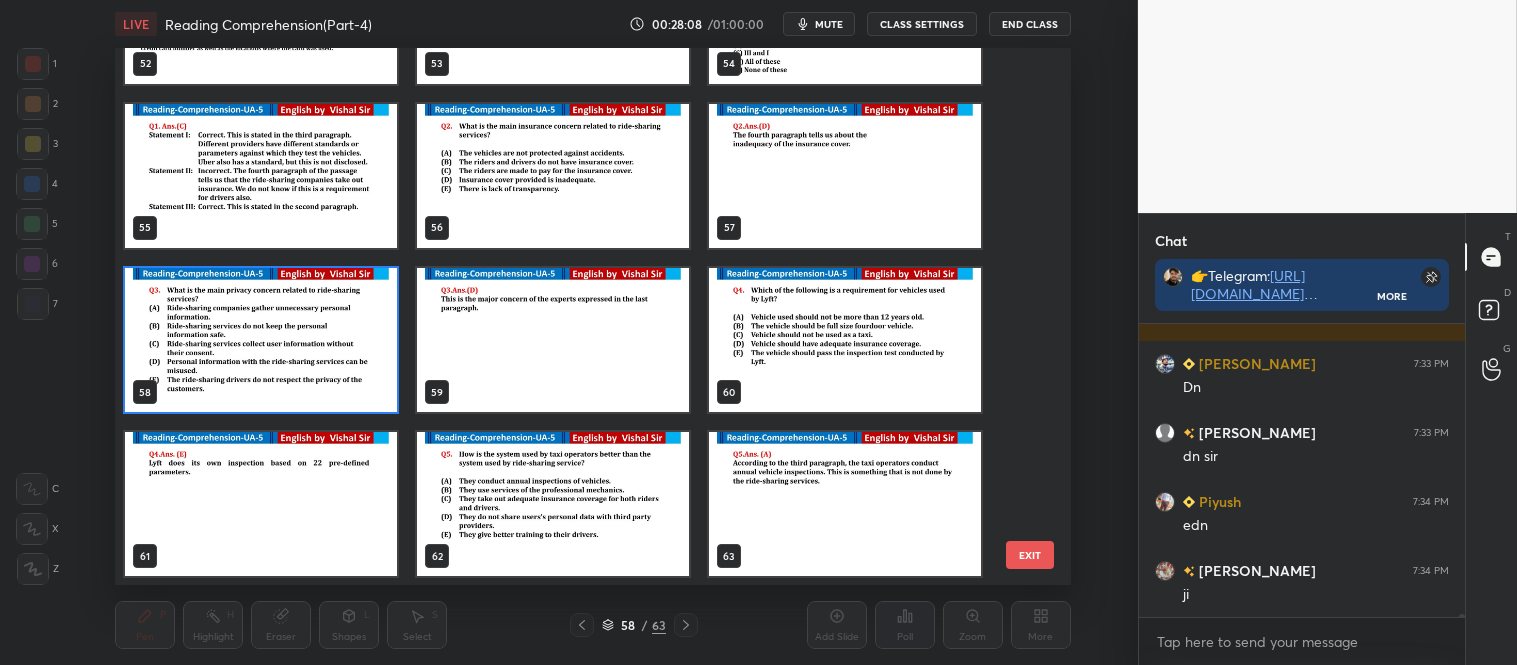 click at bounding box center [845, 339] 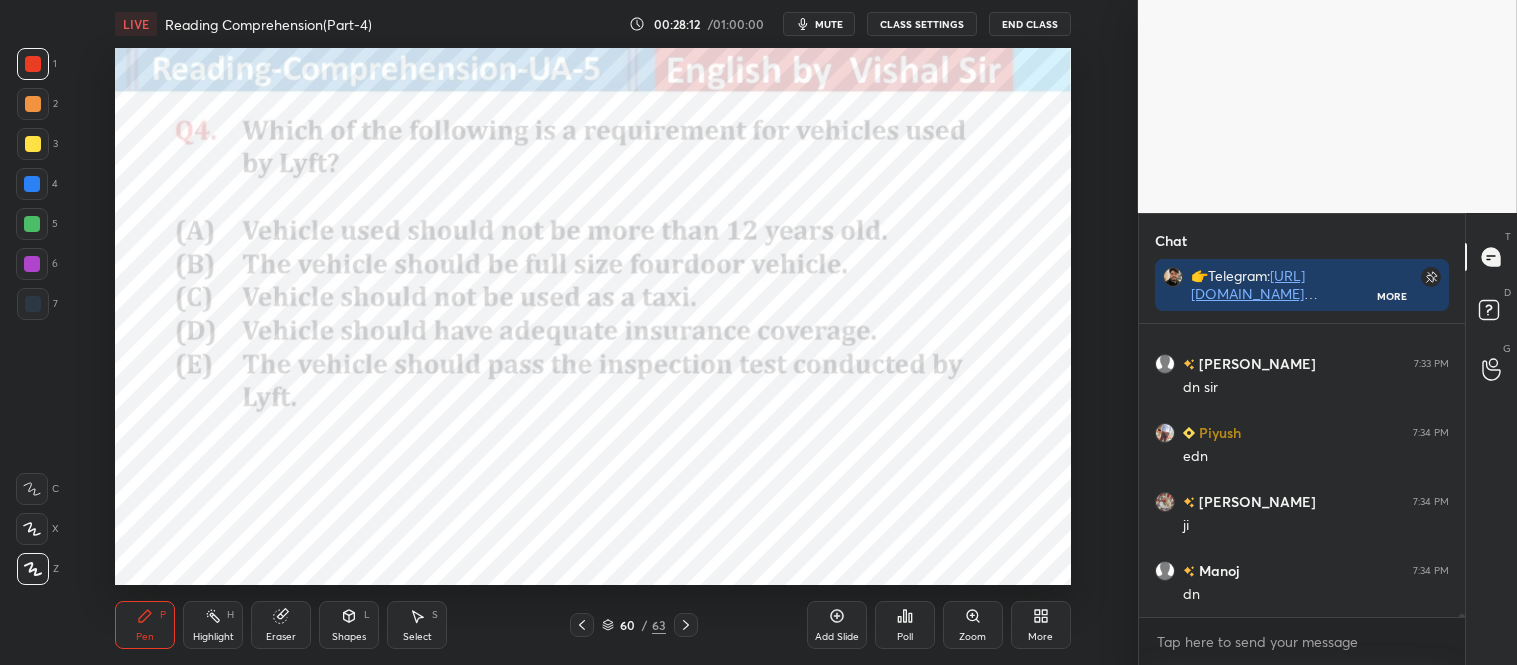 scroll, scrollTop: 31040, scrollLeft: 0, axis: vertical 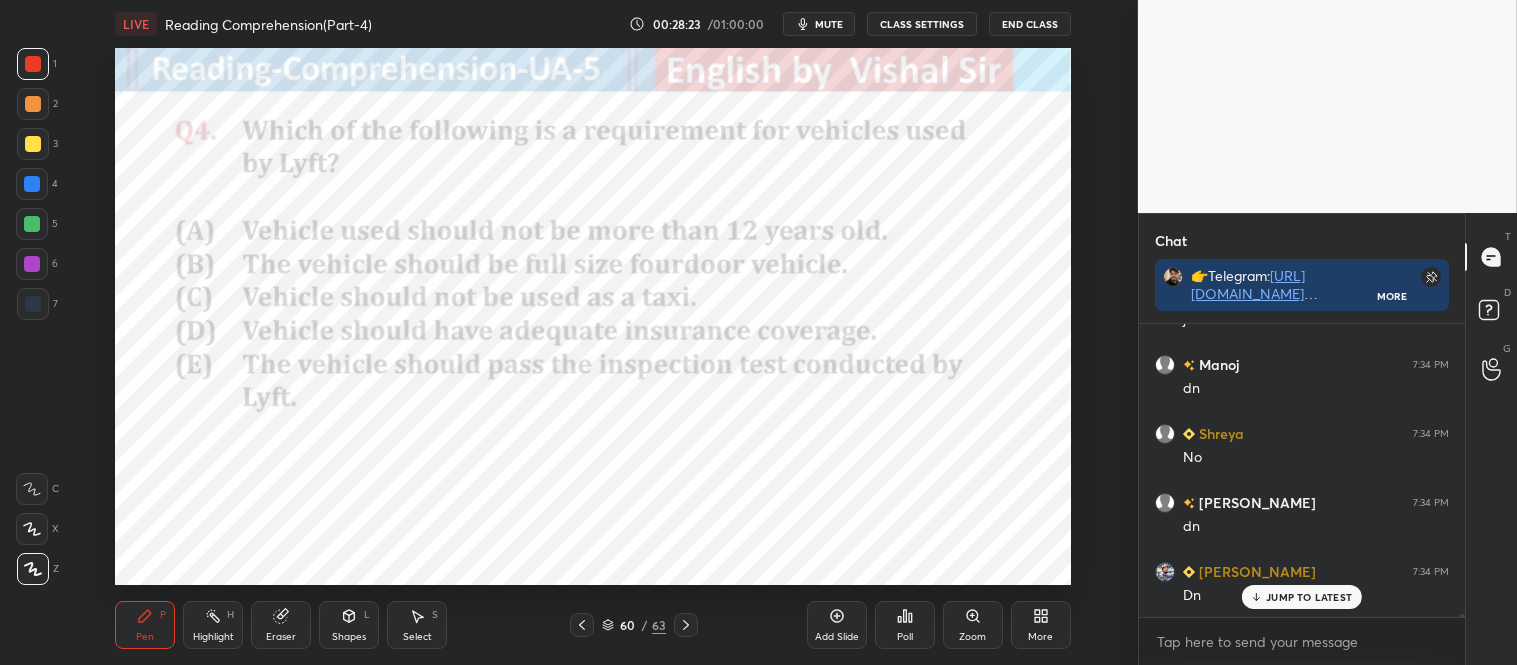 click 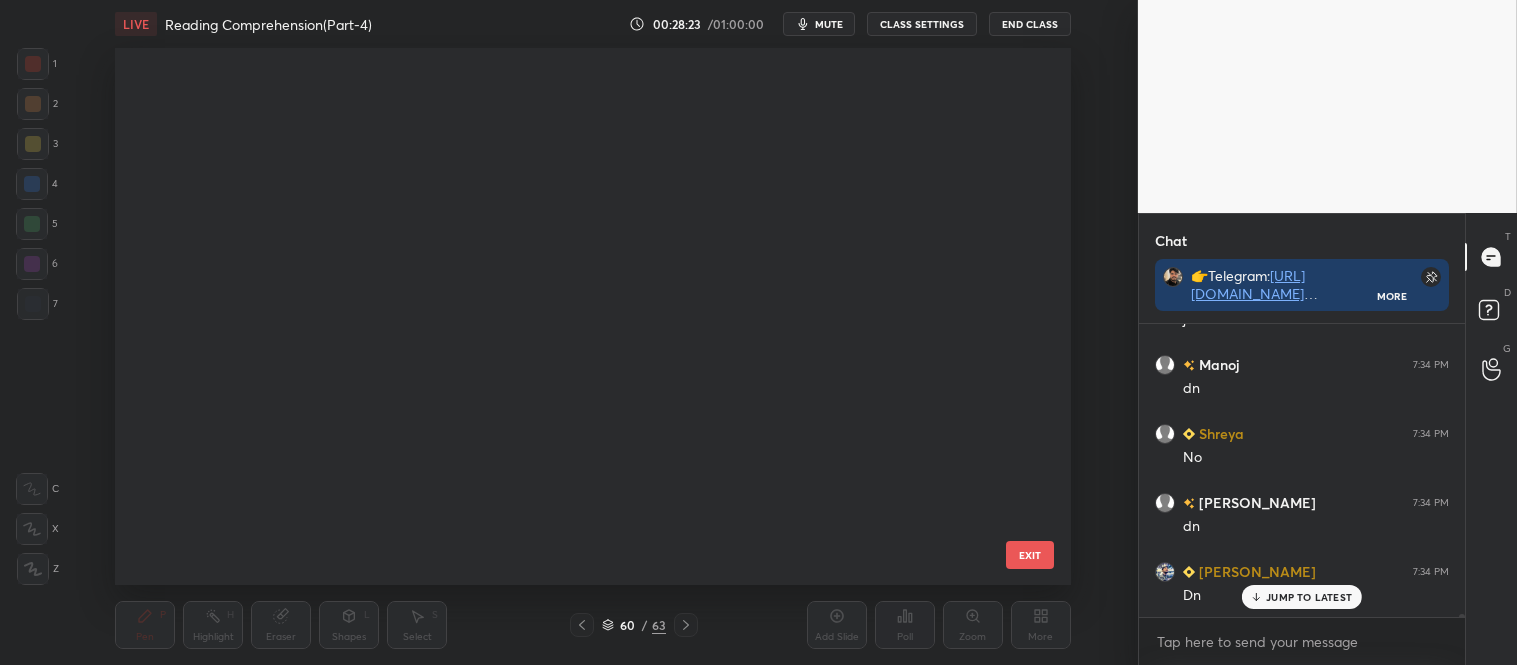 scroll, scrollTop: 2746, scrollLeft: 0, axis: vertical 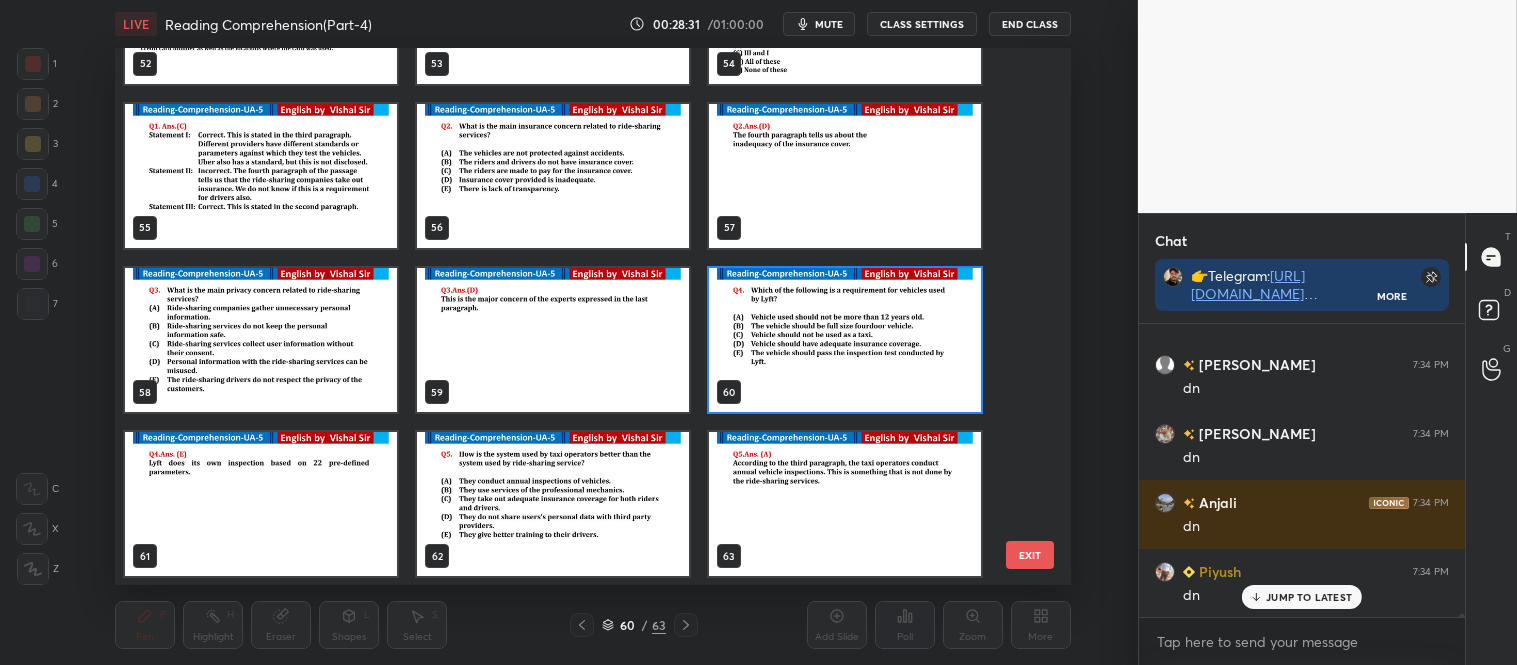 click at bounding box center (553, 504) 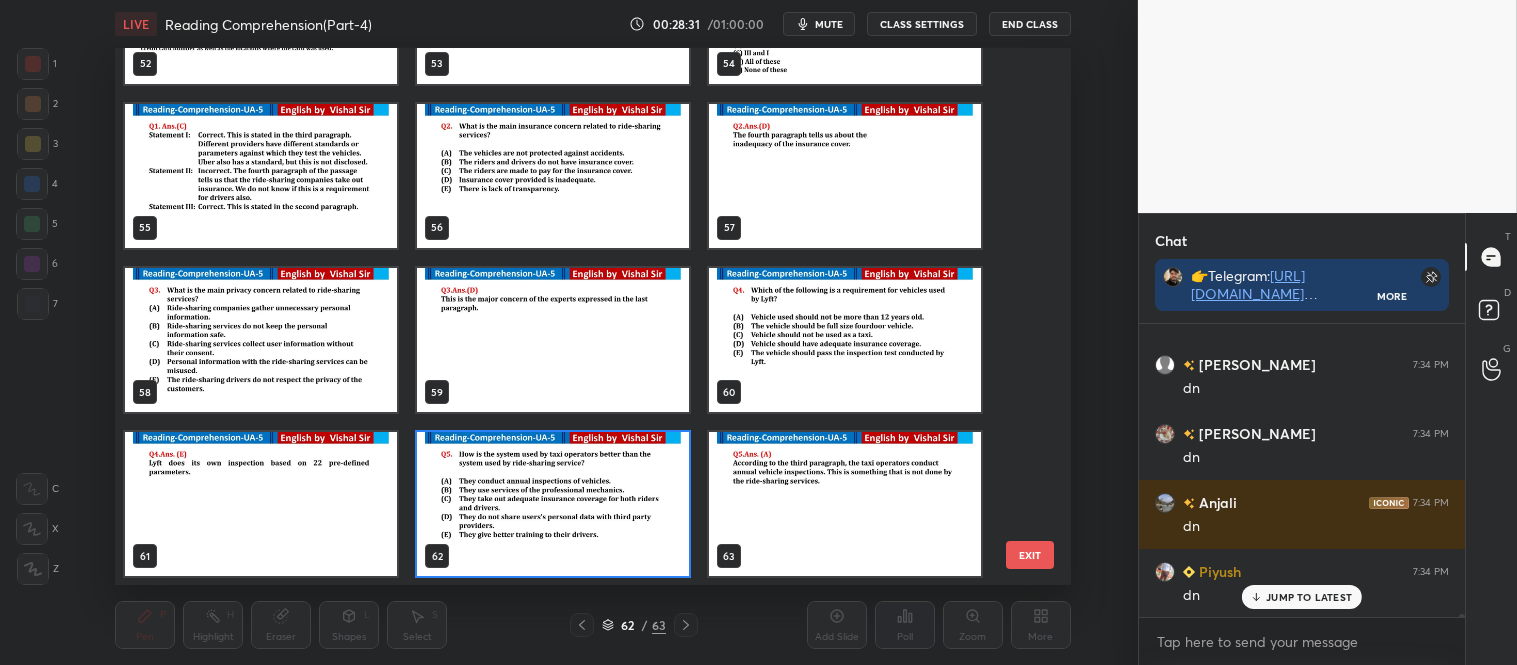 click at bounding box center (553, 504) 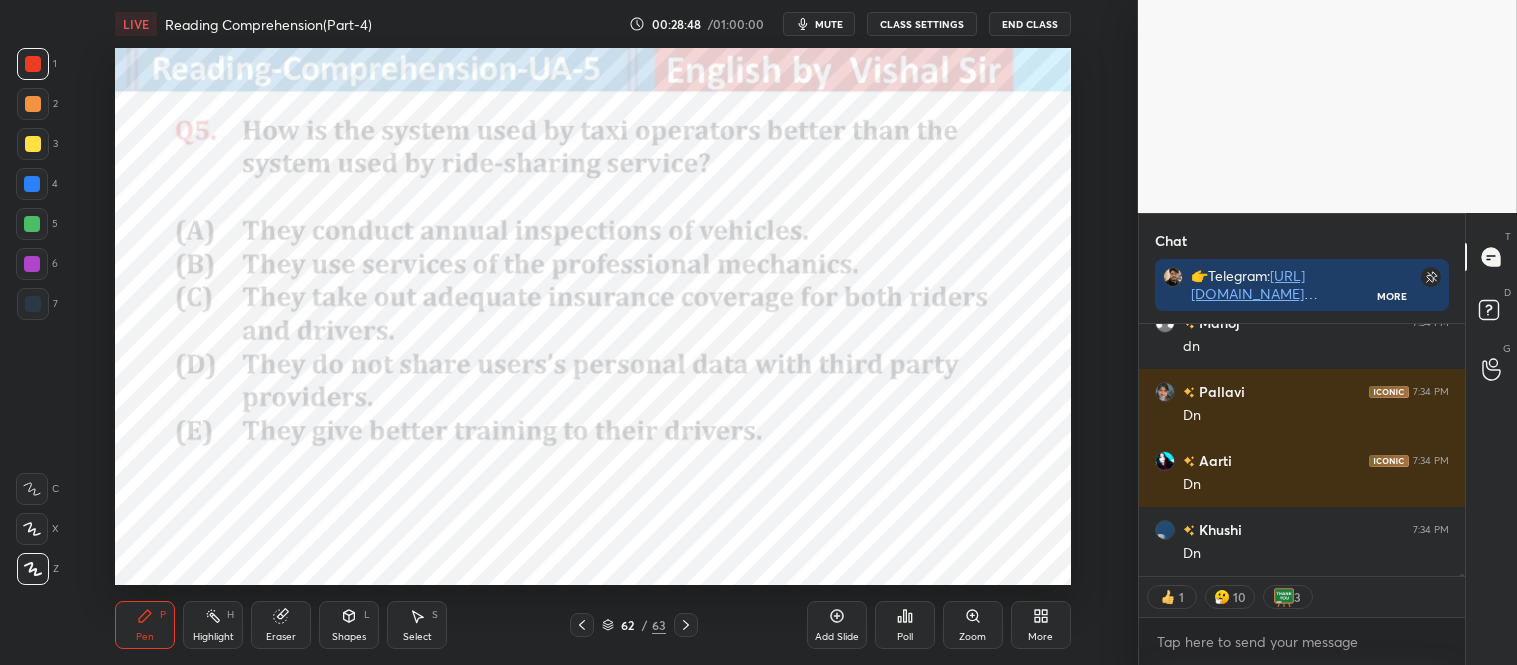 scroll, scrollTop: 31840, scrollLeft: 0, axis: vertical 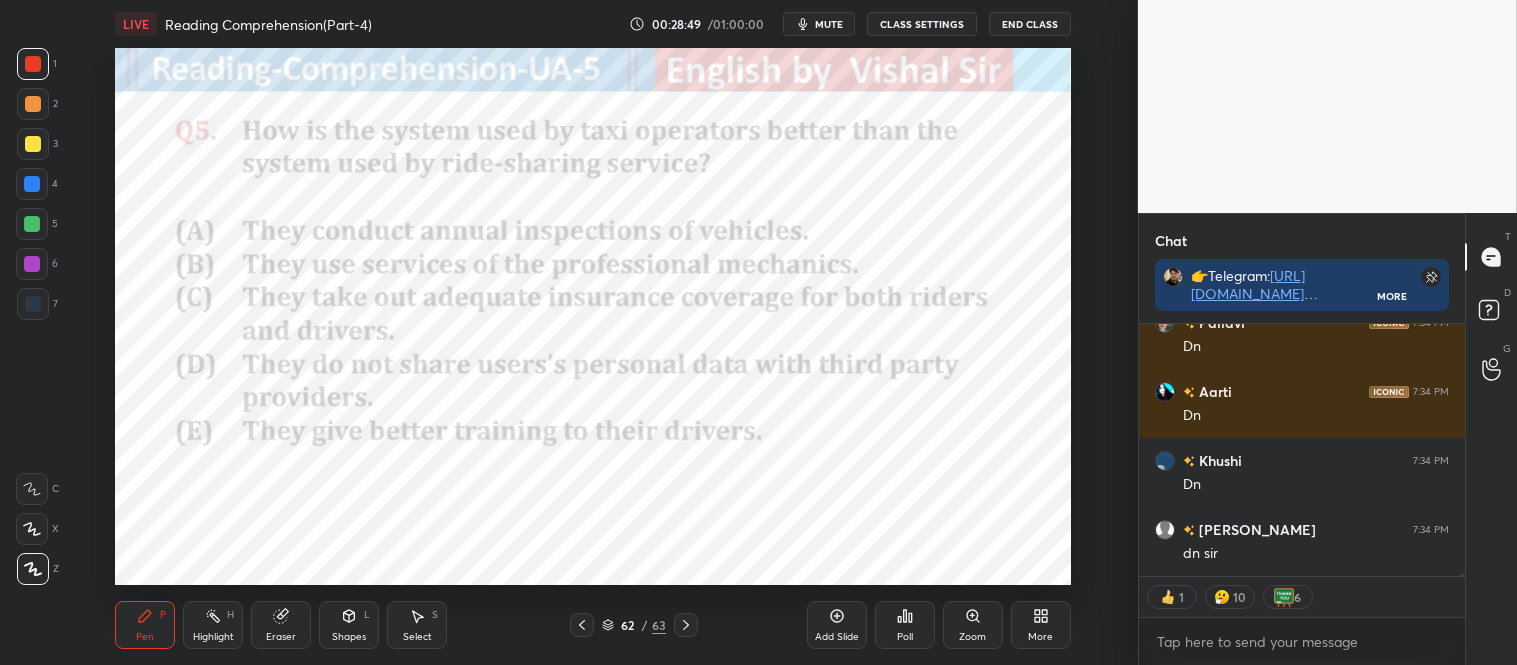 click 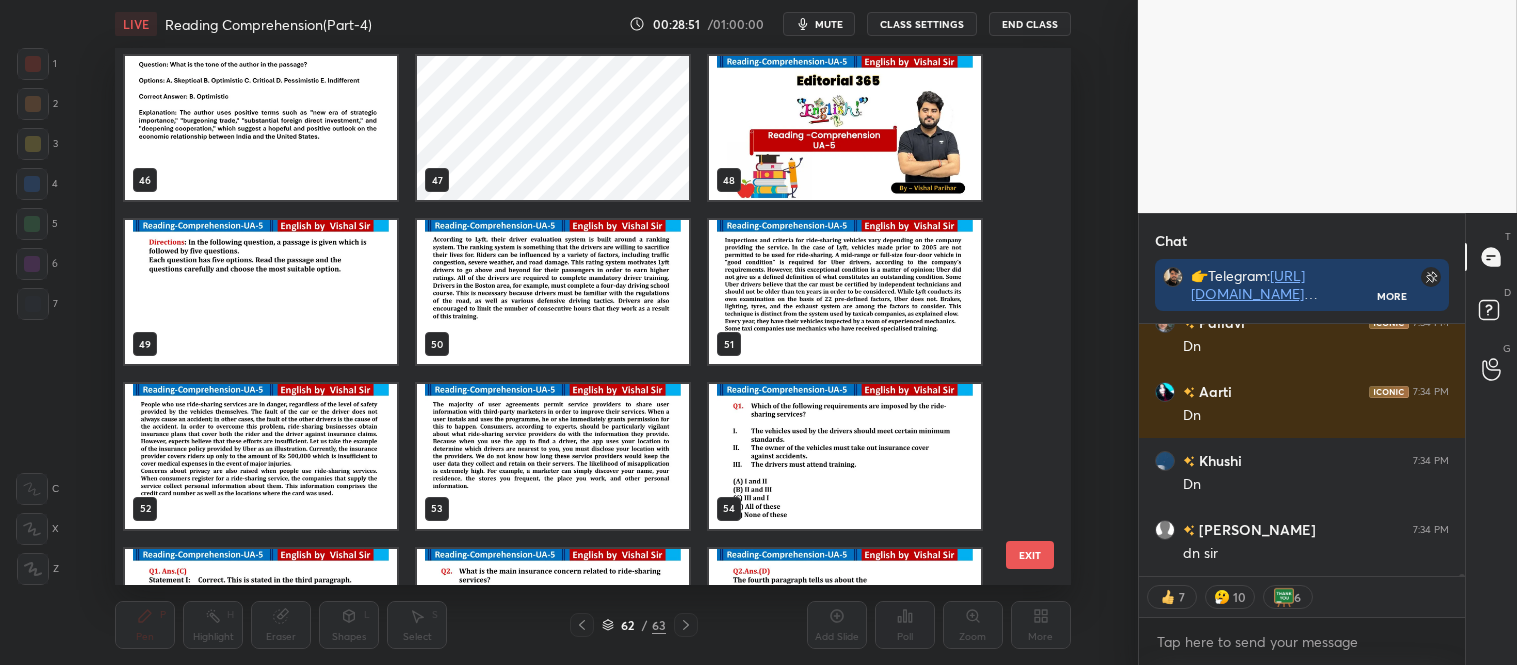 click at bounding box center [553, 292] 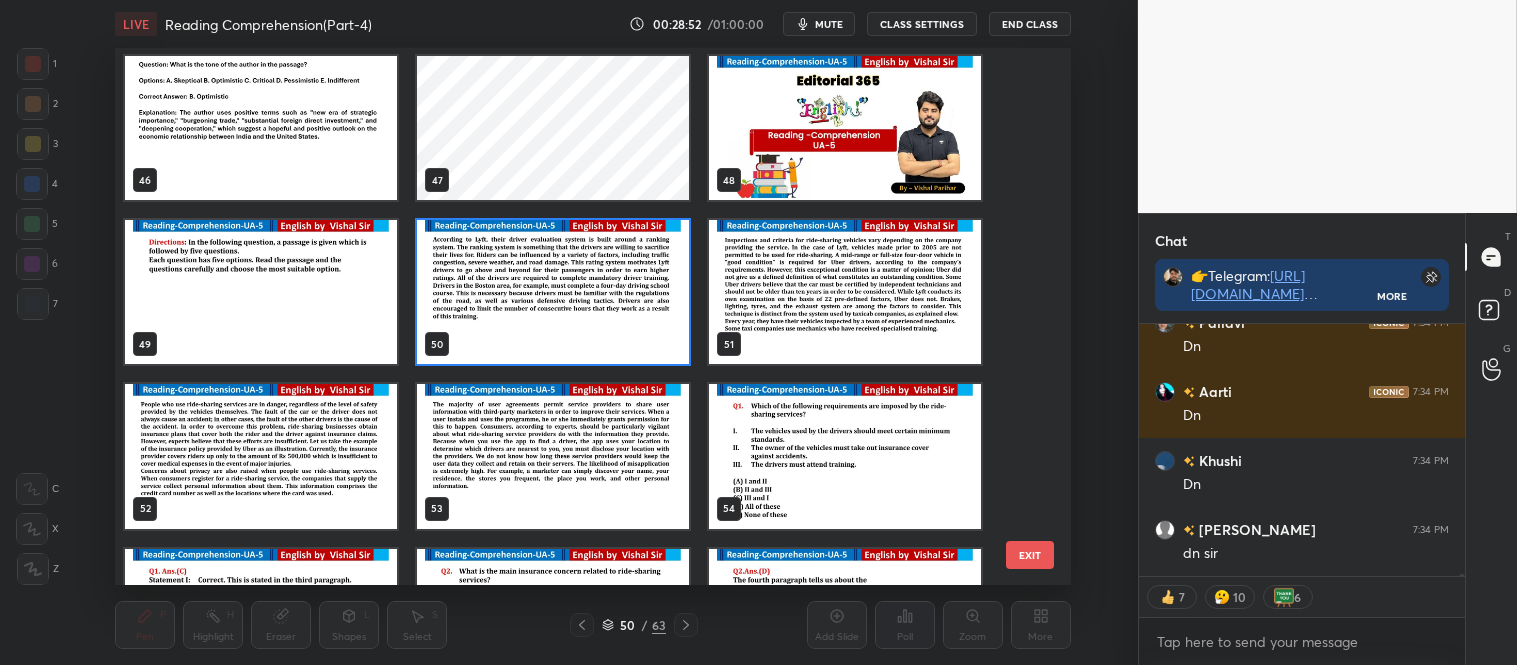 click at bounding box center (553, 292) 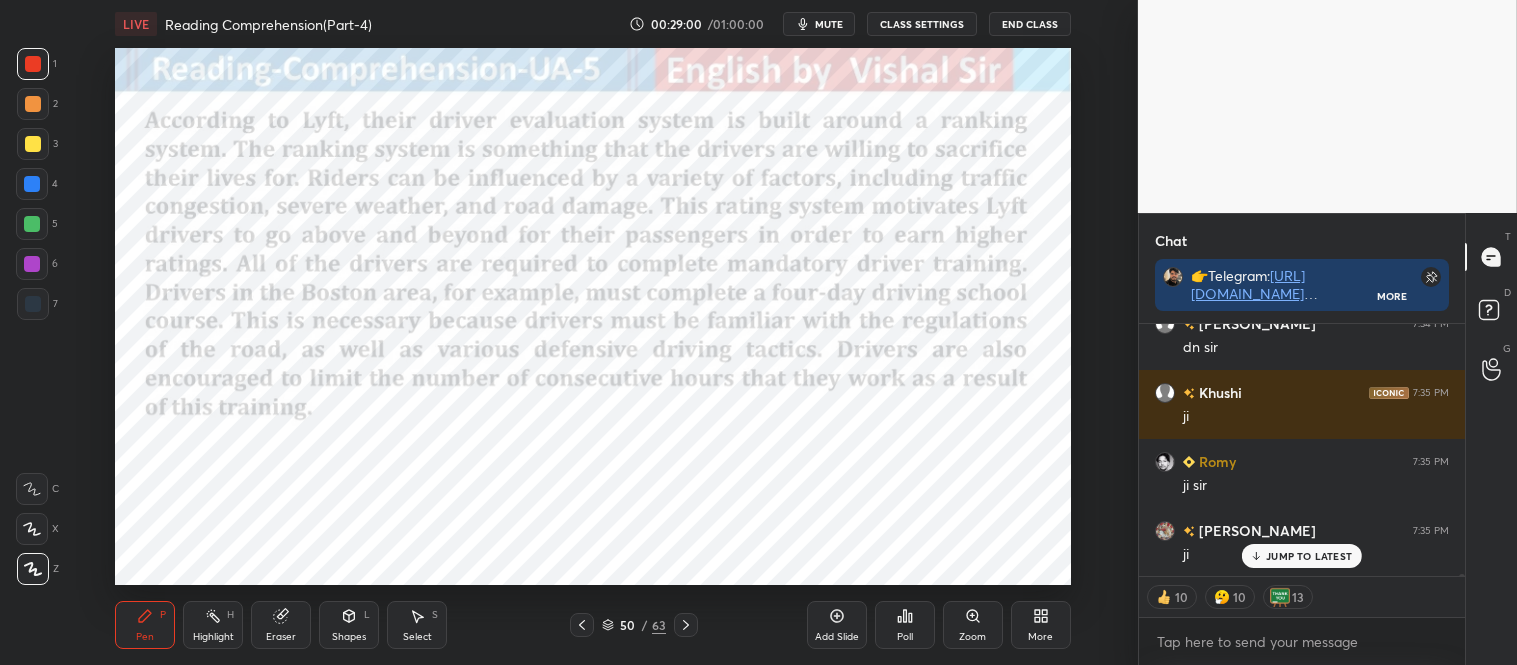 click on "mute" at bounding box center [829, 24] 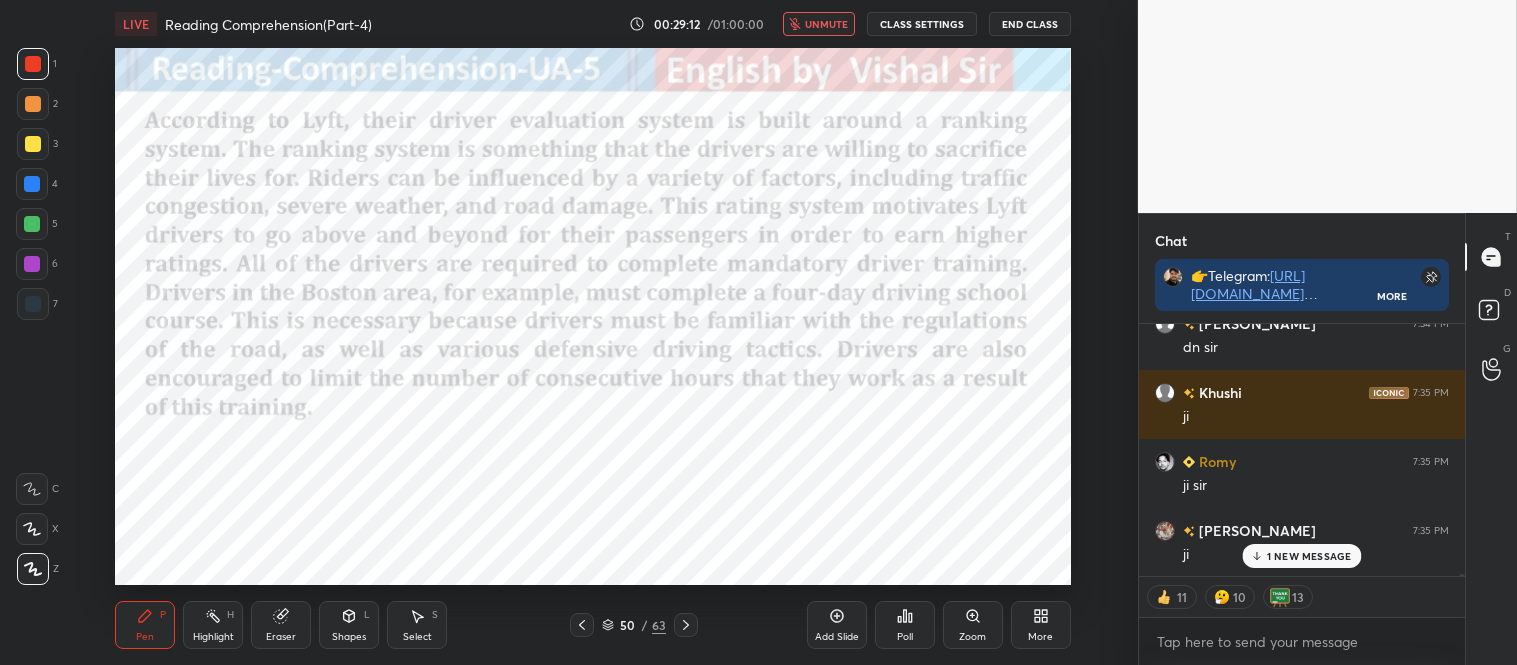 type on "x" 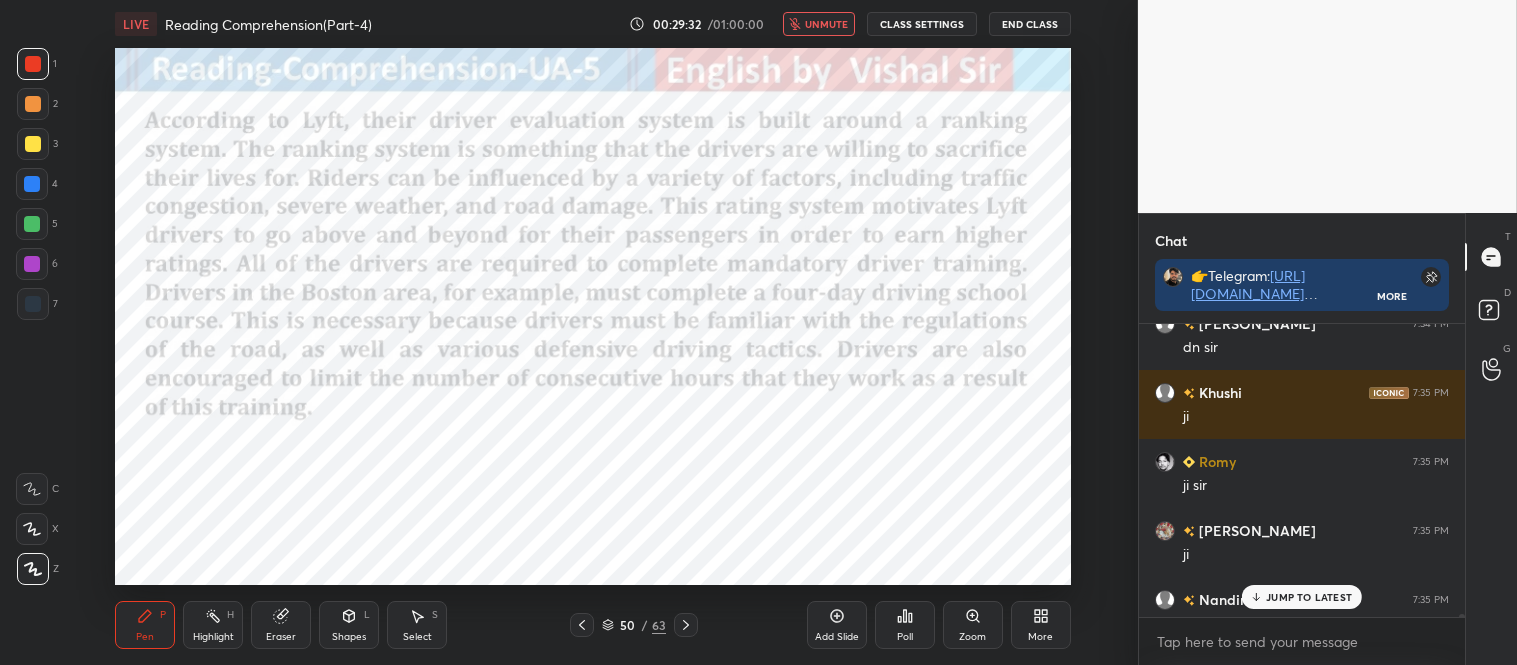 scroll, scrollTop: 32212, scrollLeft: 0, axis: vertical 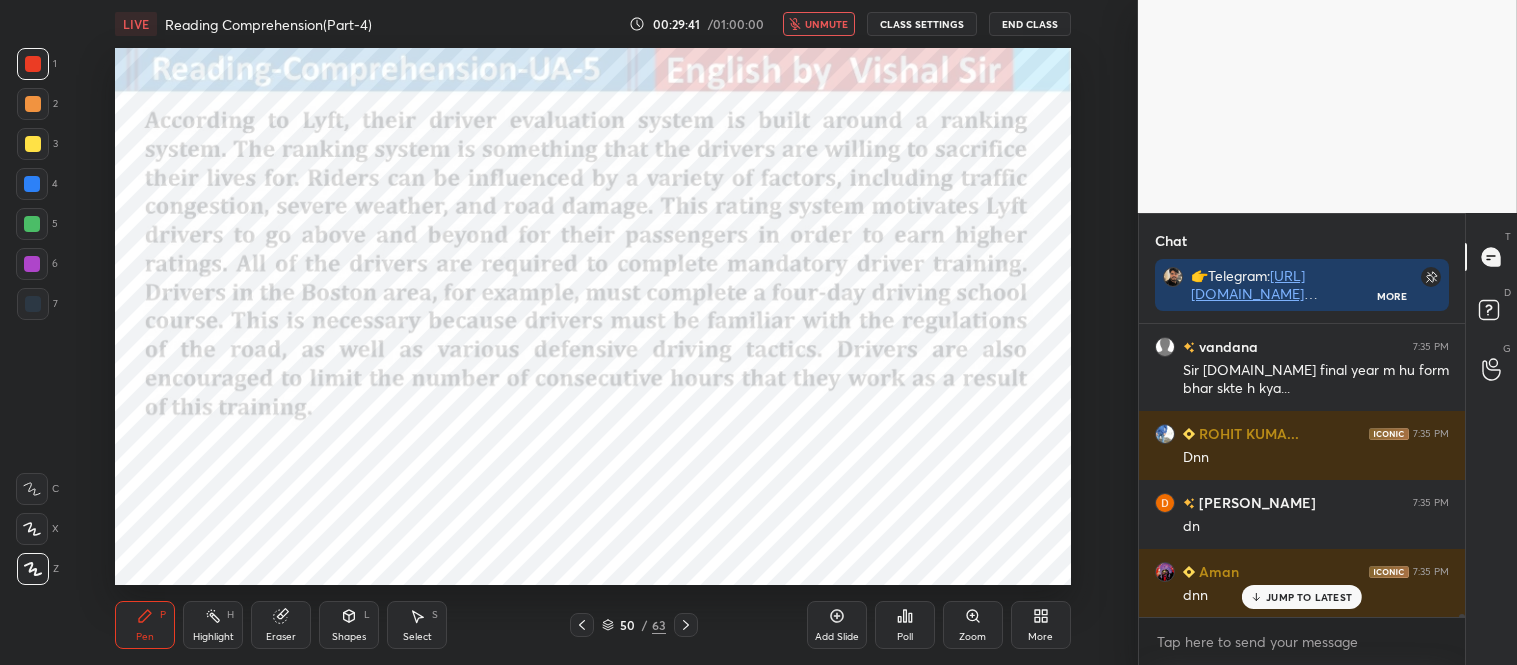 click on "unmute" at bounding box center (826, 24) 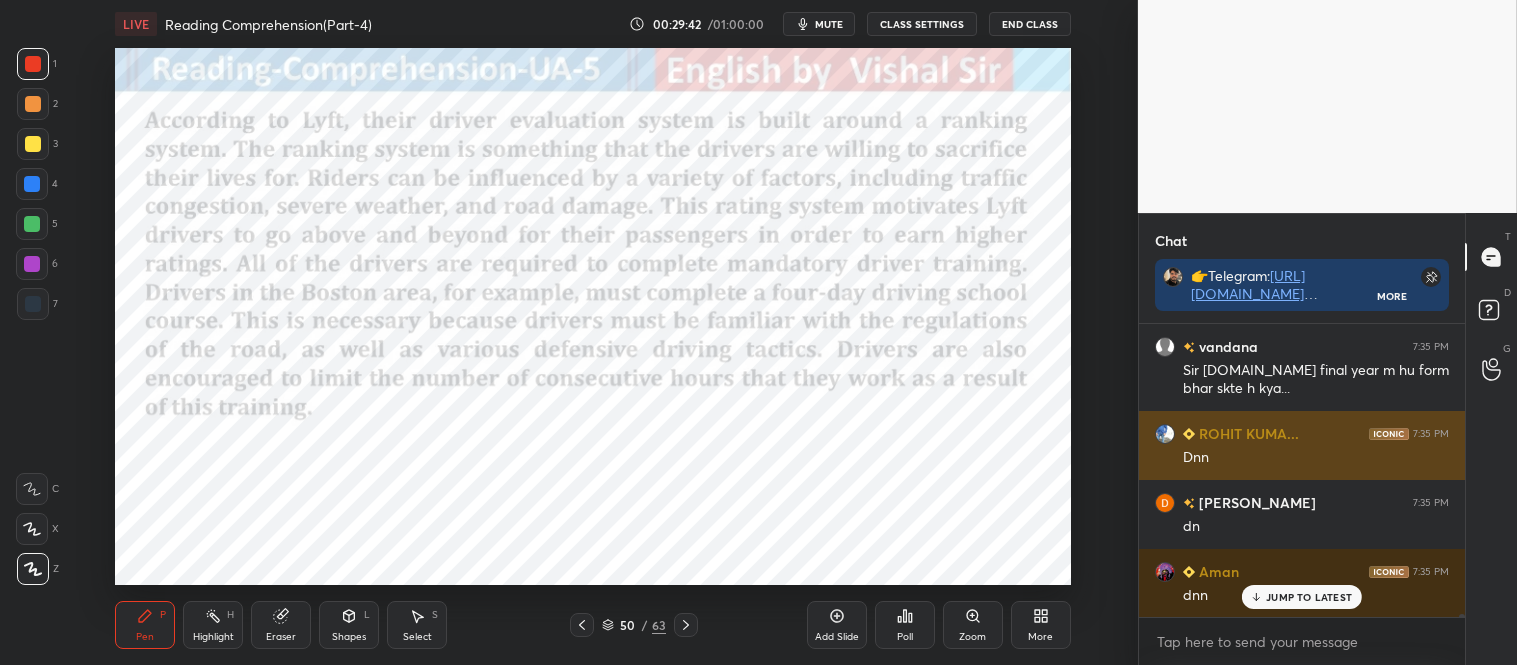click on "ROHIT KUMA... 7:35 PM Dnn" at bounding box center [1302, 445] 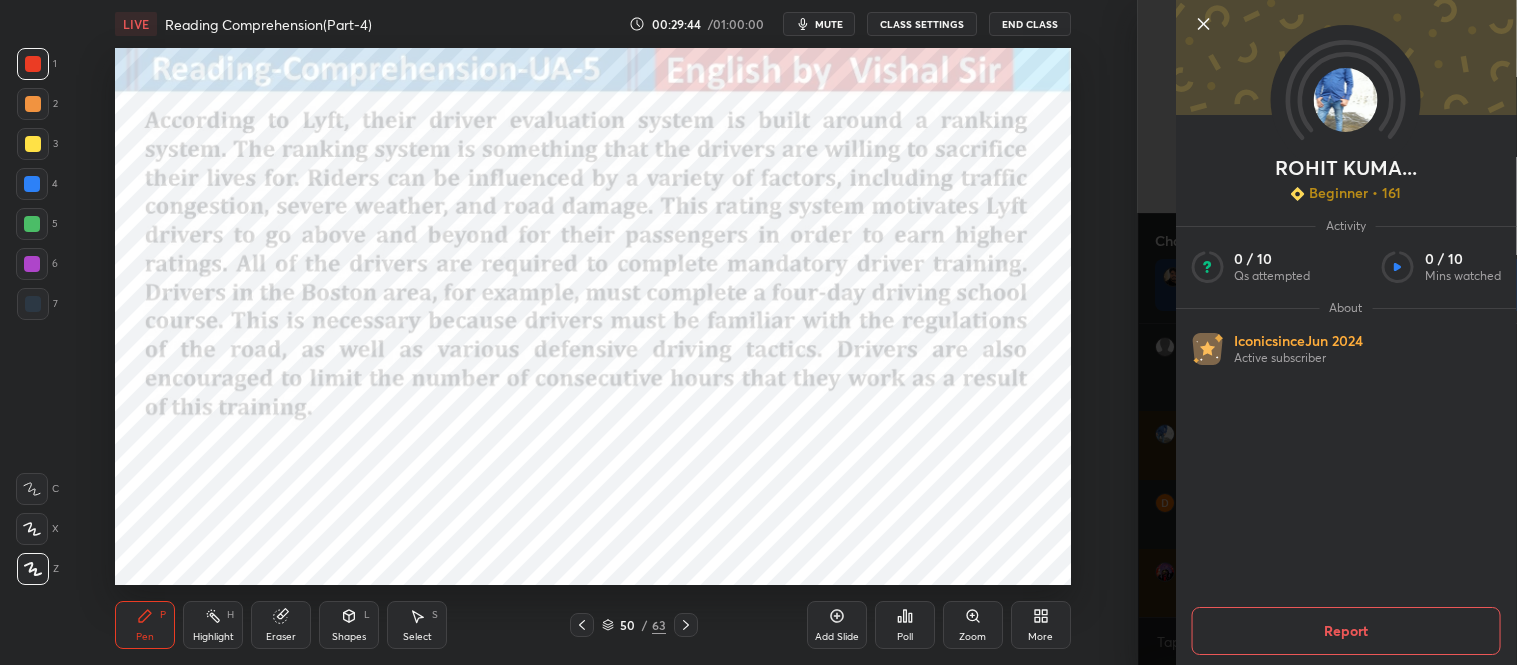 click 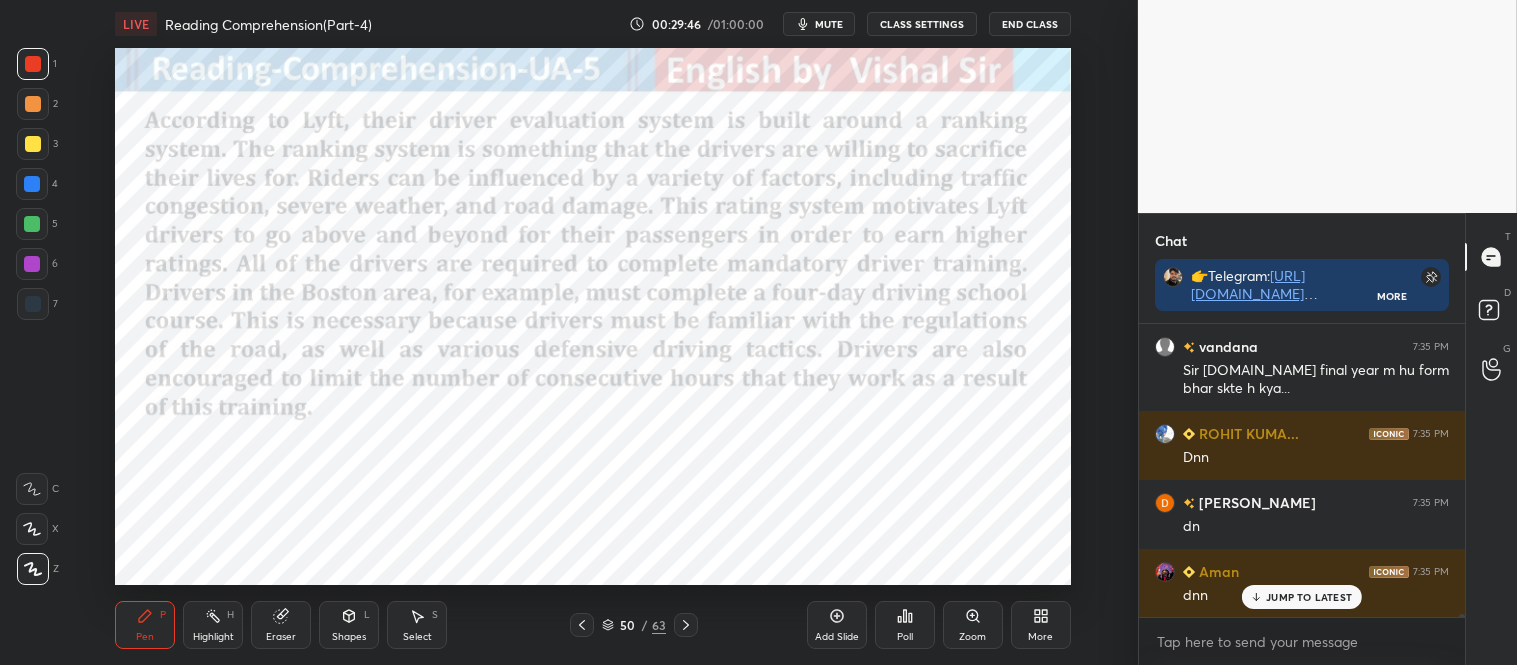 click on "JUMP TO LATEST" at bounding box center [1309, 597] 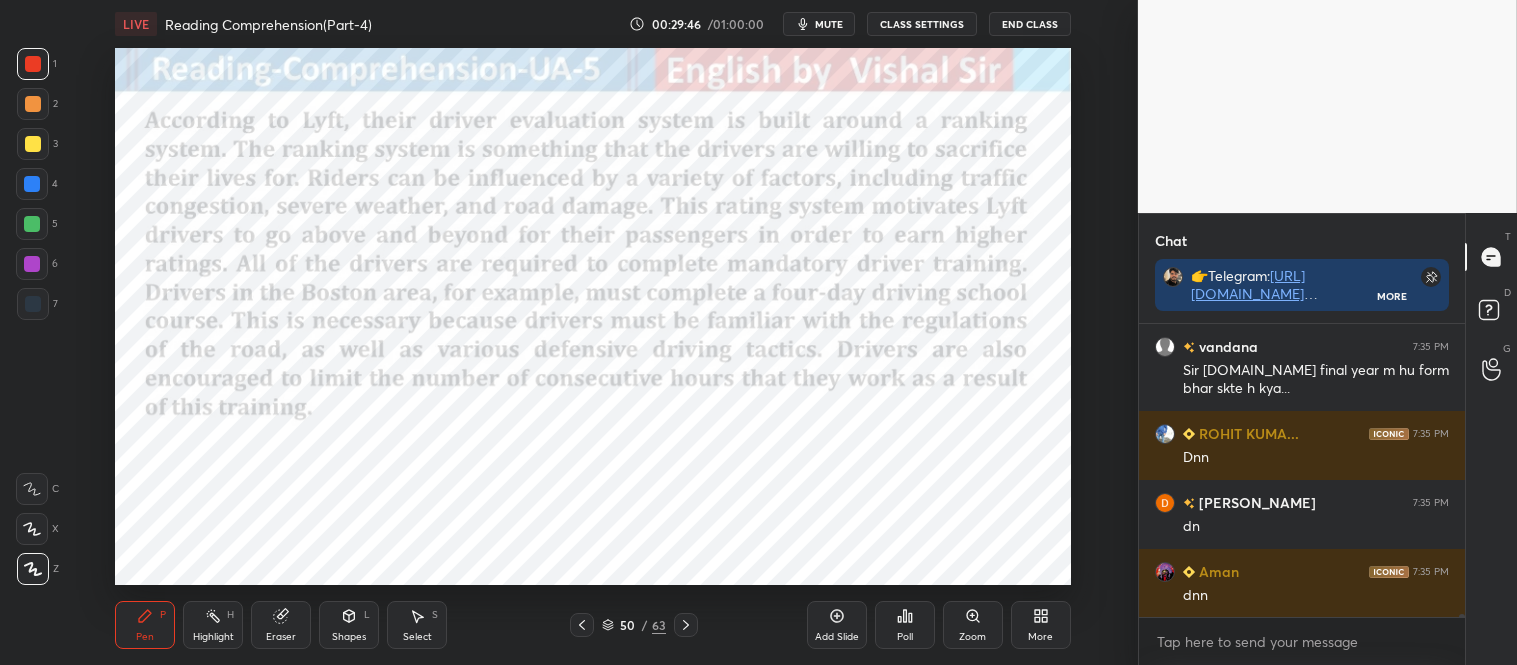 scroll, scrollTop: 32575, scrollLeft: 0, axis: vertical 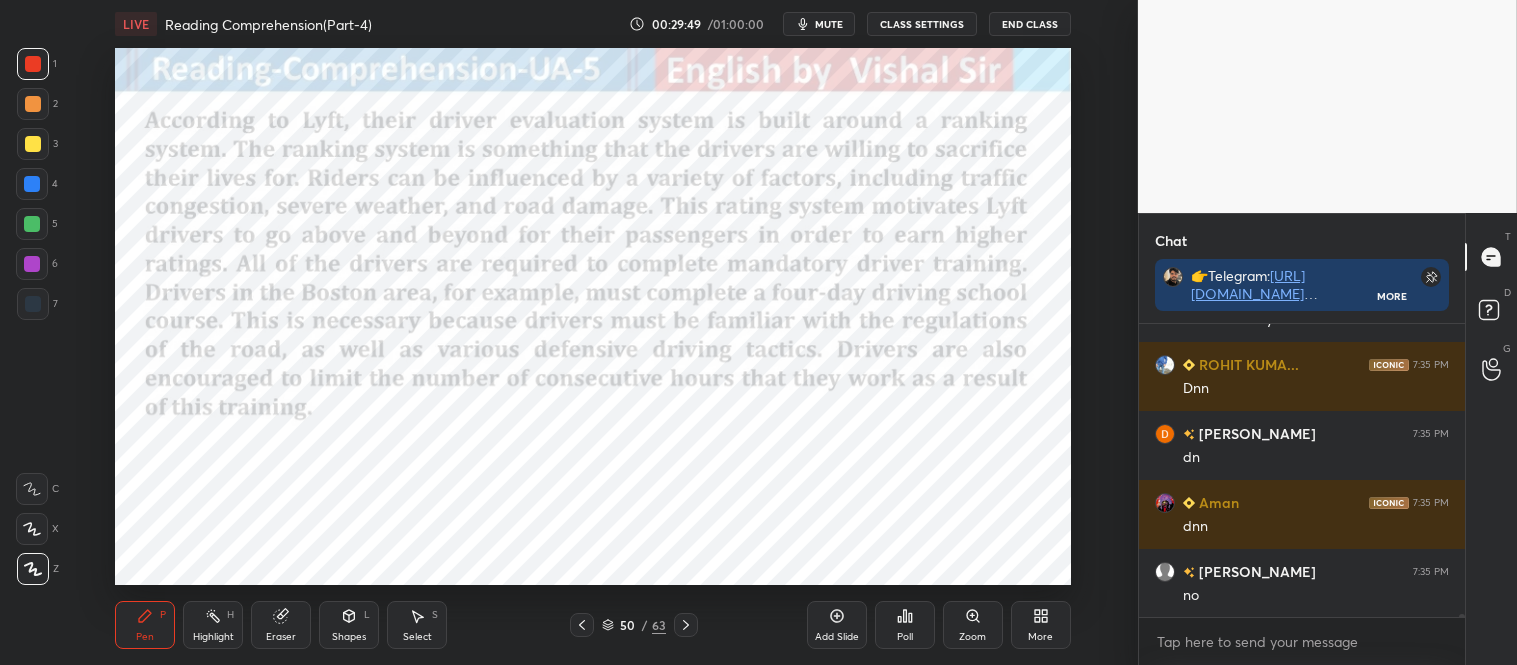 click on "mute" at bounding box center (819, 24) 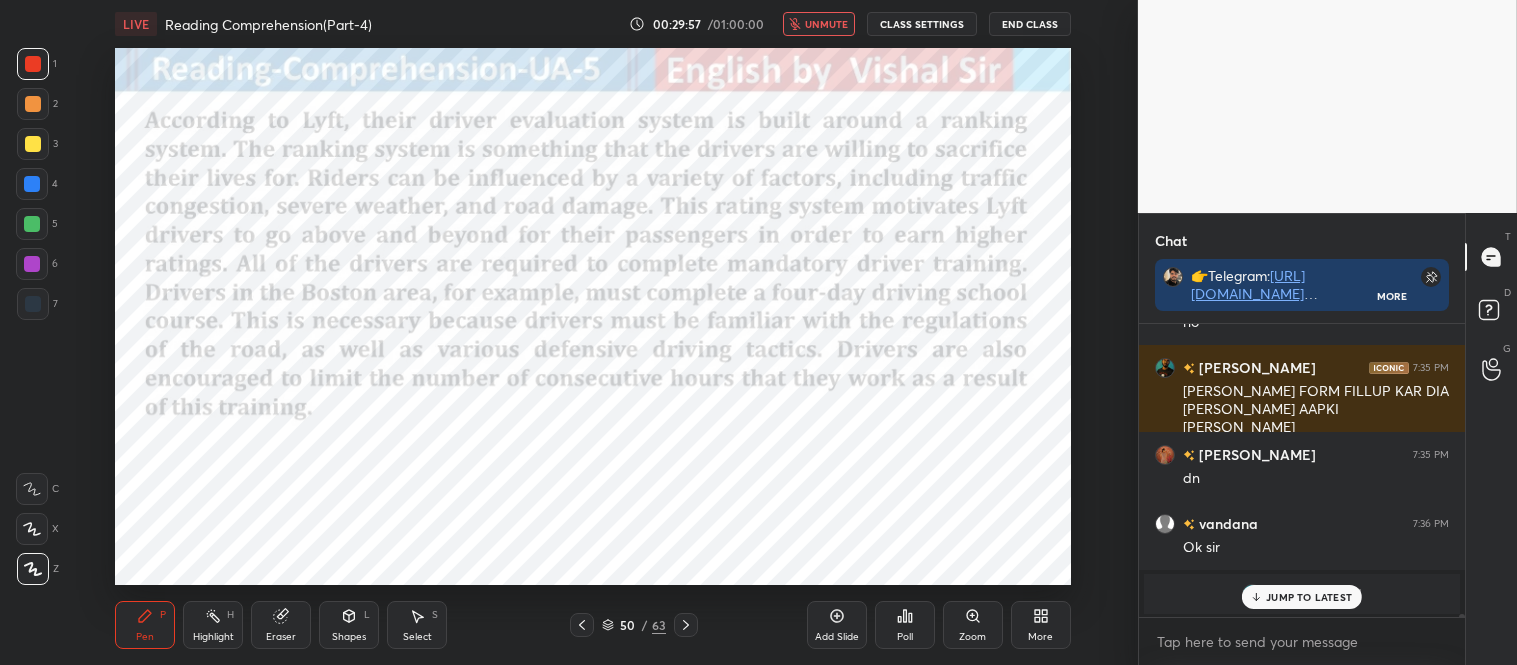 scroll, scrollTop: 31275, scrollLeft: 0, axis: vertical 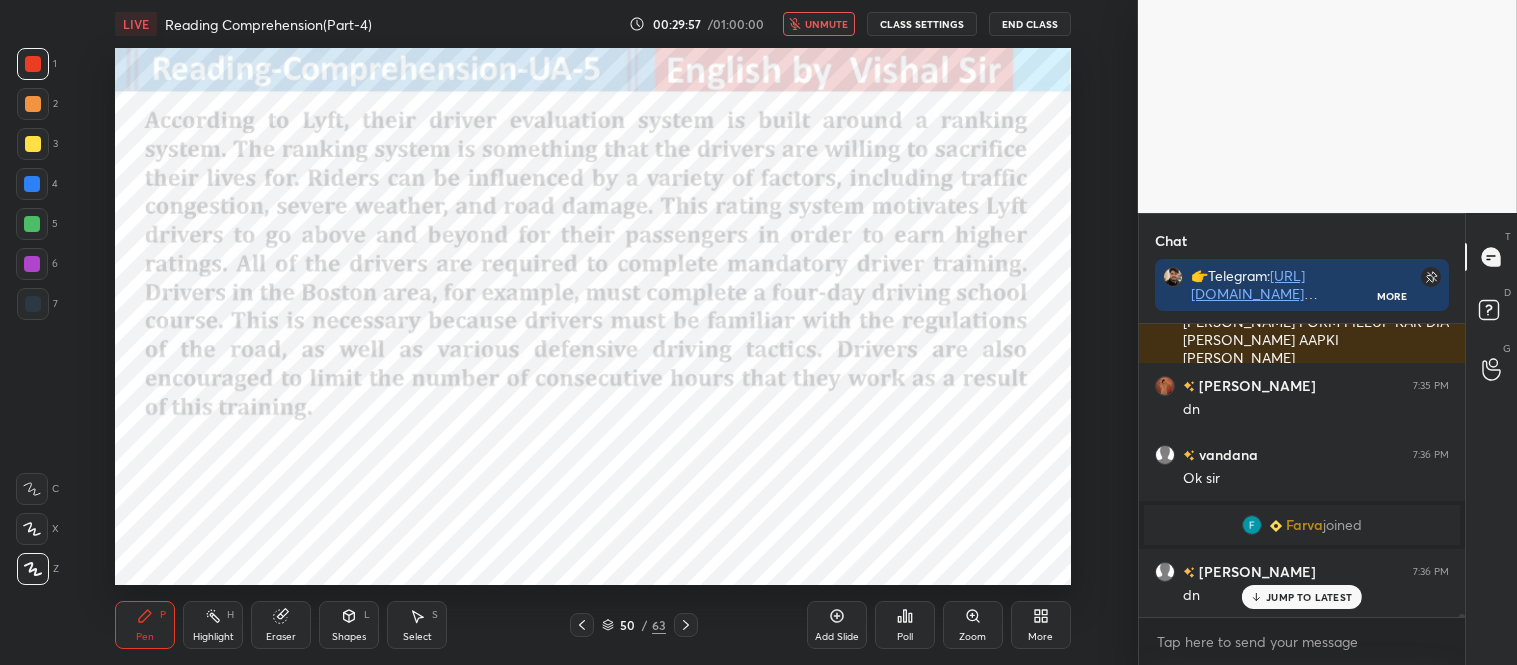 click on "unmute" at bounding box center (826, 24) 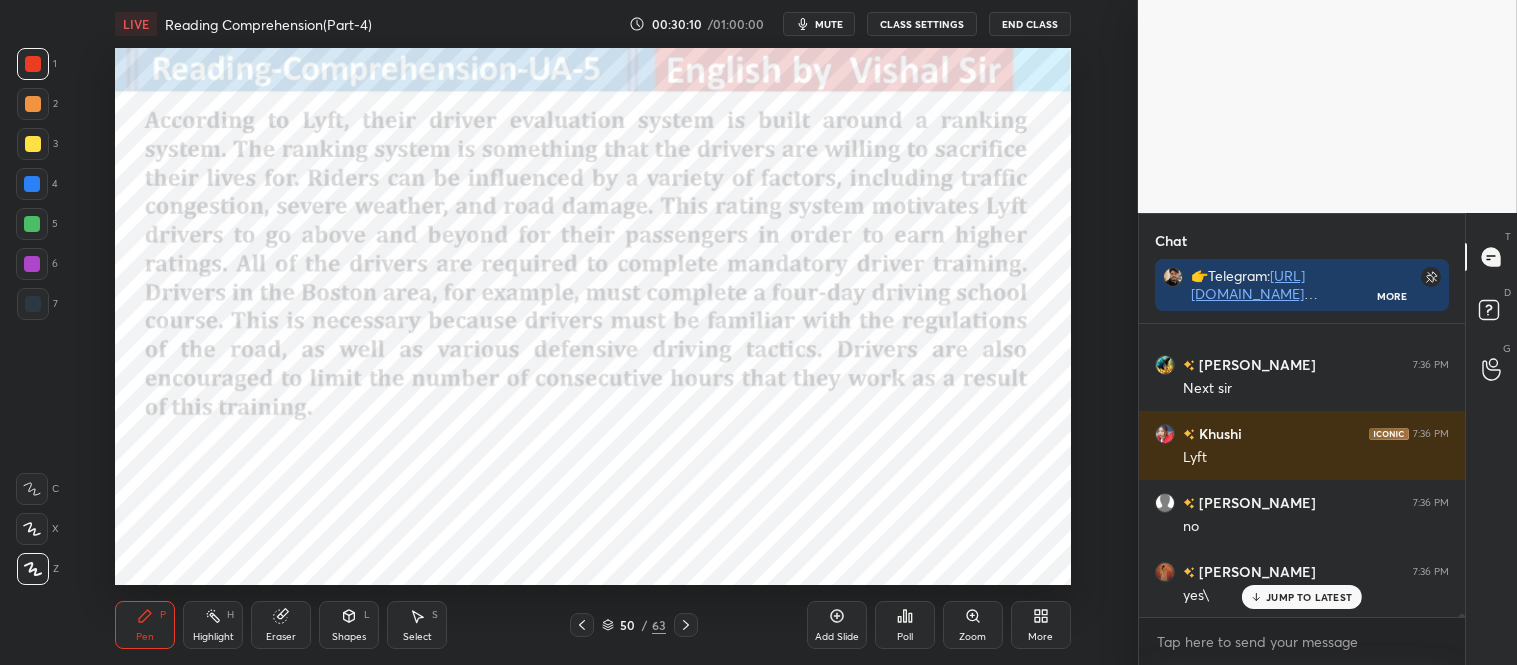 scroll, scrollTop: 31827, scrollLeft: 0, axis: vertical 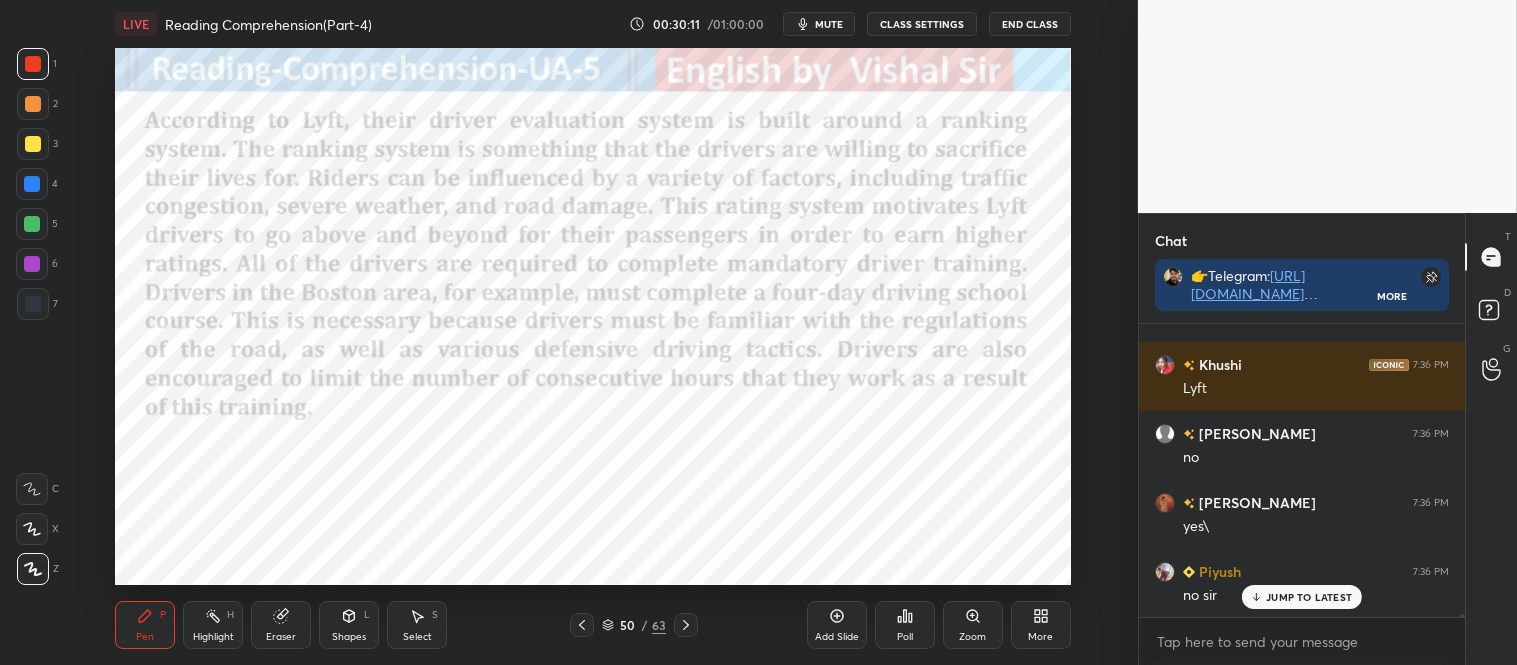 type 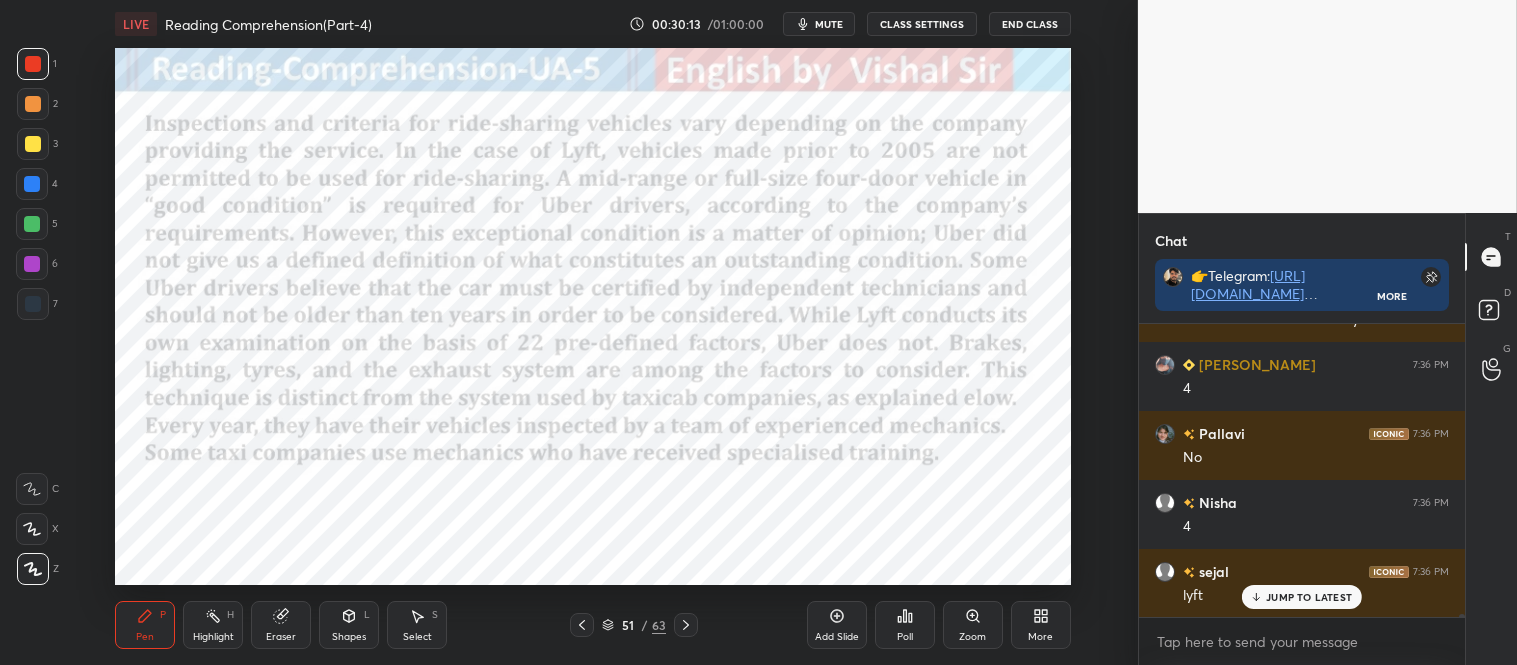 scroll, scrollTop: 32242, scrollLeft: 0, axis: vertical 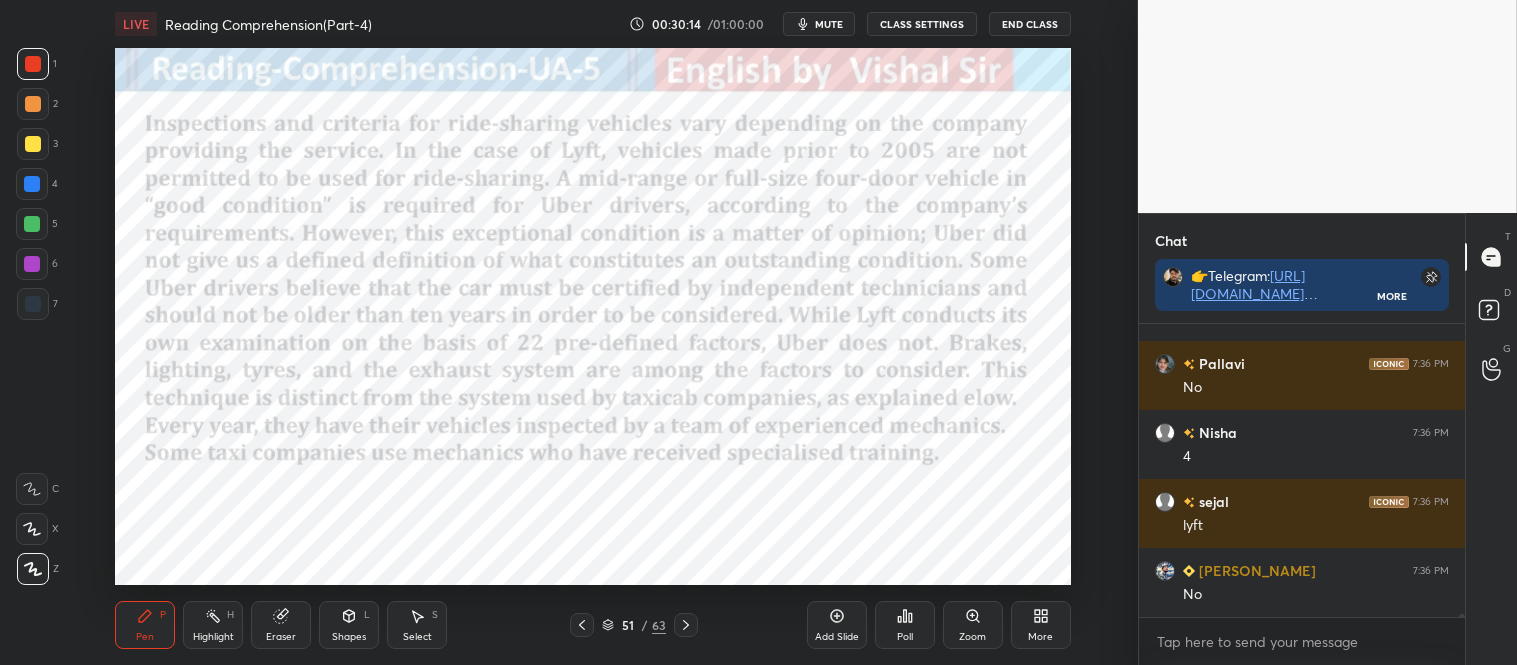 click on "mute" at bounding box center [829, 24] 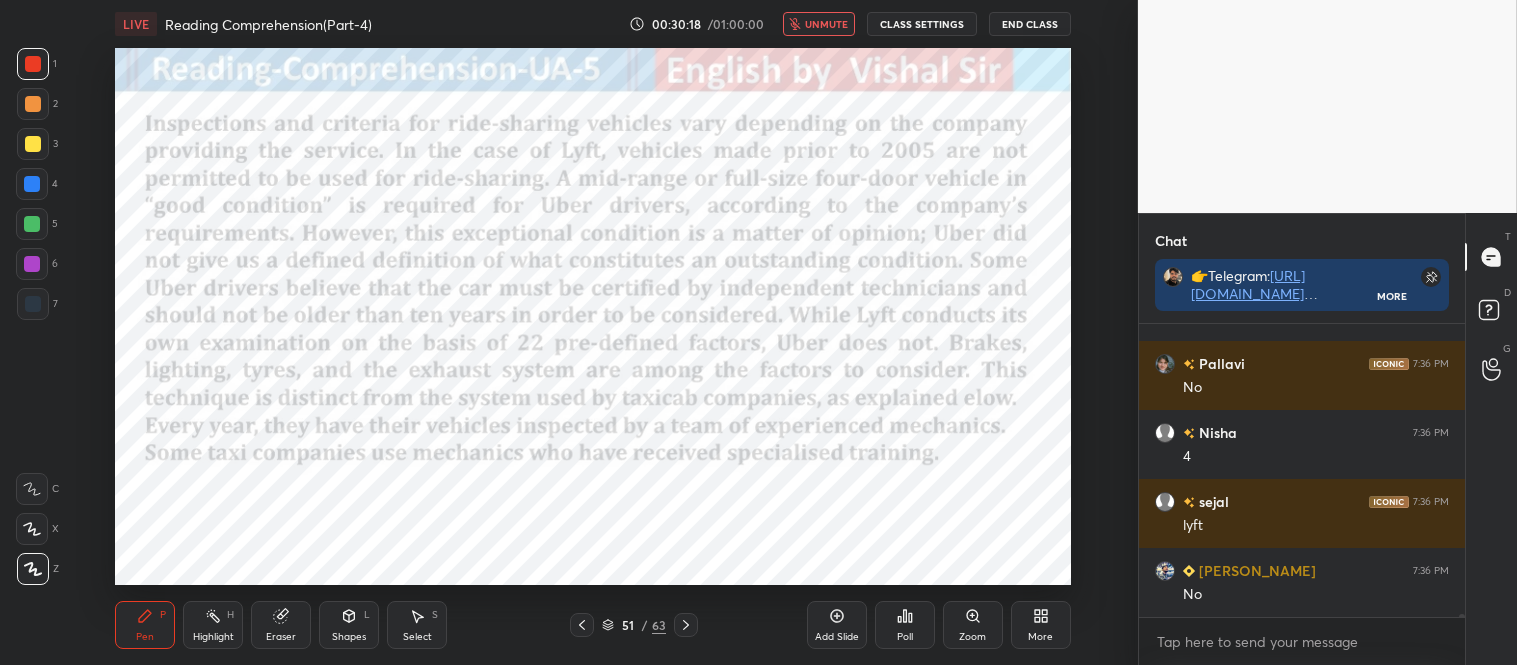 scroll, scrollTop: 32311, scrollLeft: 0, axis: vertical 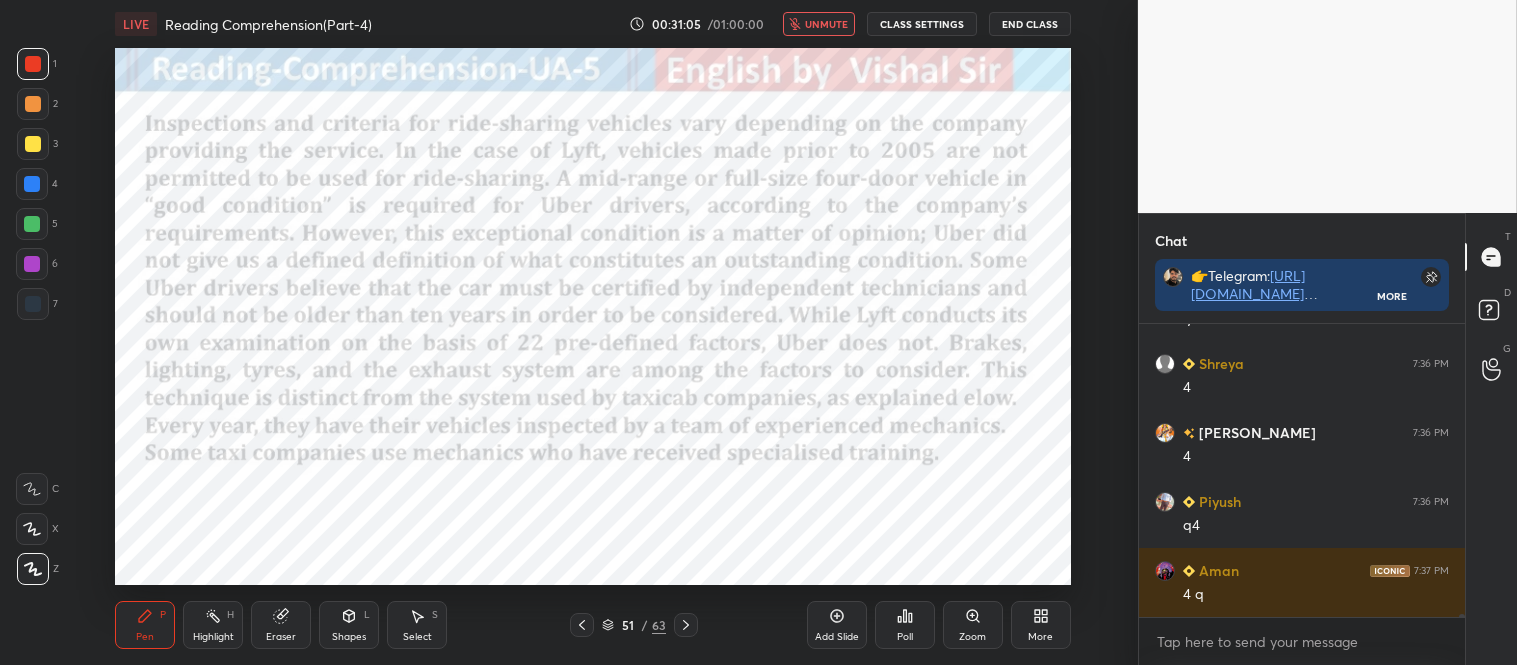 click on "unmute" at bounding box center [826, 24] 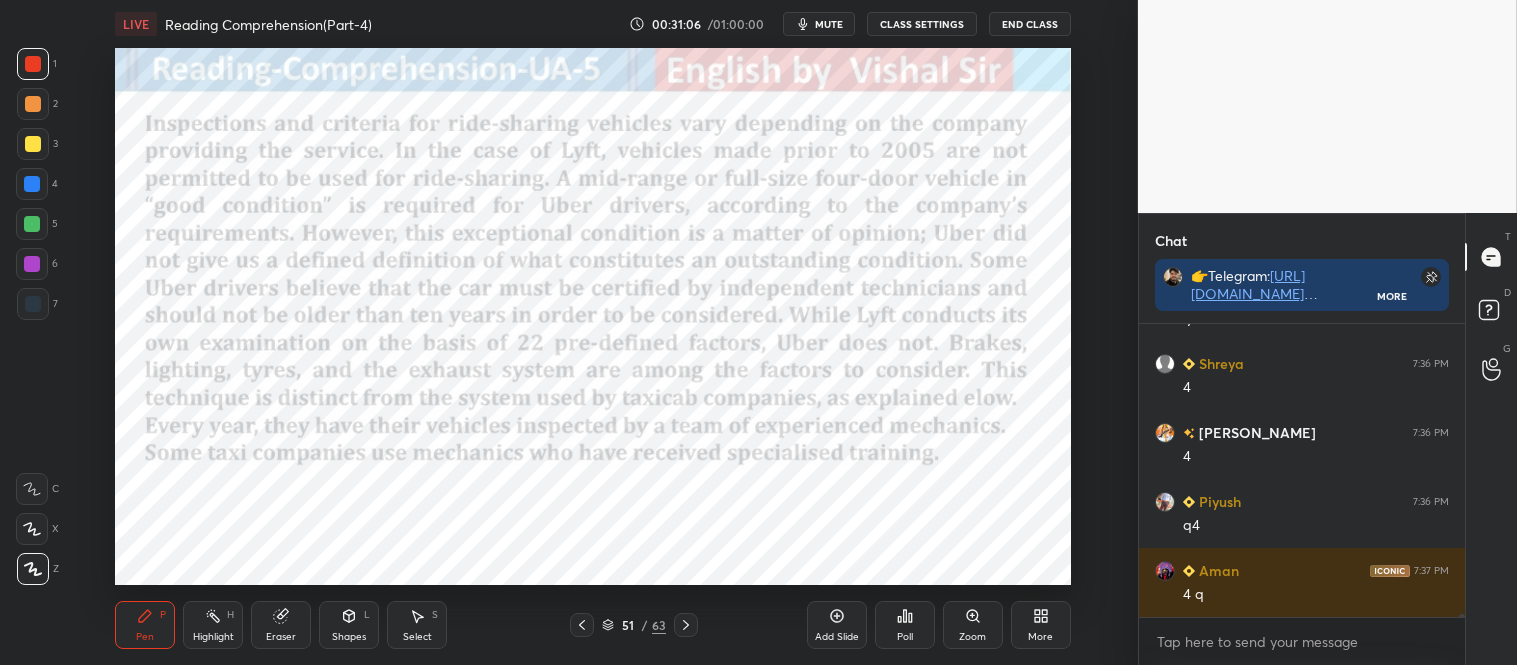click 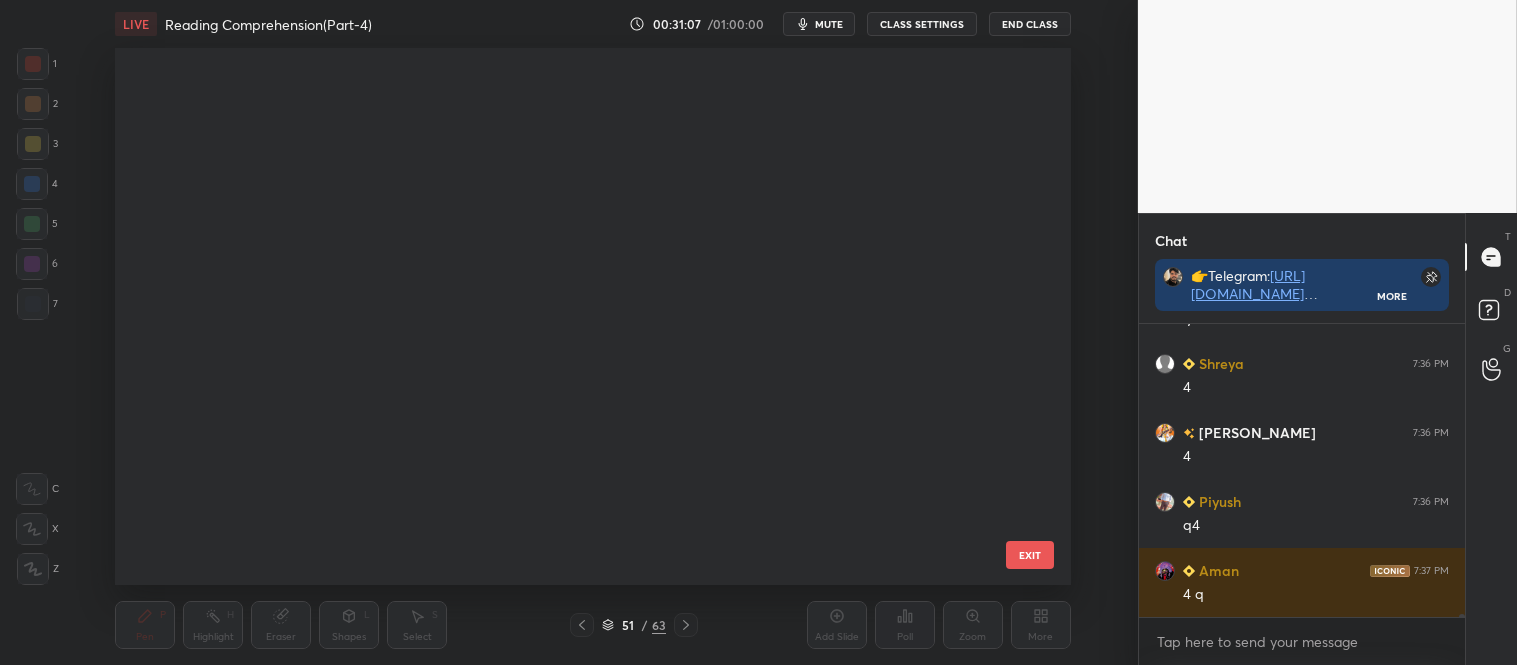 scroll, scrollTop: 2254, scrollLeft: 0, axis: vertical 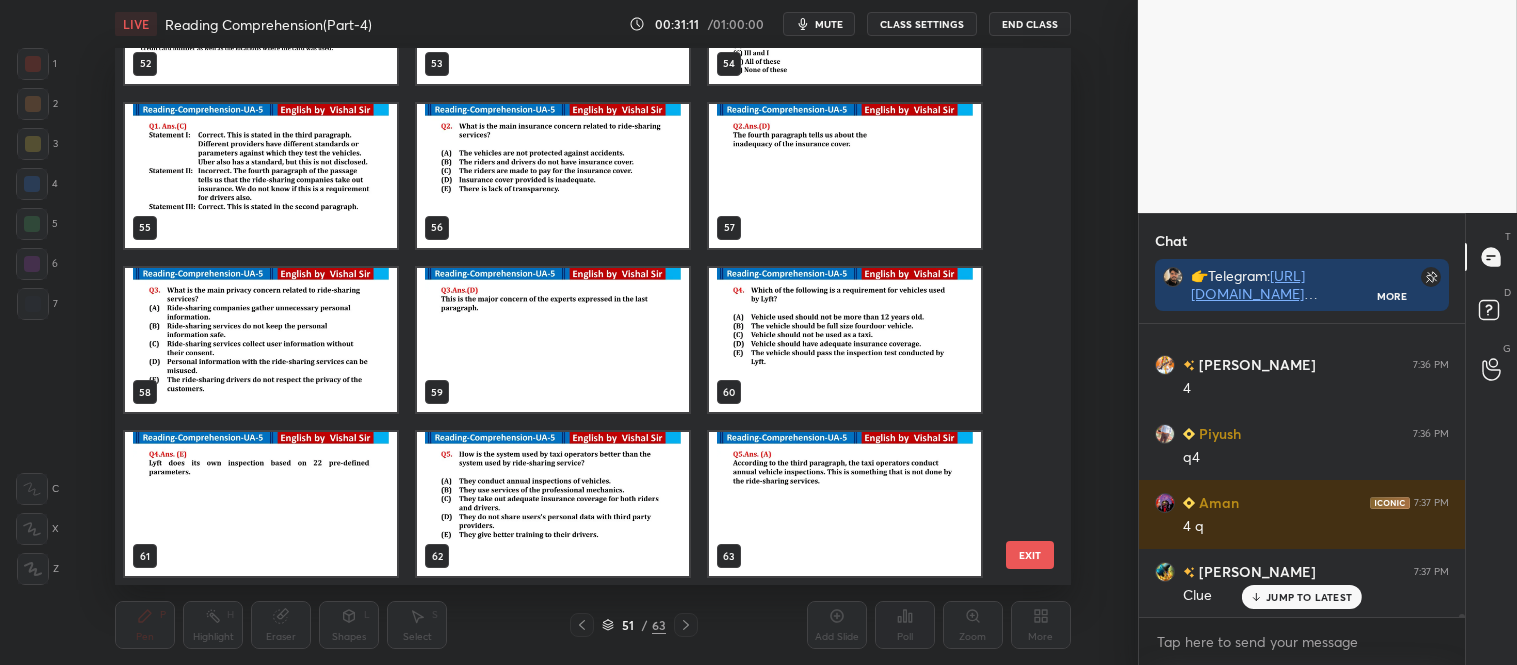 click at bounding box center [845, 339] 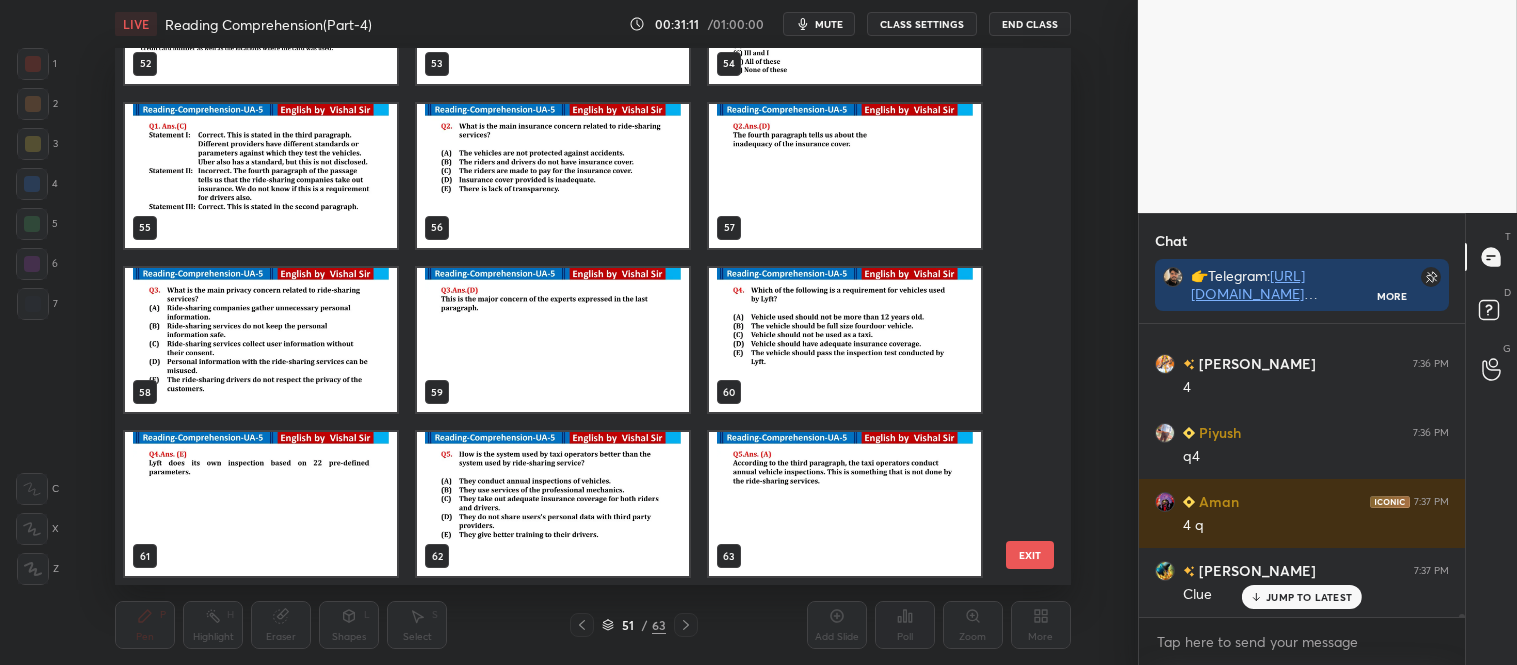 click at bounding box center [845, 339] 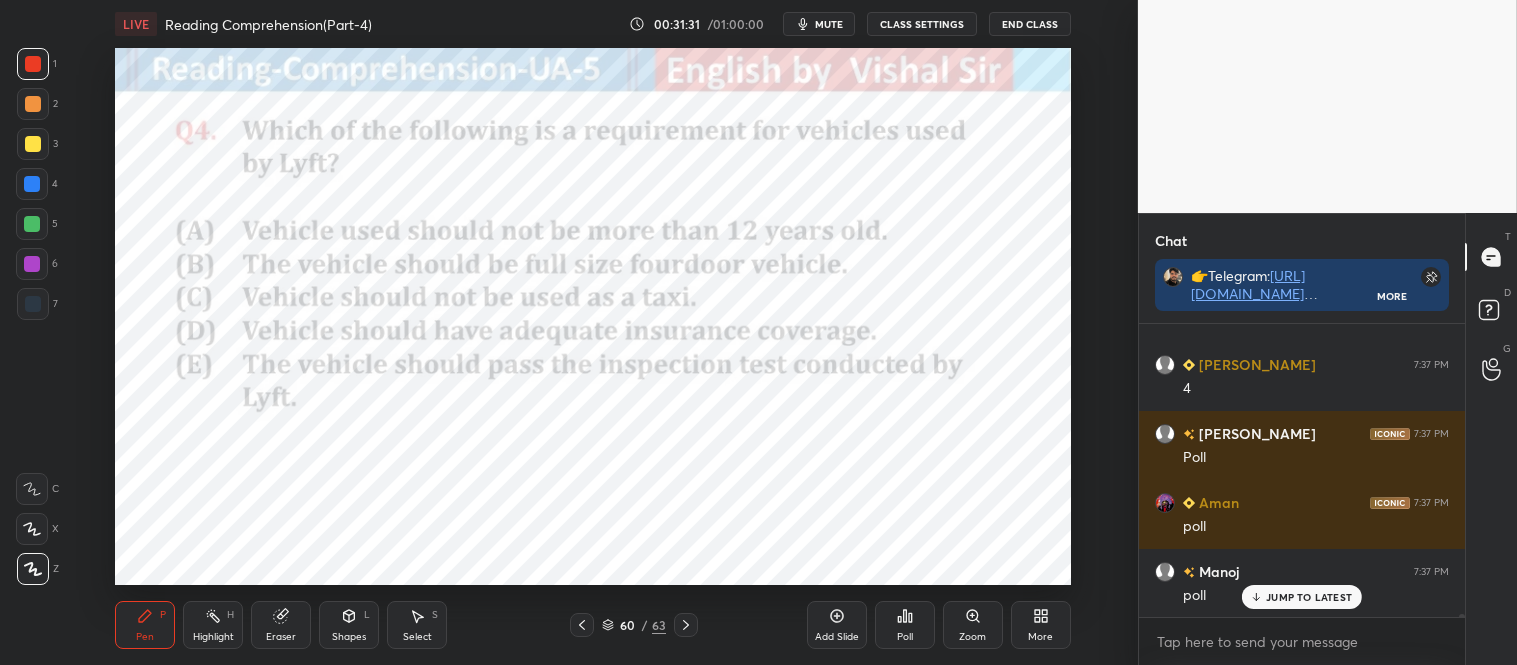scroll, scrollTop: 33503, scrollLeft: 0, axis: vertical 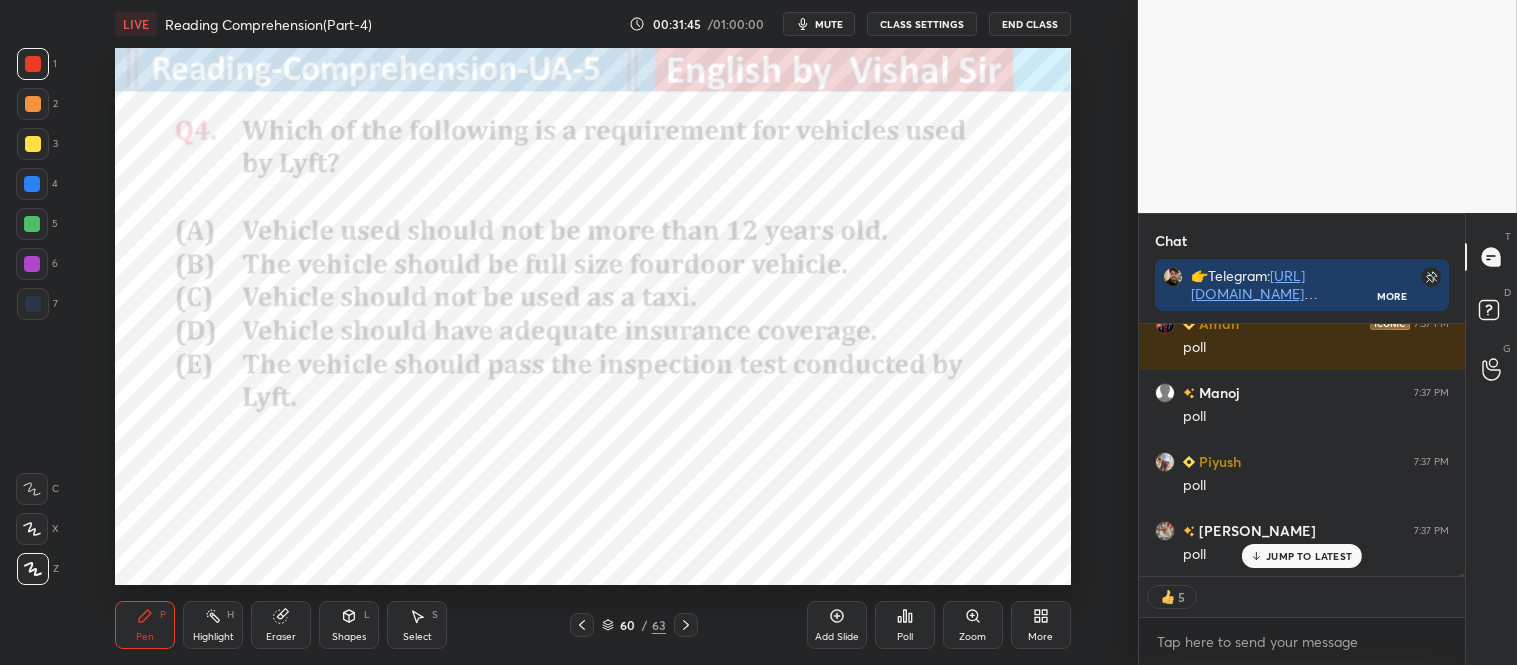 click 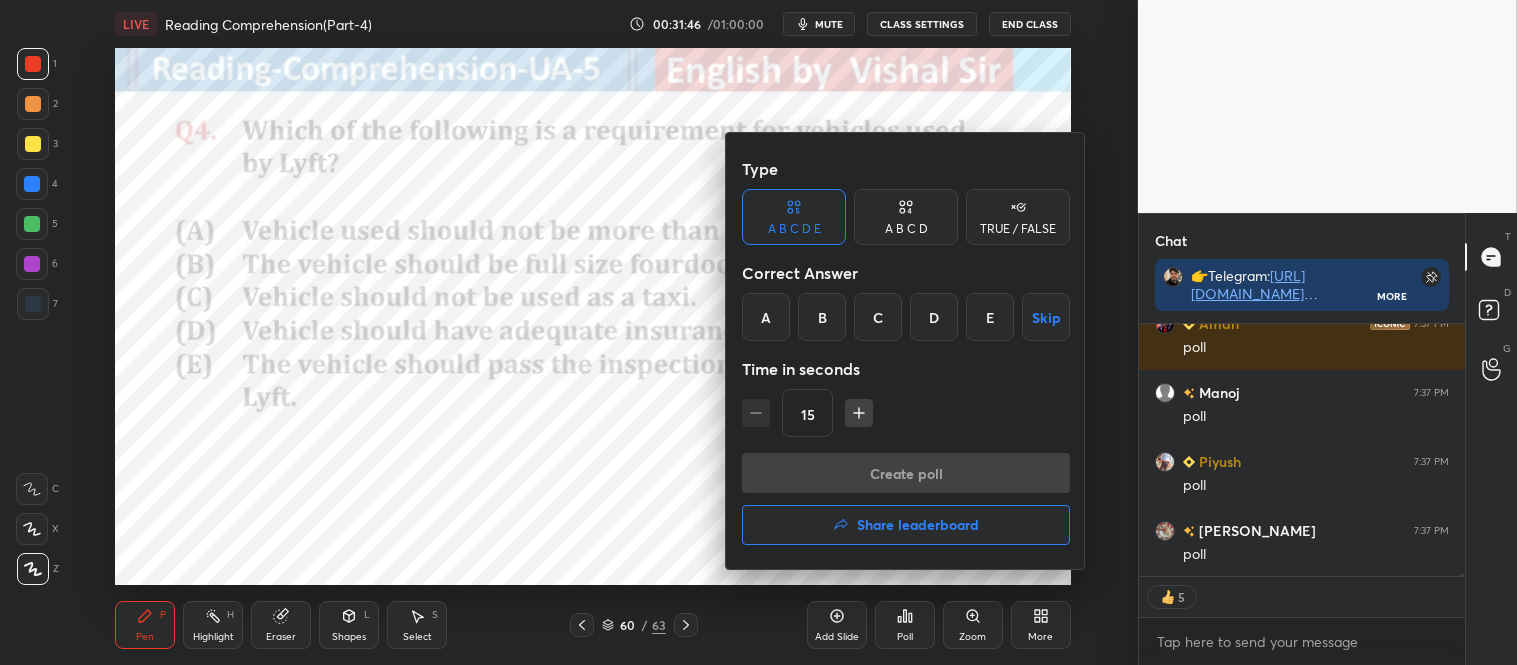 scroll, scrollTop: 33662, scrollLeft: 0, axis: vertical 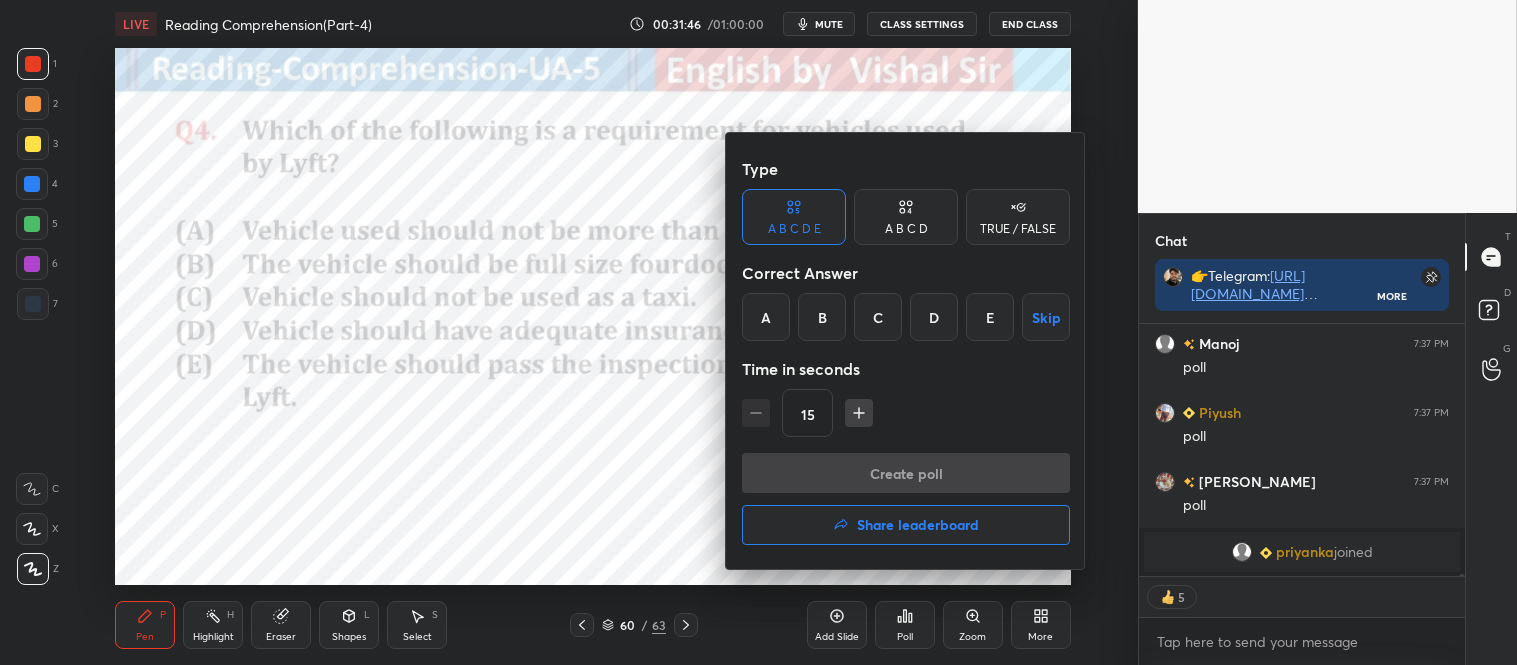 click on "E" at bounding box center [990, 317] 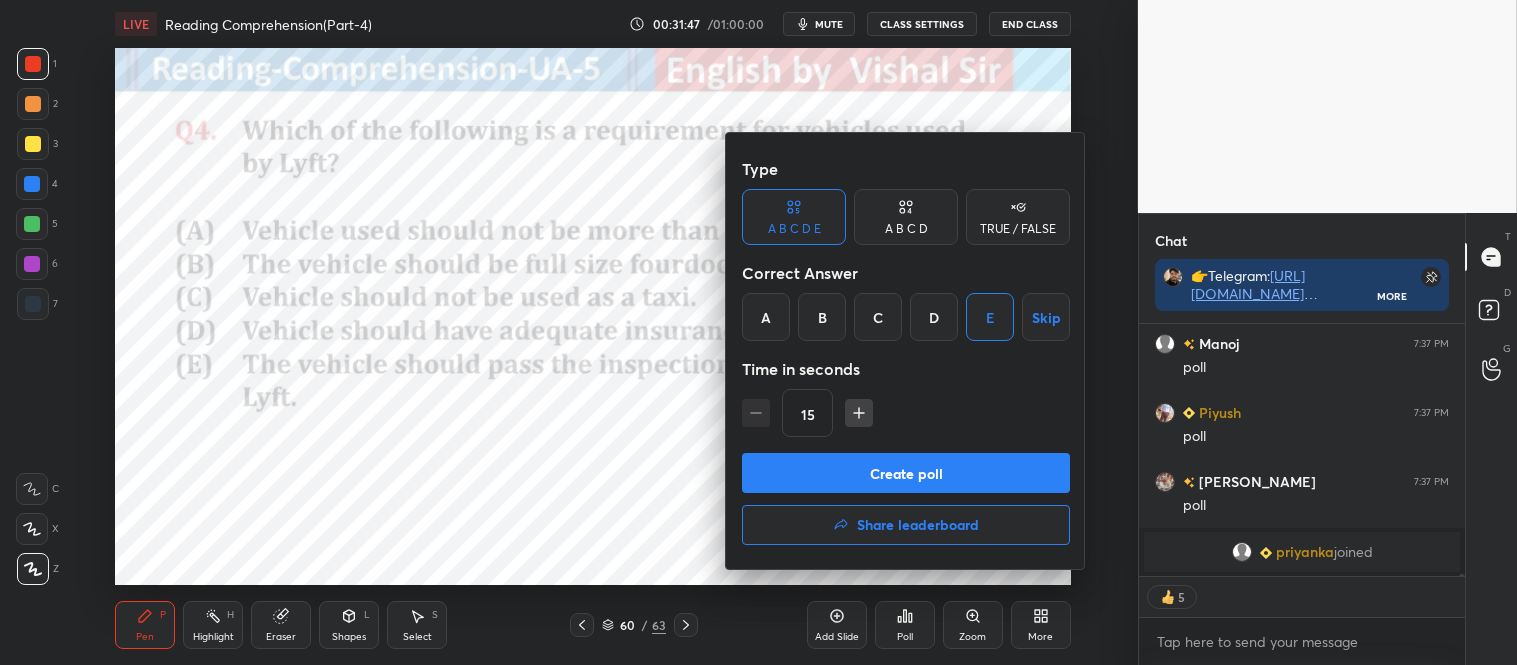 click on "Create poll" at bounding box center (906, 473) 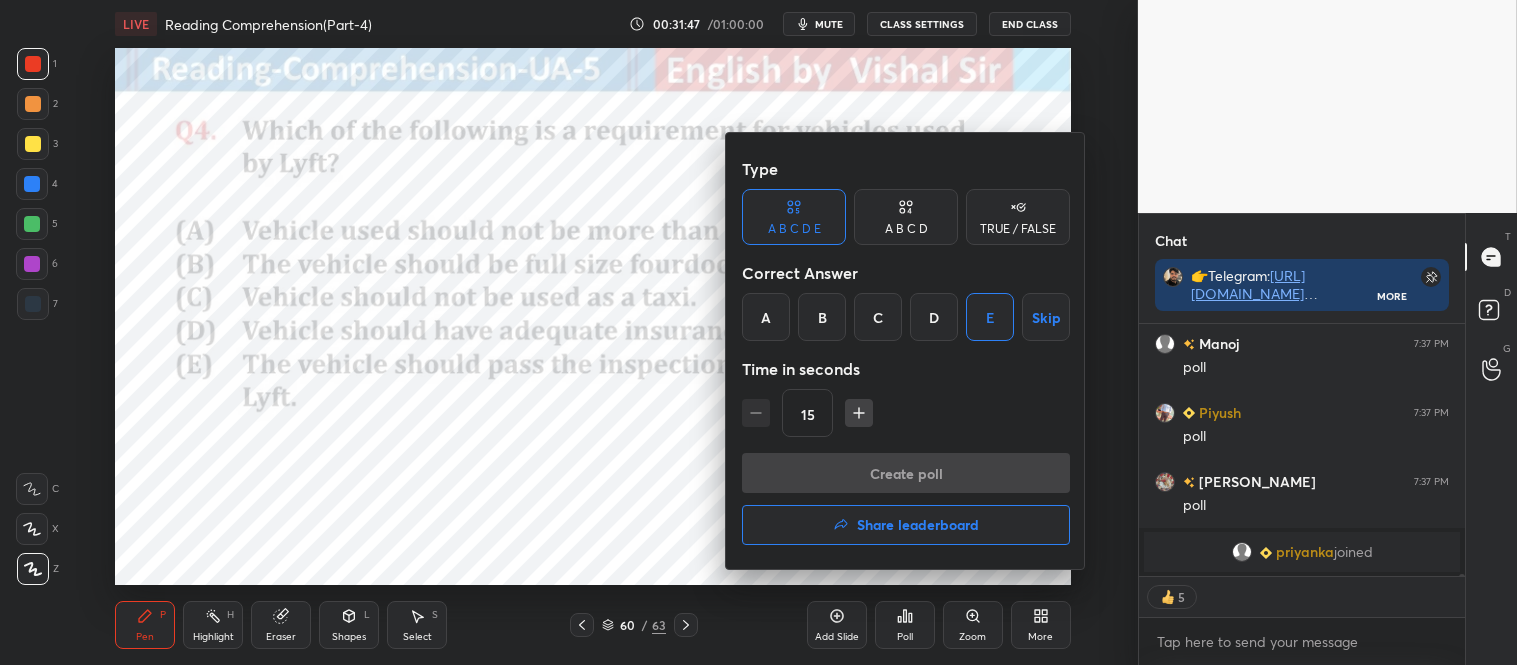 scroll, scrollTop: 204, scrollLeft: 320, axis: both 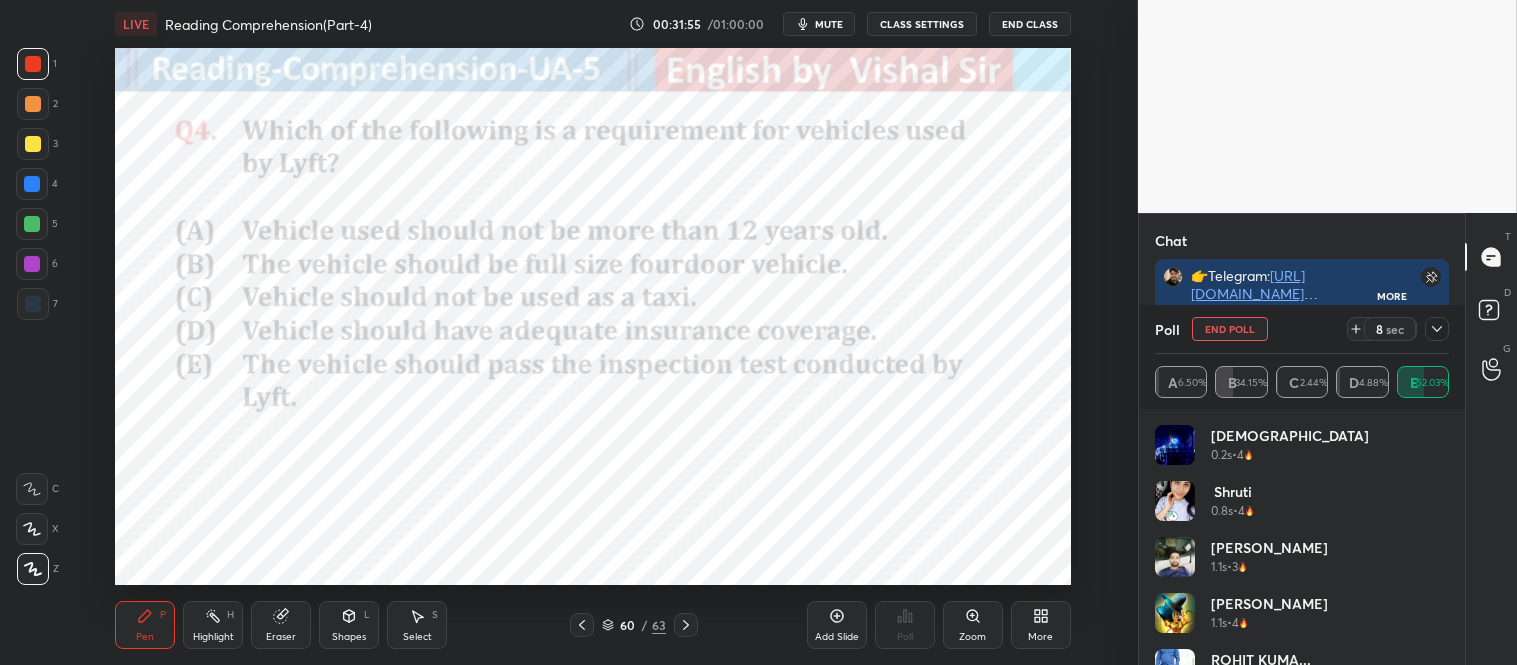 click 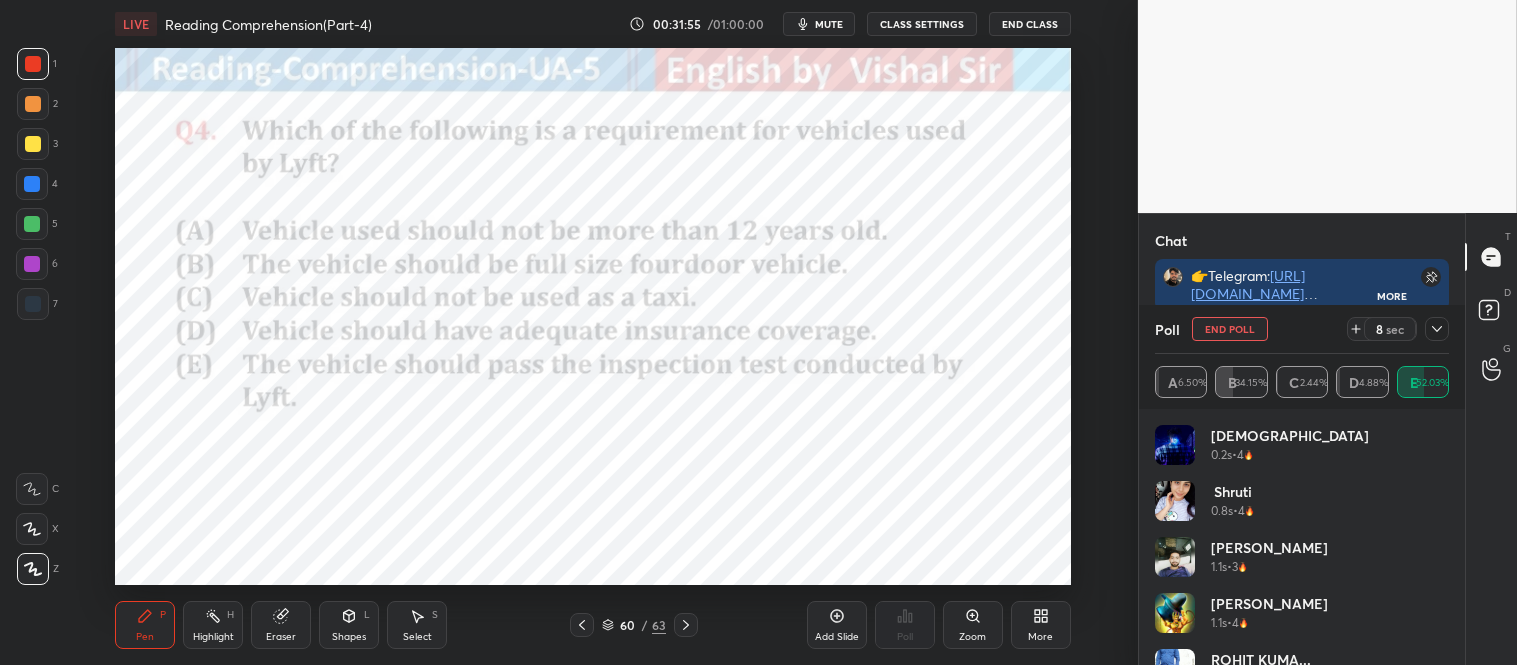 scroll, scrollTop: 153, scrollLeft: 288, axis: both 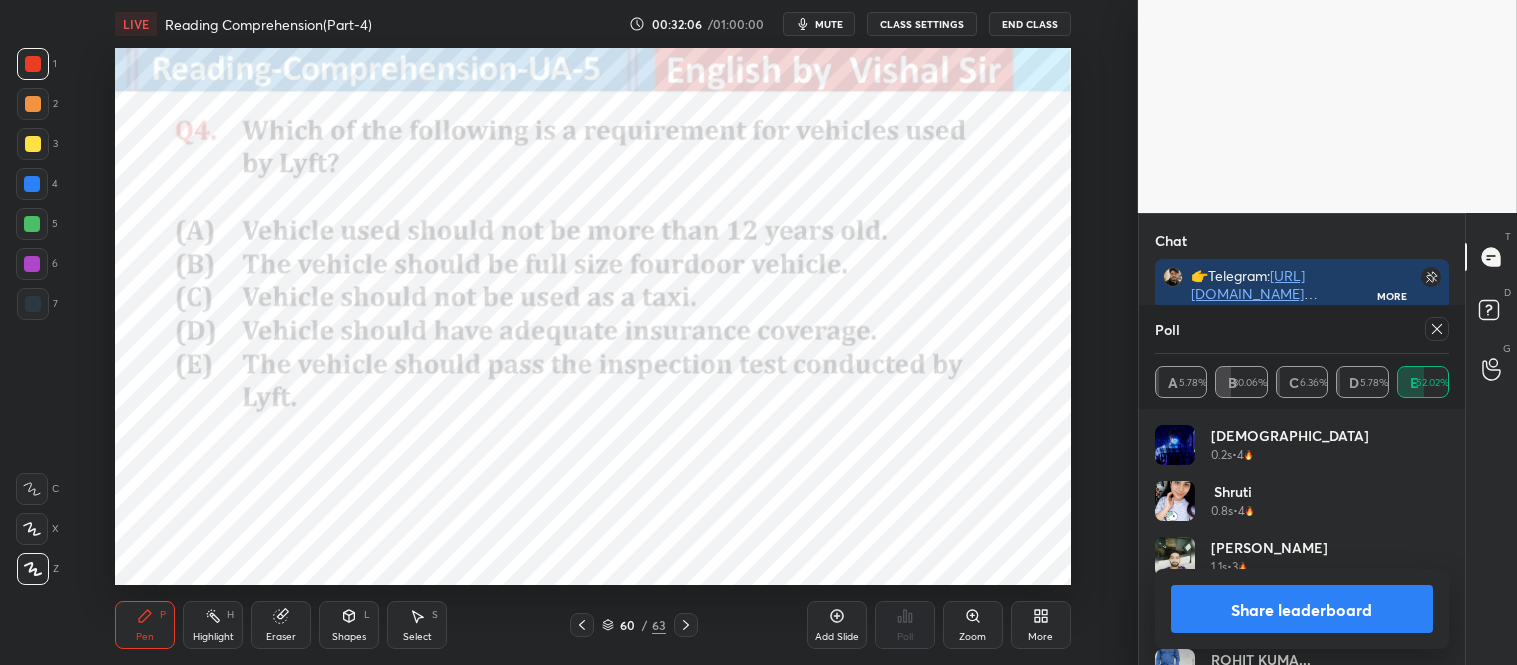 click 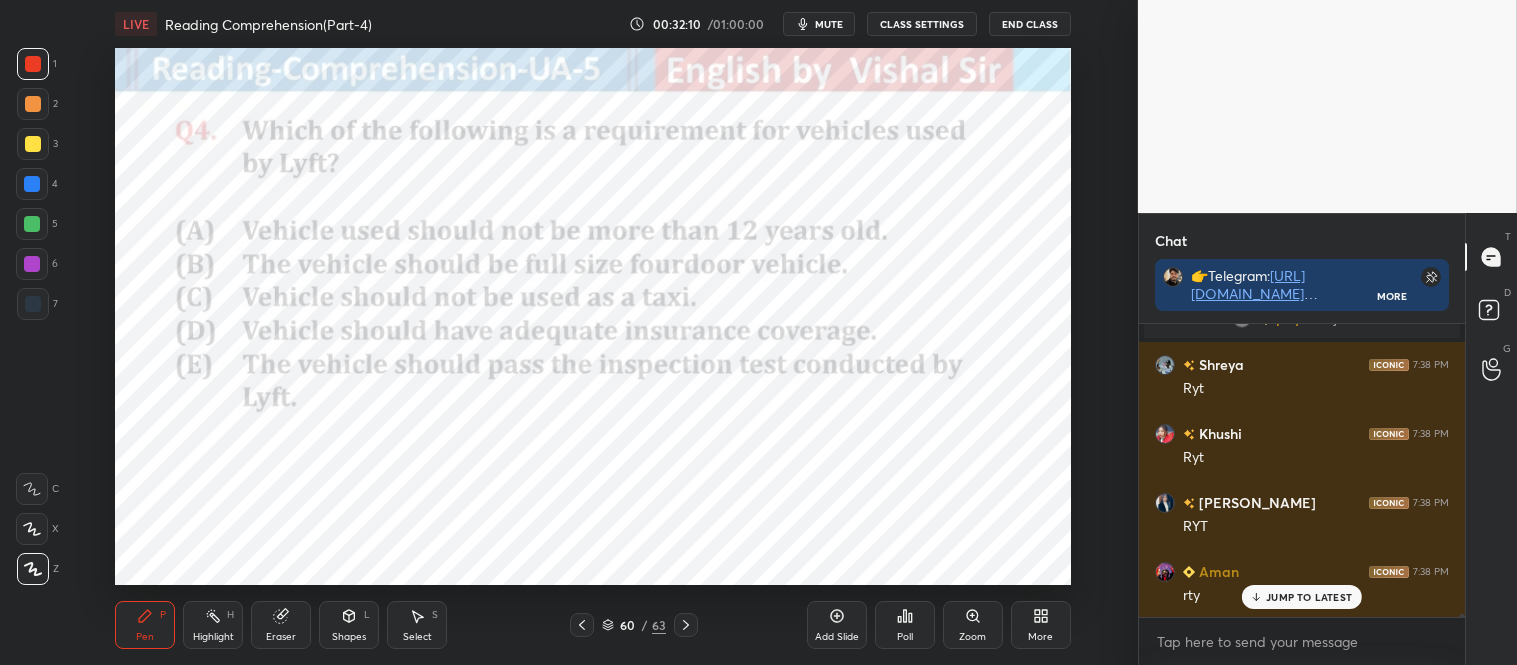 click 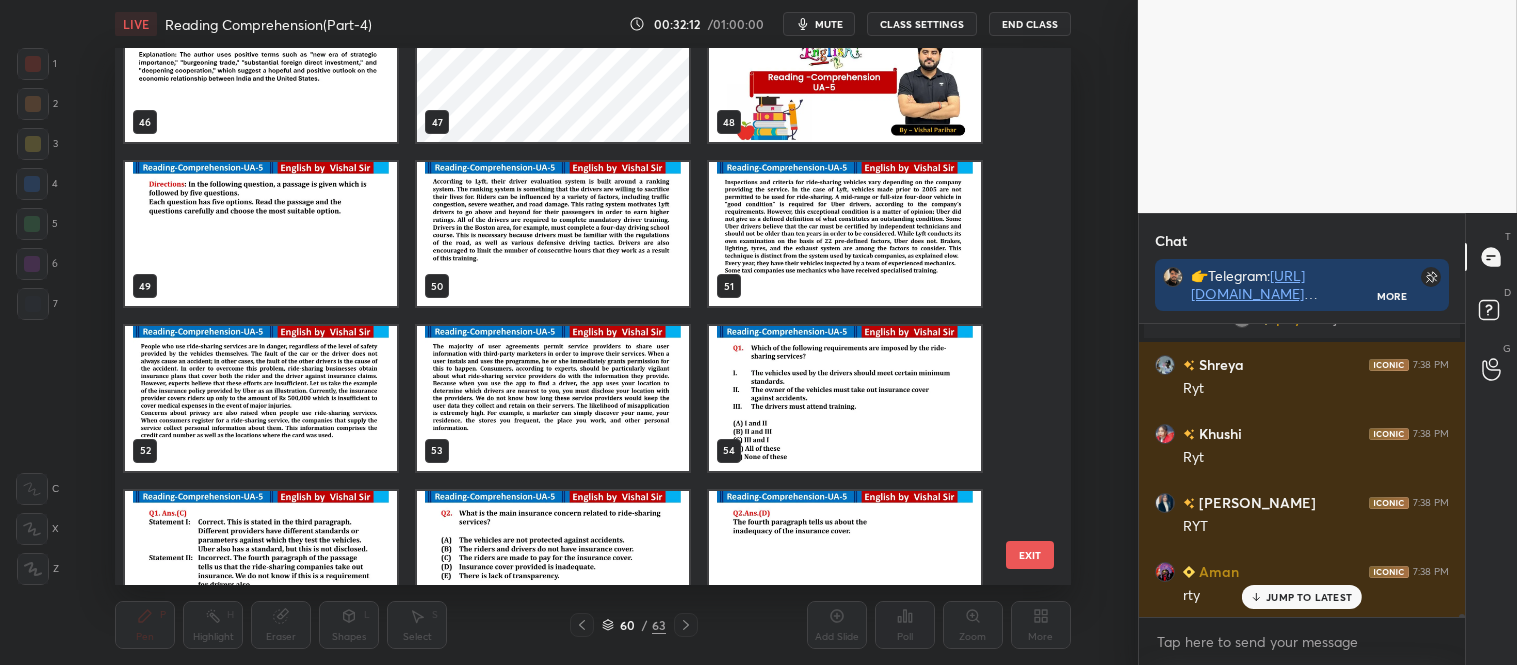 click at bounding box center [845, 234] 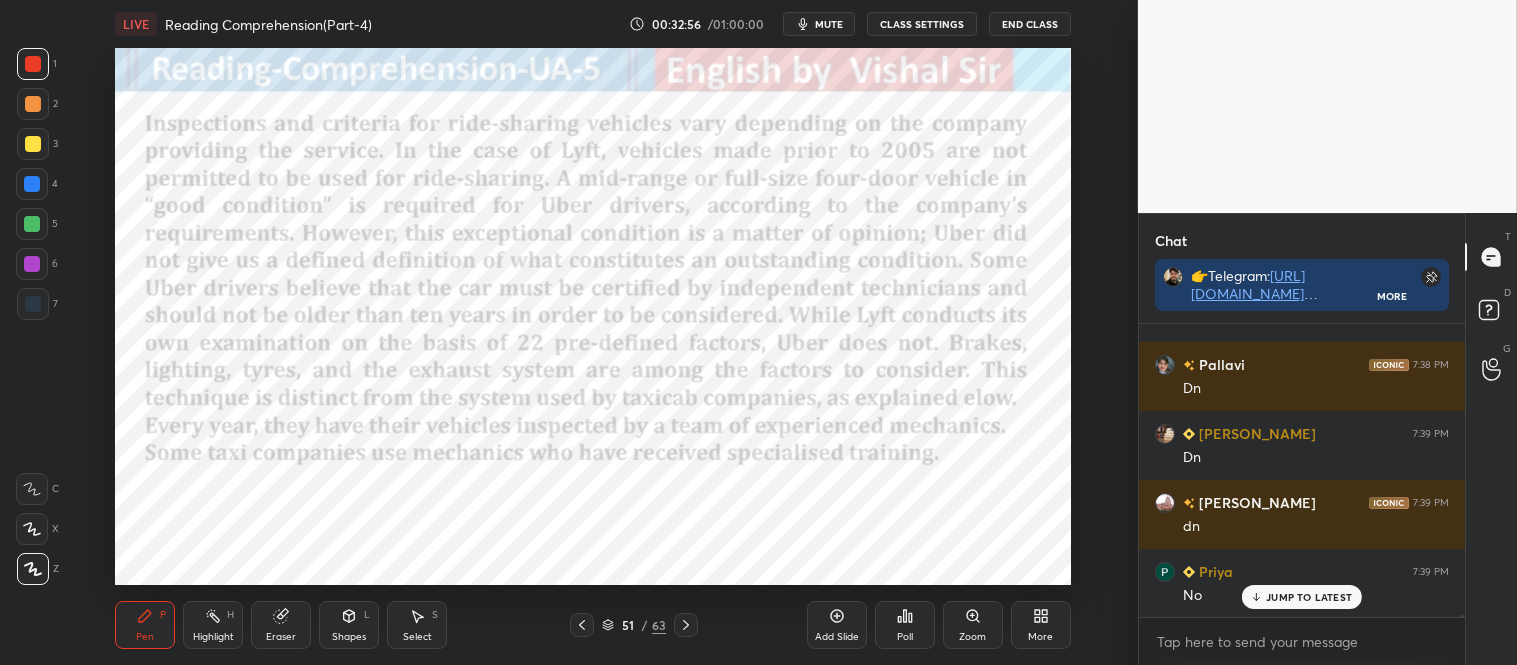 click 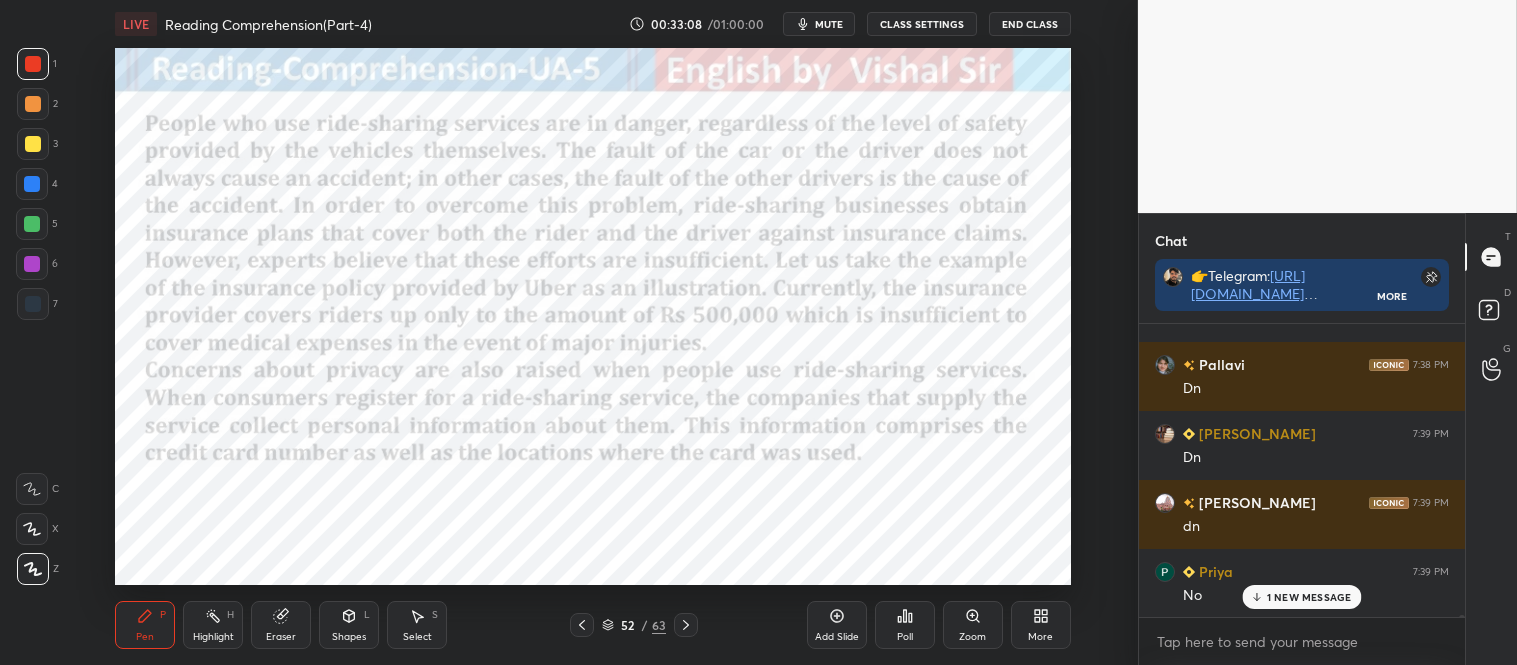 scroll, scrollTop: 34727, scrollLeft: 0, axis: vertical 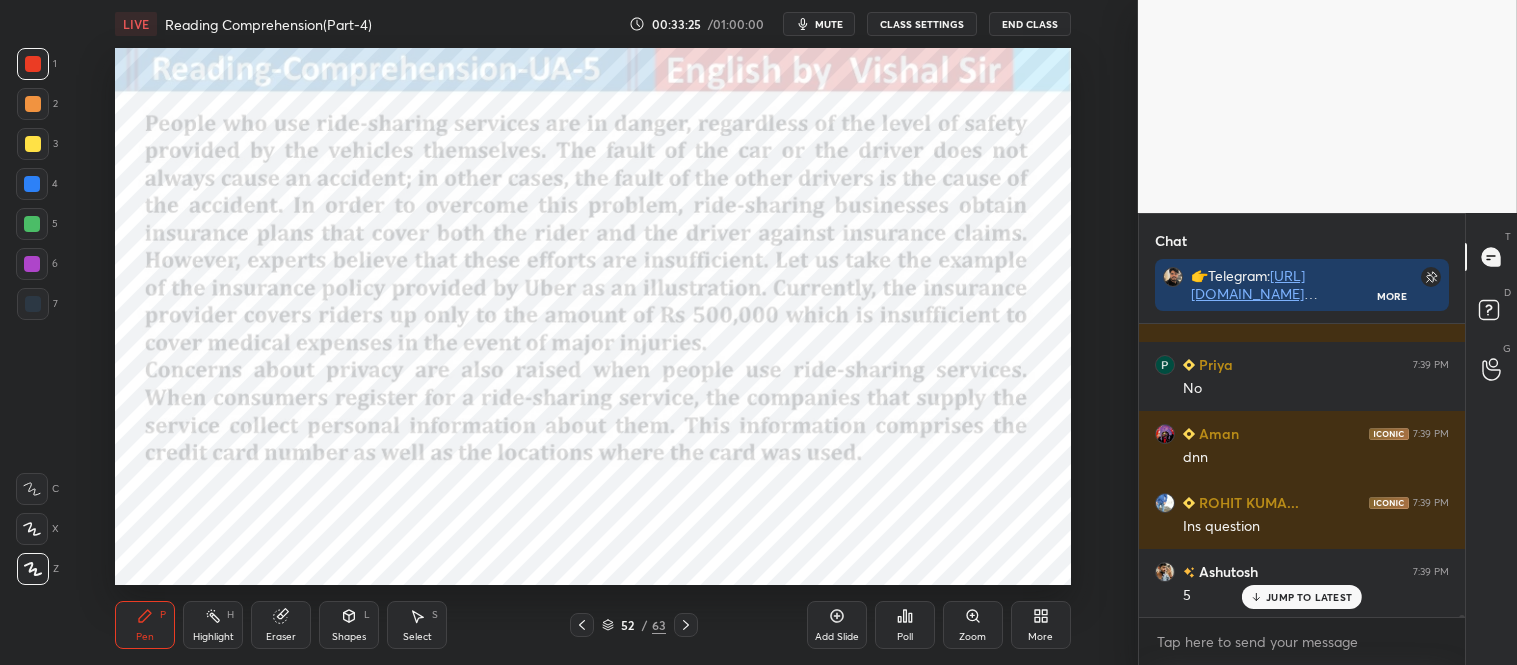 click on "JUMP TO LATEST" at bounding box center [1309, 597] 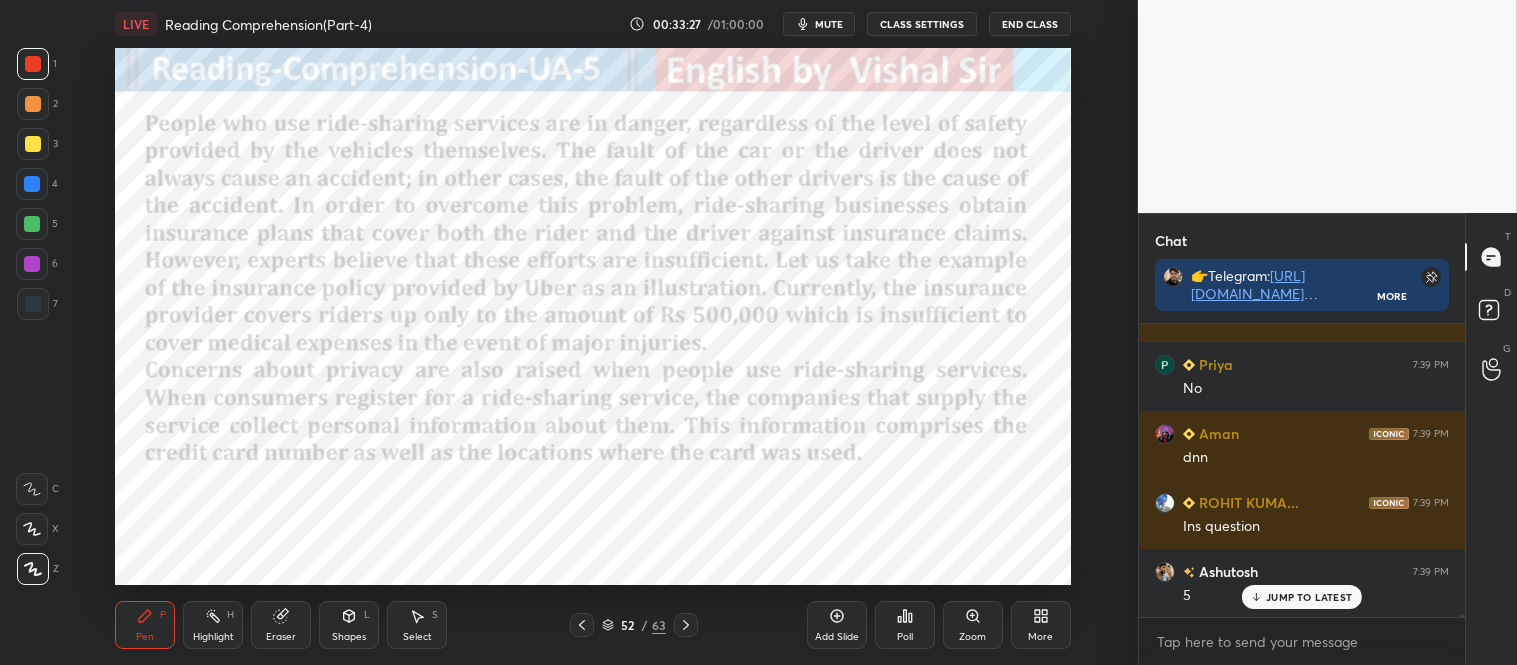 scroll, scrollTop: 34934, scrollLeft: 0, axis: vertical 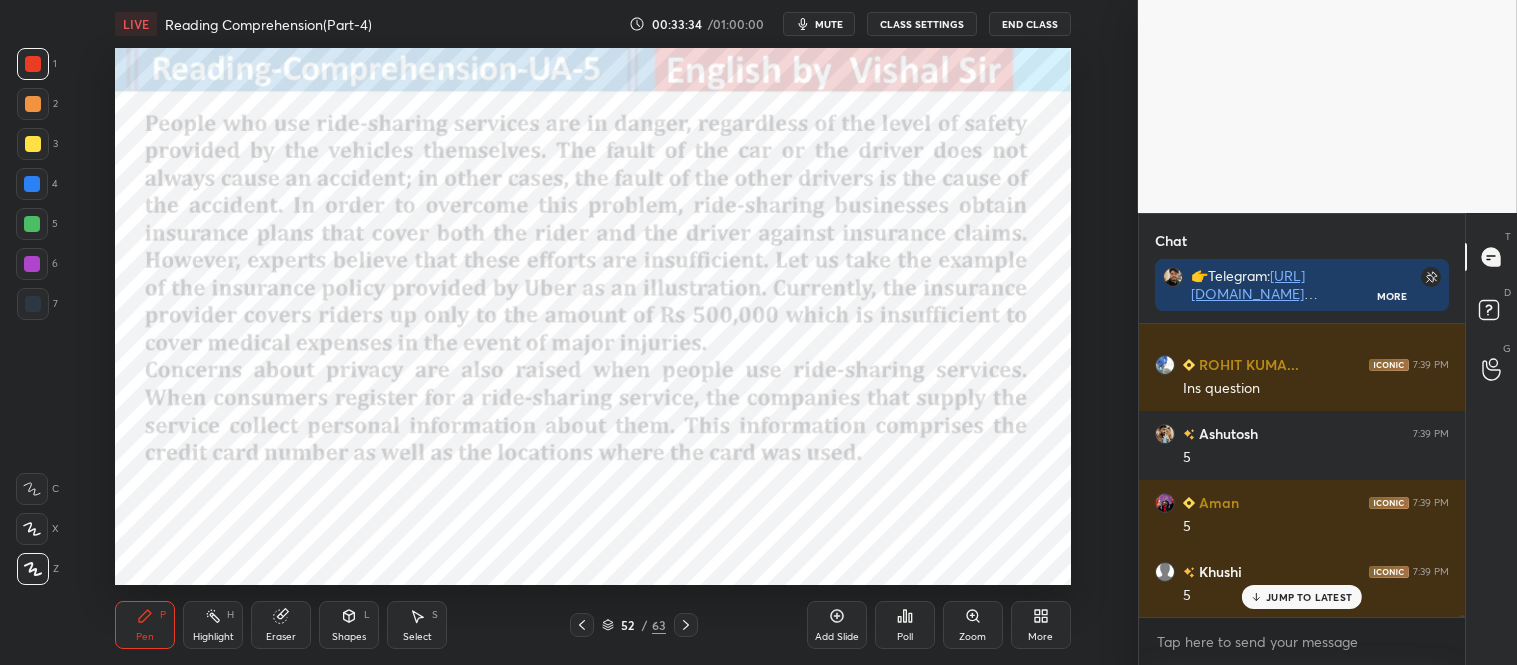 click 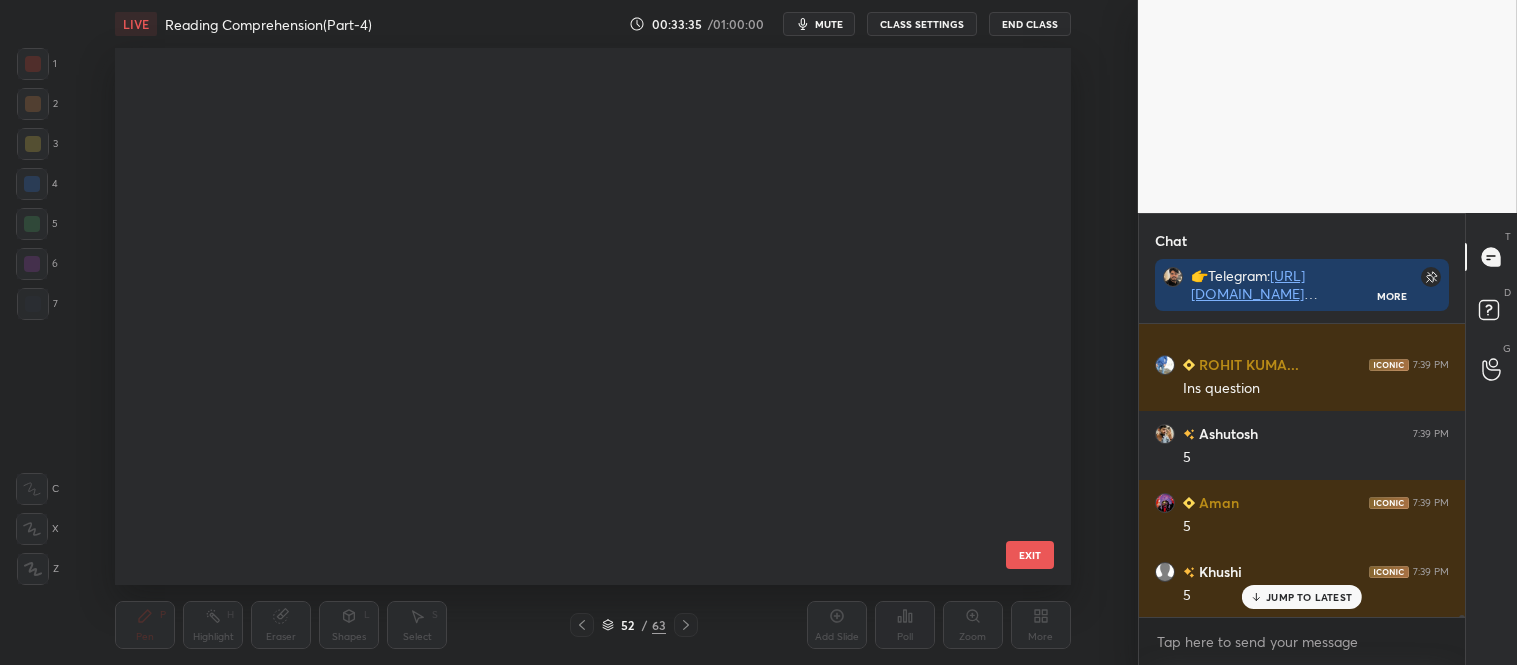 scroll, scrollTop: 2418, scrollLeft: 0, axis: vertical 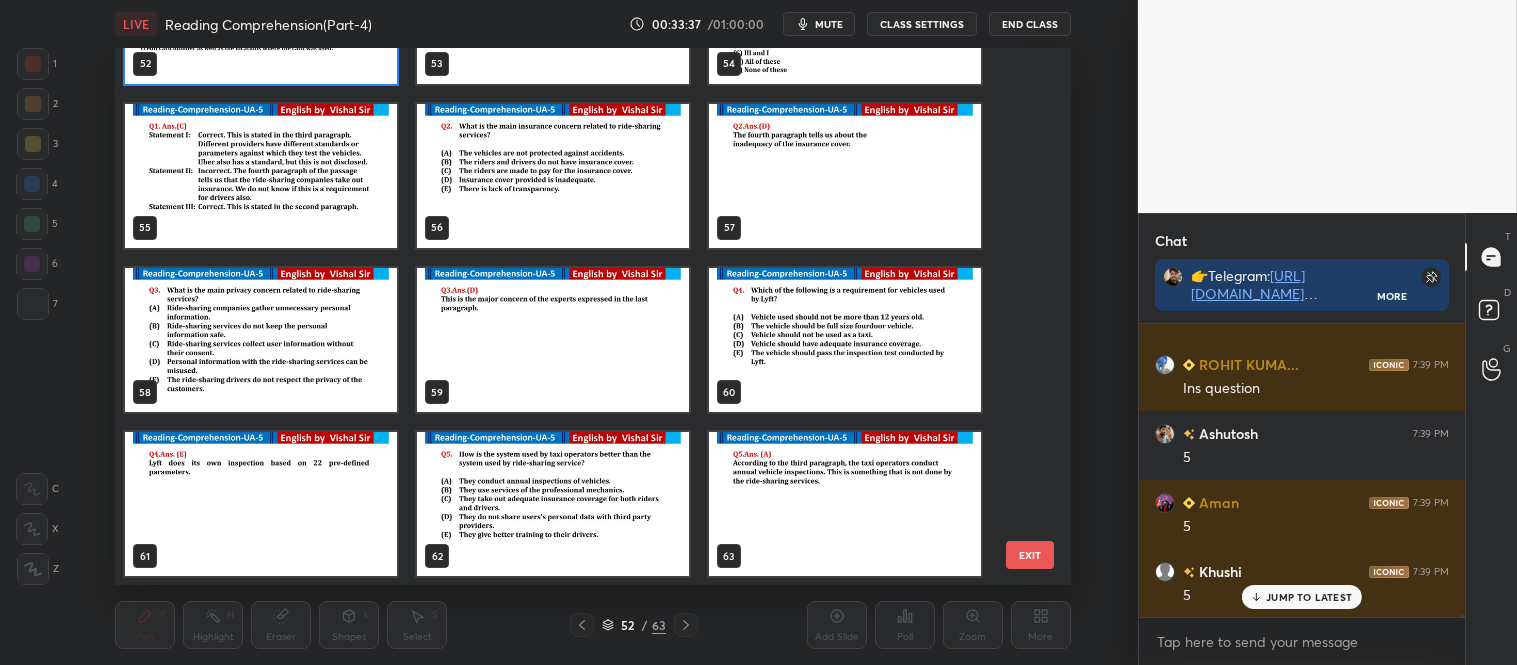 click at bounding box center [553, 504] 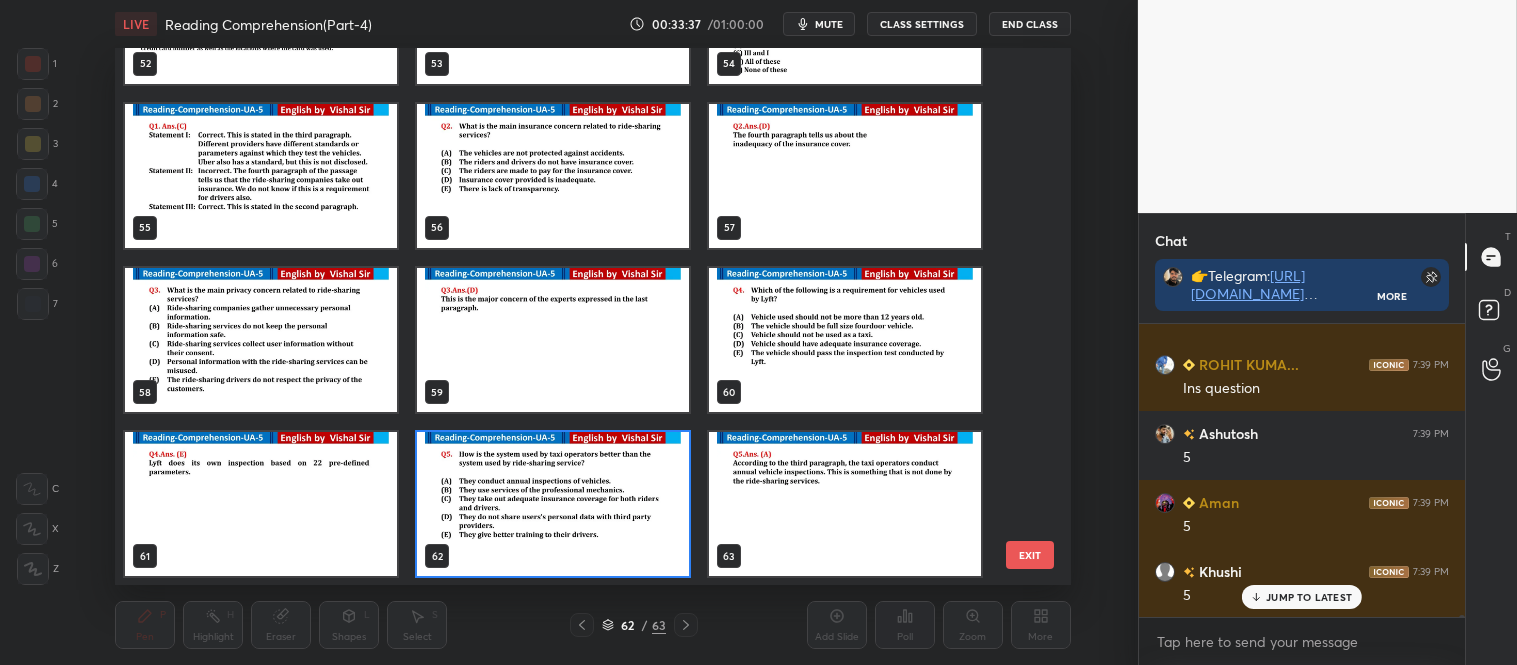 click at bounding box center [553, 504] 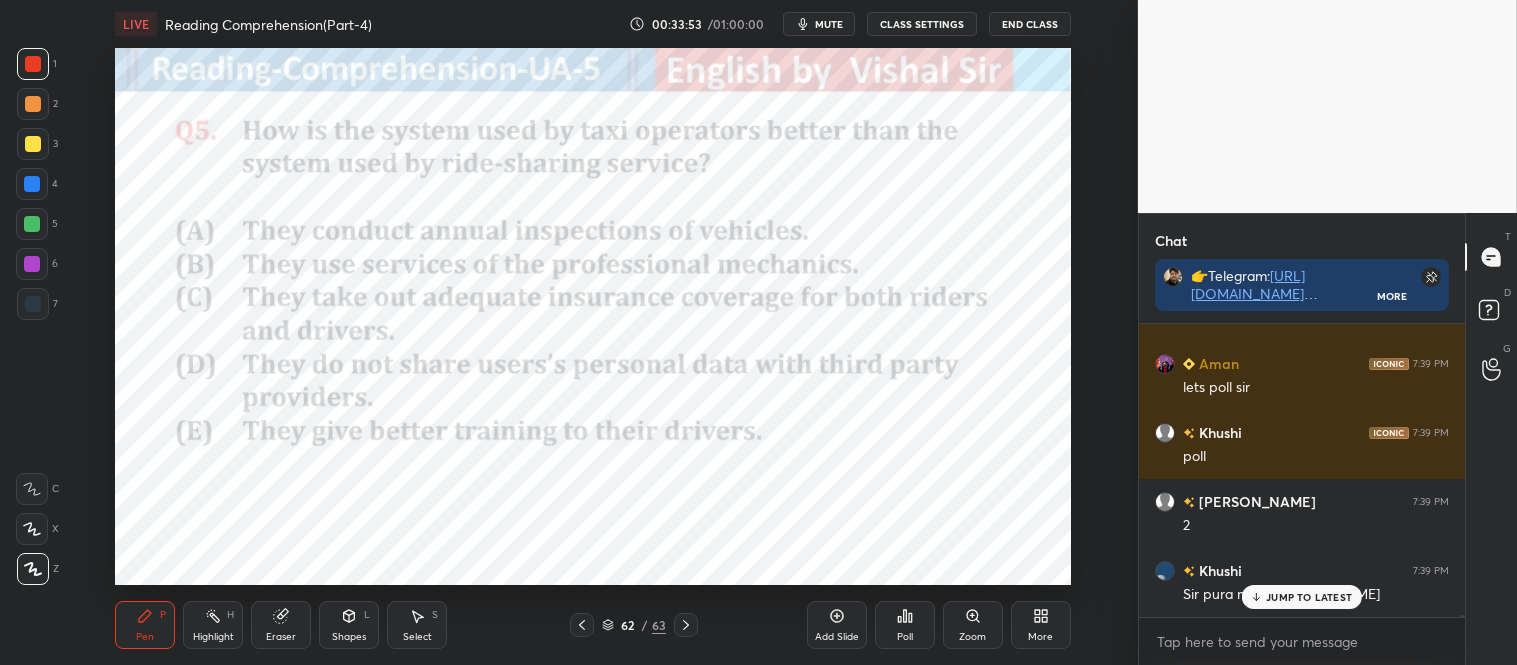 scroll, scrollTop: 35348, scrollLeft: 0, axis: vertical 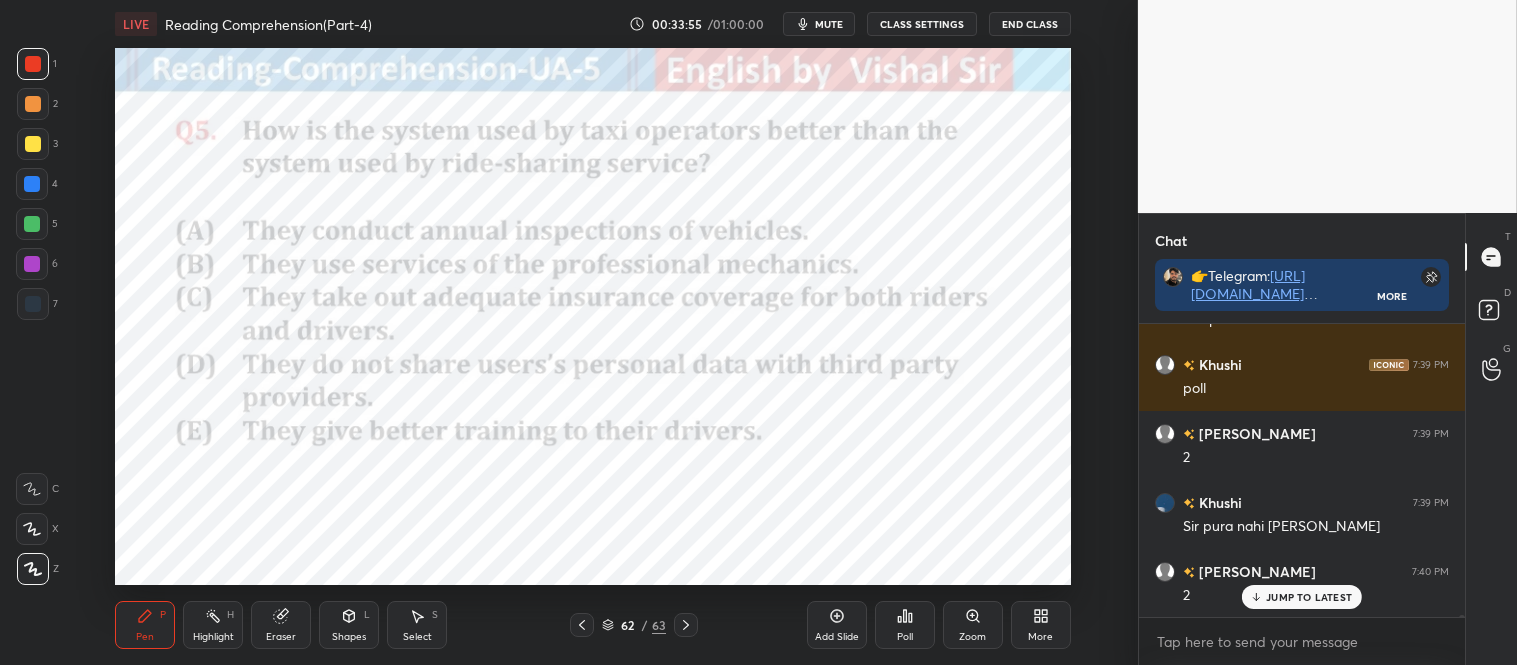 click 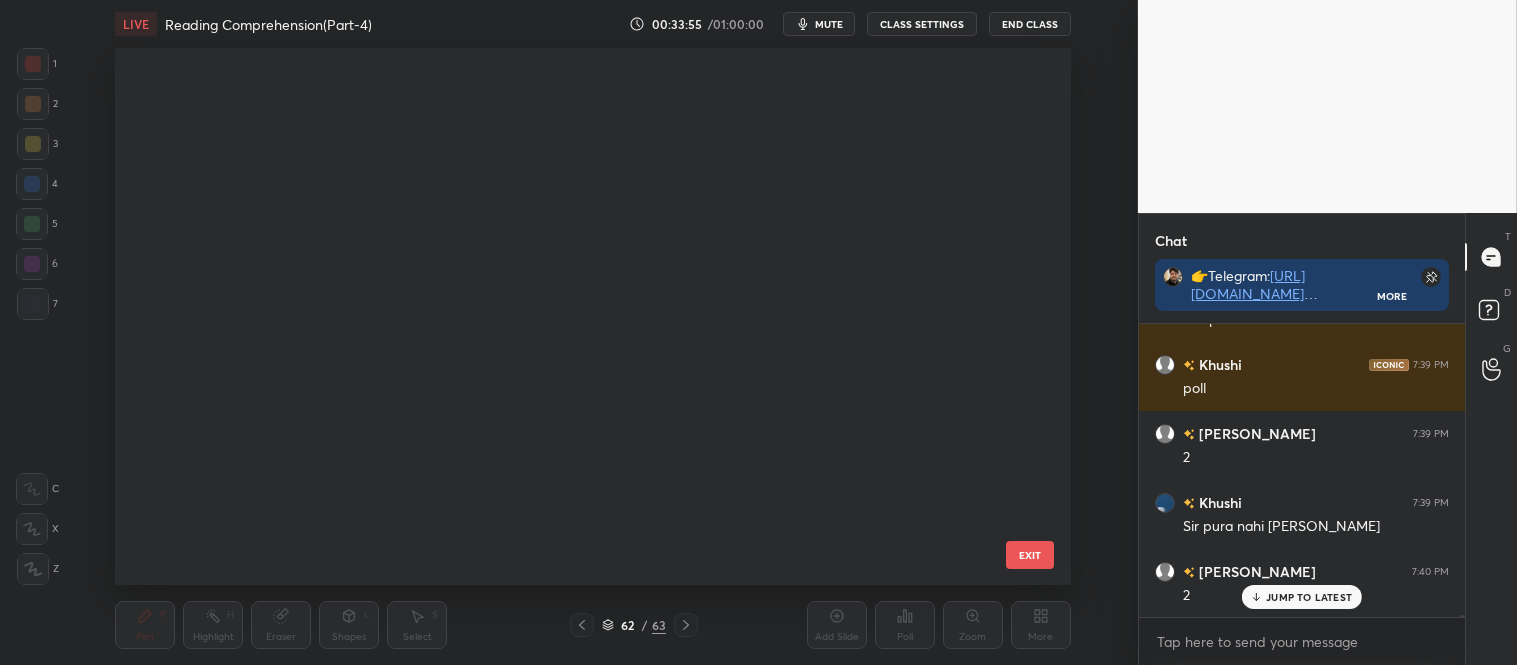scroll, scrollTop: 2911, scrollLeft: 0, axis: vertical 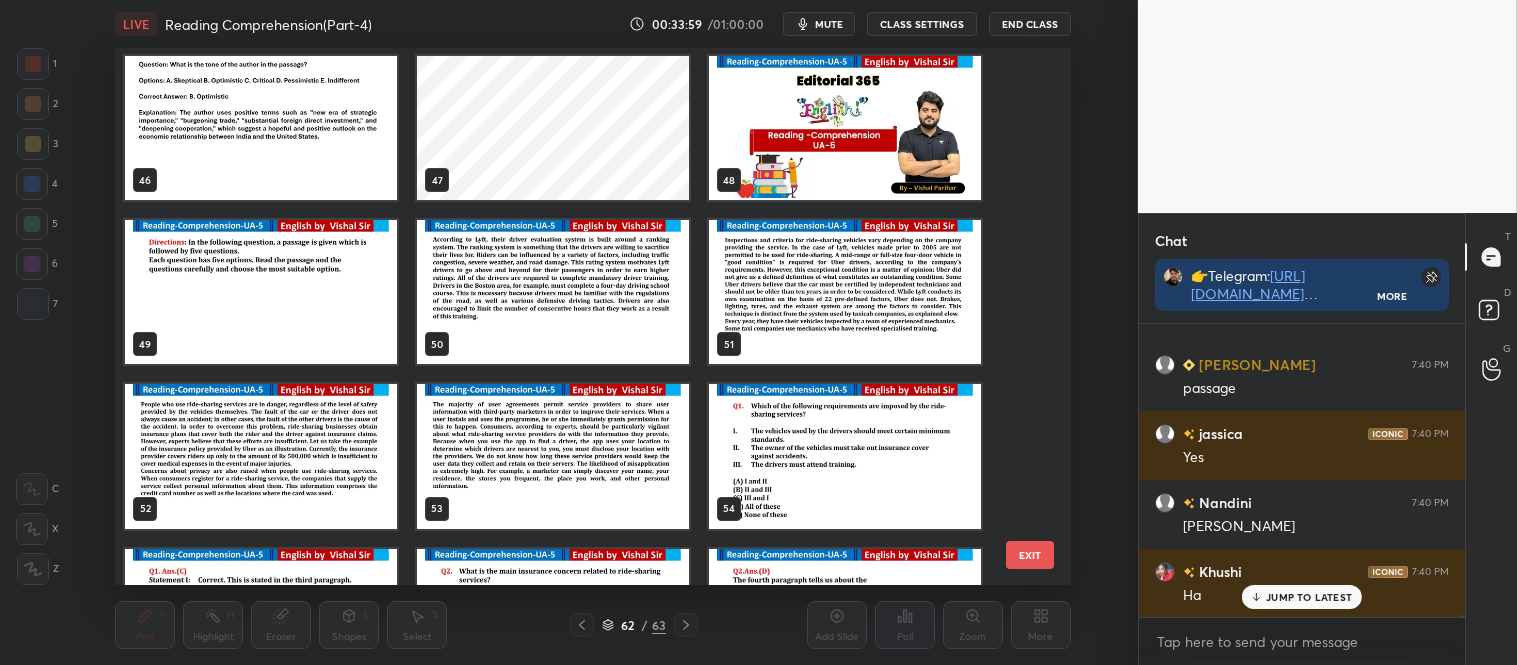 click at bounding box center [261, 456] 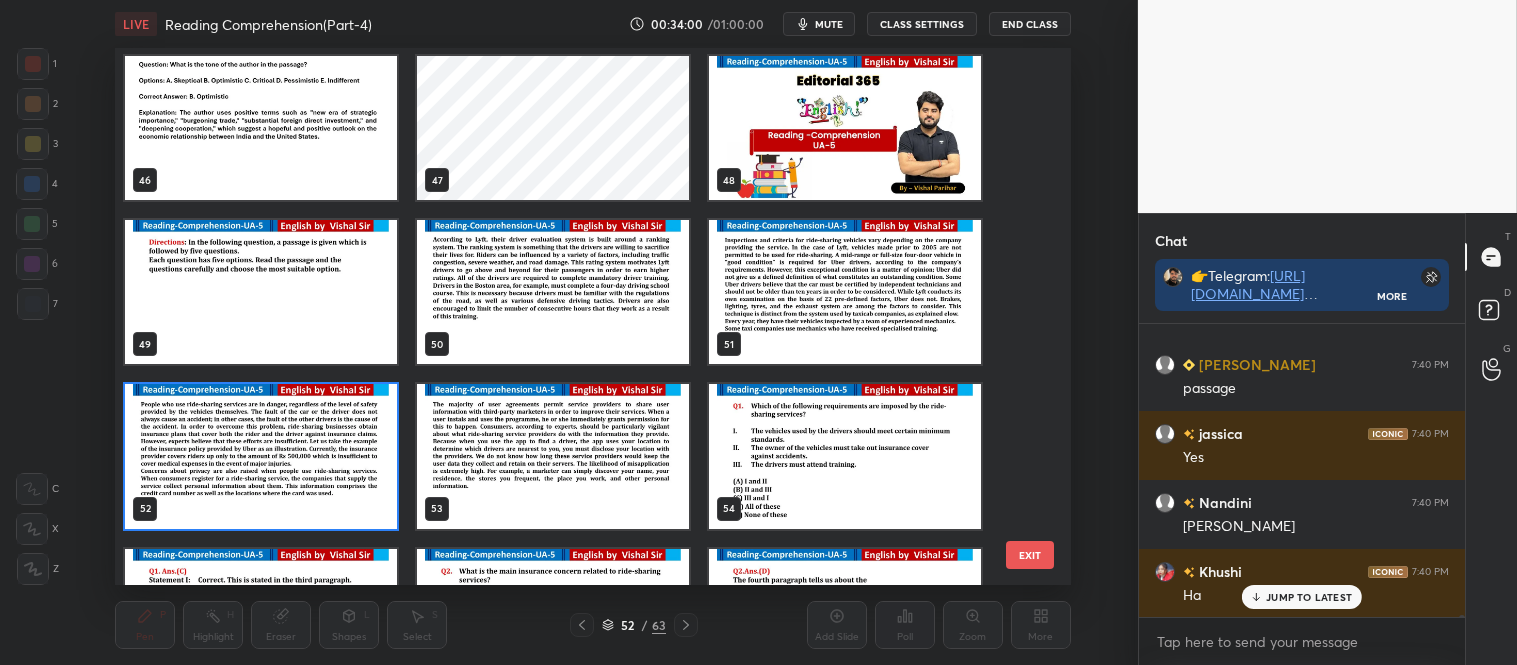 click at bounding box center (261, 456) 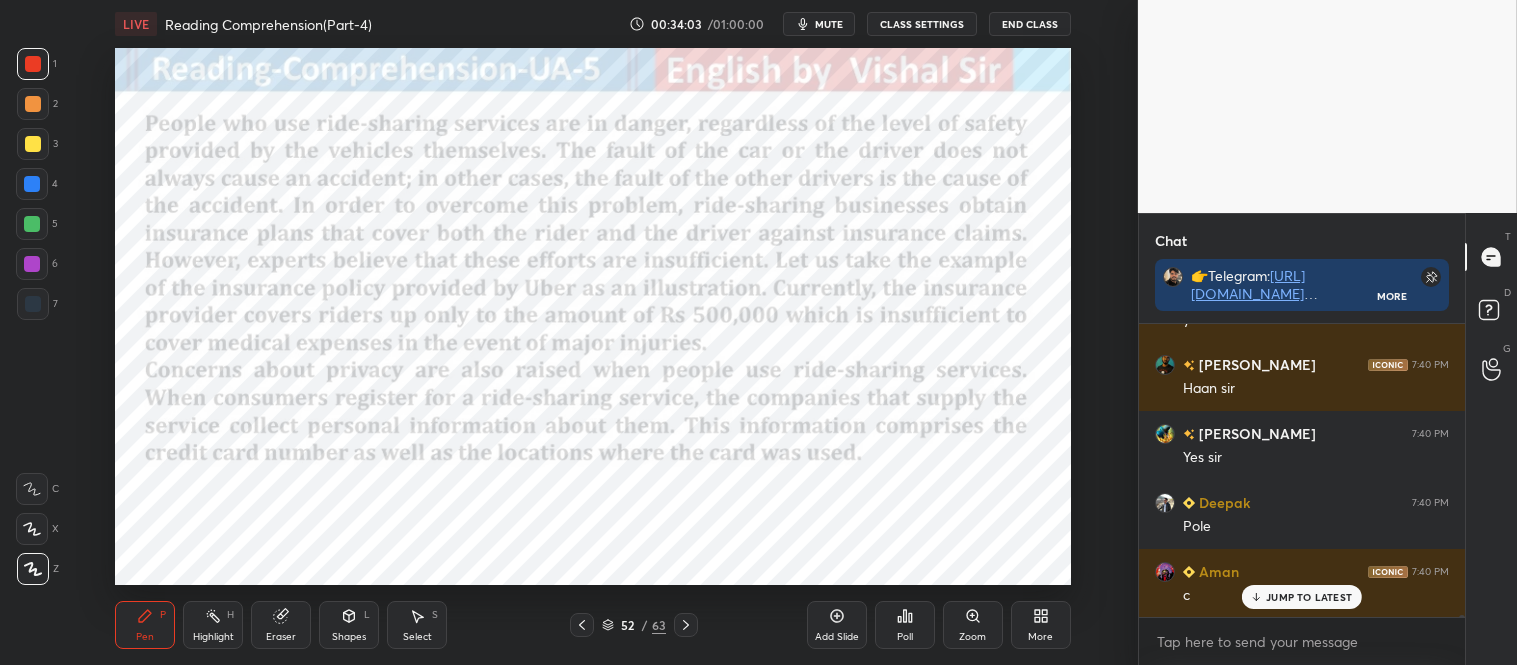 scroll, scrollTop: 36176, scrollLeft: 0, axis: vertical 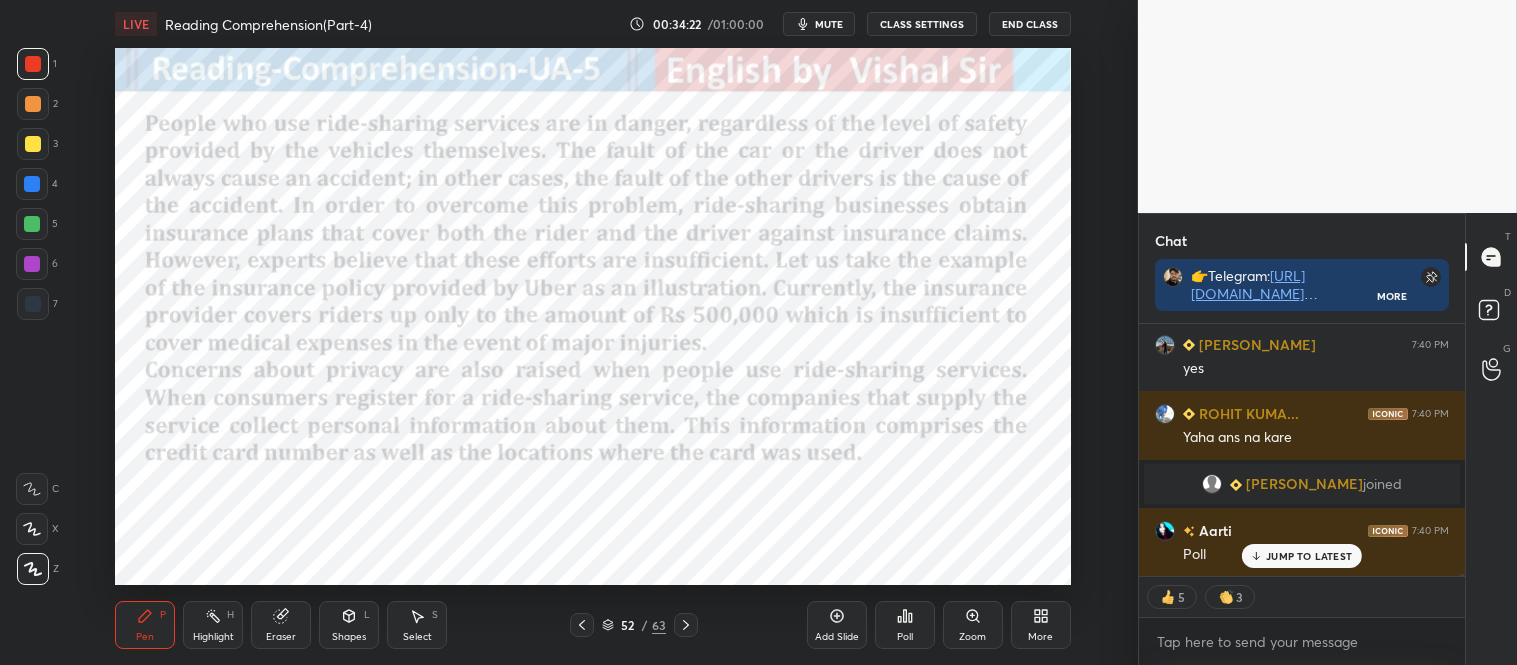 click on "JUMP TO LATEST" at bounding box center [1309, 556] 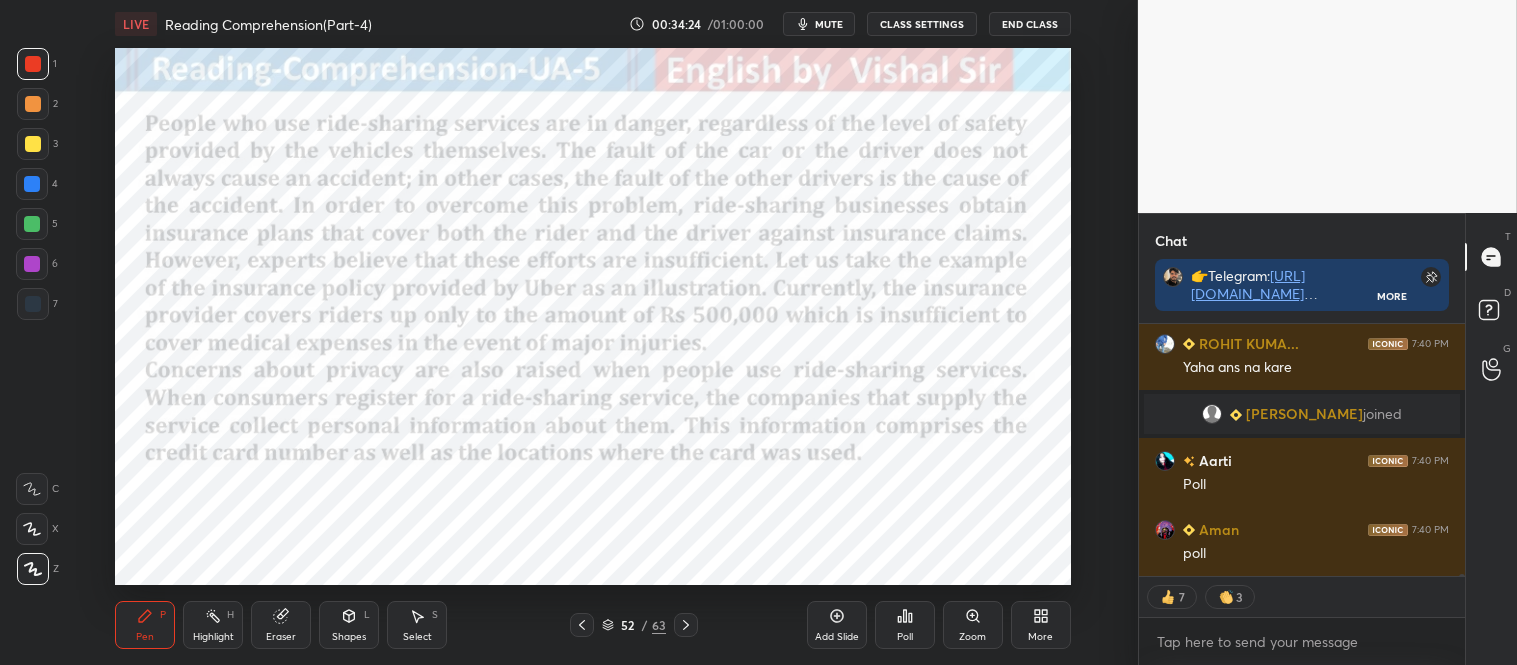 scroll, scrollTop: 36560, scrollLeft: 0, axis: vertical 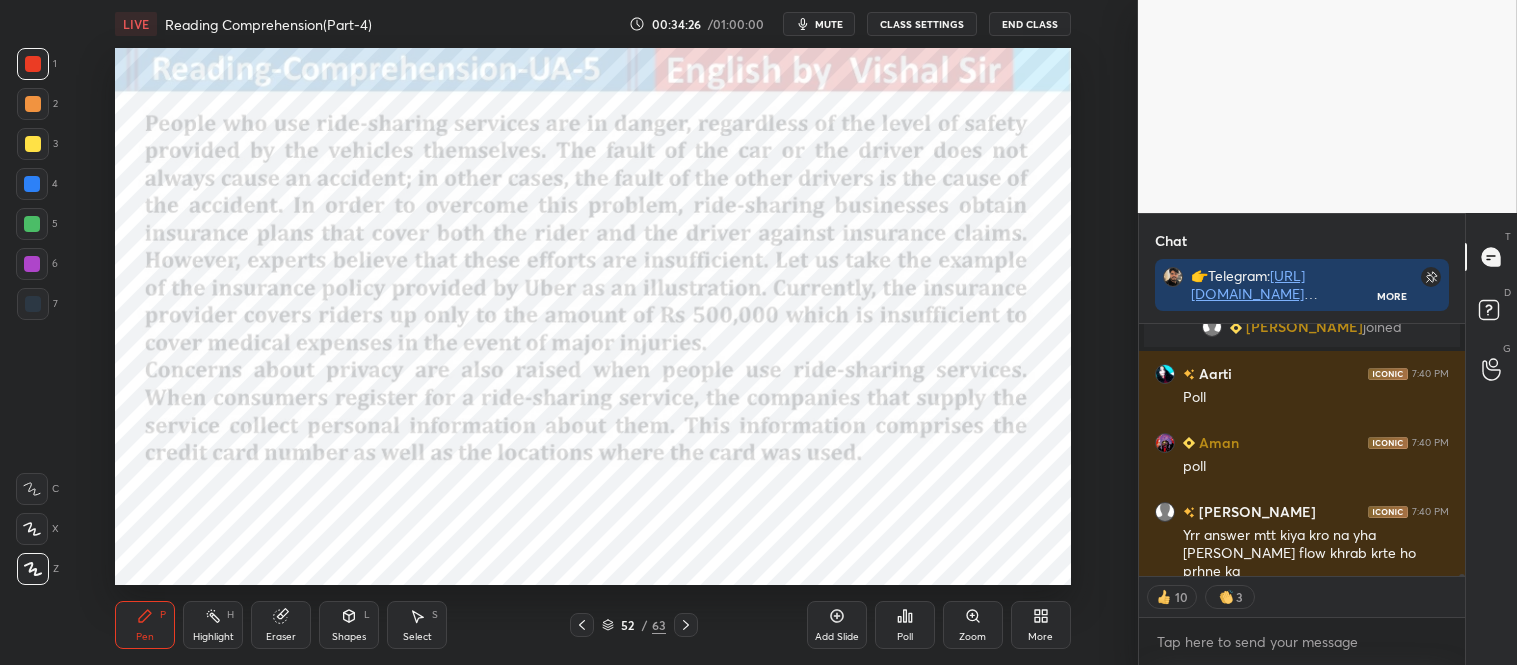 click 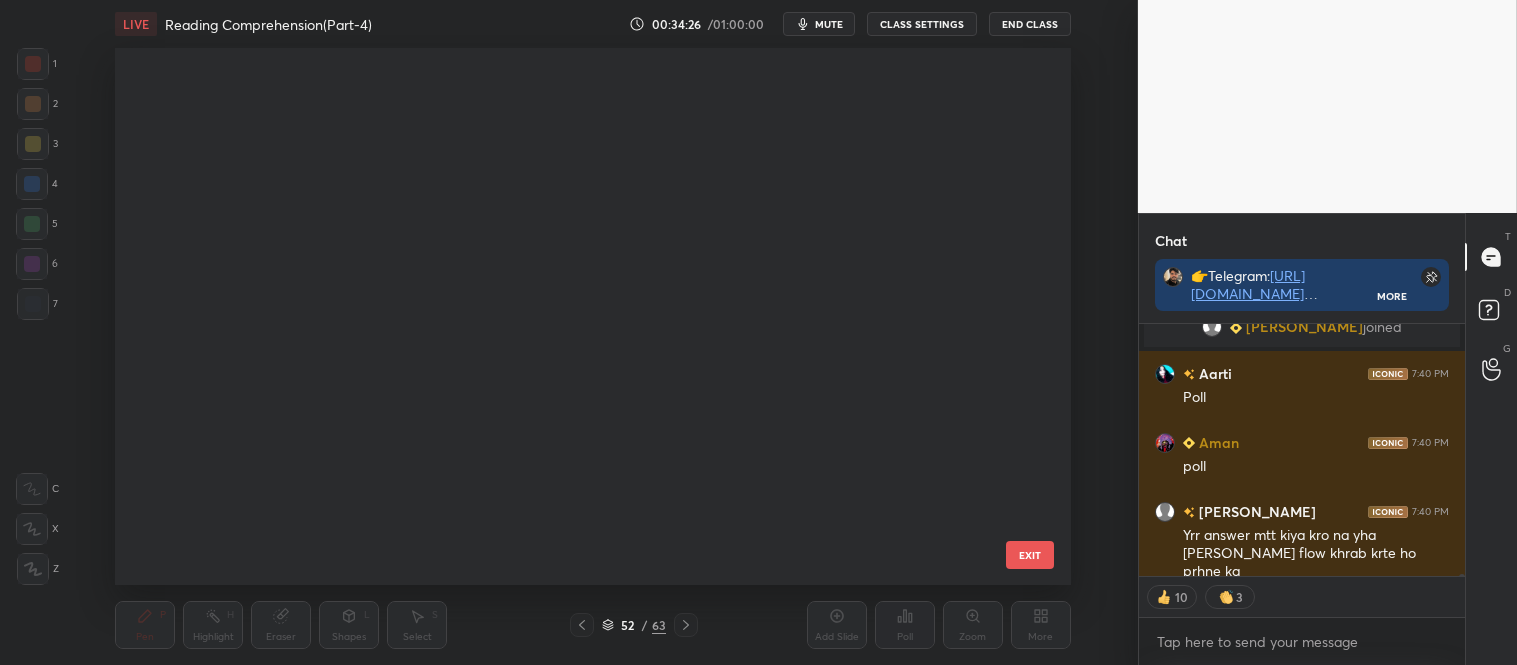 scroll, scrollTop: 2418, scrollLeft: 0, axis: vertical 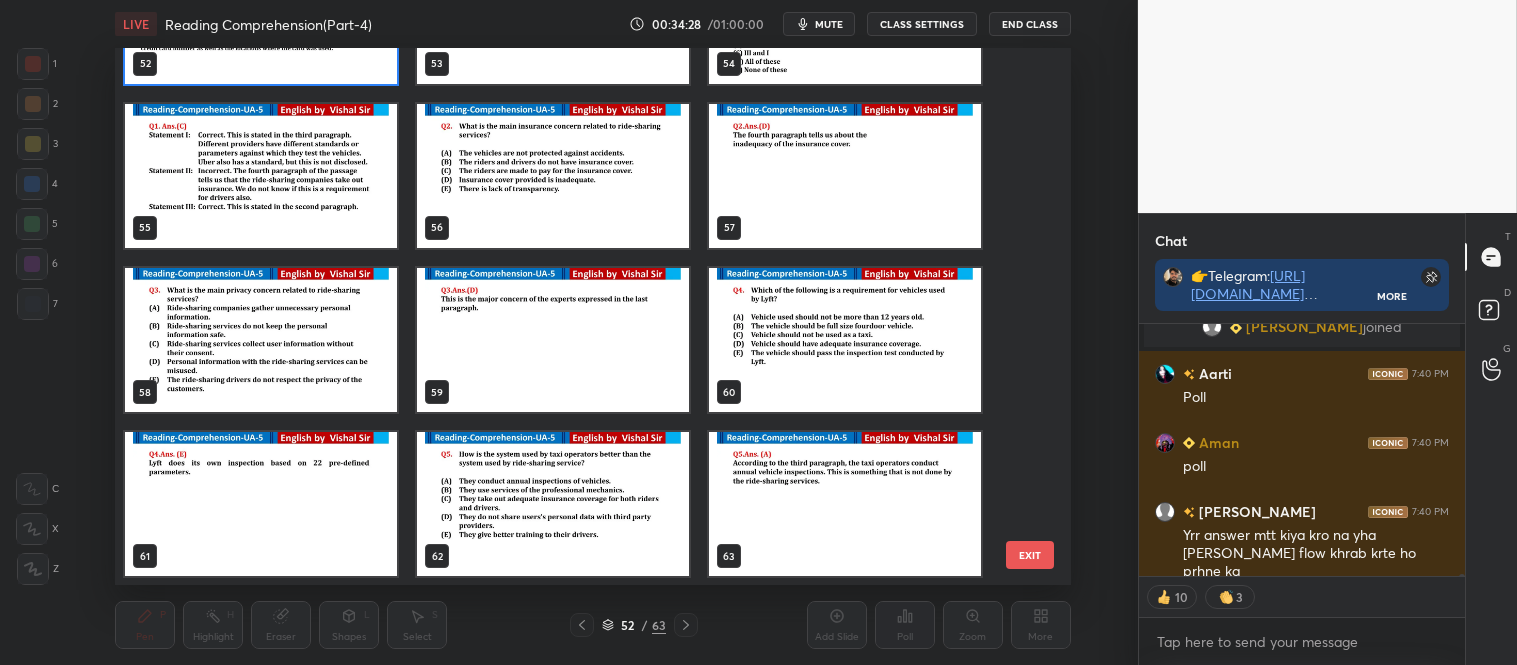 click at bounding box center [553, 504] 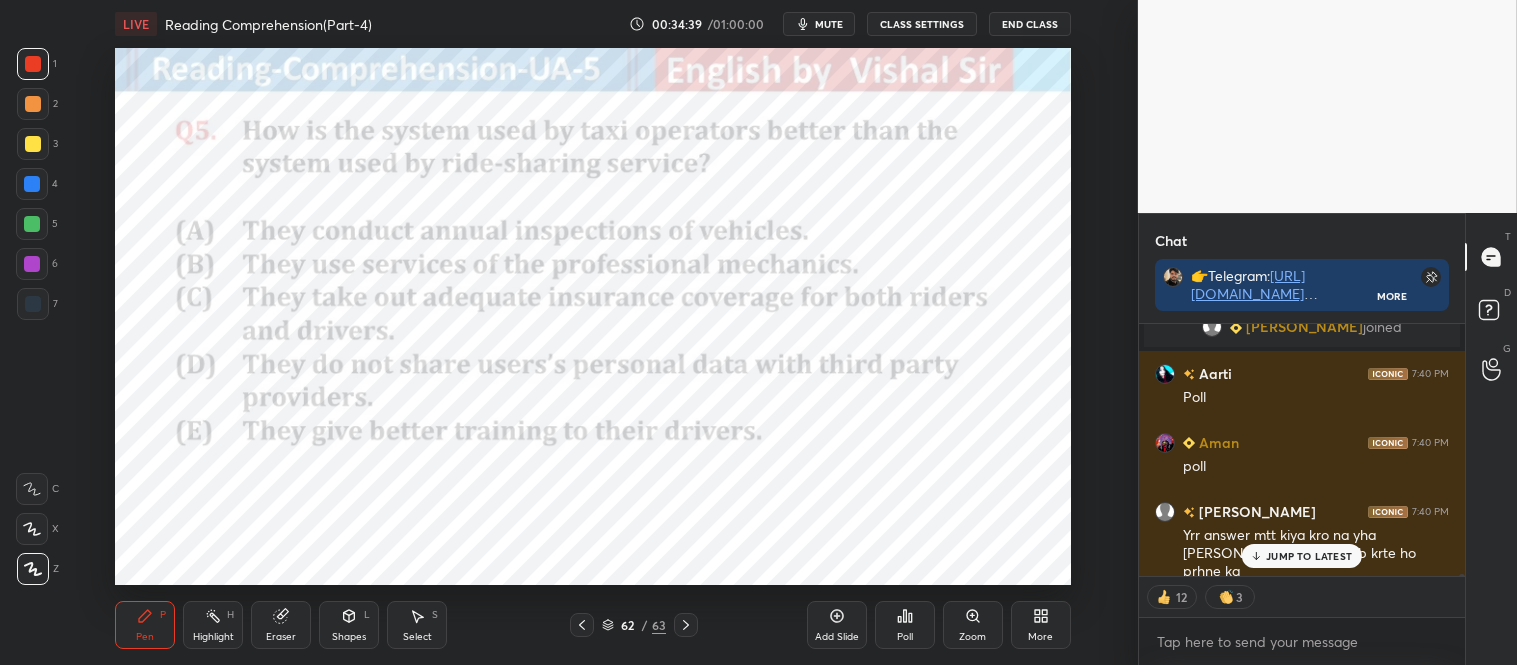 scroll, scrollTop: 36628, scrollLeft: 0, axis: vertical 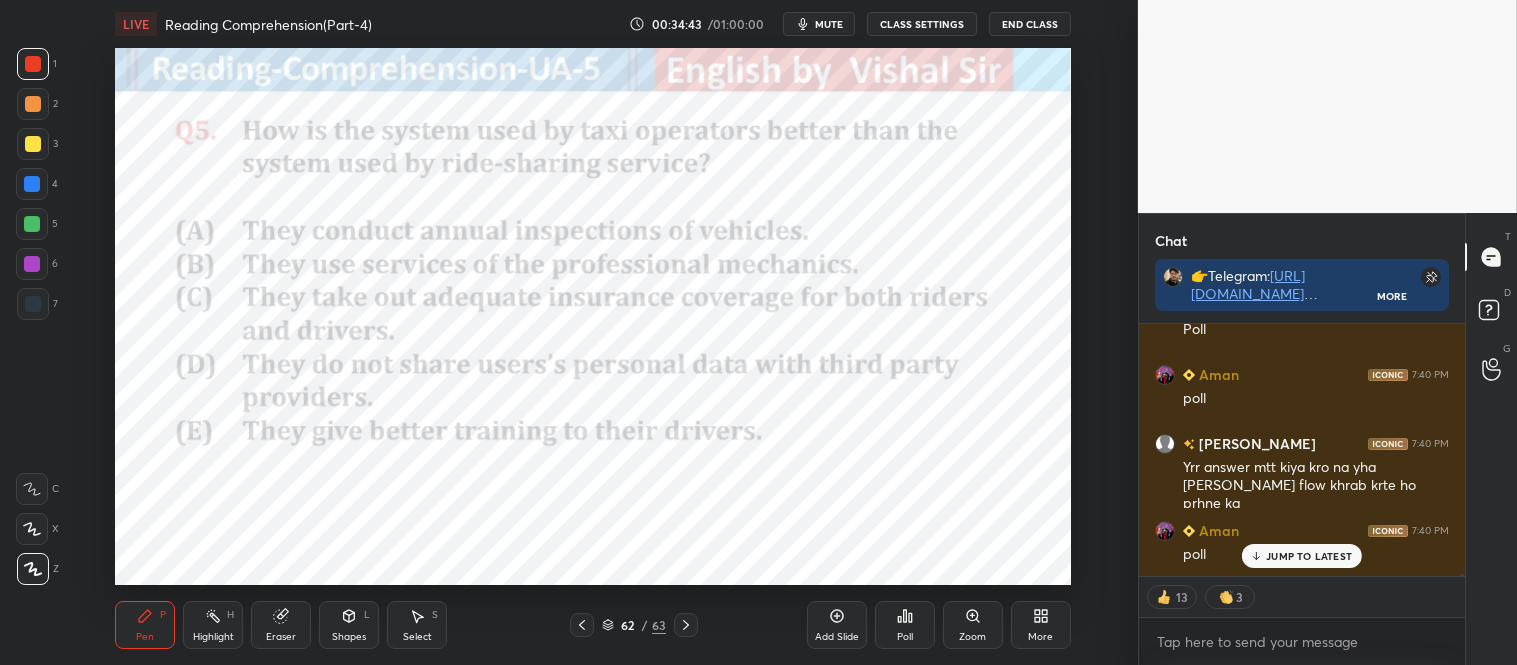 click on "Poll" at bounding box center (905, 625) 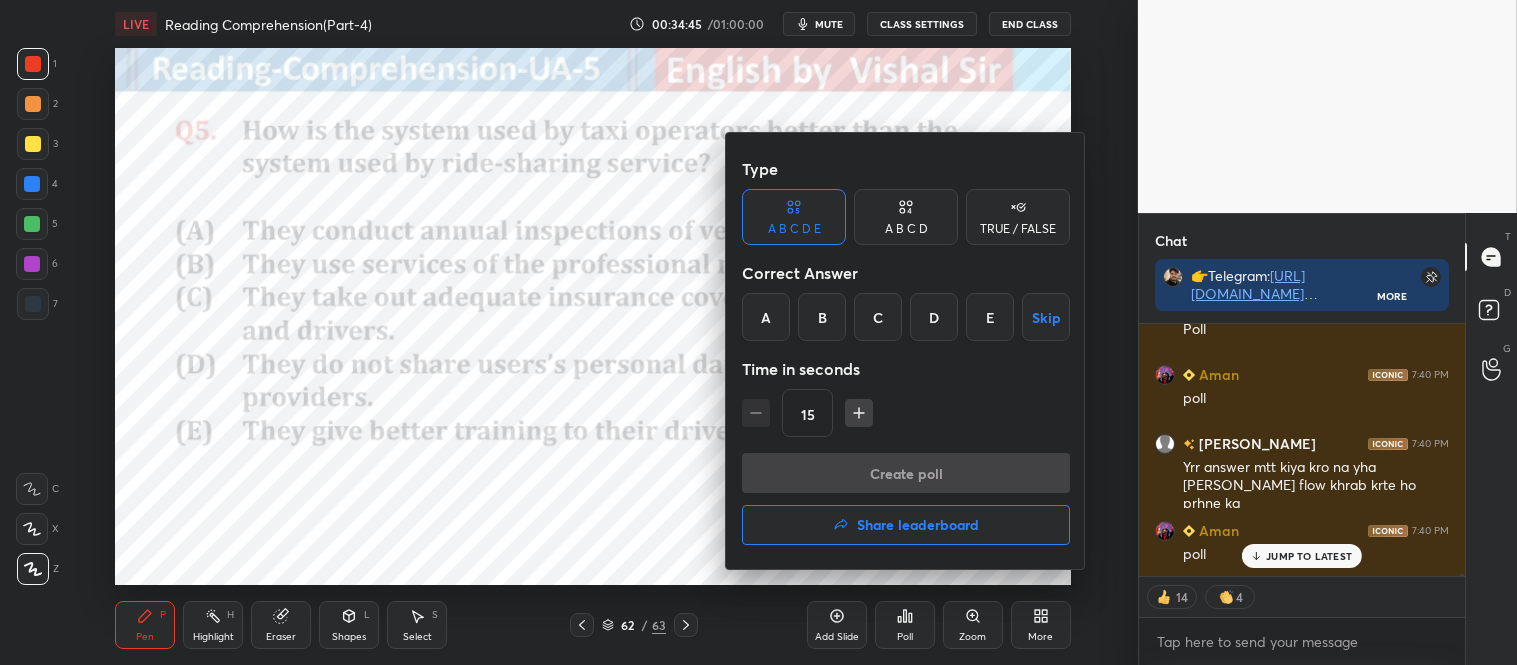 click on "A B C D E Skip" at bounding box center [906, 317] 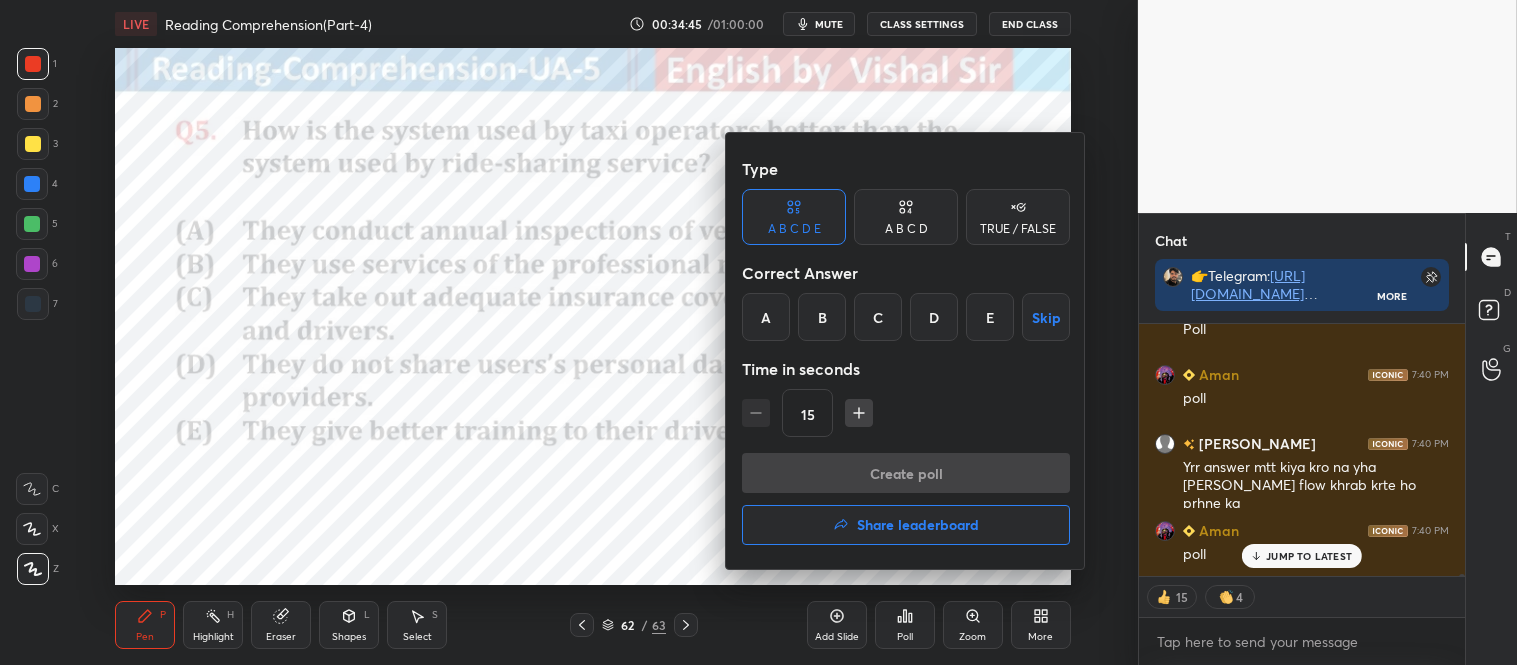 click on "A" at bounding box center [766, 317] 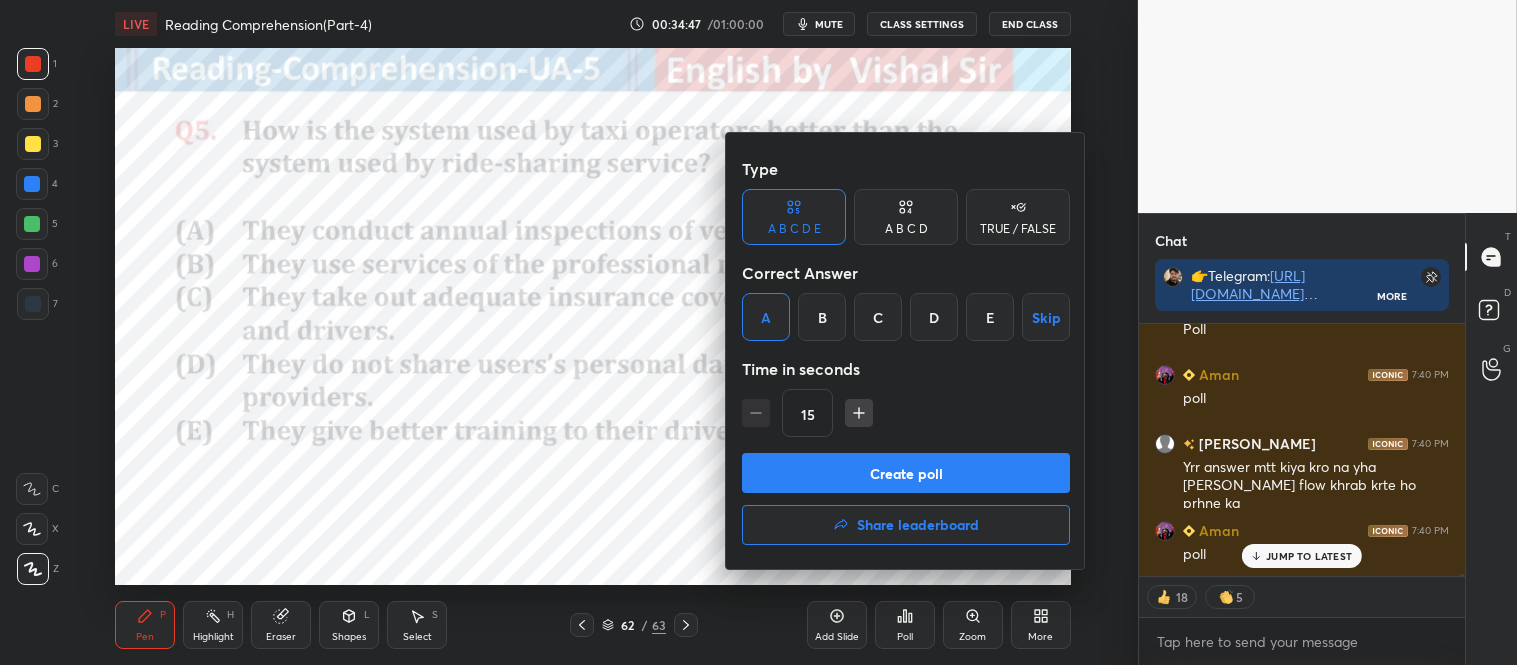 scroll, scrollTop: 36697, scrollLeft: 0, axis: vertical 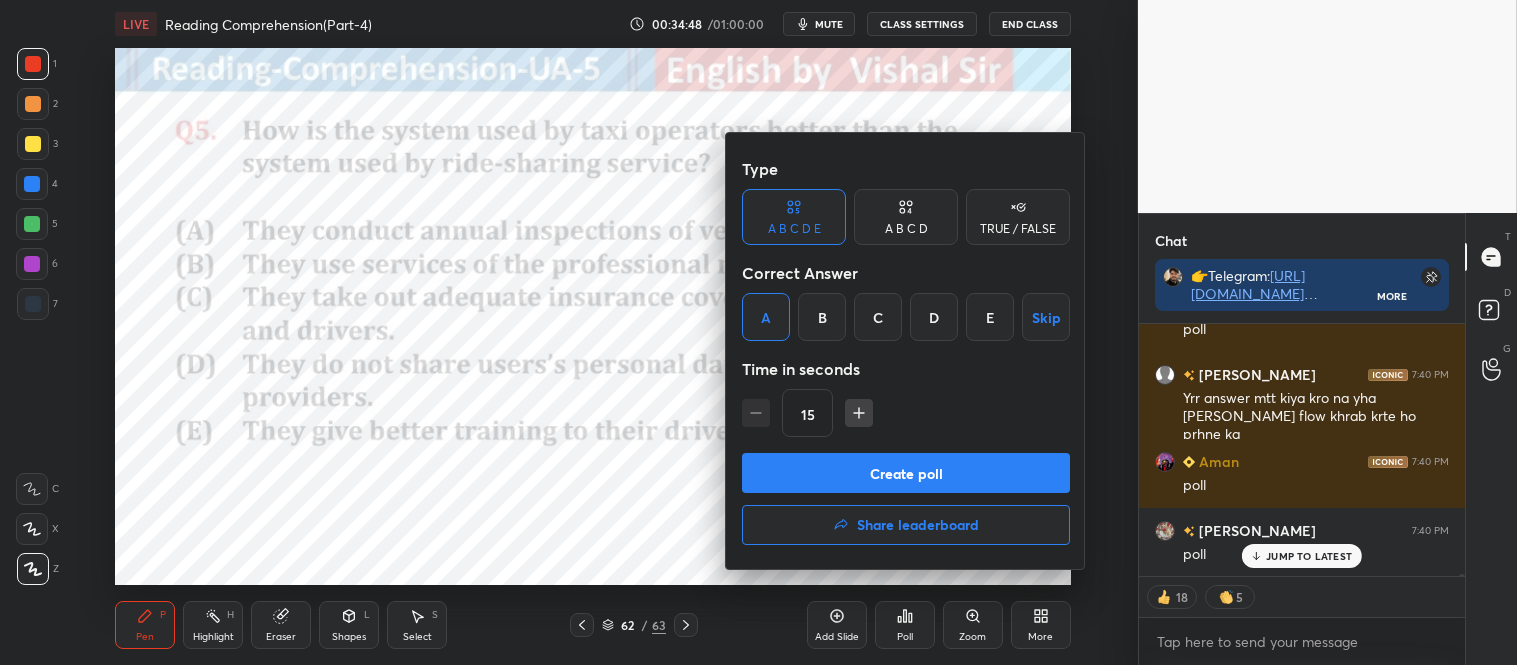 click on "Create poll" at bounding box center [906, 473] 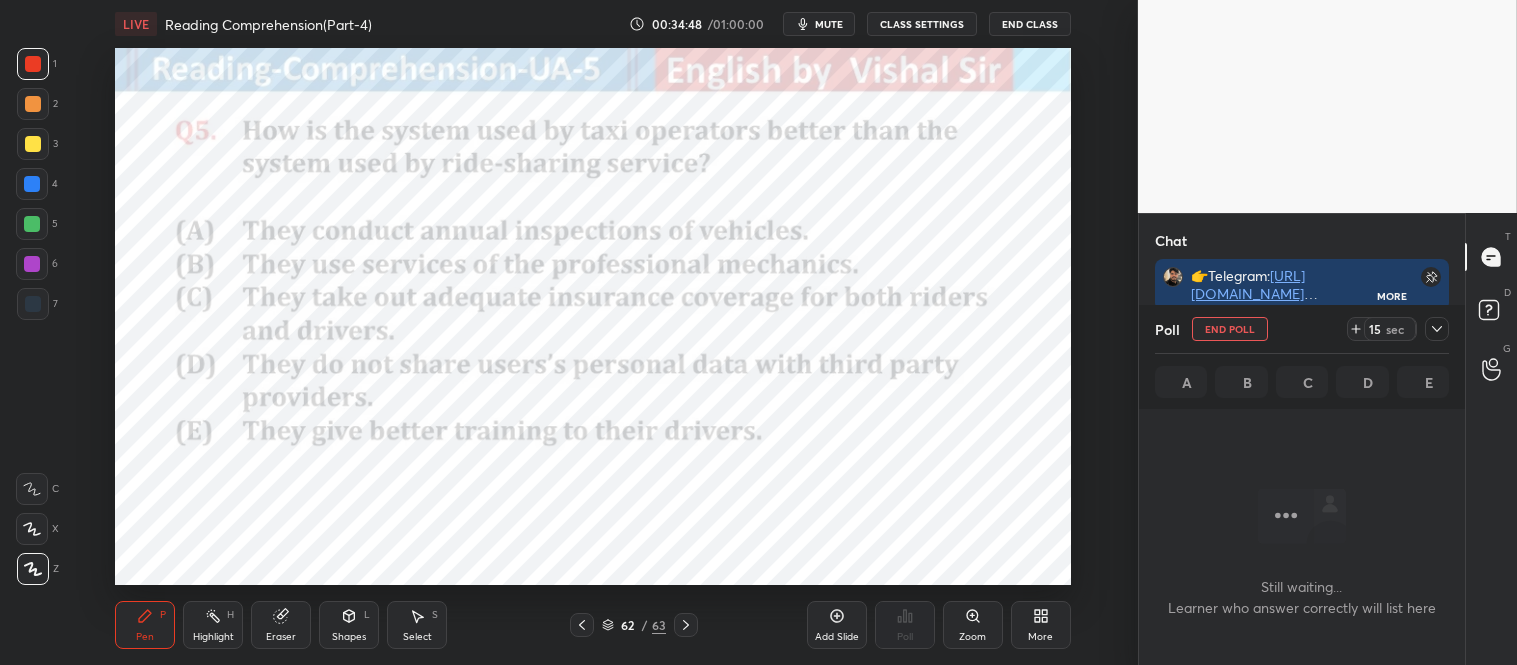 scroll, scrollTop: 213, scrollLeft: 320, axis: both 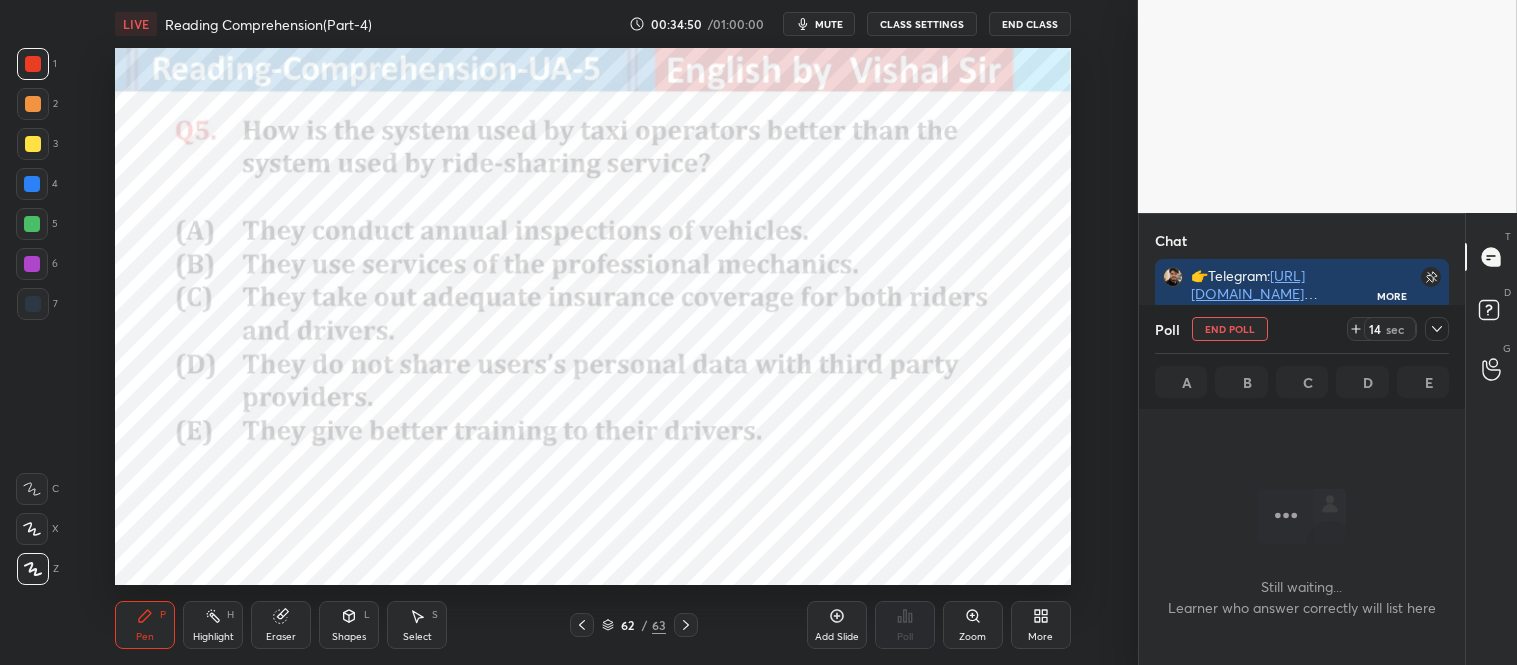 click 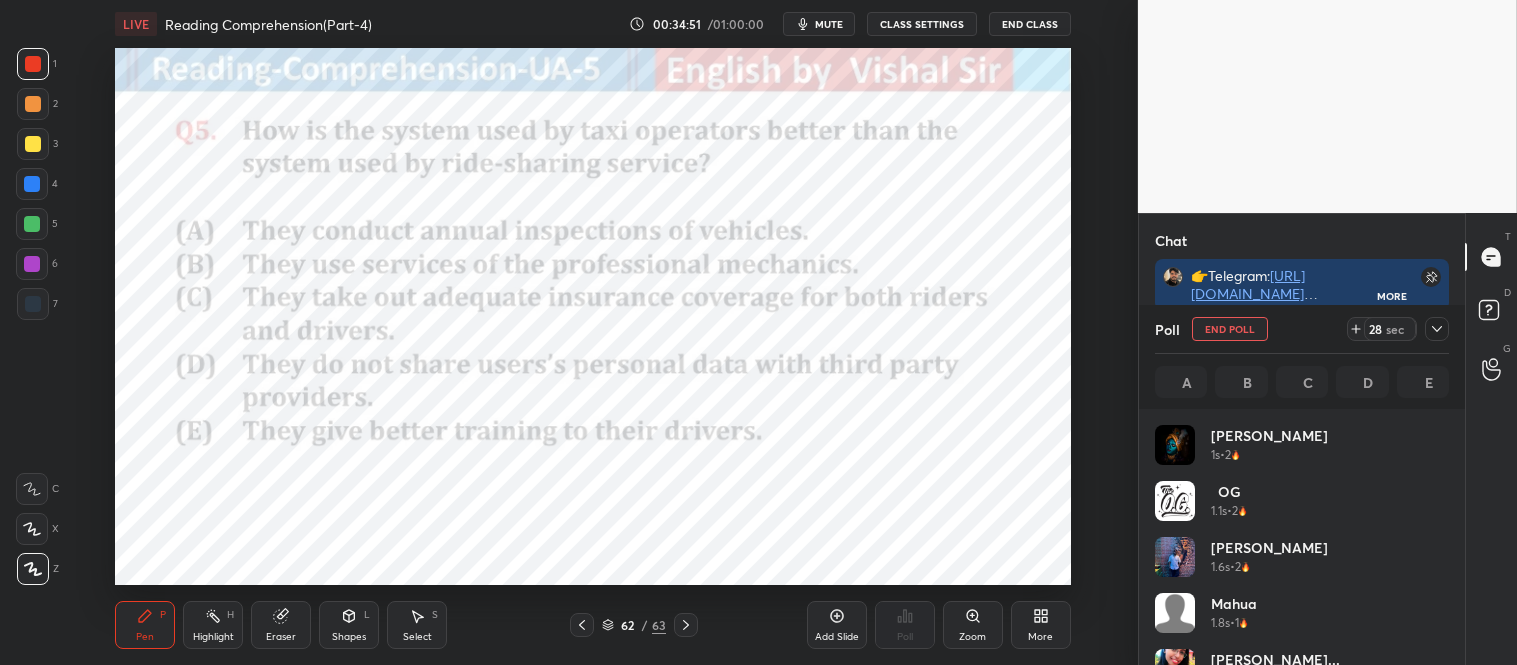 click at bounding box center [1437, 329] 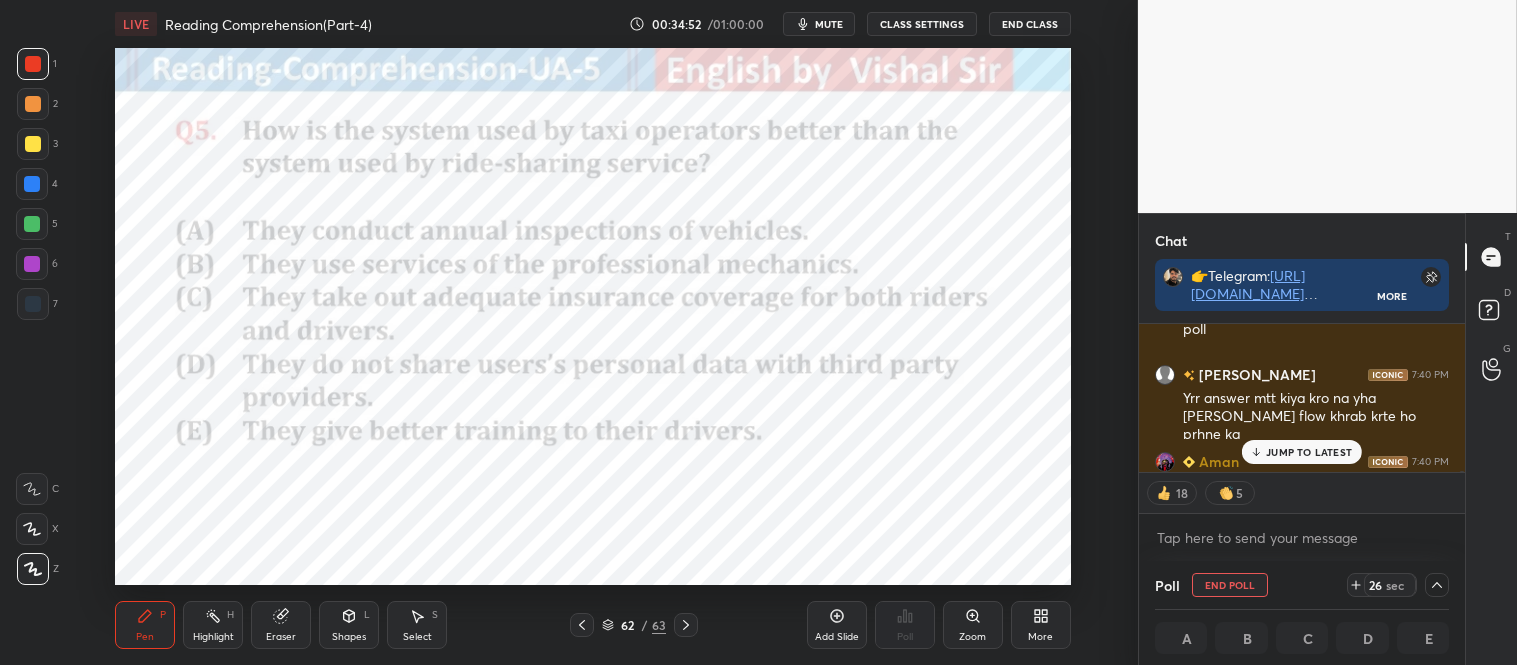 click on "JUMP TO LATEST" at bounding box center [1309, 452] 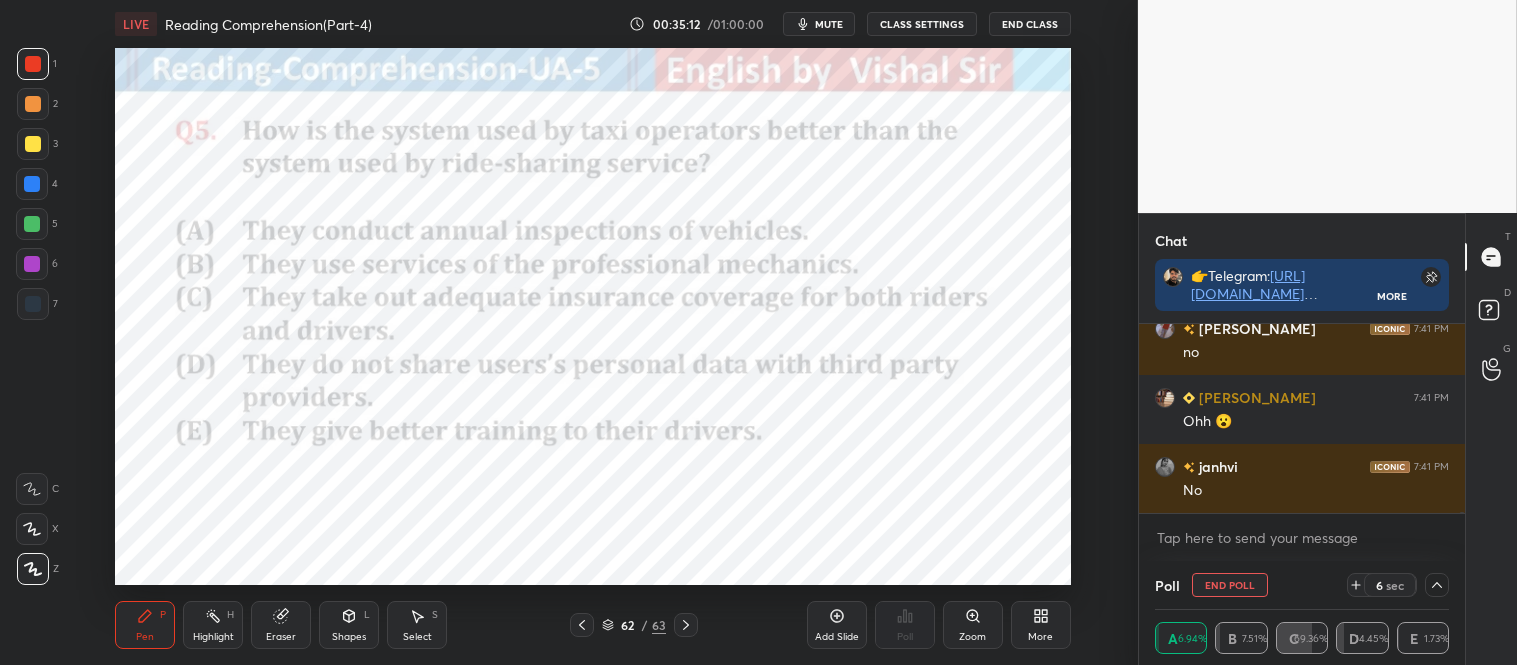 scroll, scrollTop: 37244, scrollLeft: 0, axis: vertical 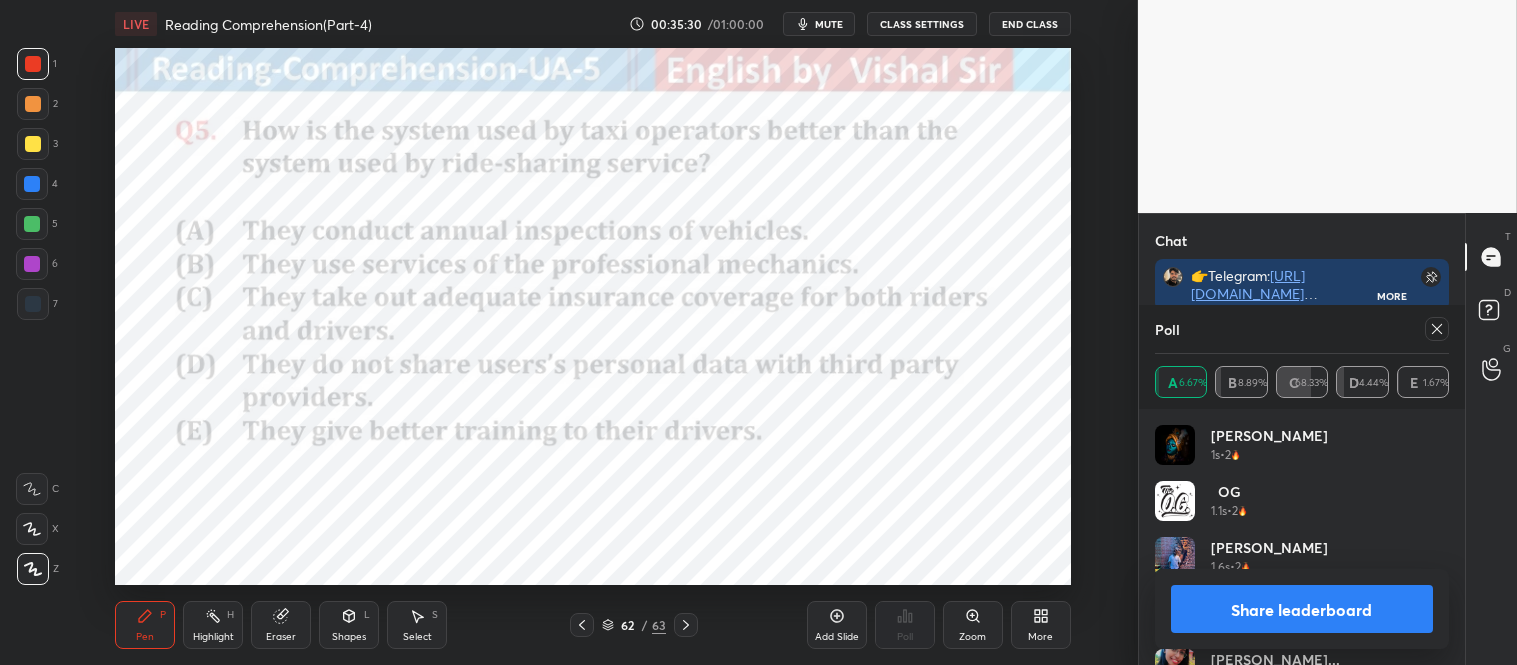 click at bounding box center [1437, 329] 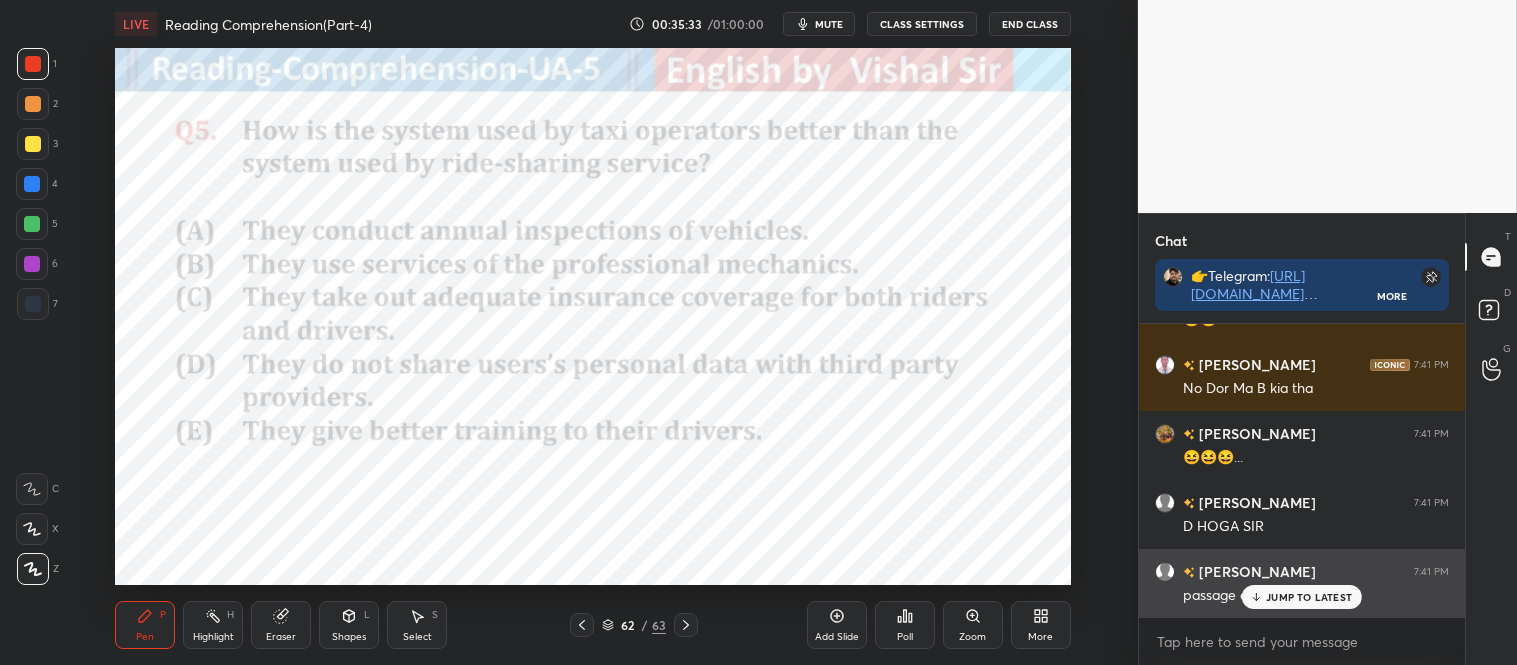 click on "JUMP TO LATEST" at bounding box center [1309, 597] 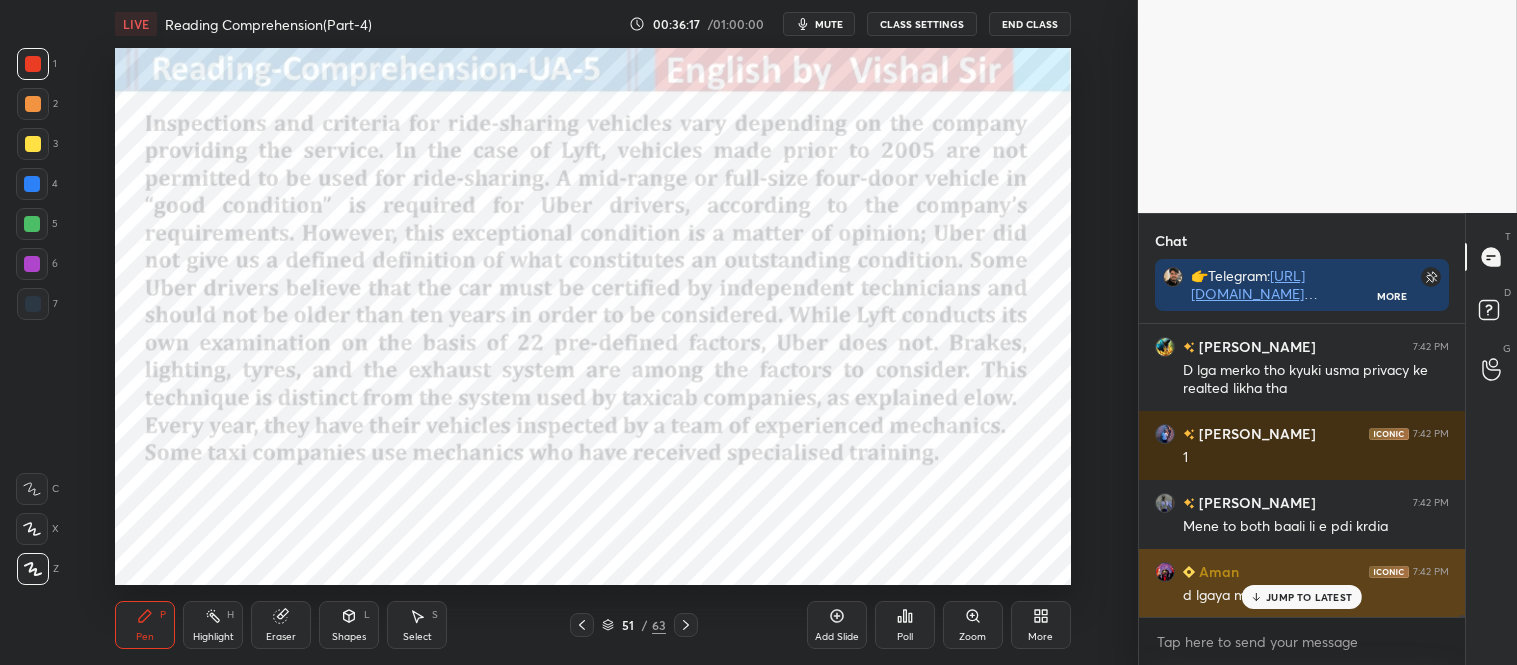 click 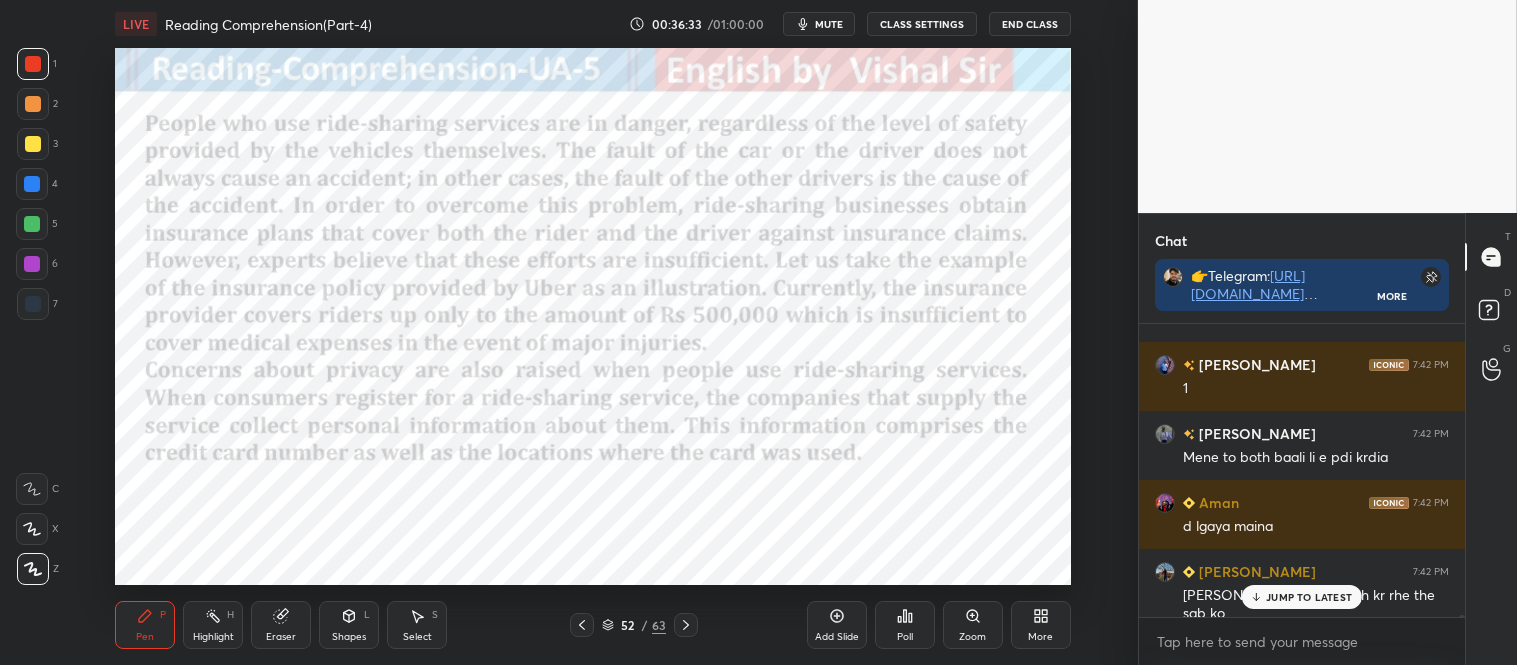 scroll, scrollTop: 41933, scrollLeft: 0, axis: vertical 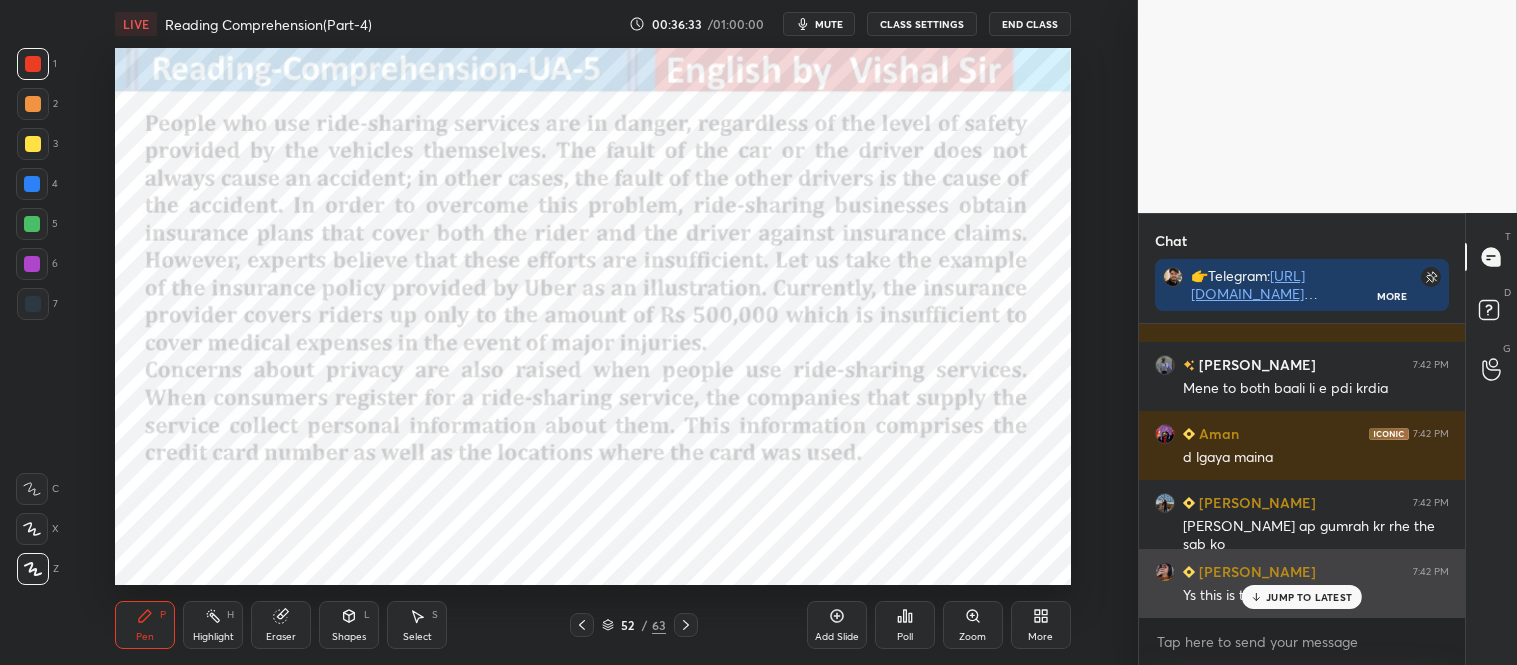 click on "JUMP TO LATEST" at bounding box center [1309, 597] 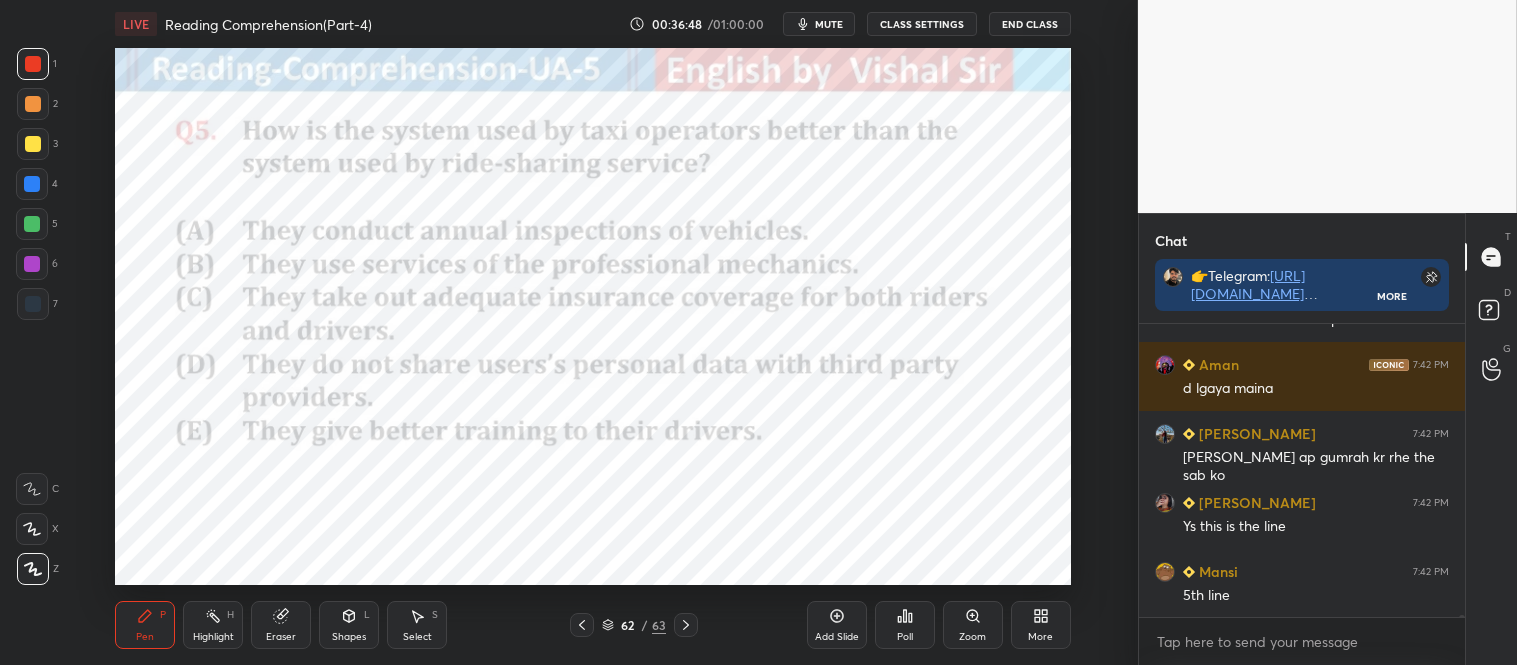 scroll, scrollTop: 42072, scrollLeft: 0, axis: vertical 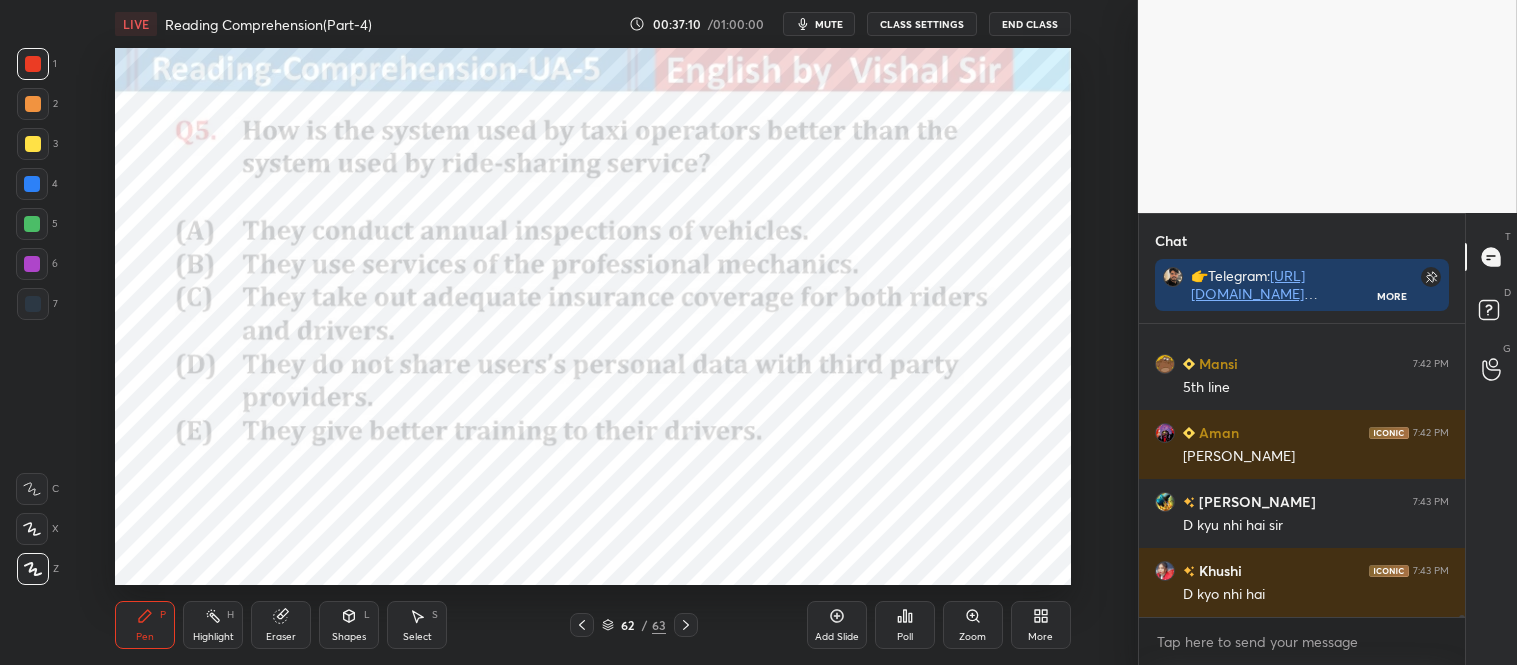 click 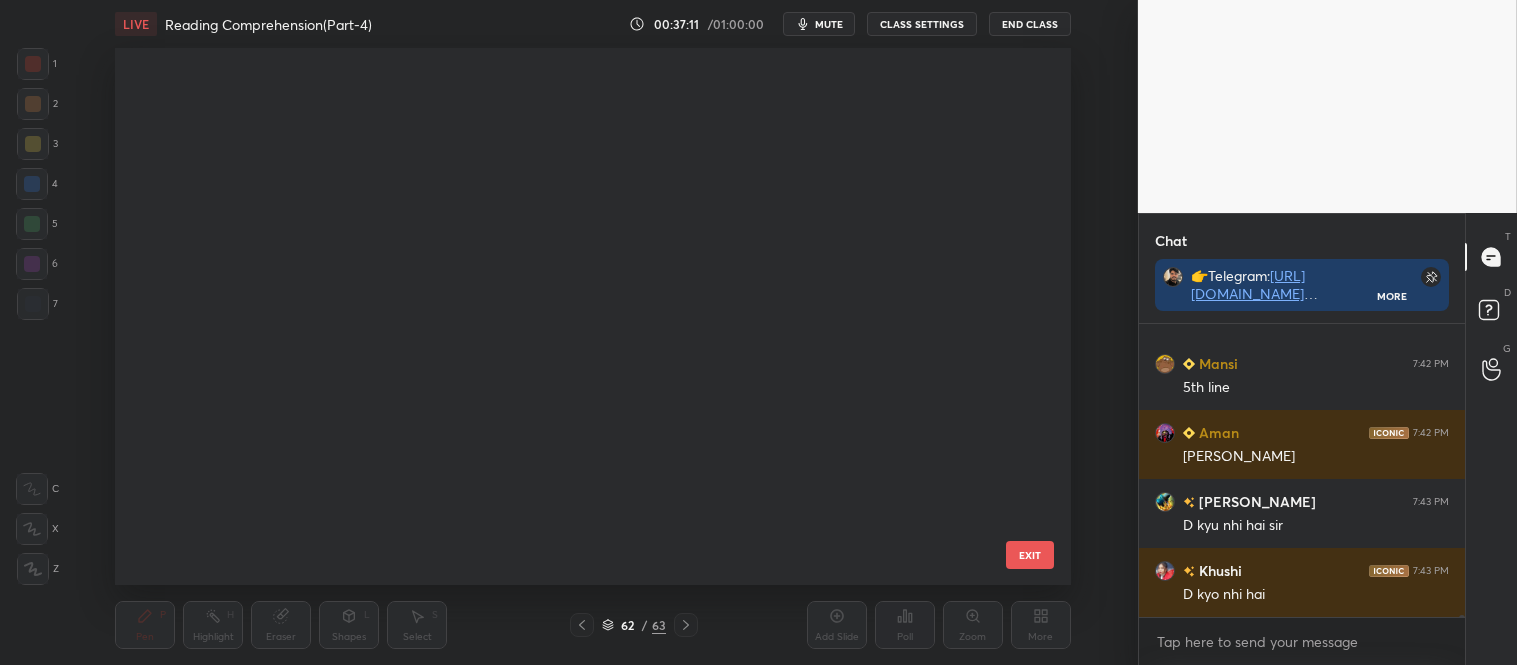 scroll, scrollTop: 2911, scrollLeft: 0, axis: vertical 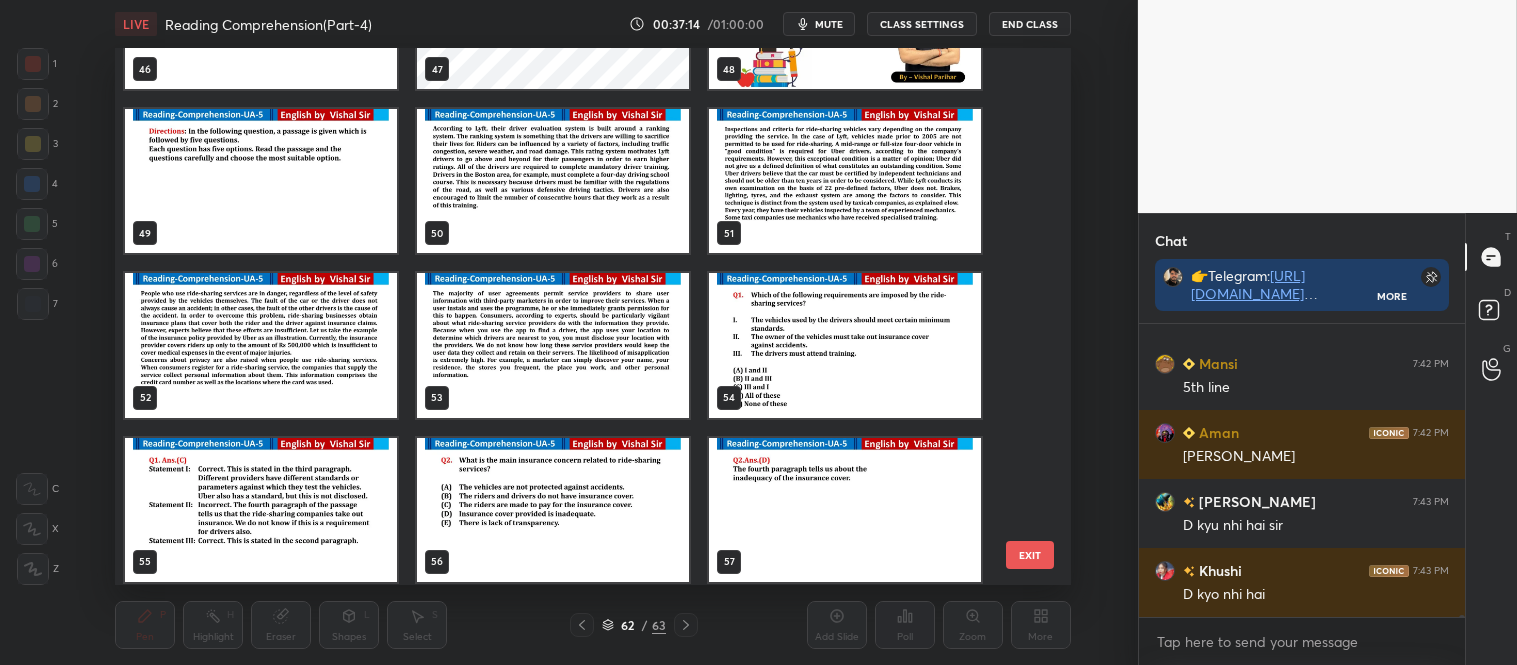 click at bounding box center [261, 345] 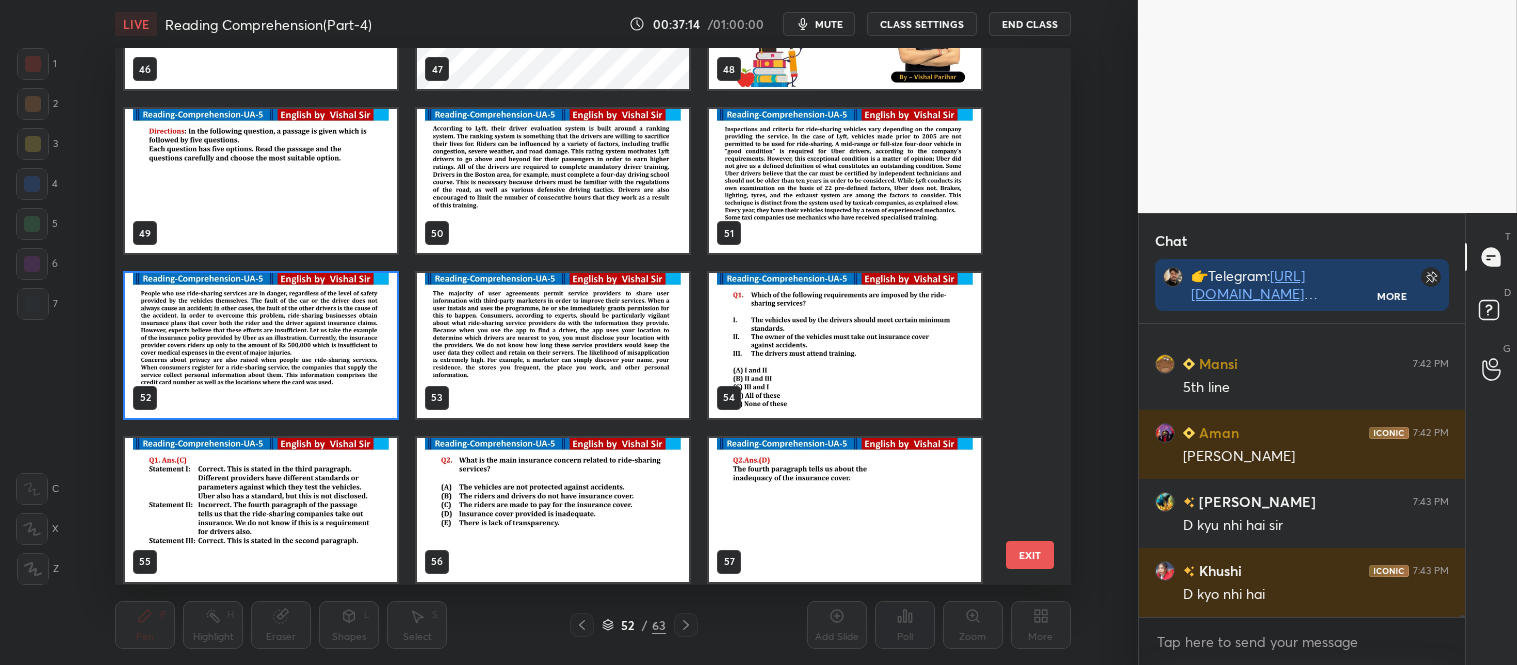 click at bounding box center [261, 345] 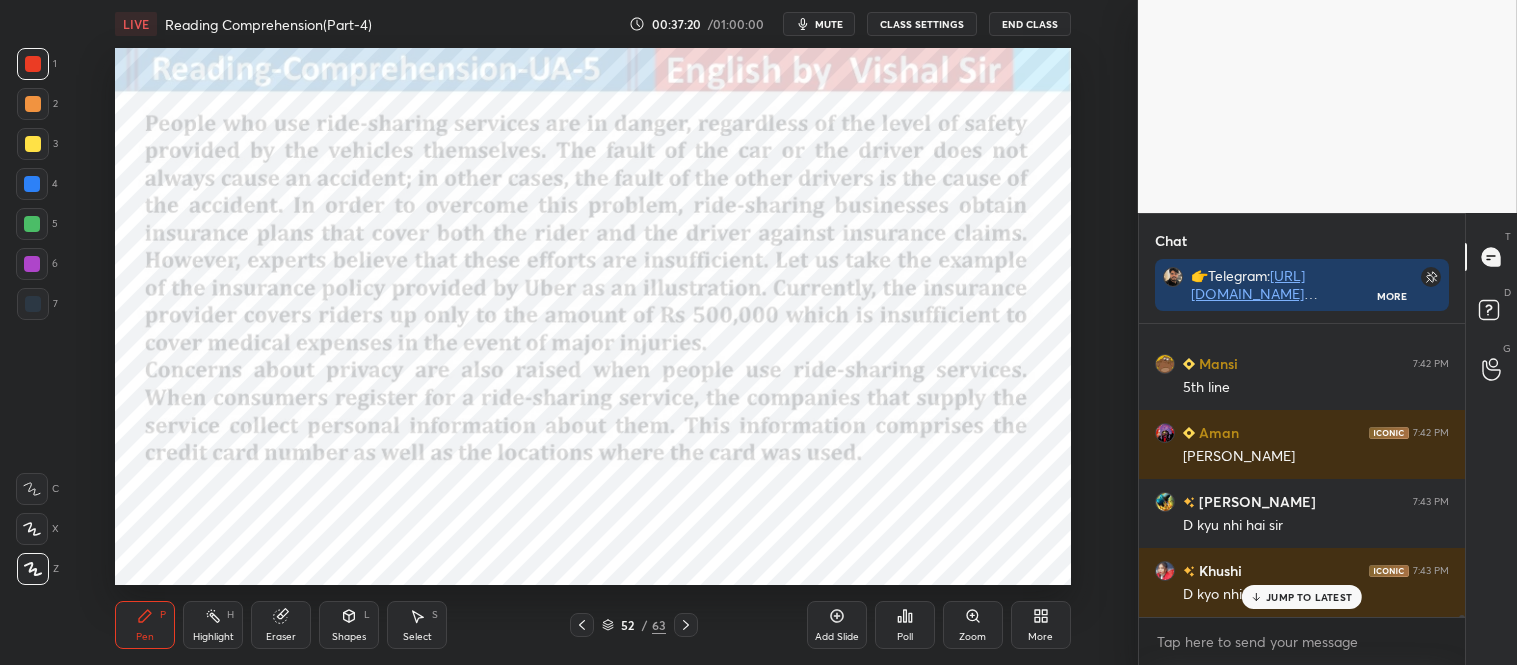 scroll, scrollTop: 42296, scrollLeft: 0, axis: vertical 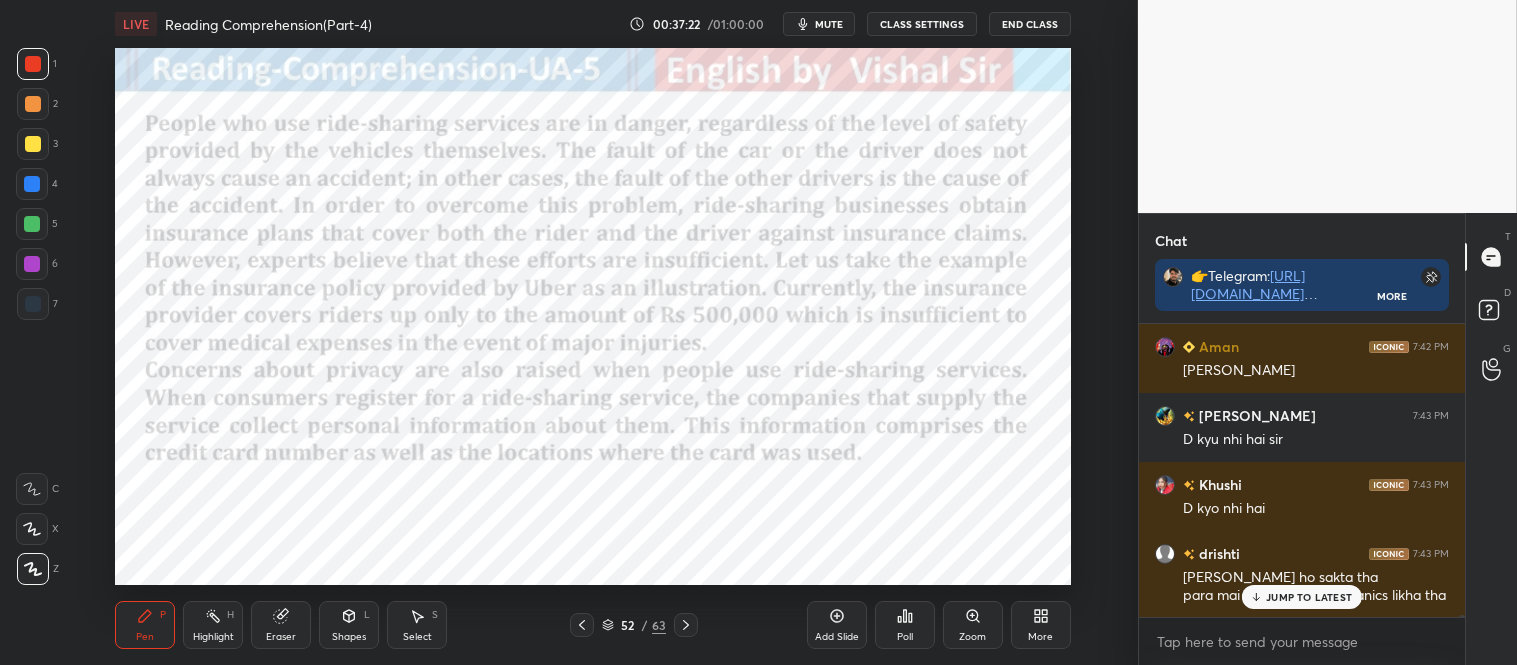 click on "mute" at bounding box center [829, 24] 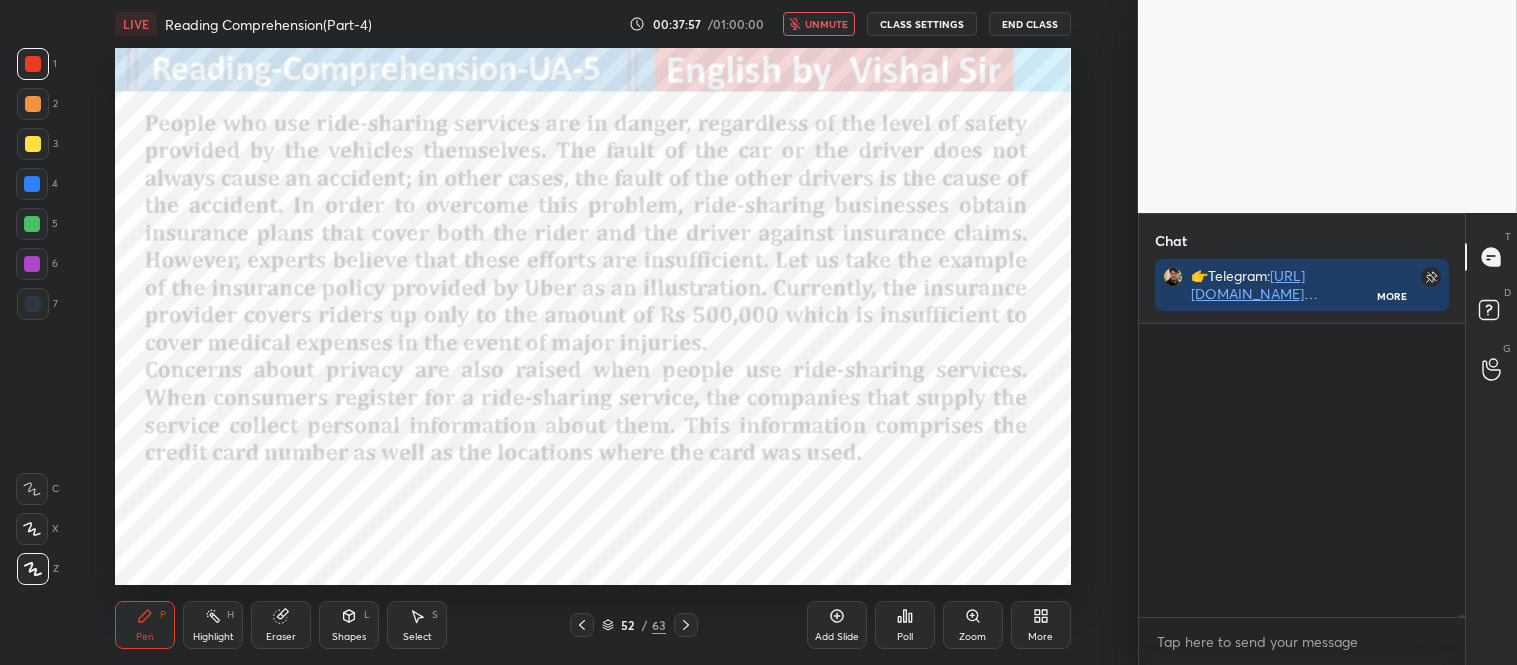 scroll, scrollTop: 42731, scrollLeft: 0, axis: vertical 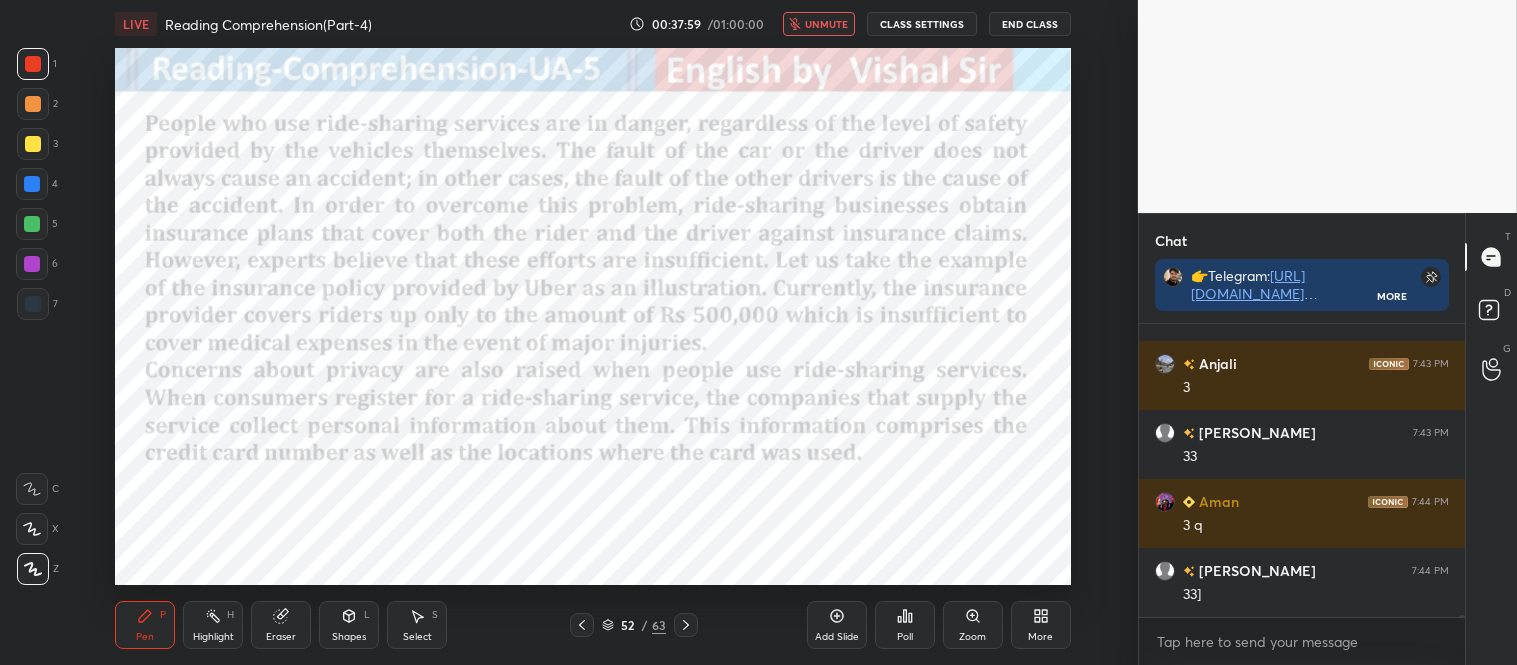 click on "unmute" at bounding box center (826, 24) 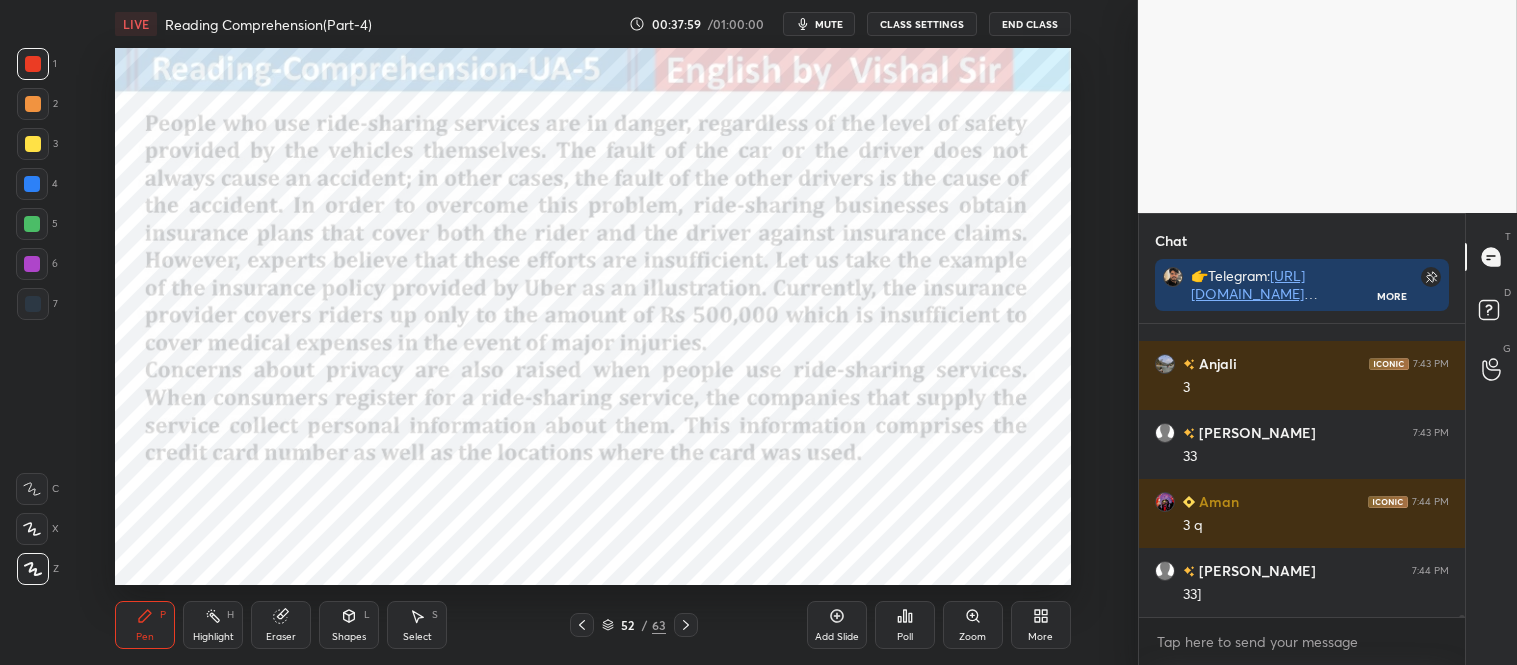 scroll, scrollTop: 42800, scrollLeft: 0, axis: vertical 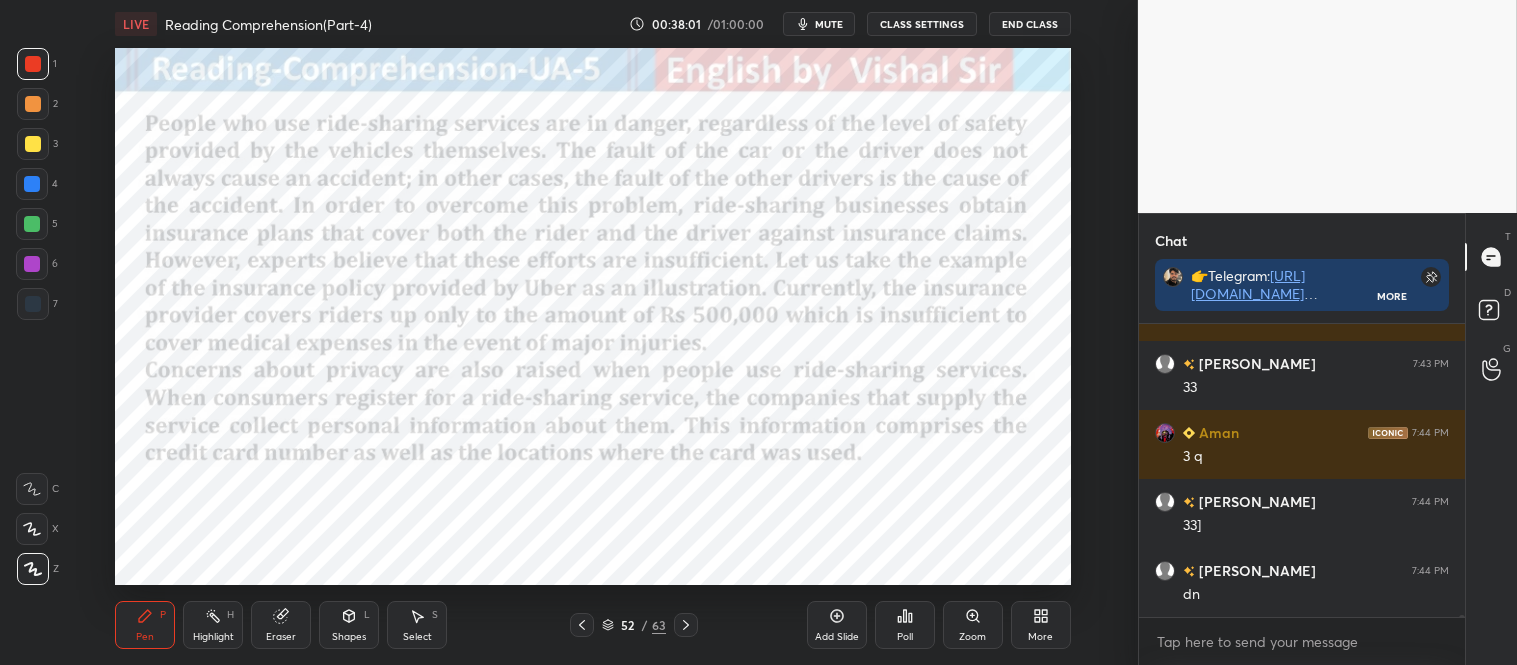 click 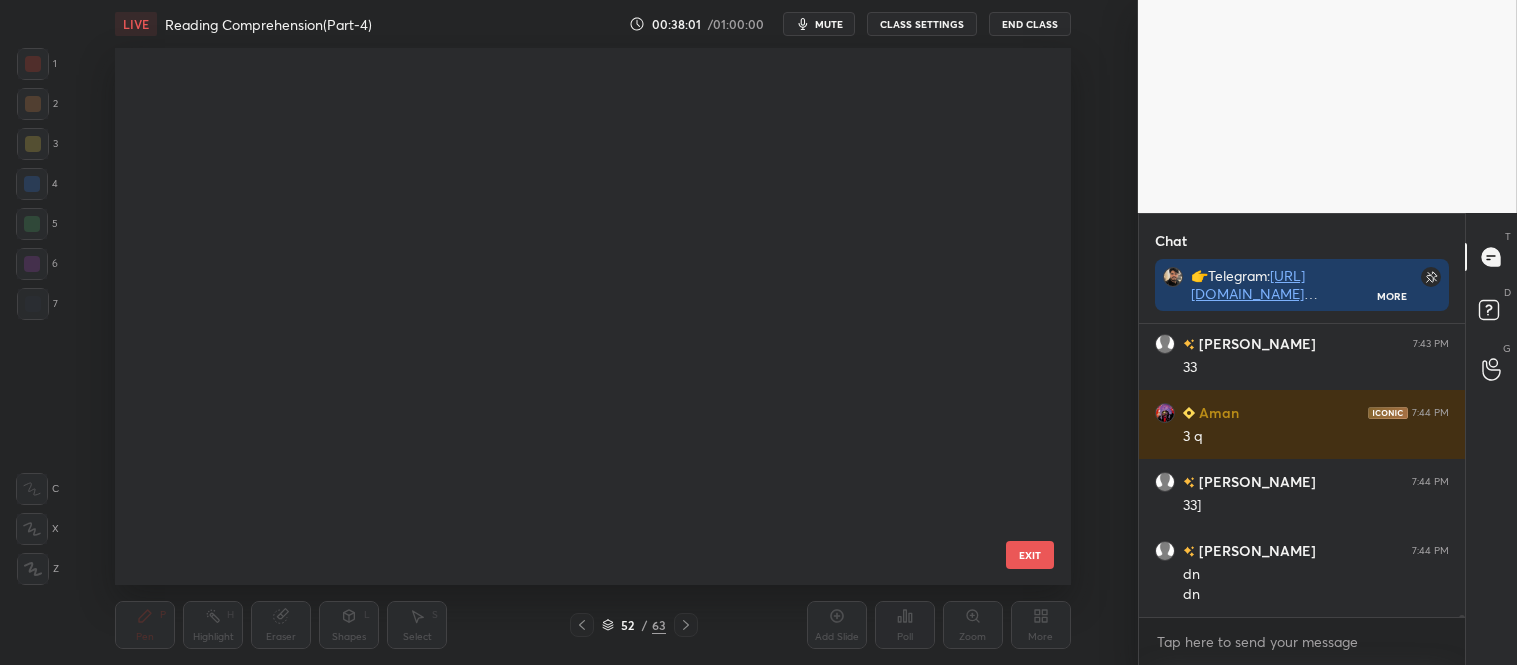 scroll, scrollTop: 2418, scrollLeft: 0, axis: vertical 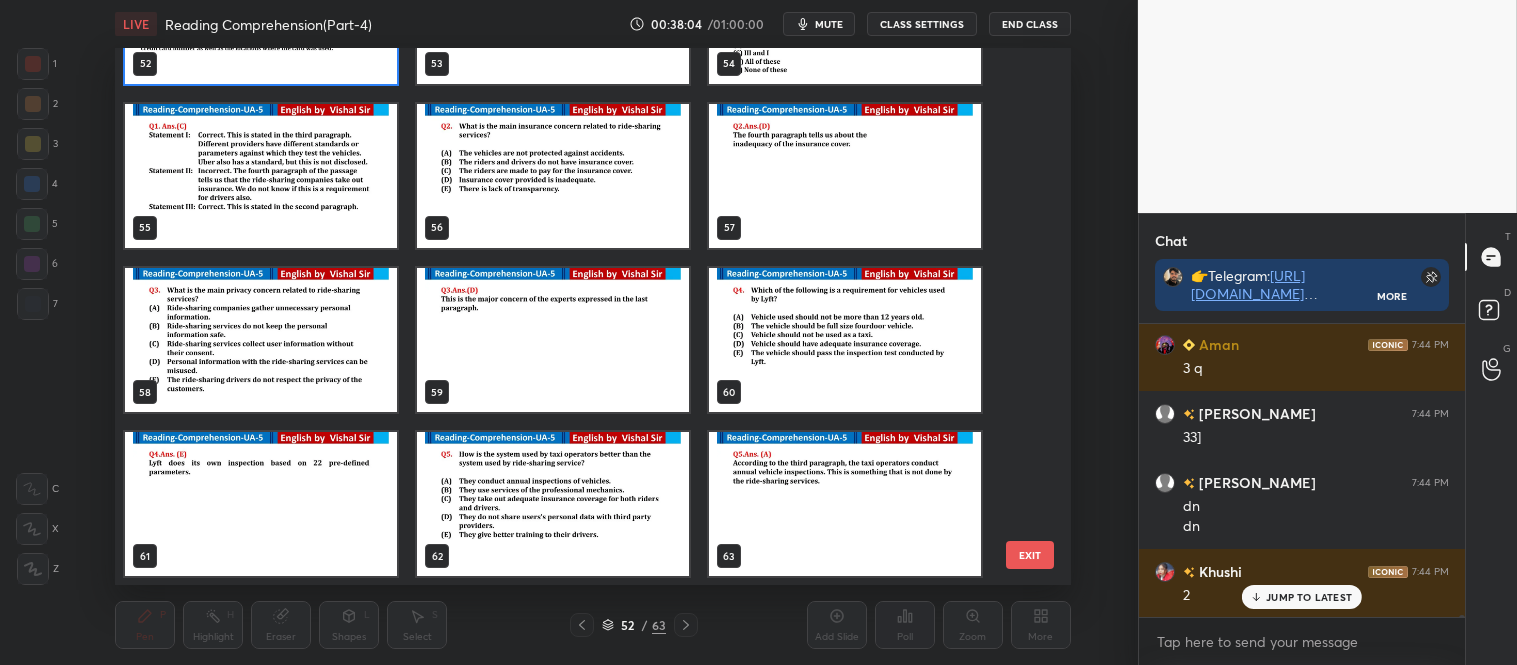 click at bounding box center (261, 339) 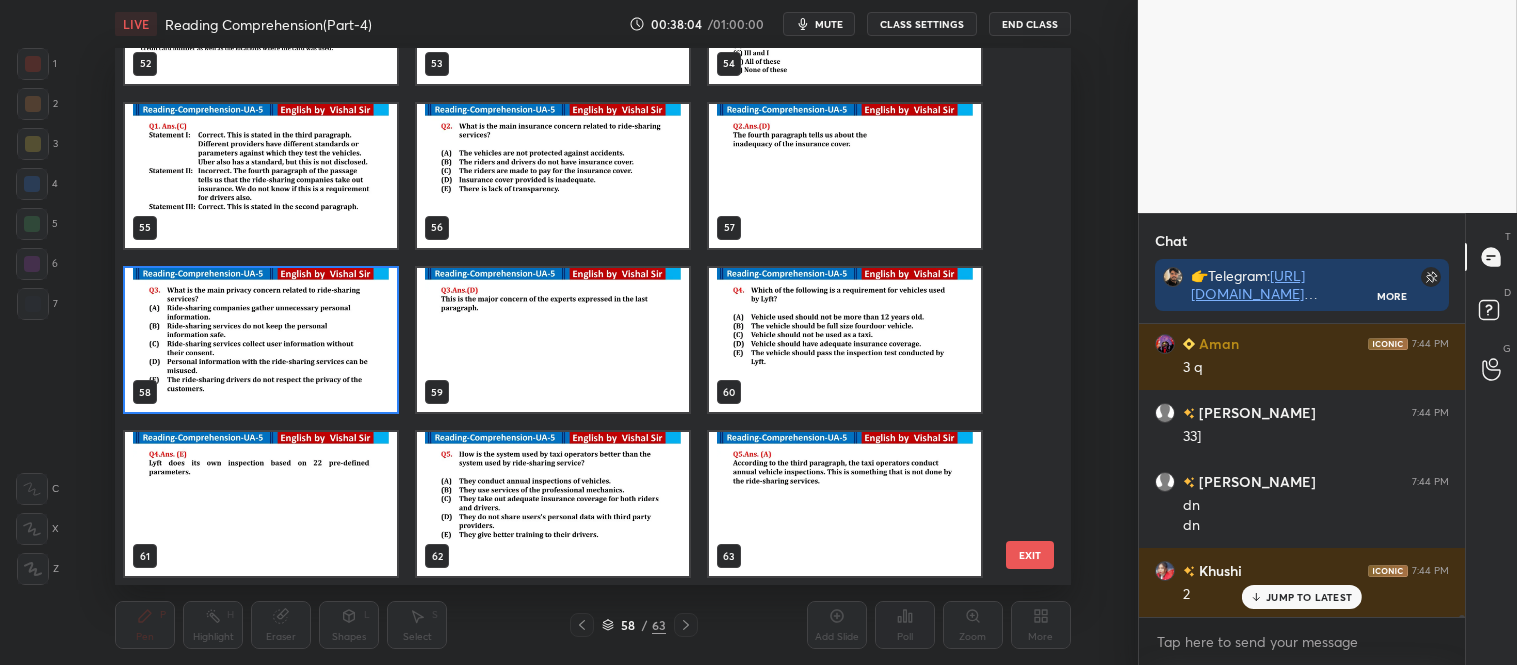 click at bounding box center [261, 339] 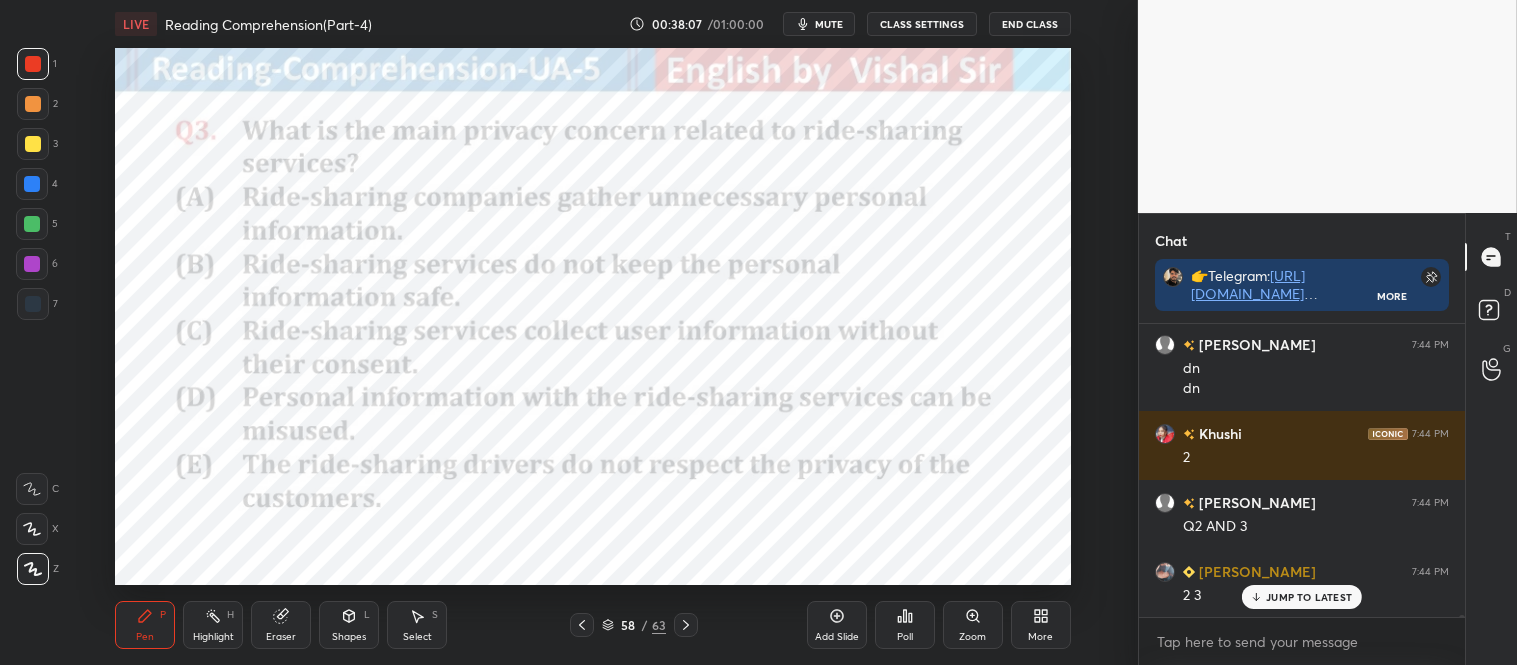 scroll, scrollTop: 43095, scrollLeft: 0, axis: vertical 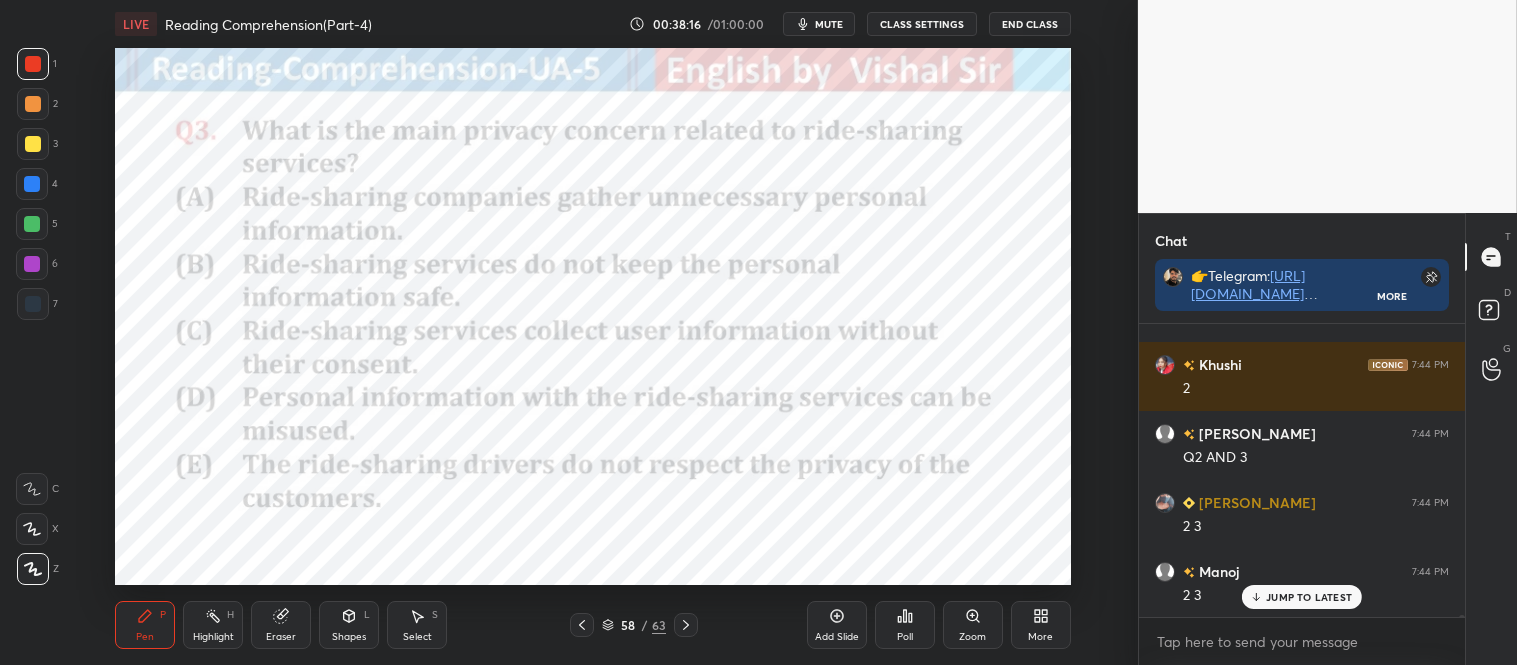 click 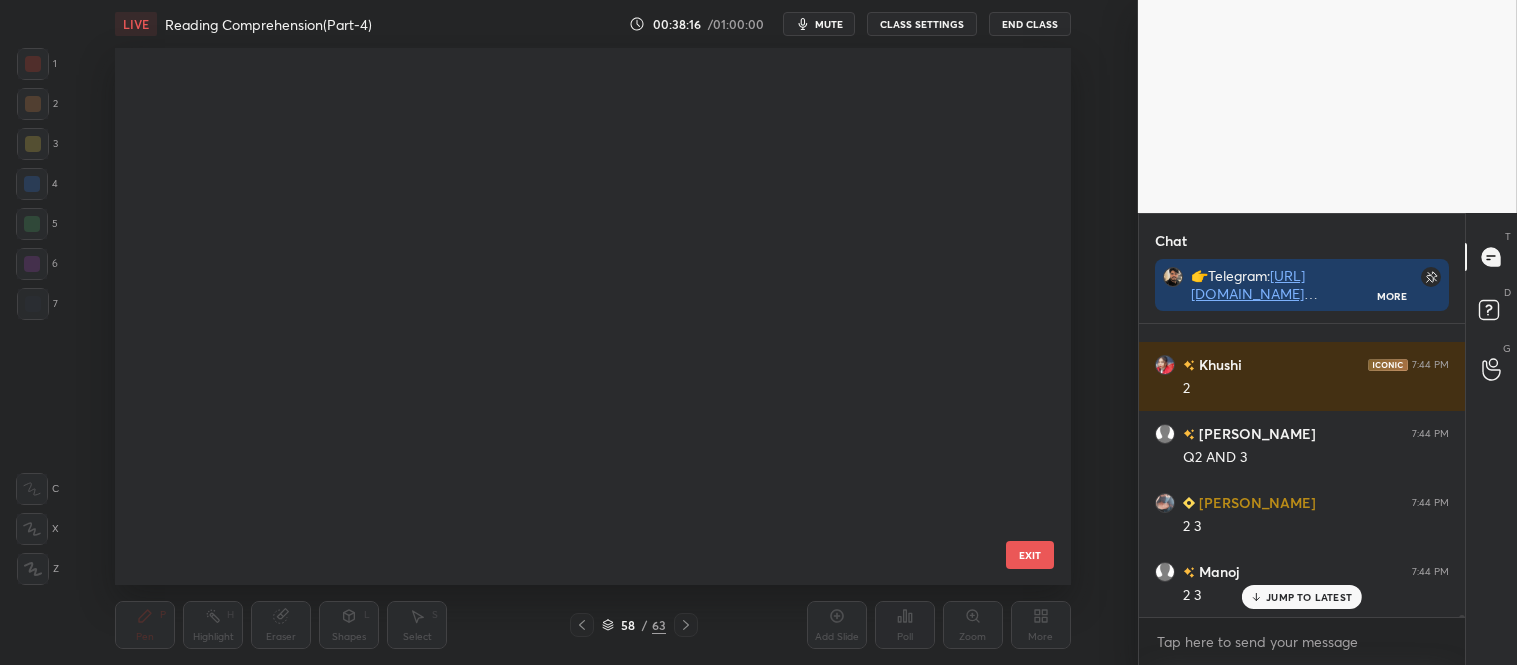 scroll, scrollTop: 2746, scrollLeft: 0, axis: vertical 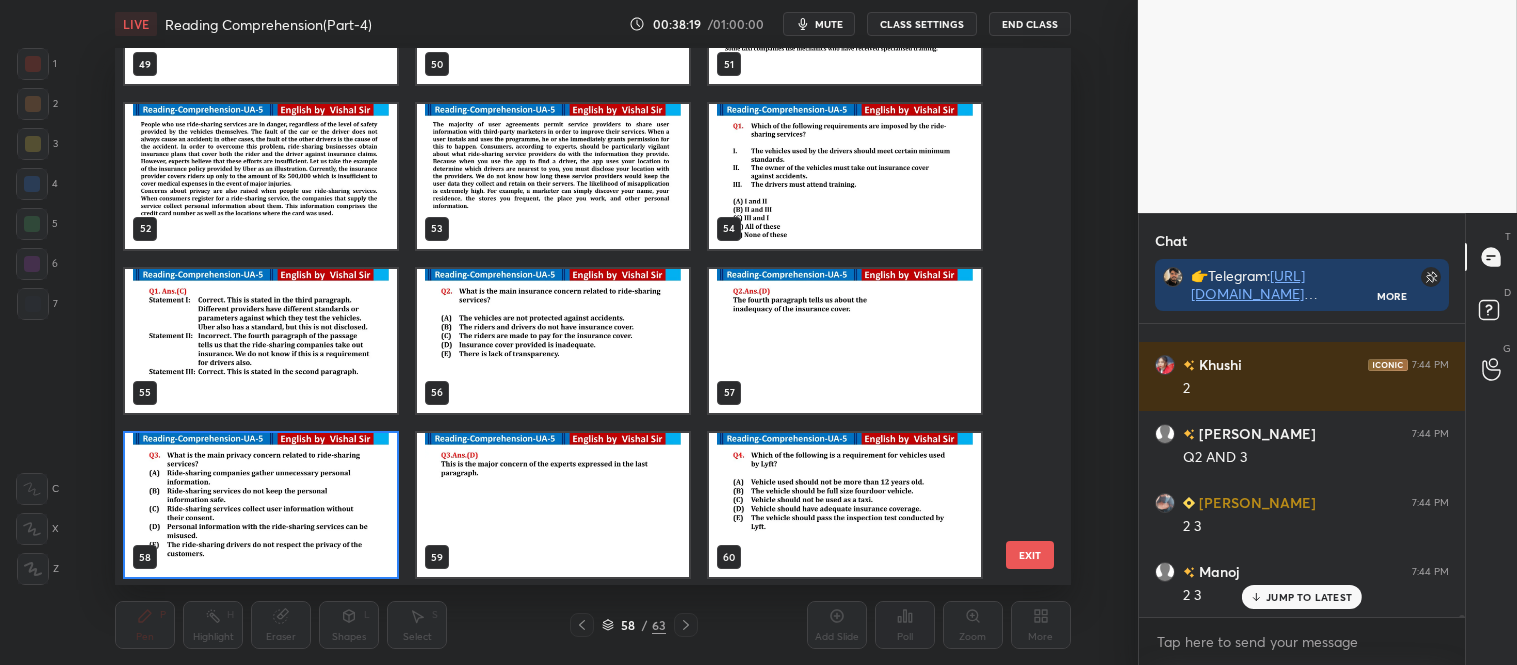 click at bounding box center (553, 340) 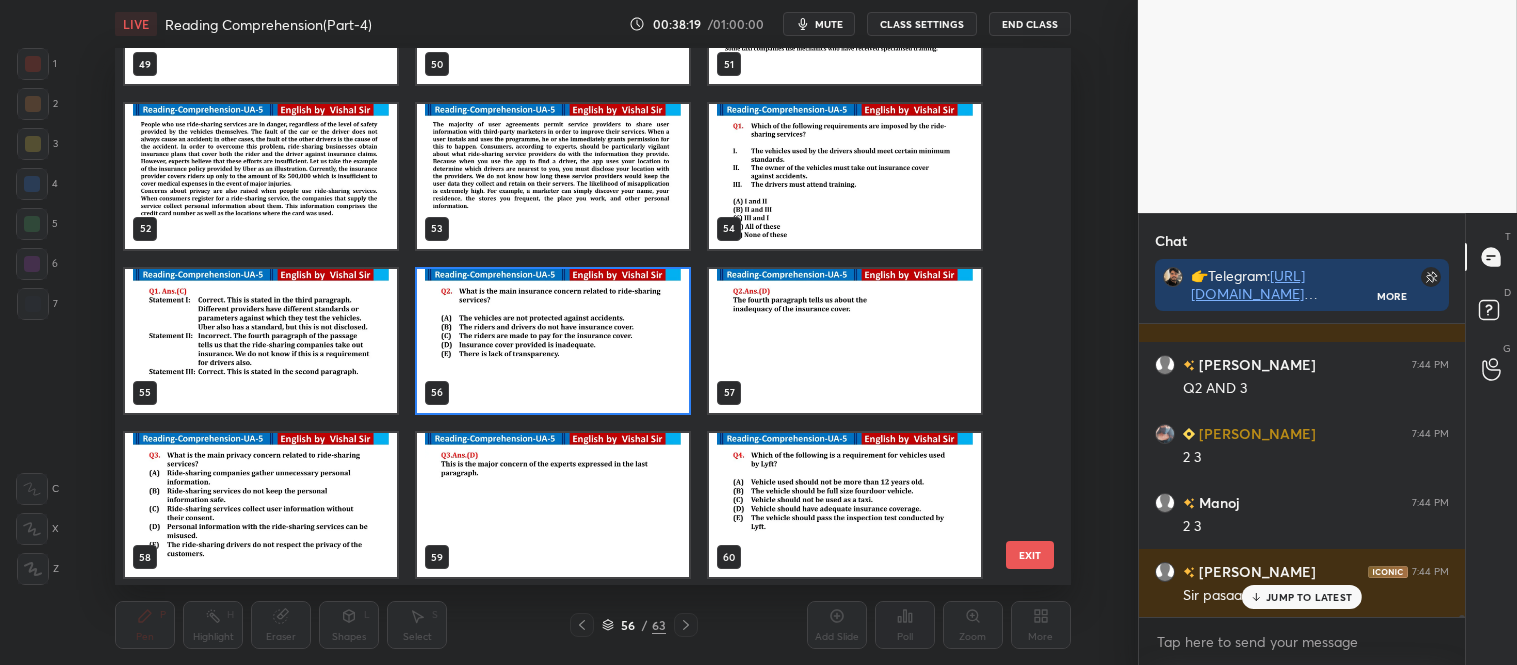 click at bounding box center (553, 340) 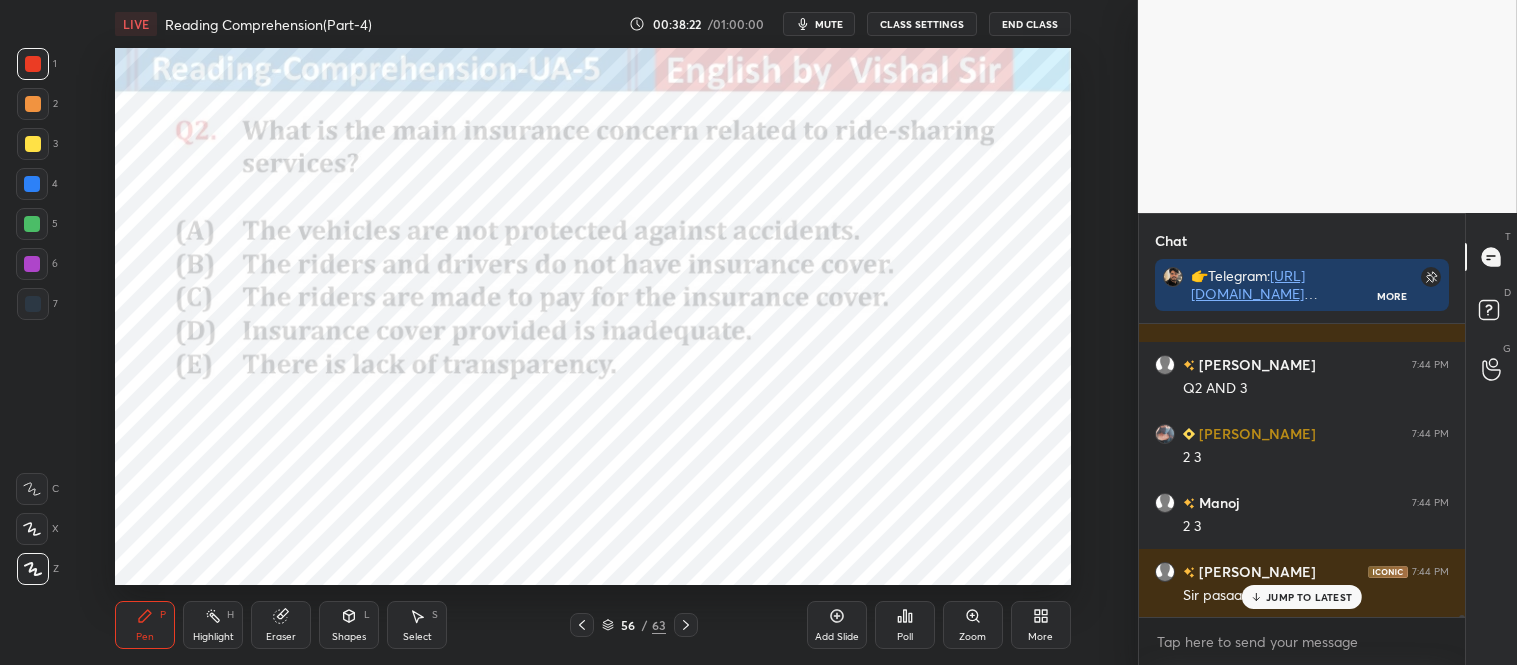 click 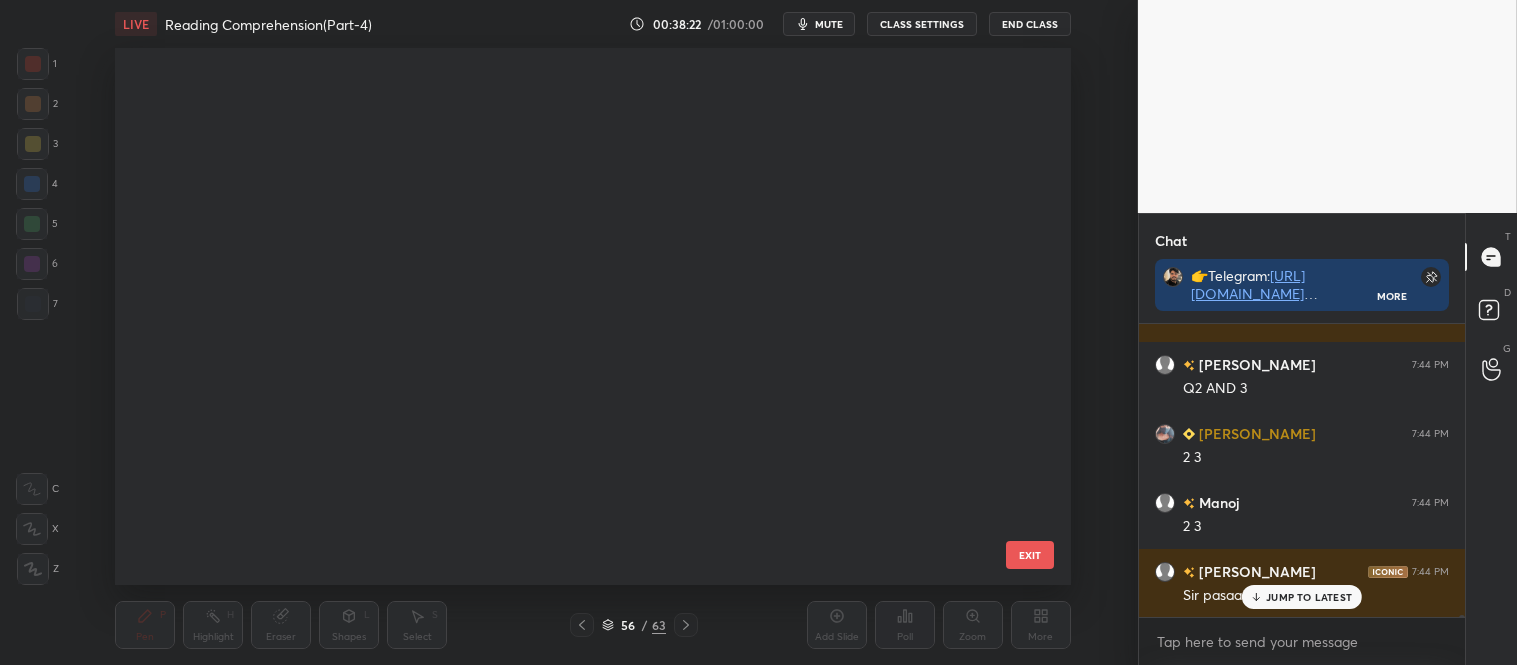 scroll, scrollTop: 2582, scrollLeft: 0, axis: vertical 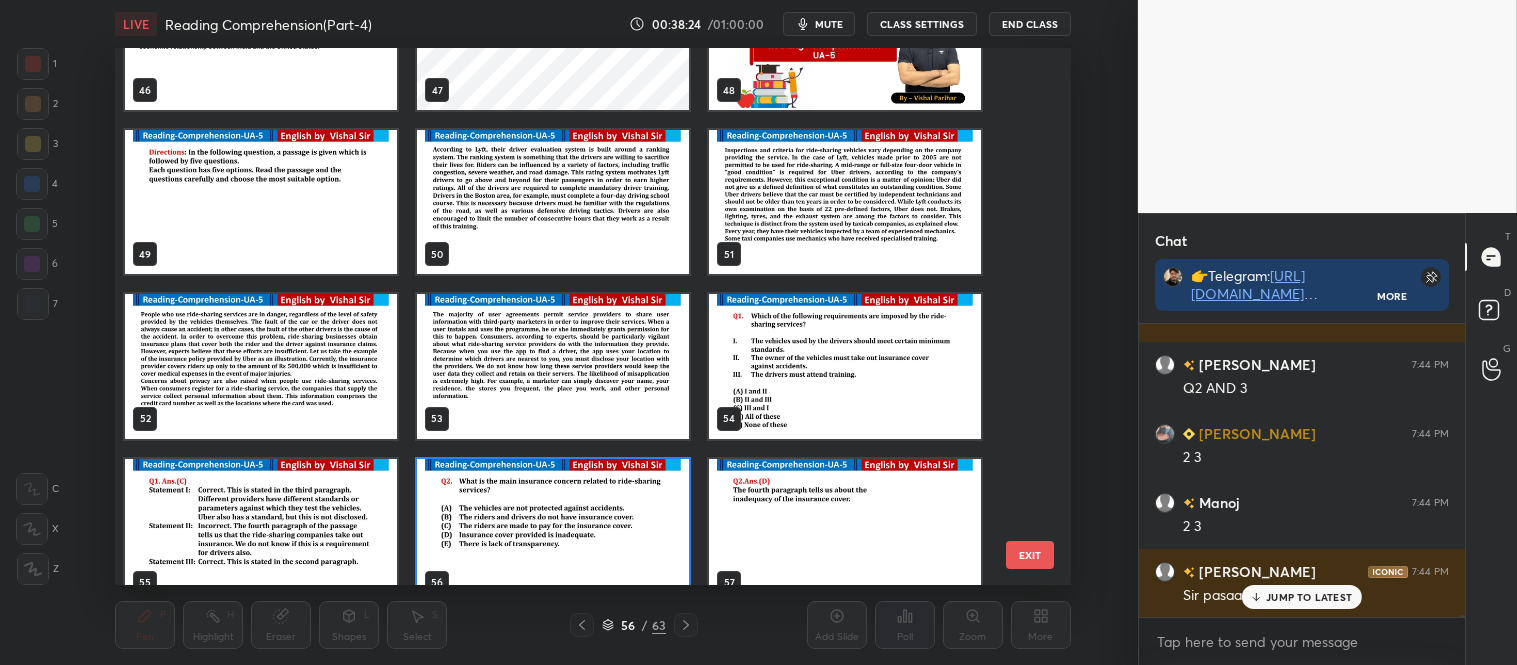 click at bounding box center [261, 366] 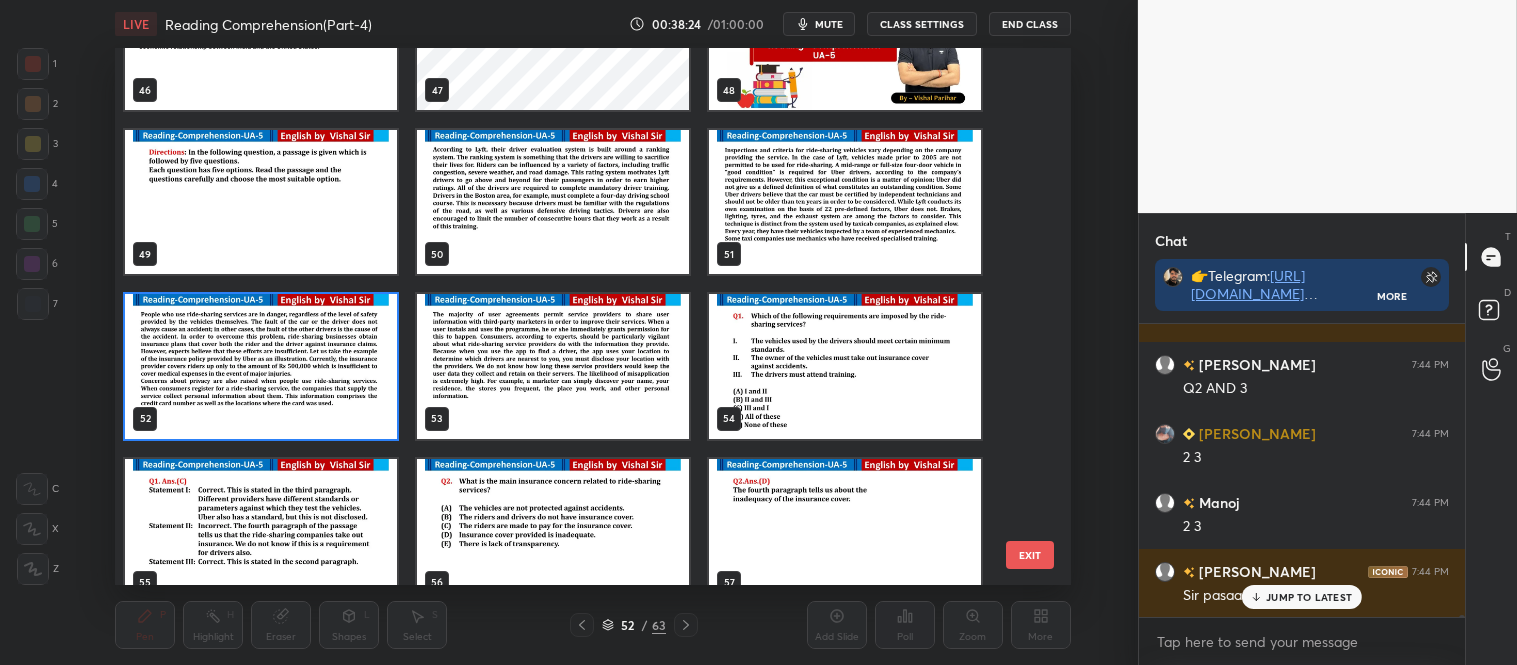 click at bounding box center (261, 366) 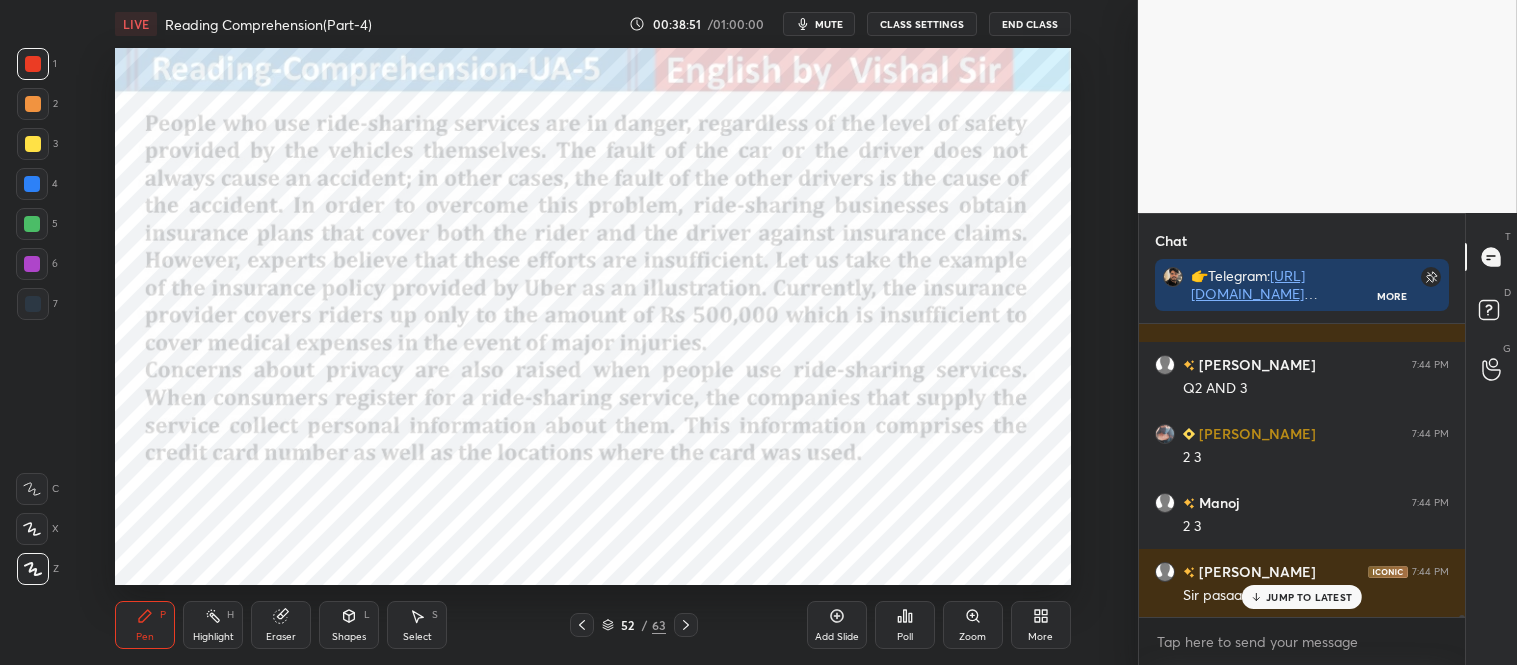 scroll, scrollTop: 43302, scrollLeft: 0, axis: vertical 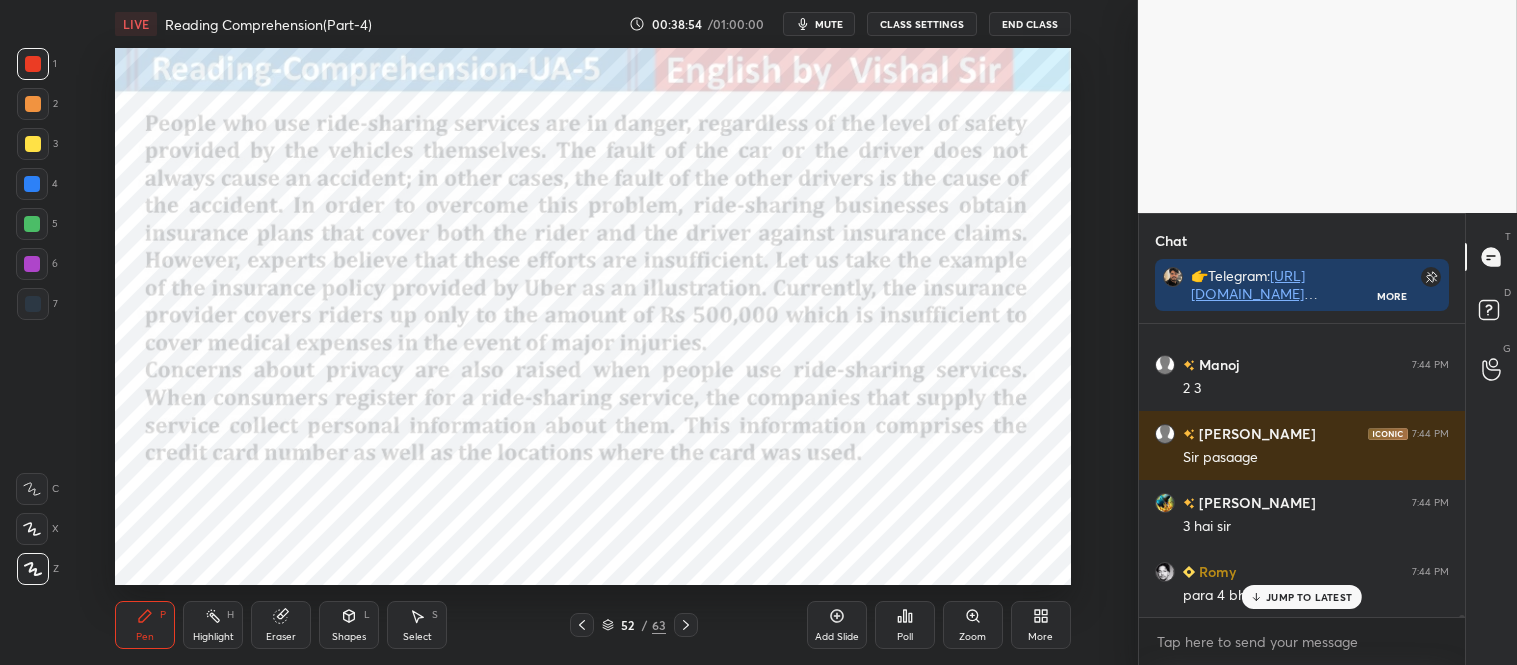 click on "JUMP TO LATEST" at bounding box center [1309, 597] 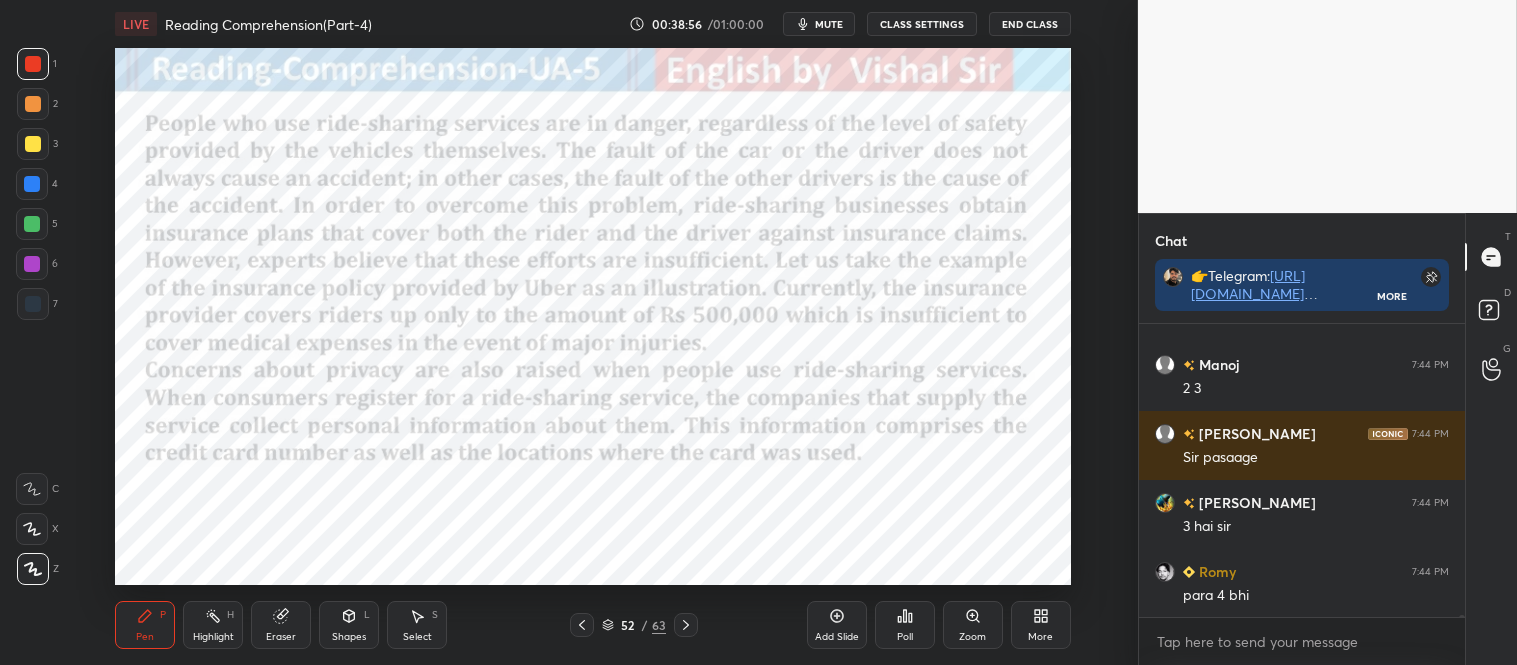 scroll, scrollTop: 43372, scrollLeft: 0, axis: vertical 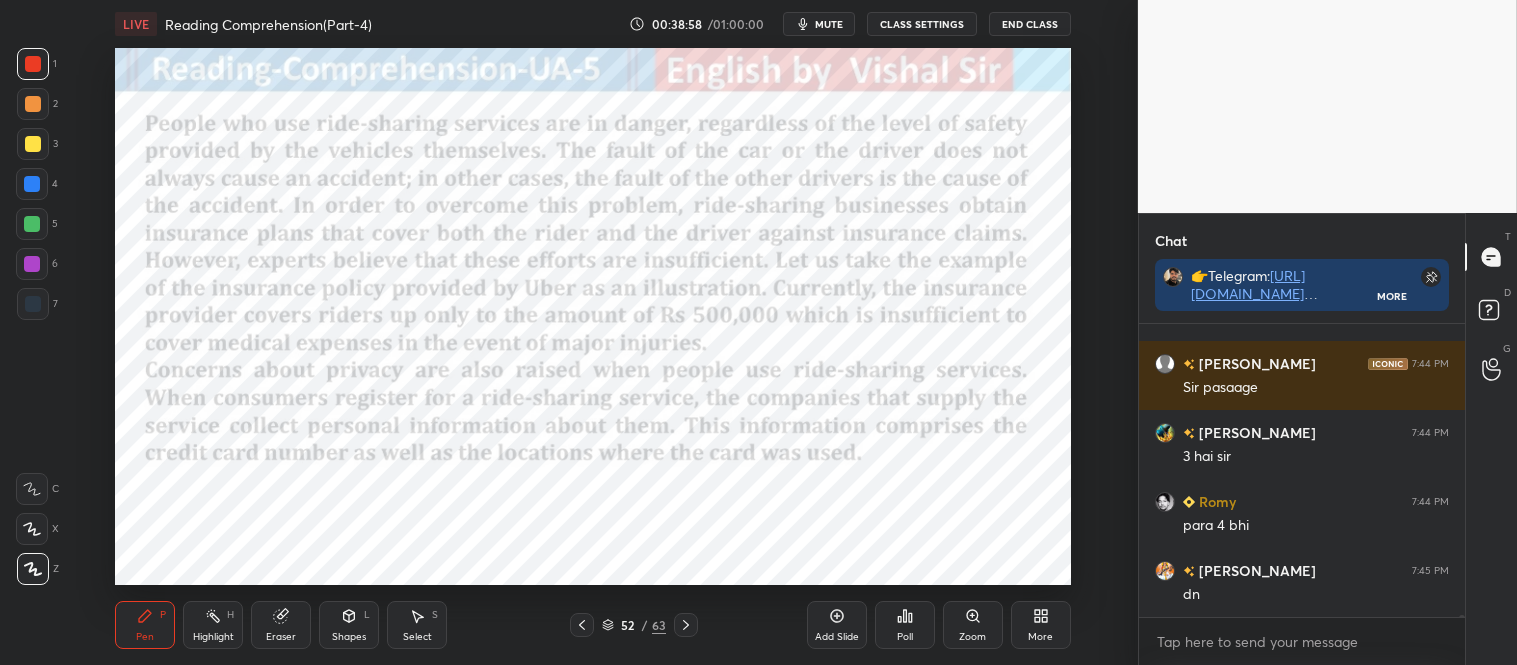 click 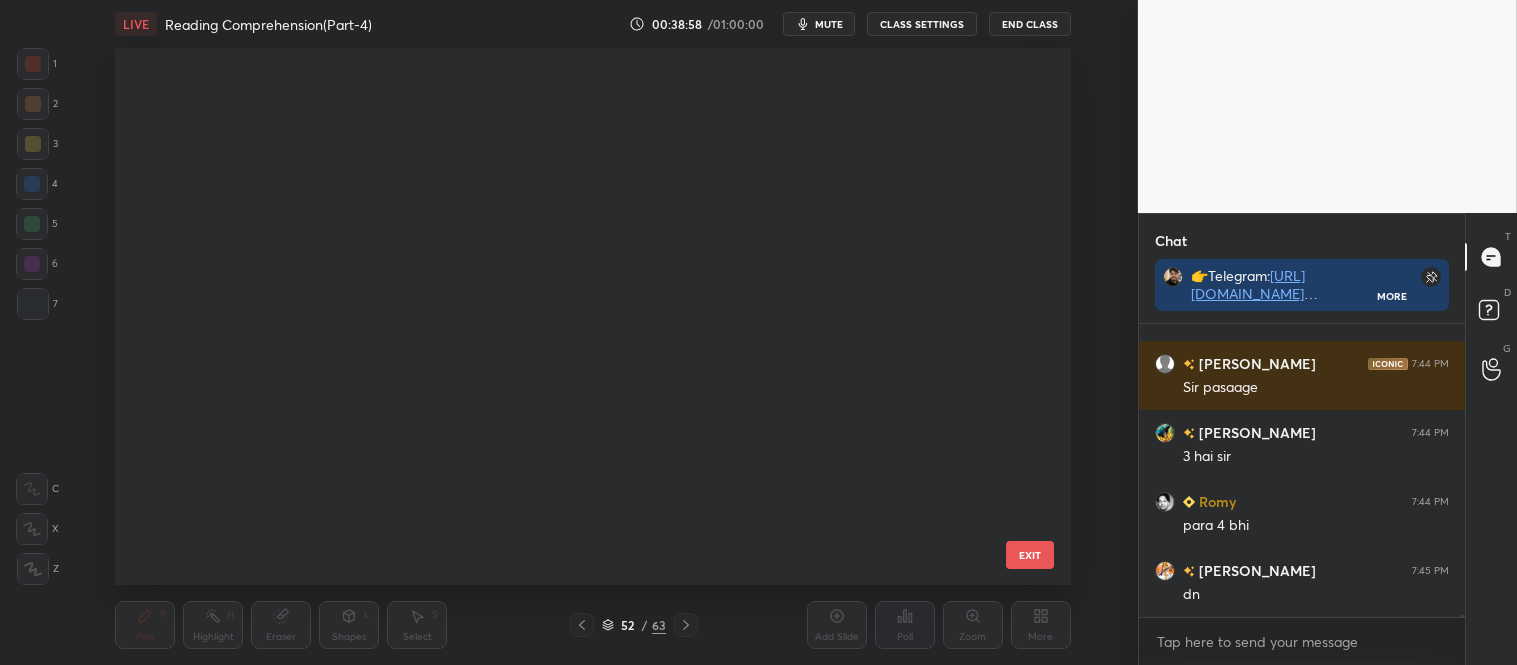scroll, scrollTop: 2418, scrollLeft: 0, axis: vertical 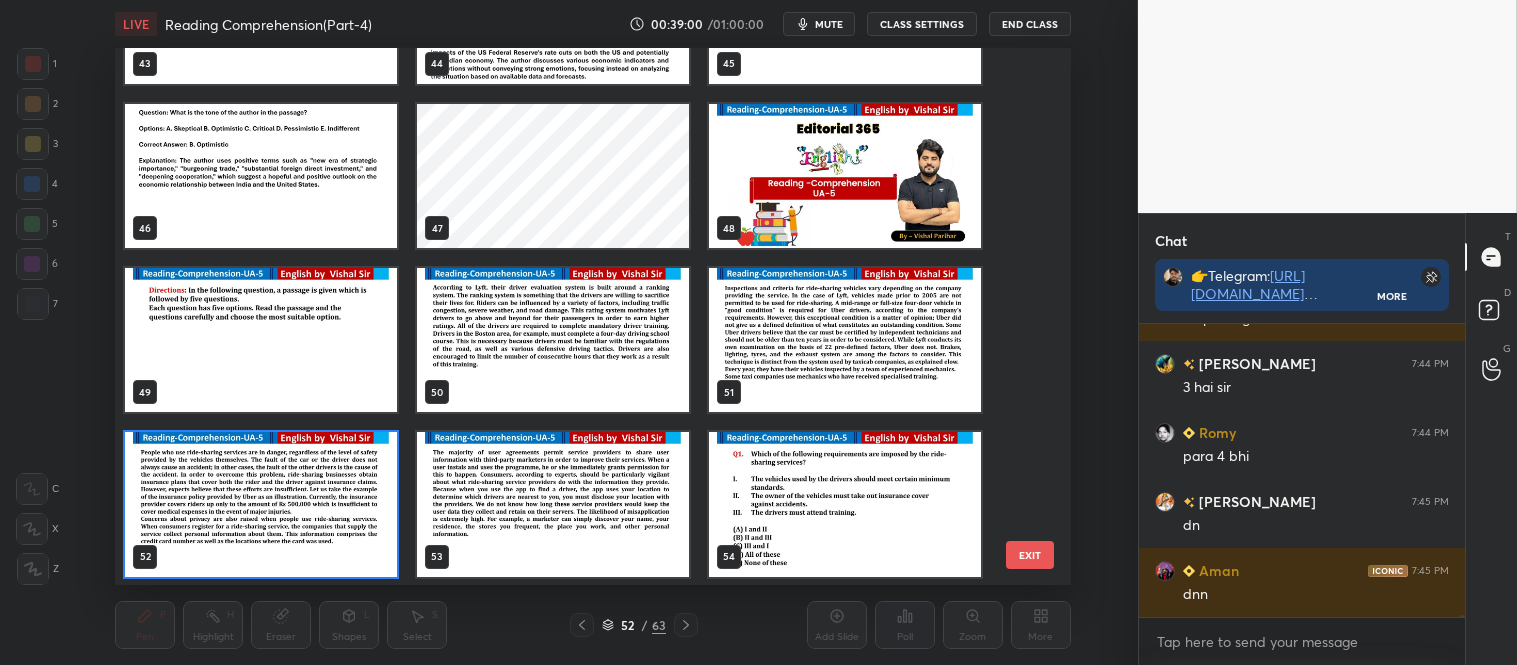 click at bounding box center (261, 504) 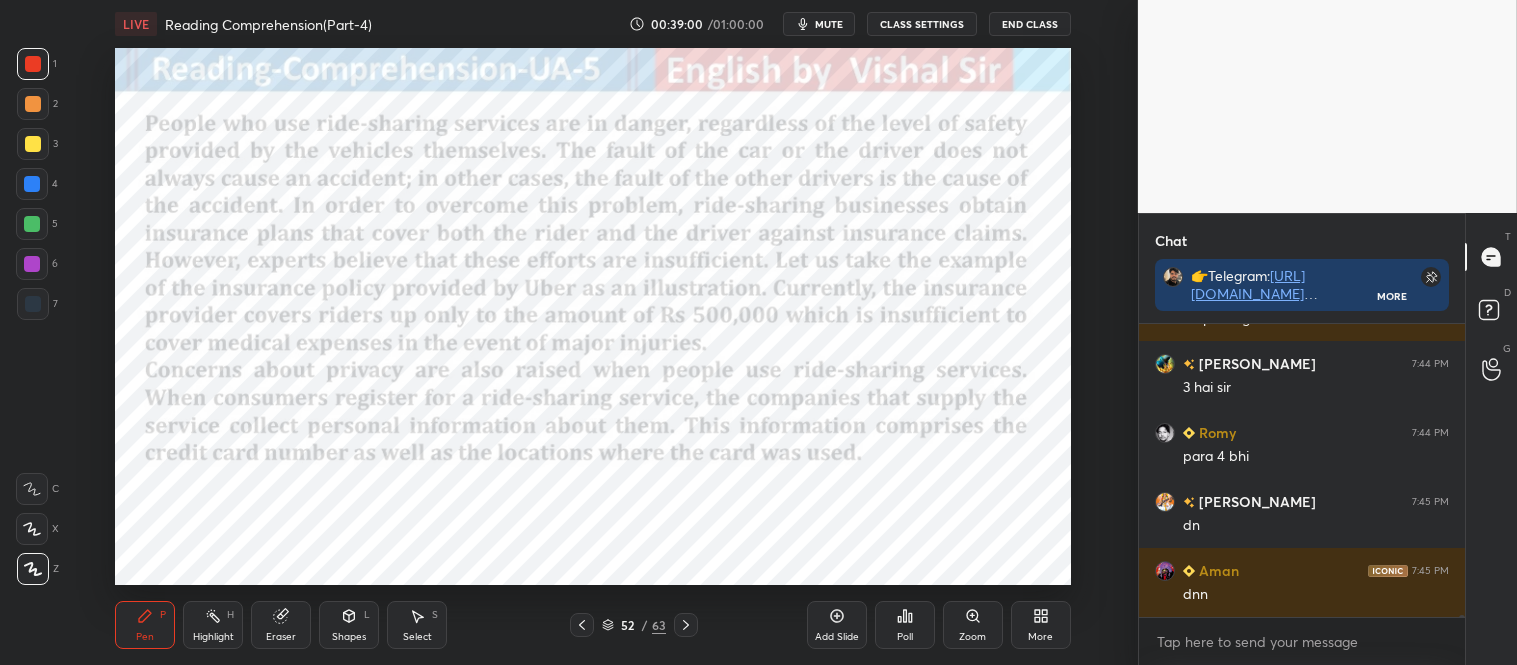click at bounding box center (261, 504) 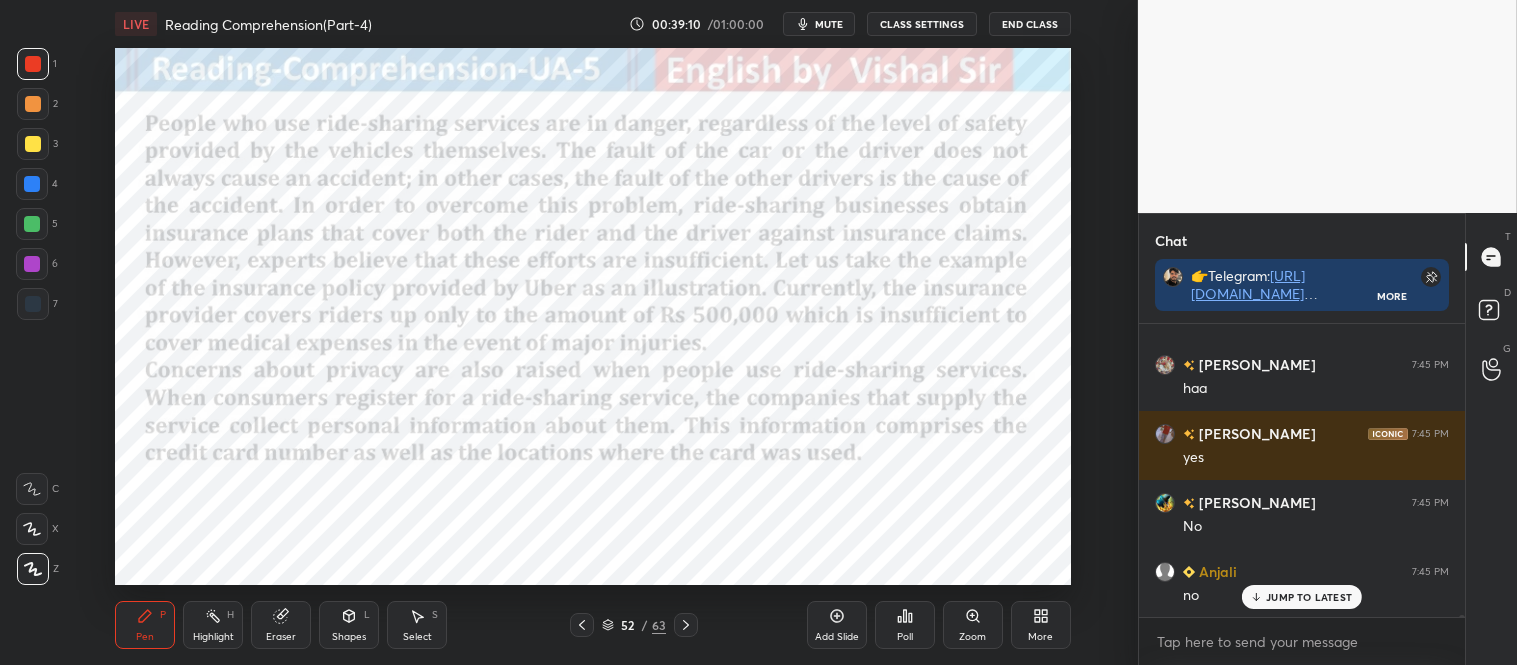 scroll, scrollTop: 43923, scrollLeft: 0, axis: vertical 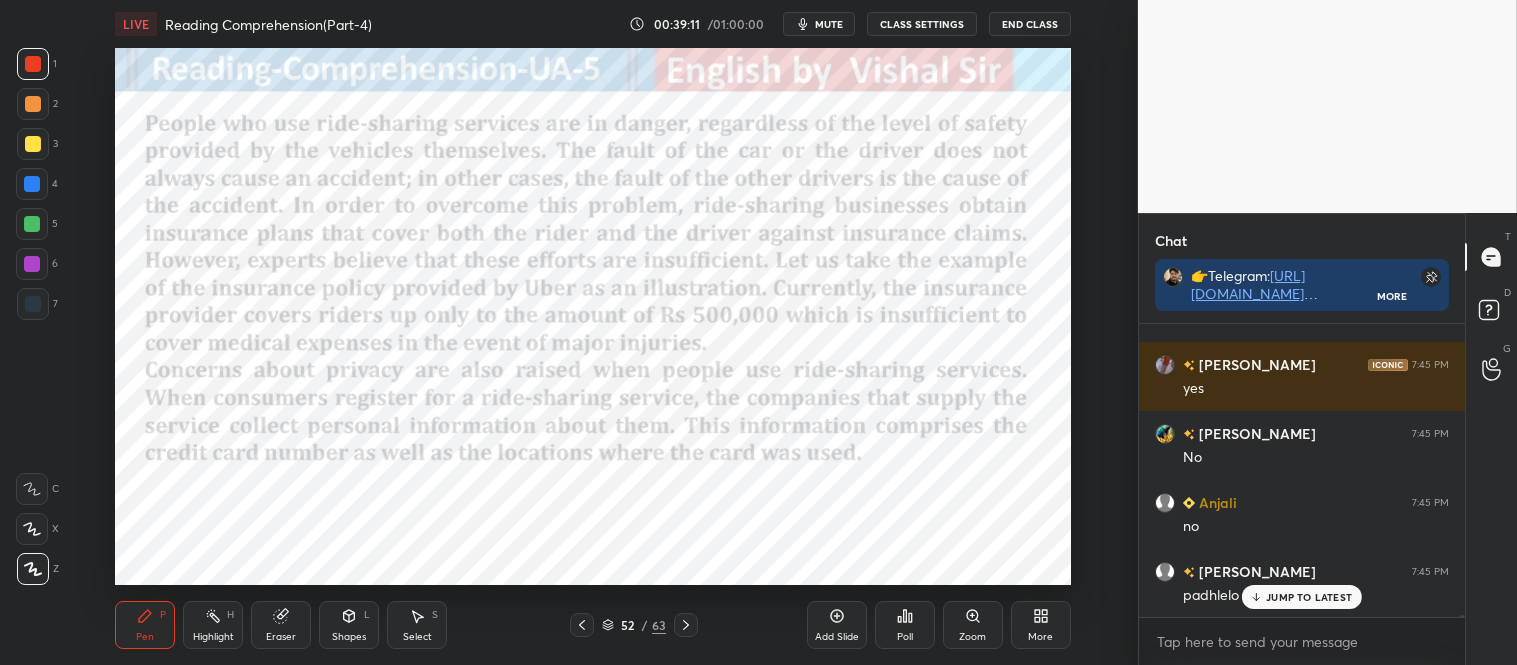 click 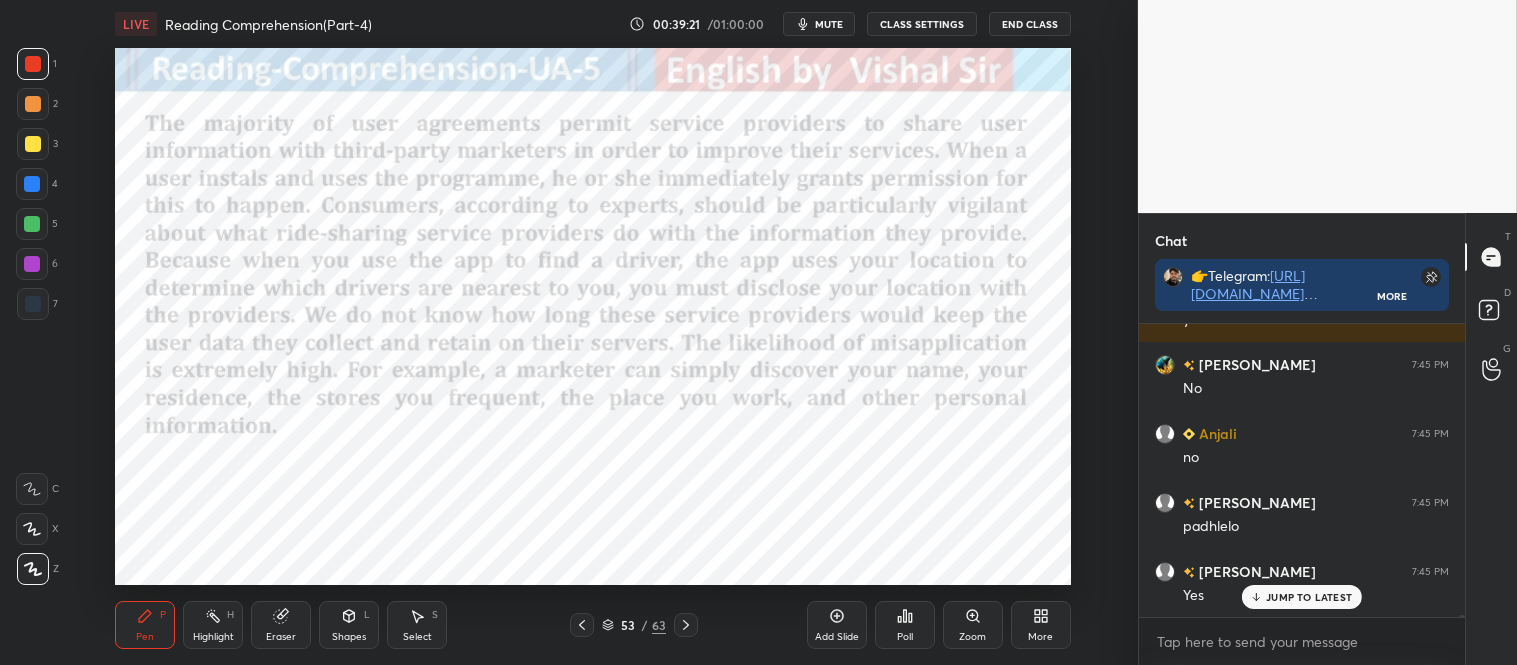 scroll, scrollTop: 44062, scrollLeft: 0, axis: vertical 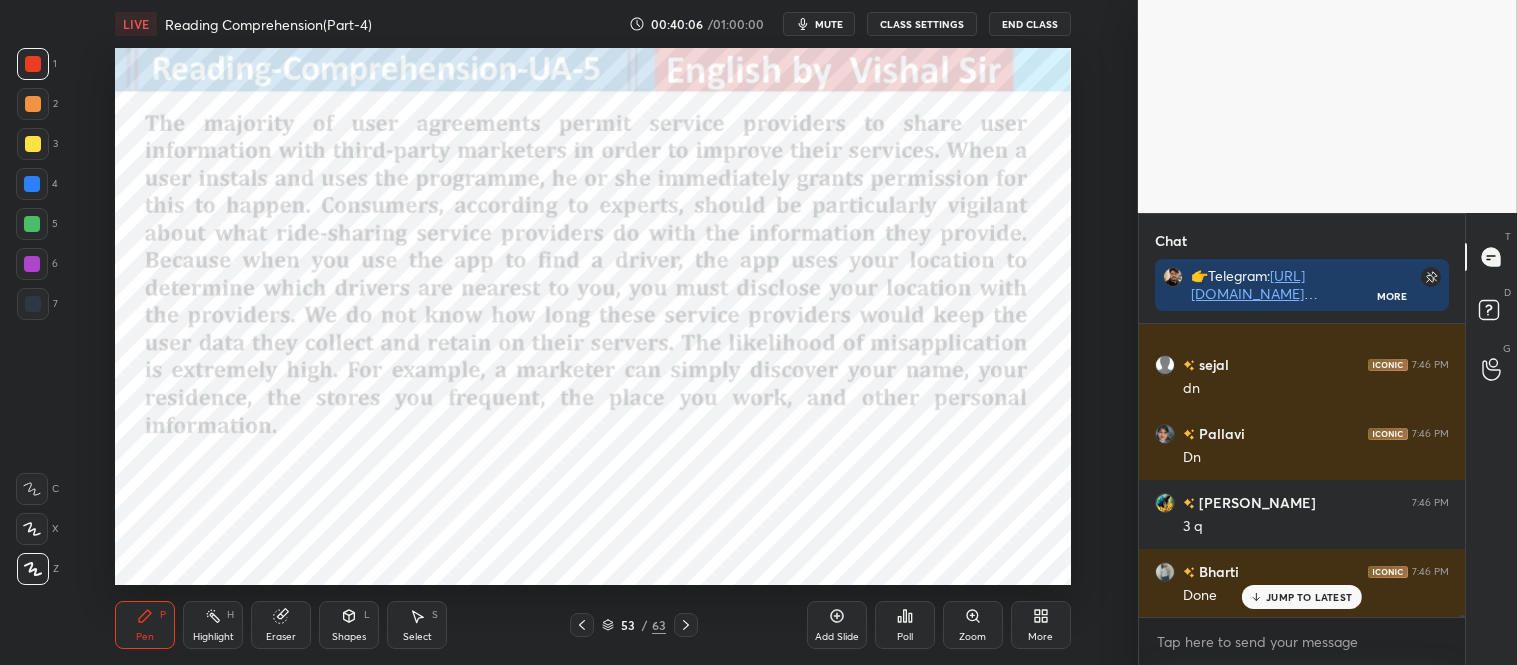 click 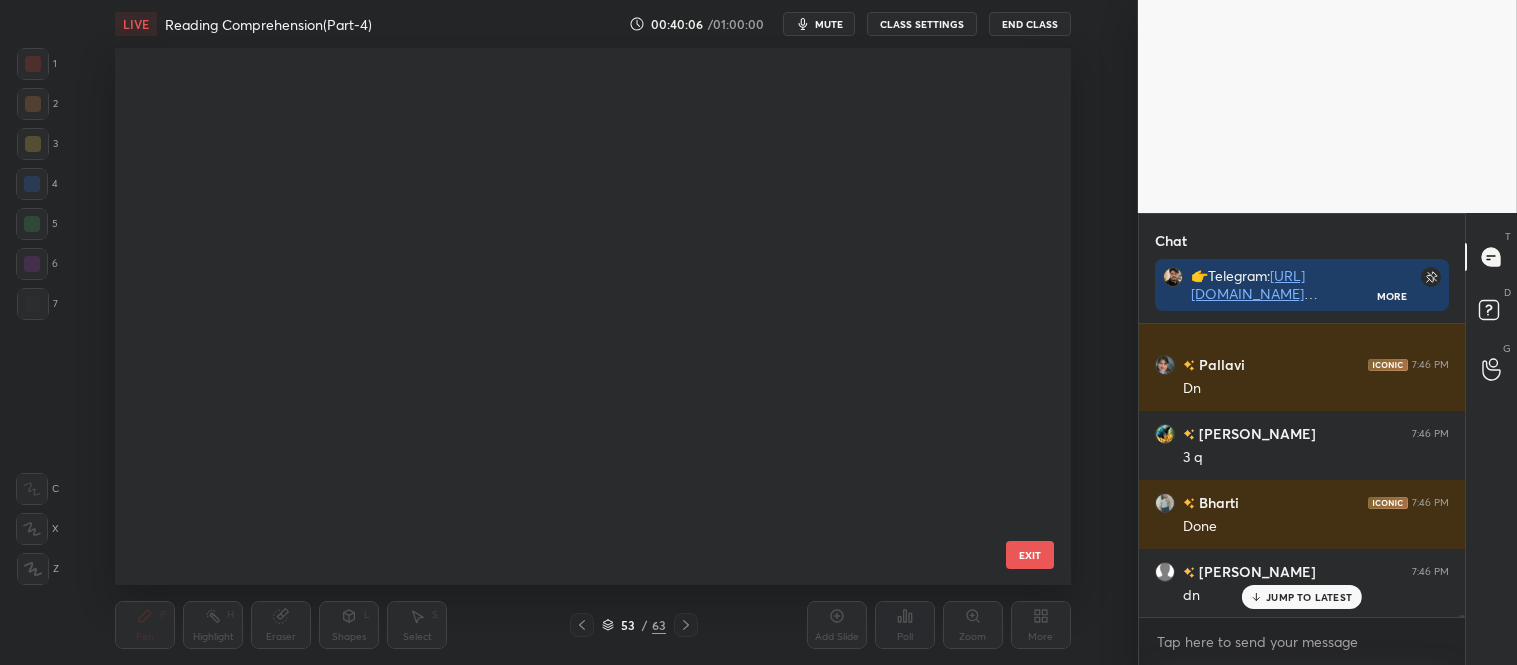 scroll, scrollTop: 2418, scrollLeft: 0, axis: vertical 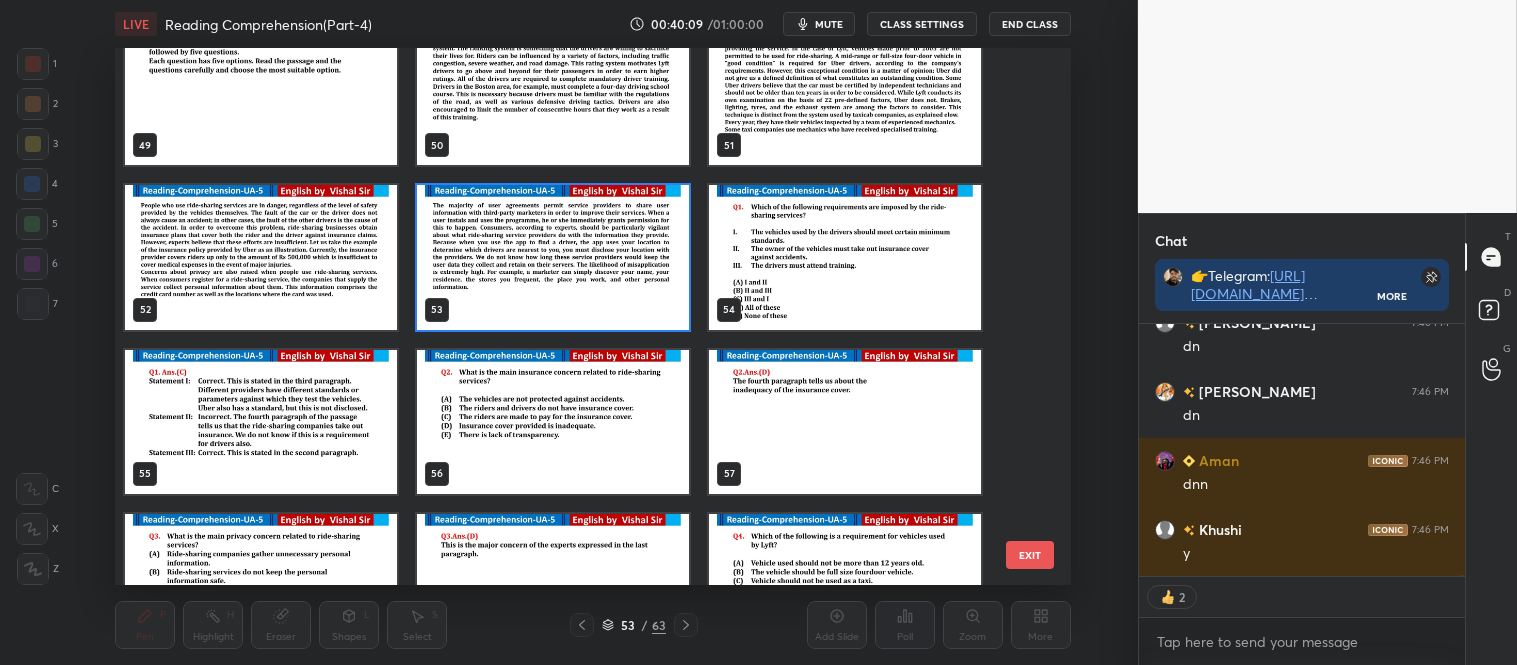 click at bounding box center [553, 421] 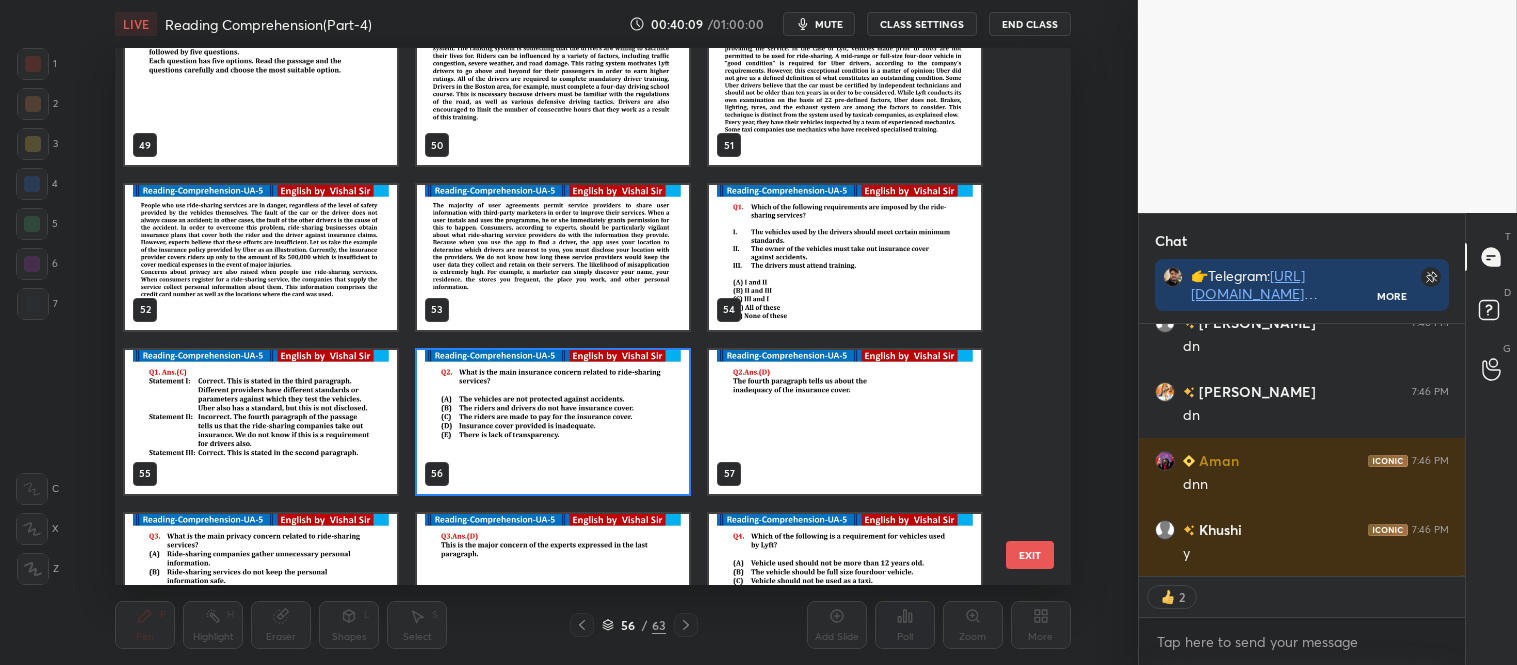 click at bounding box center (553, 421) 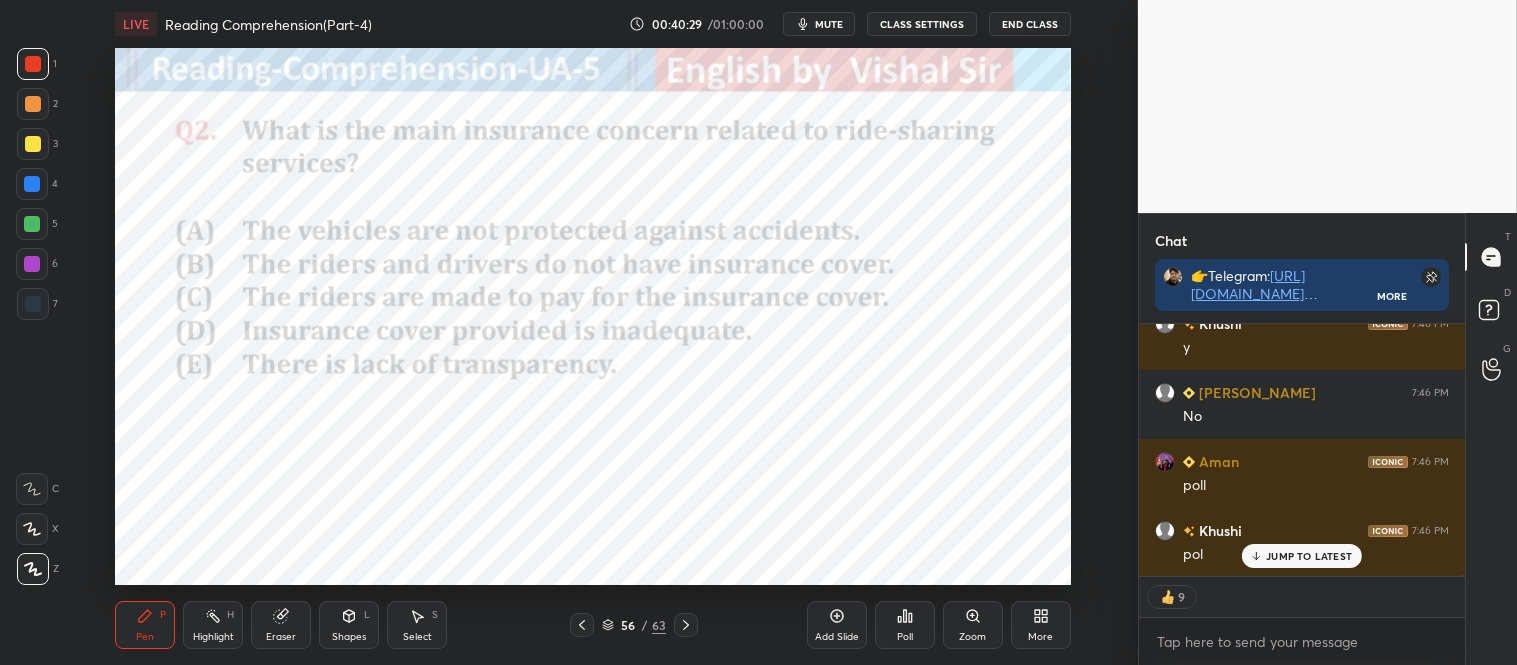 scroll, scrollTop: 45137, scrollLeft: 0, axis: vertical 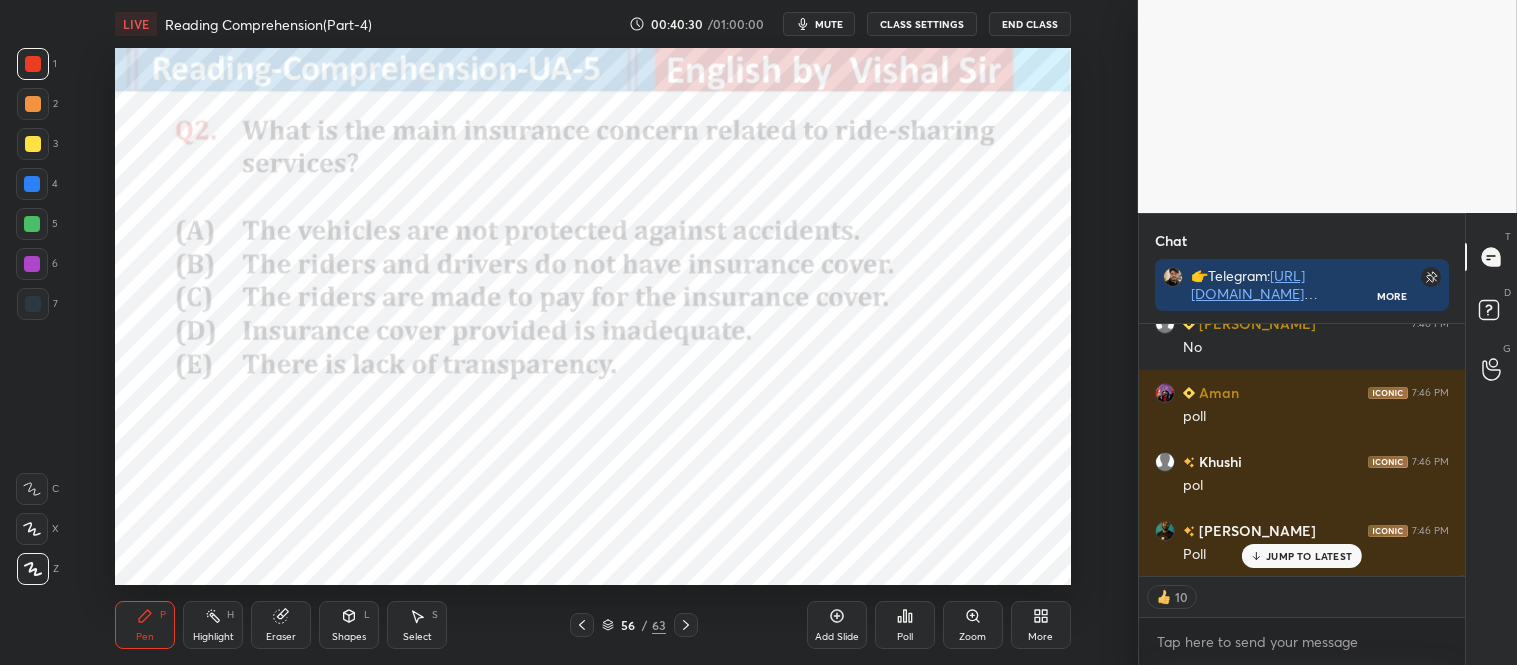 click on "Poll" at bounding box center [905, 625] 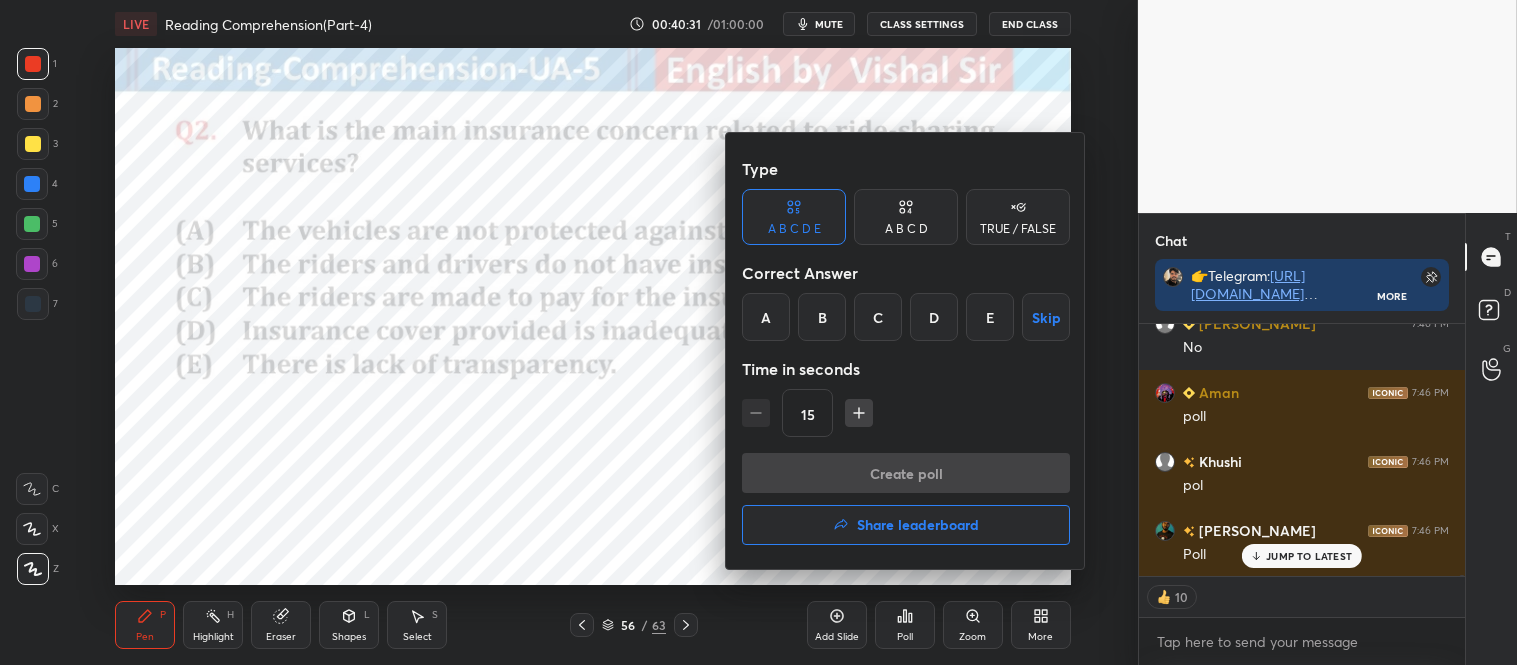 click on "D" at bounding box center (934, 317) 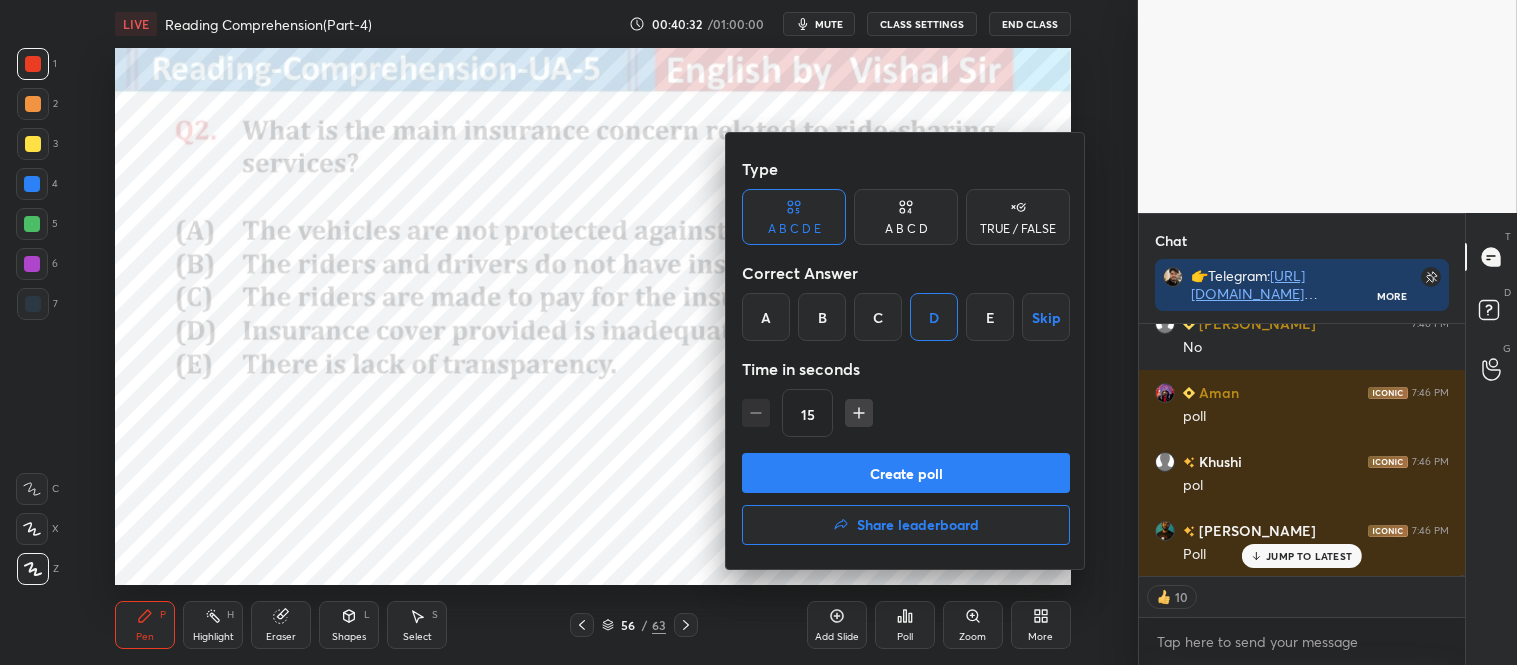 click on "Create poll" at bounding box center (906, 473) 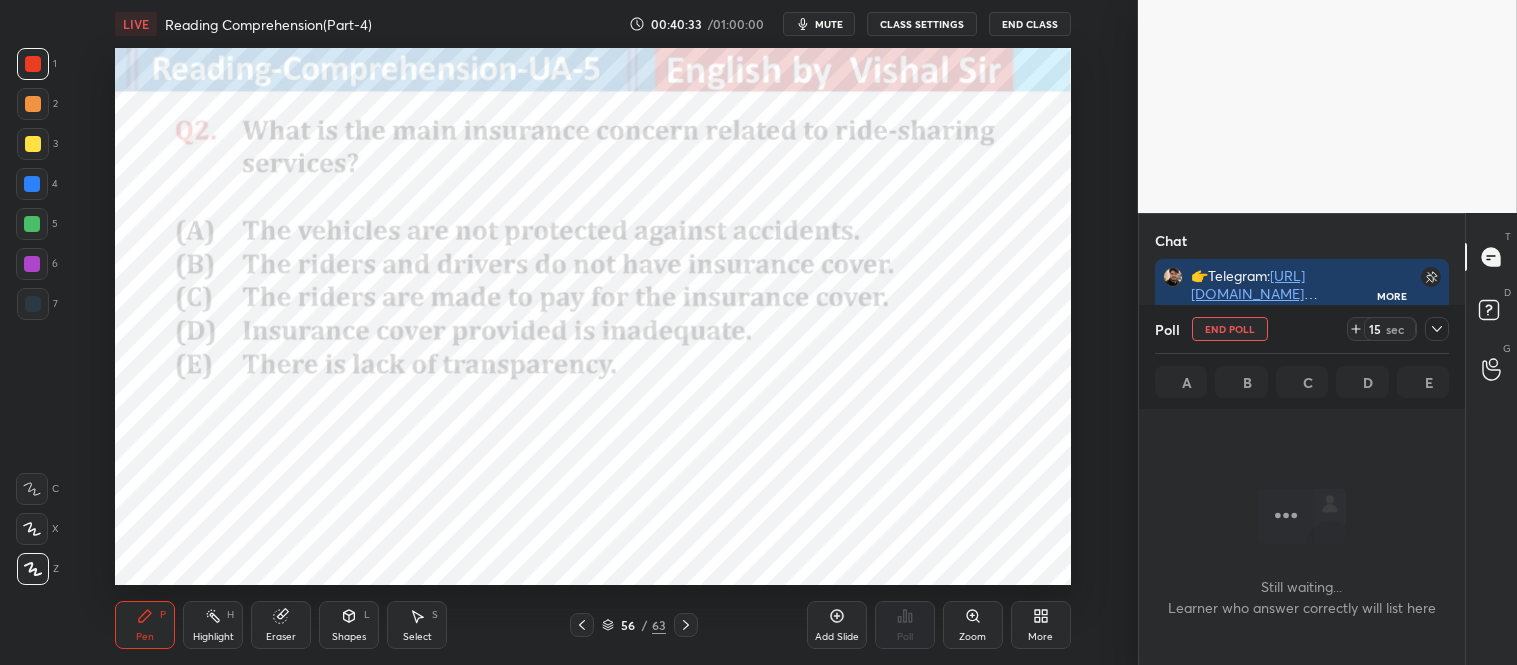 scroll, scrollTop: 6, scrollLeft: 5, axis: both 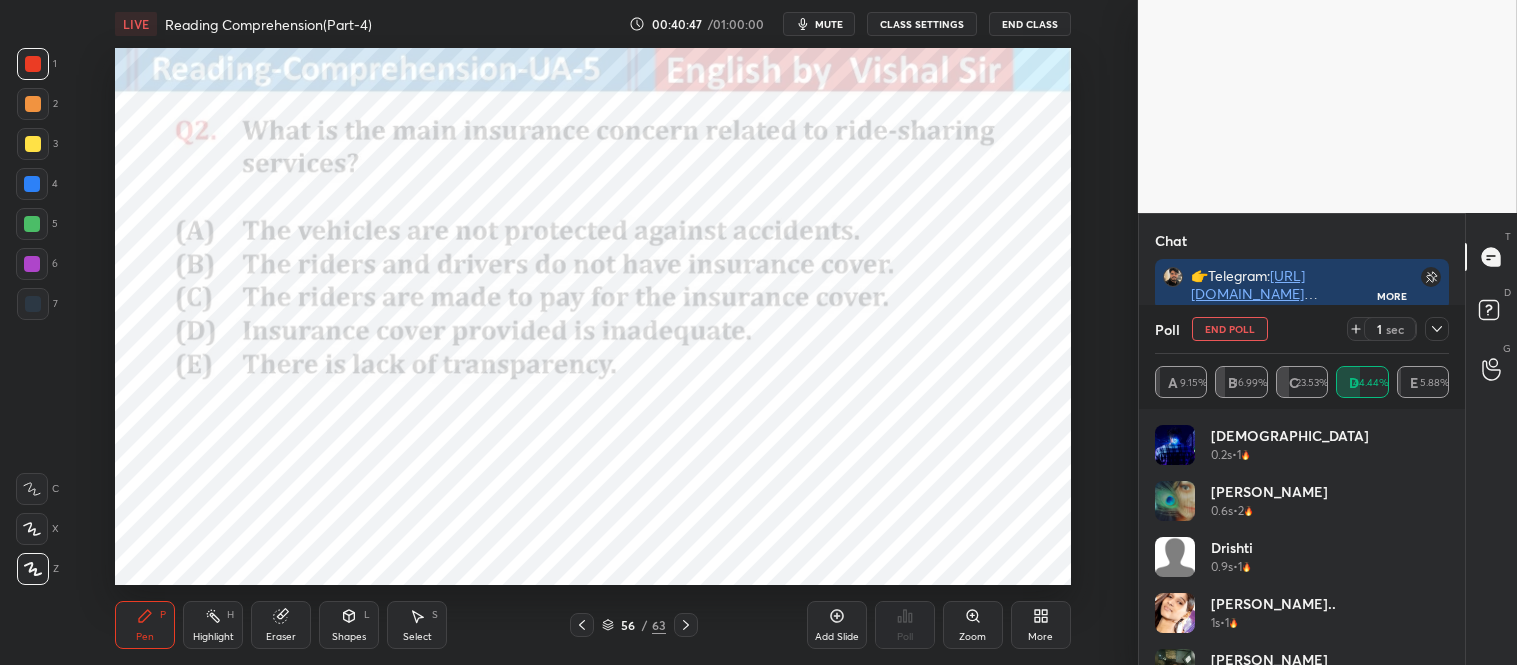 click 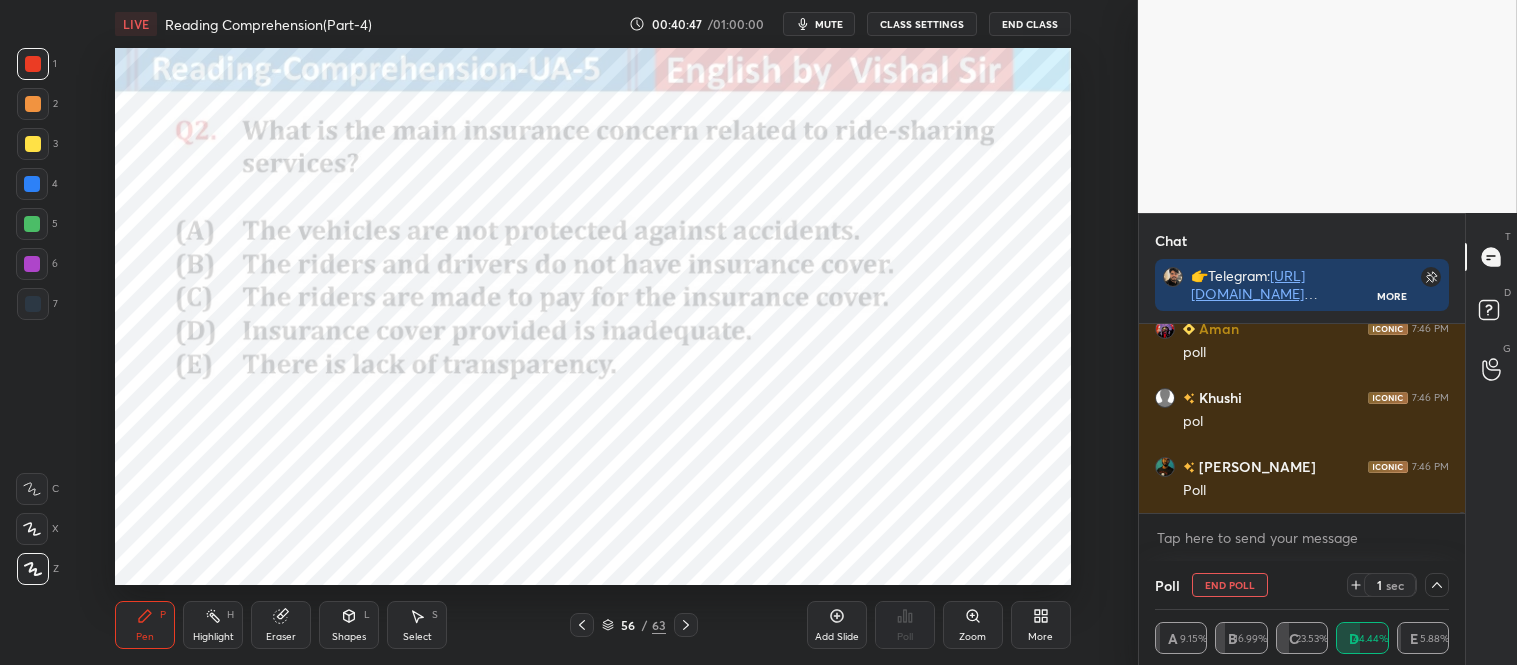 scroll, scrollTop: 0, scrollLeft: 0, axis: both 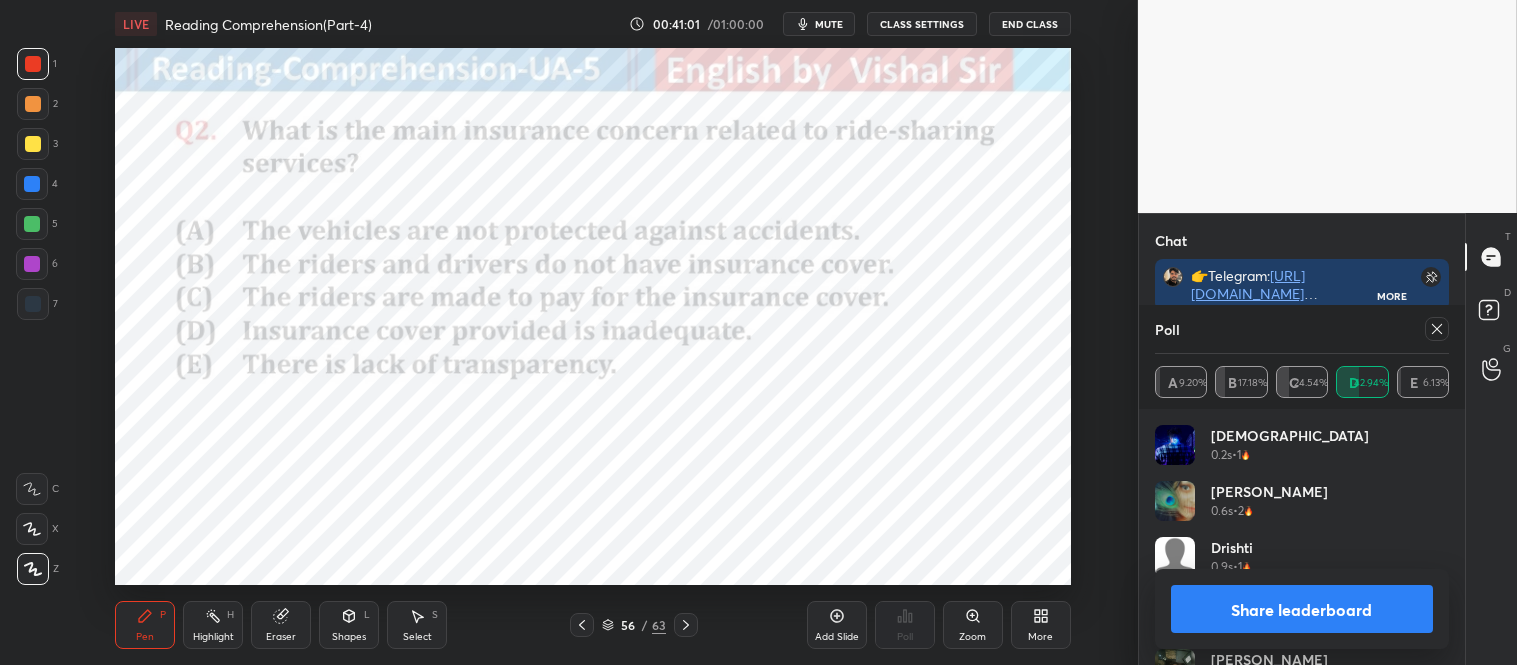 click on "Share leaderboard" at bounding box center [1302, 609] 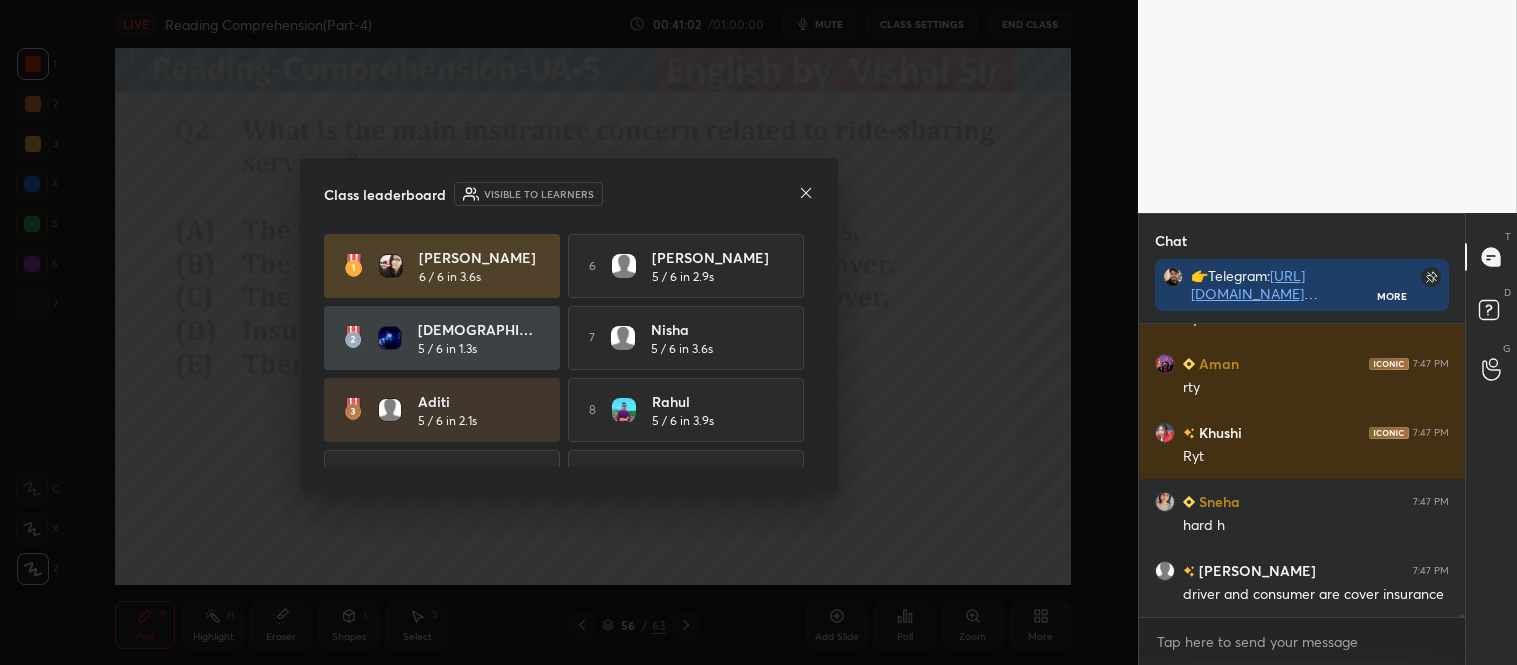 click 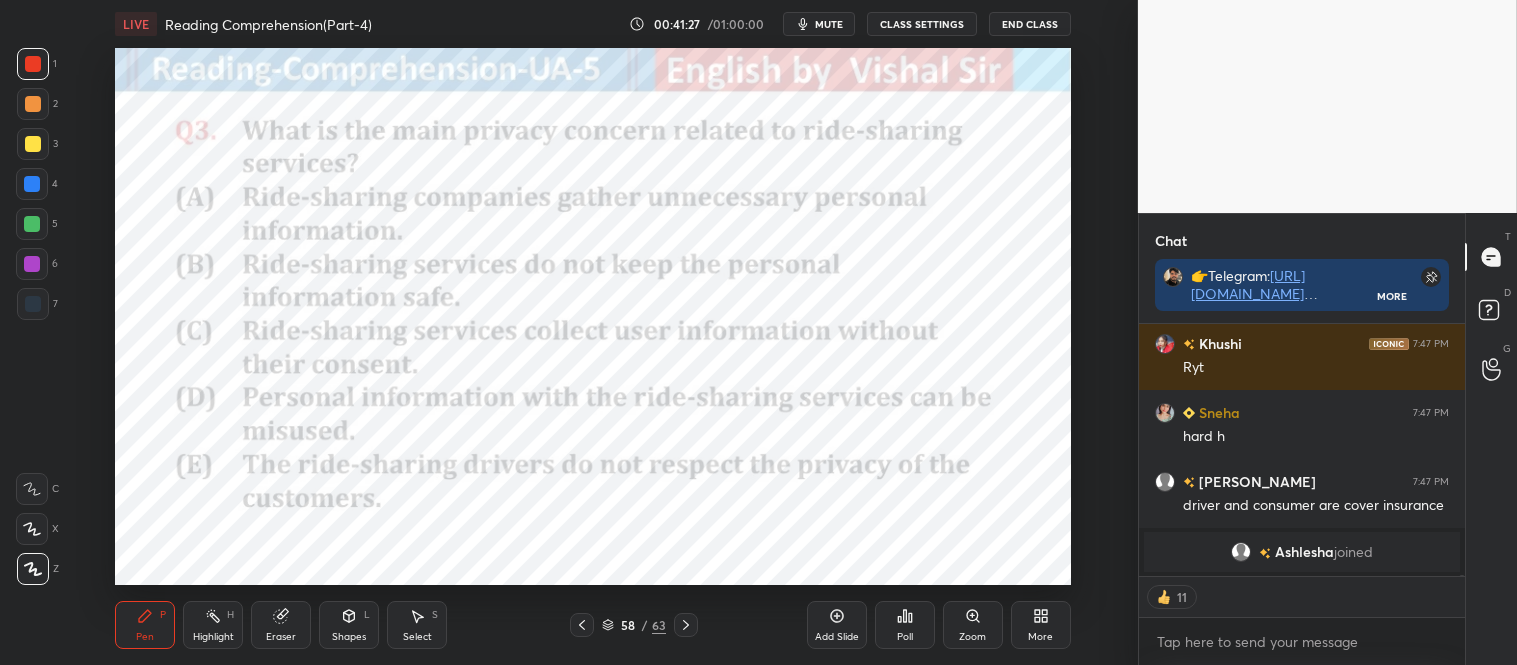 click on "Poll" at bounding box center [905, 625] 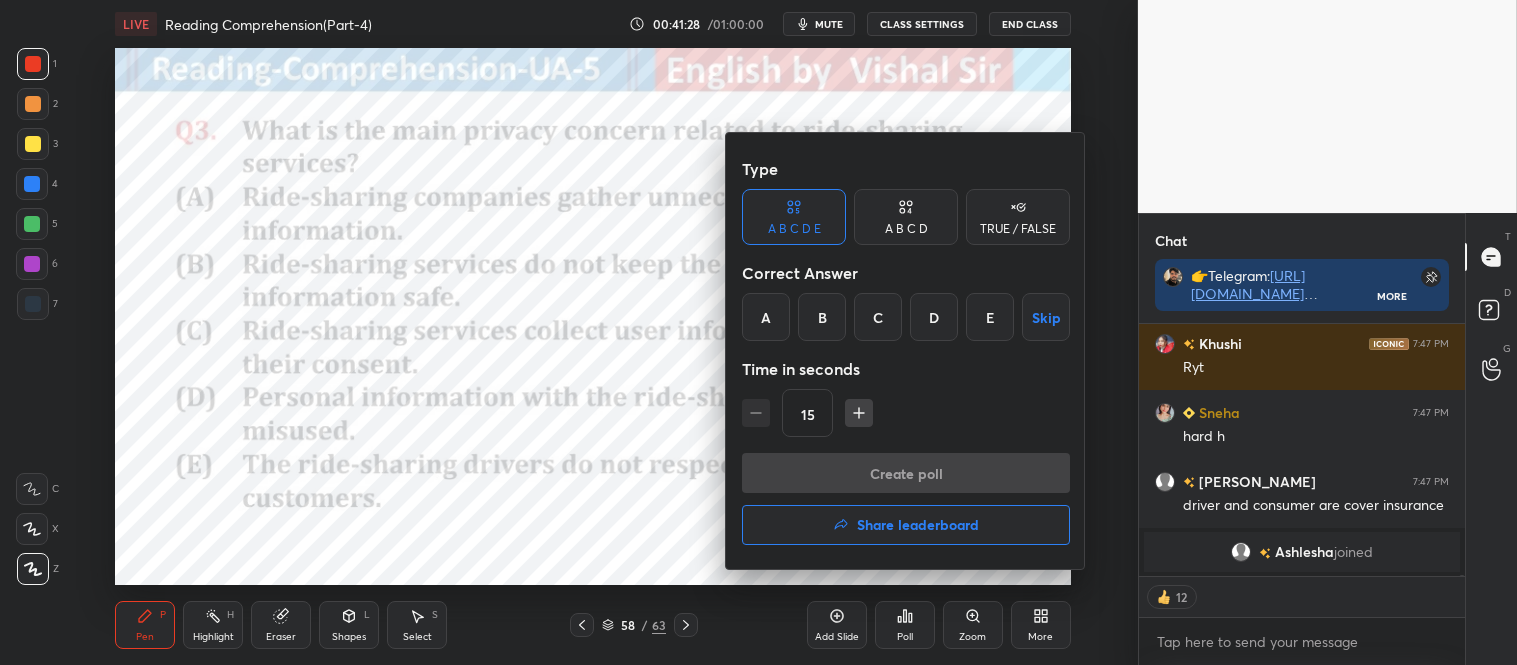 click on "D" at bounding box center [934, 317] 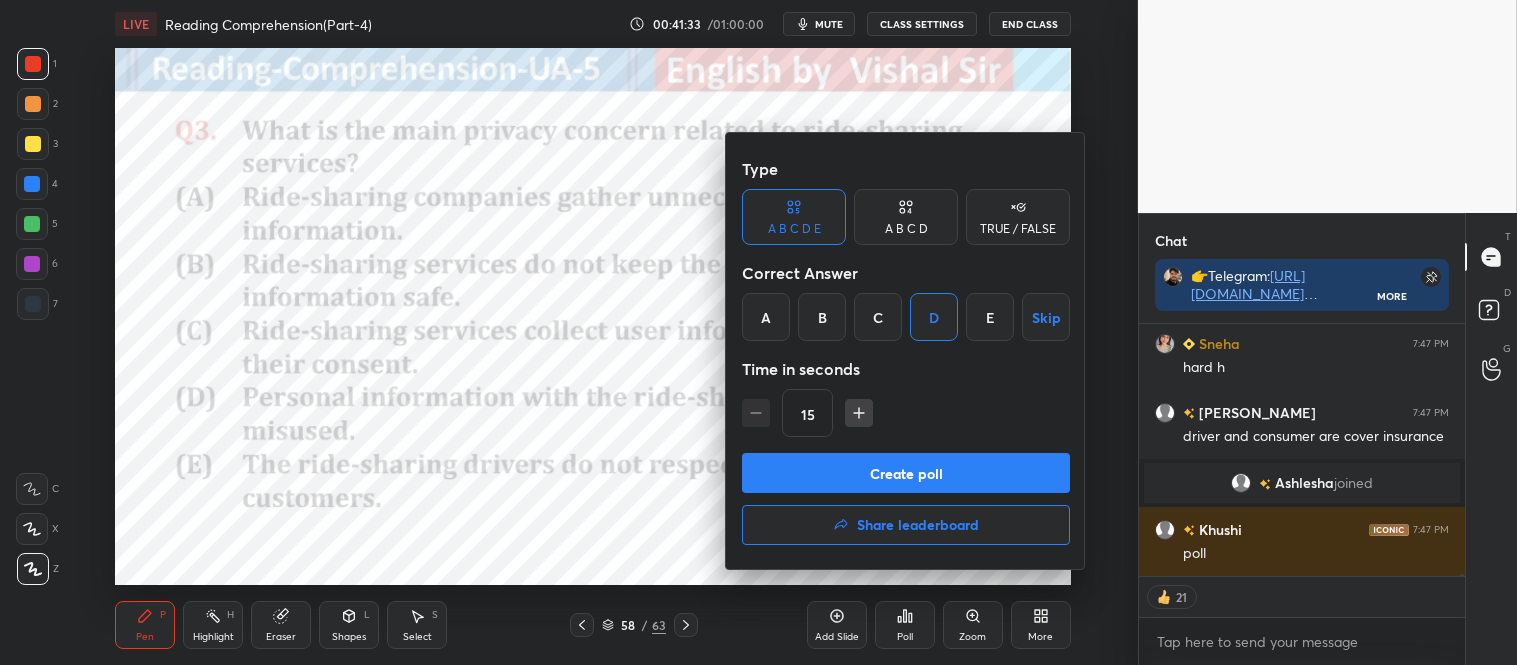 click on "Create poll" at bounding box center (906, 473) 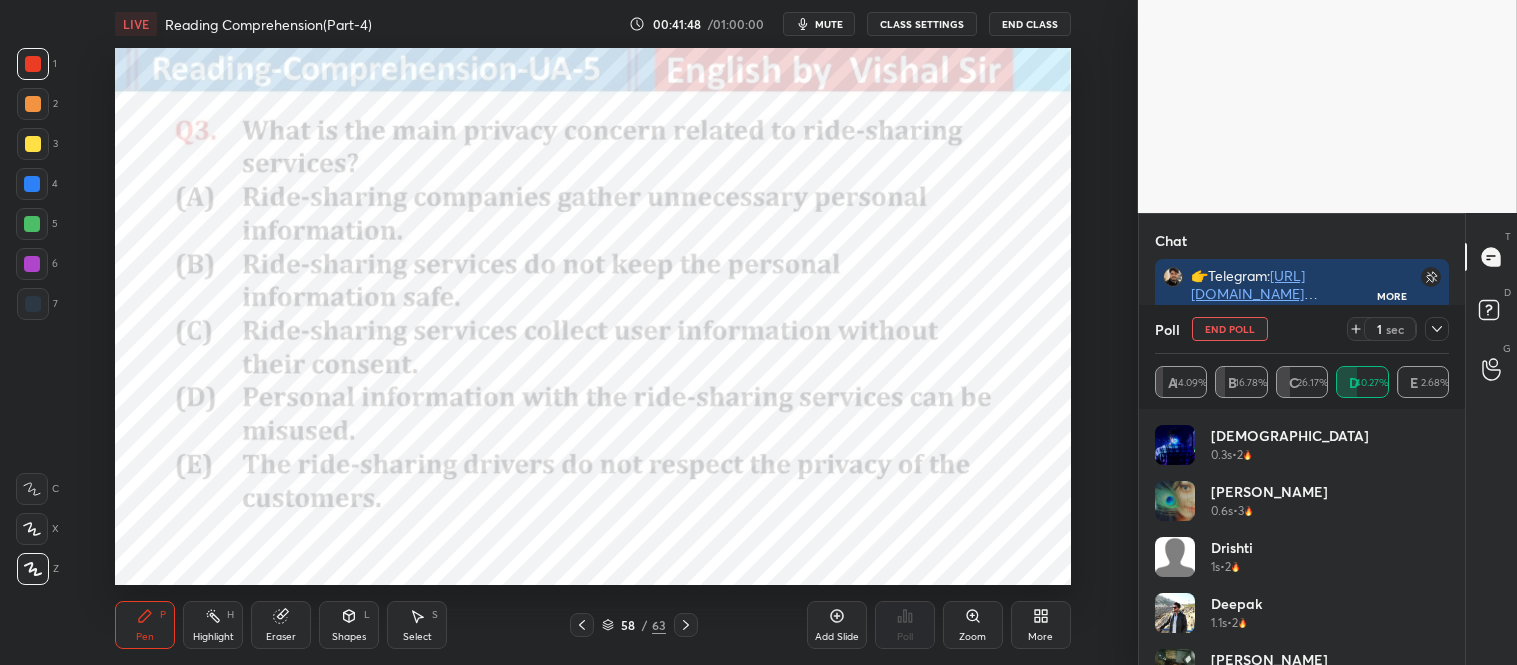 scroll, scrollTop: 41773, scrollLeft: 0, axis: vertical 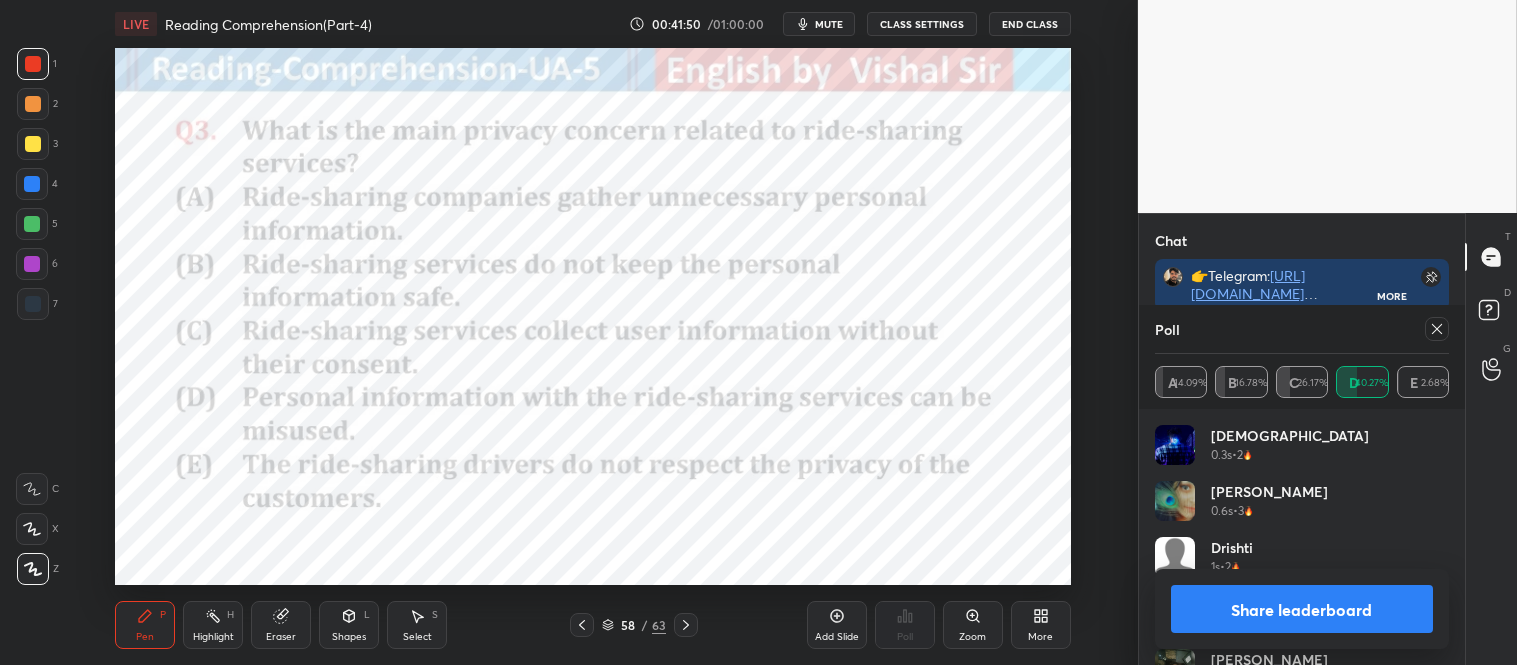 click 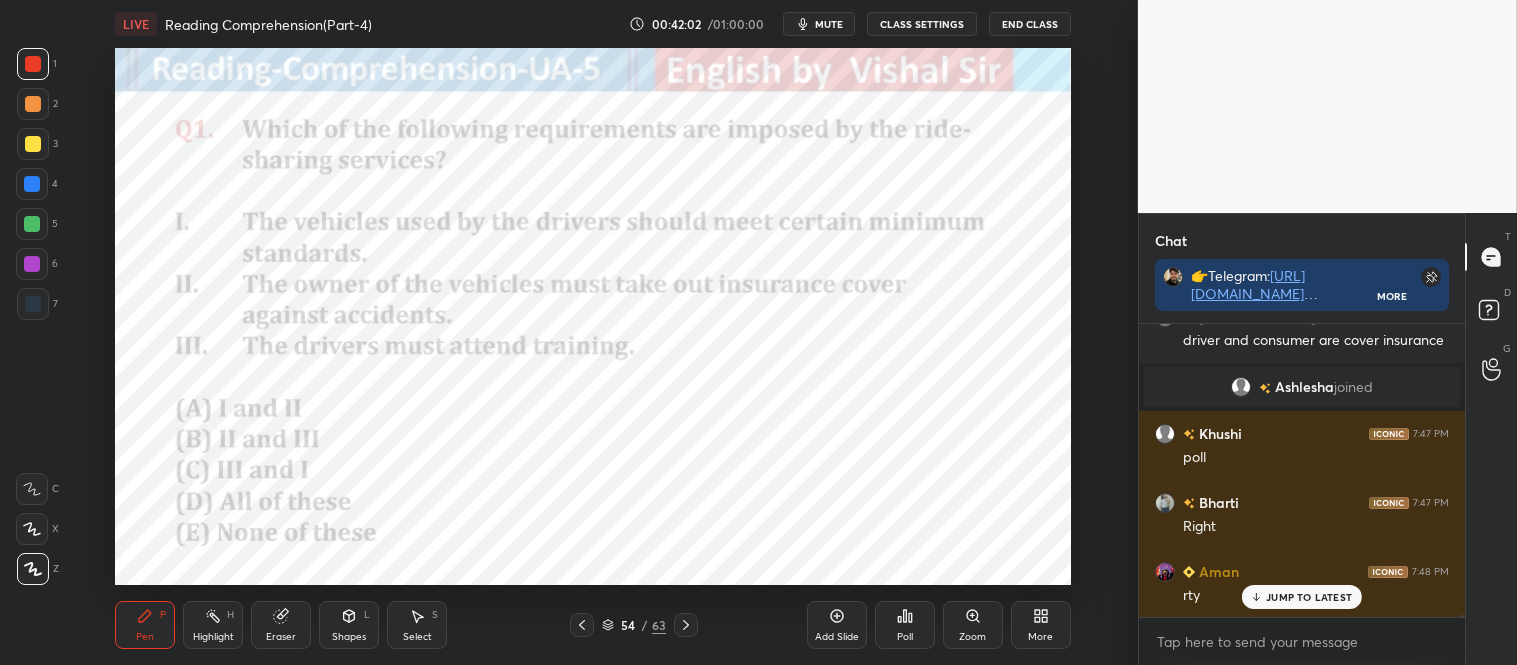 click on "JUMP TO LATEST" at bounding box center [1309, 597] 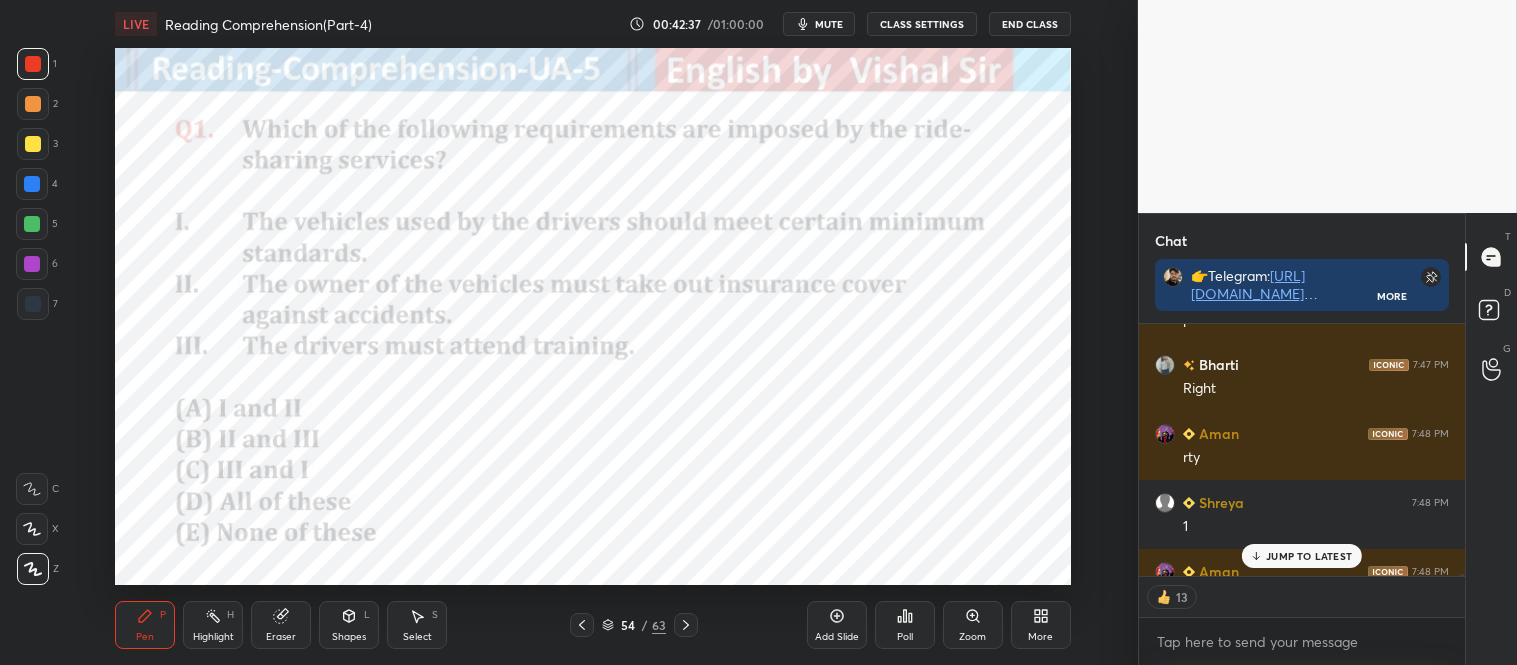 scroll, scrollTop: 42013, scrollLeft: 0, axis: vertical 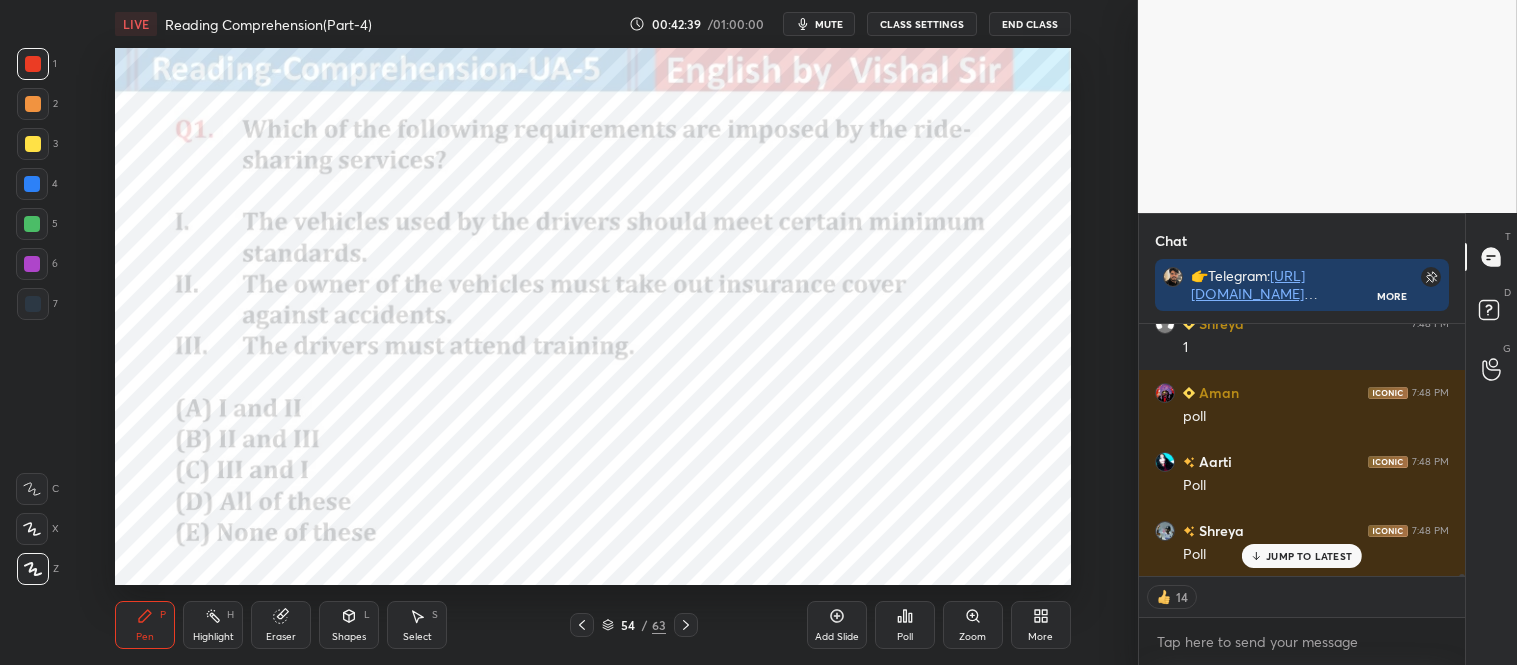 click on "Poll" at bounding box center [905, 625] 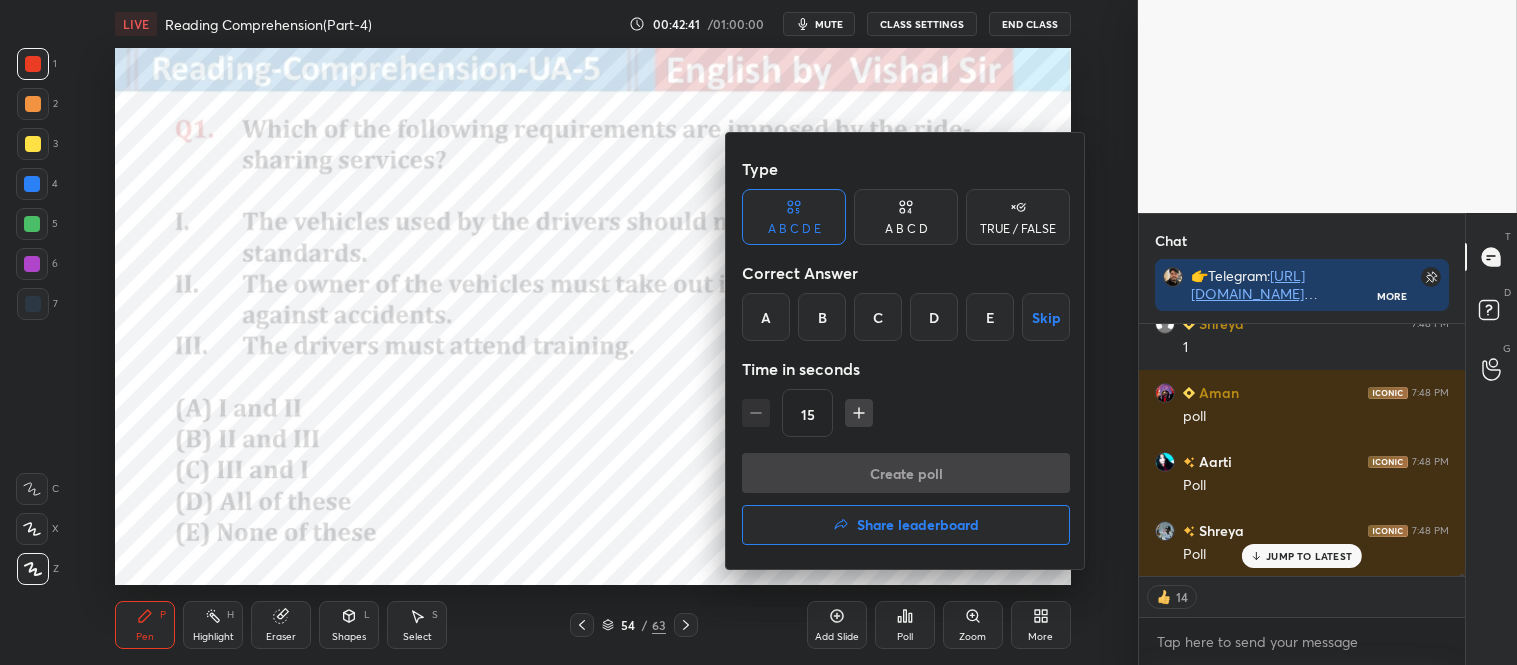 click on "C" at bounding box center (878, 317) 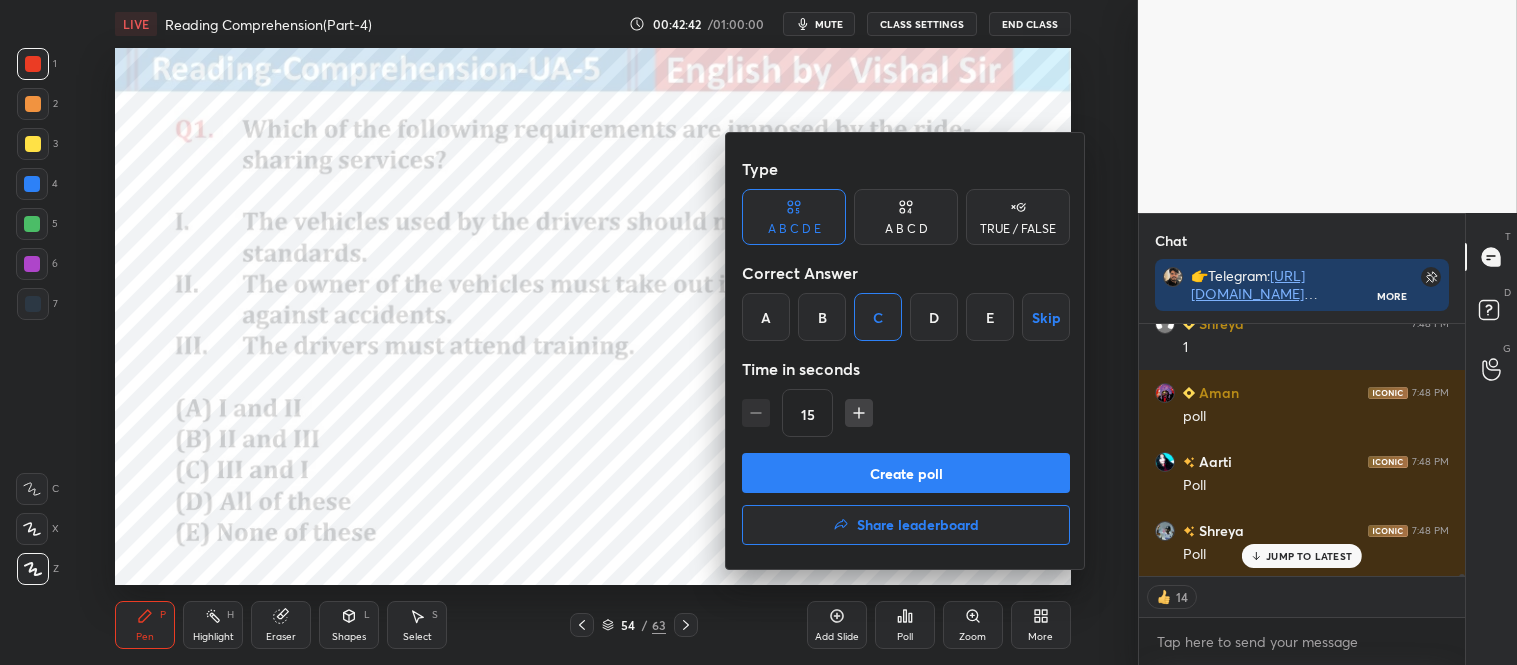 click on "Create poll" at bounding box center [906, 473] 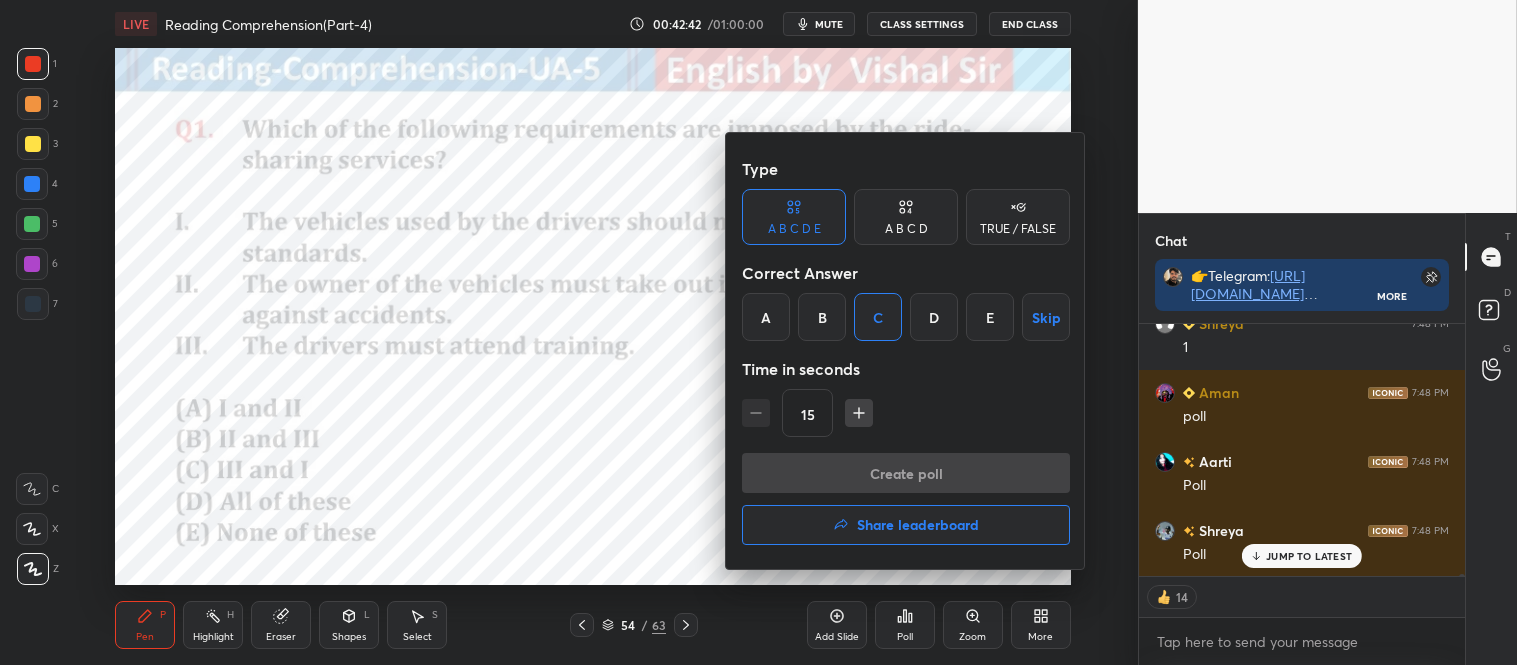 scroll, scrollTop: 7, scrollLeft: 5, axis: both 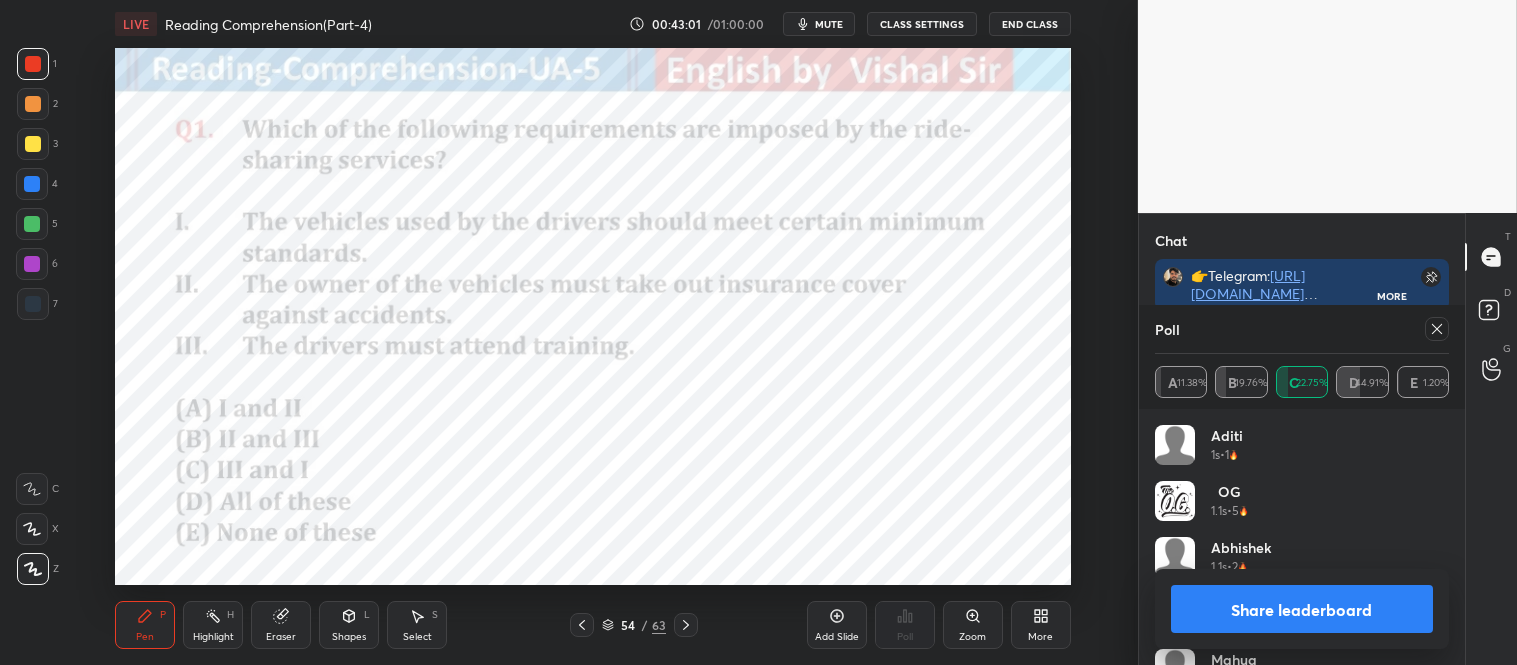 click on "Share leaderboard" at bounding box center [1302, 609] 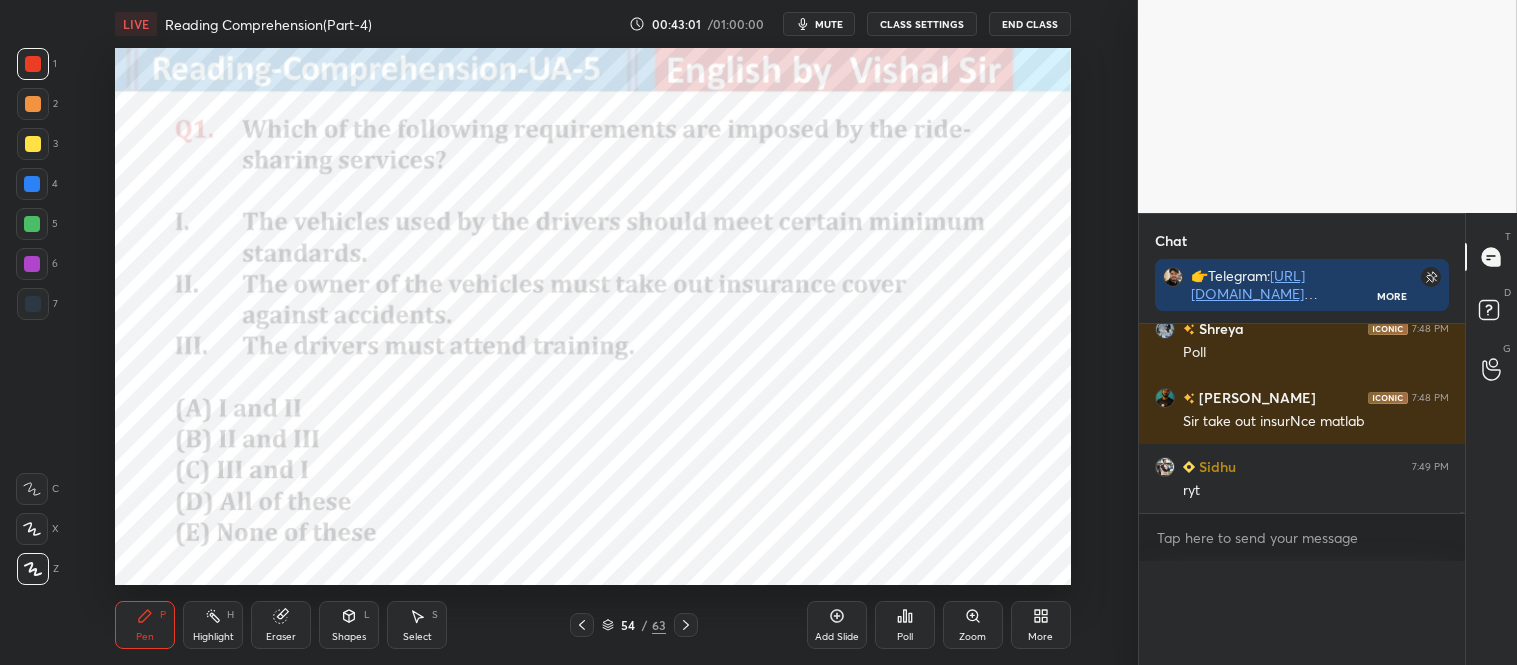 scroll, scrollTop: 151, scrollLeft: 288, axis: both 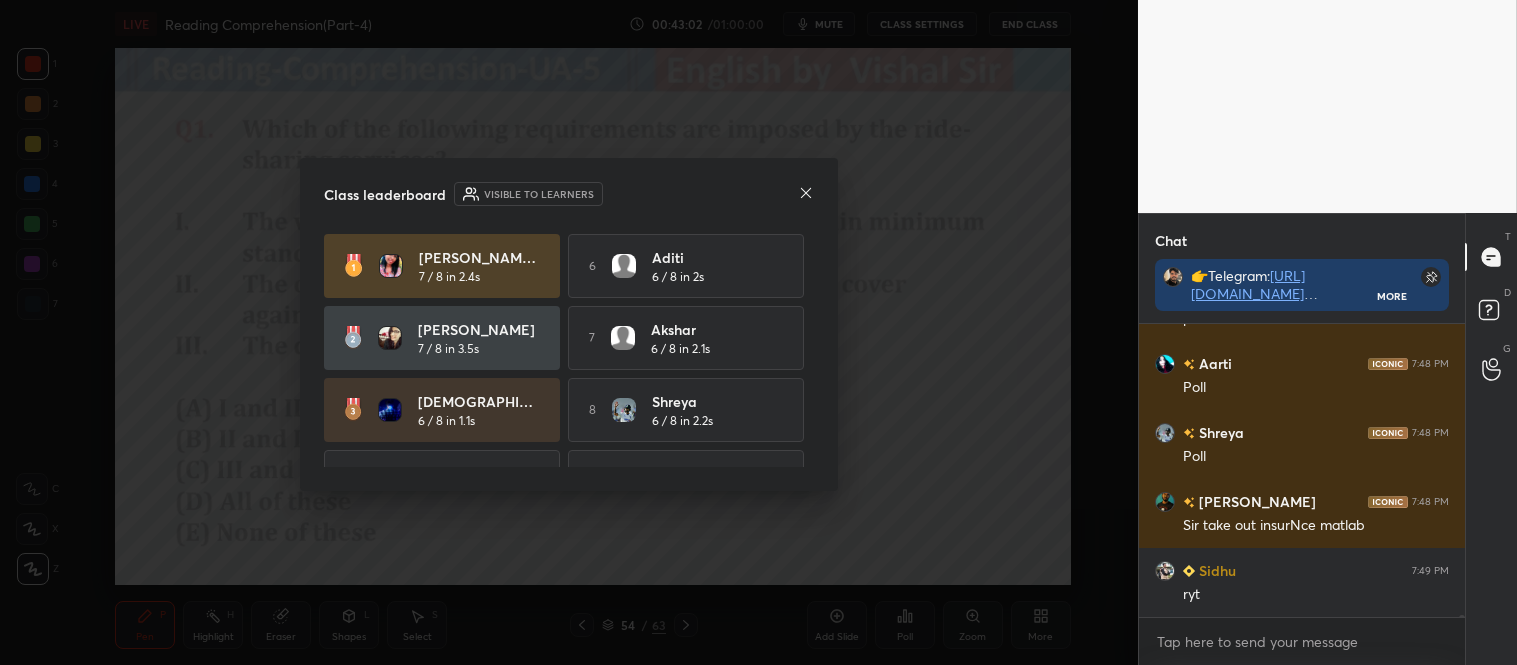 click 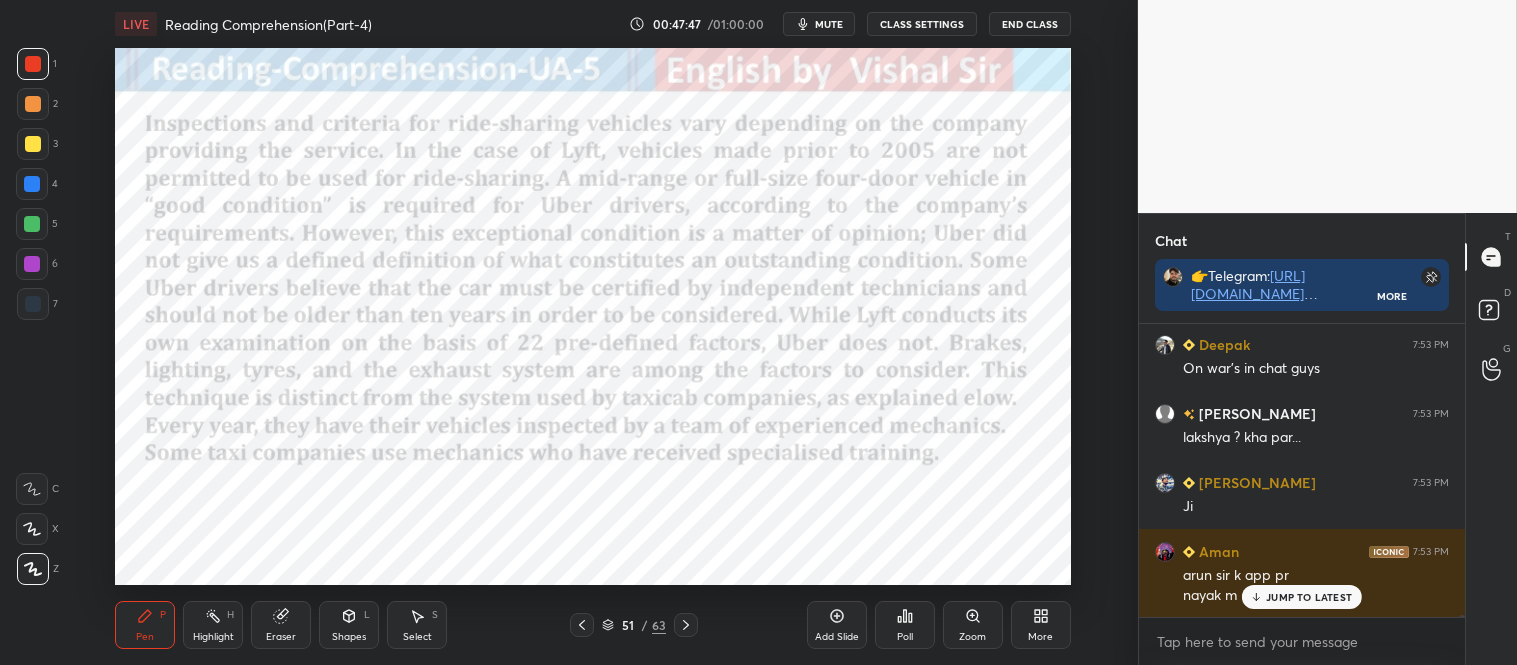 scroll, scrollTop: 49312, scrollLeft: 0, axis: vertical 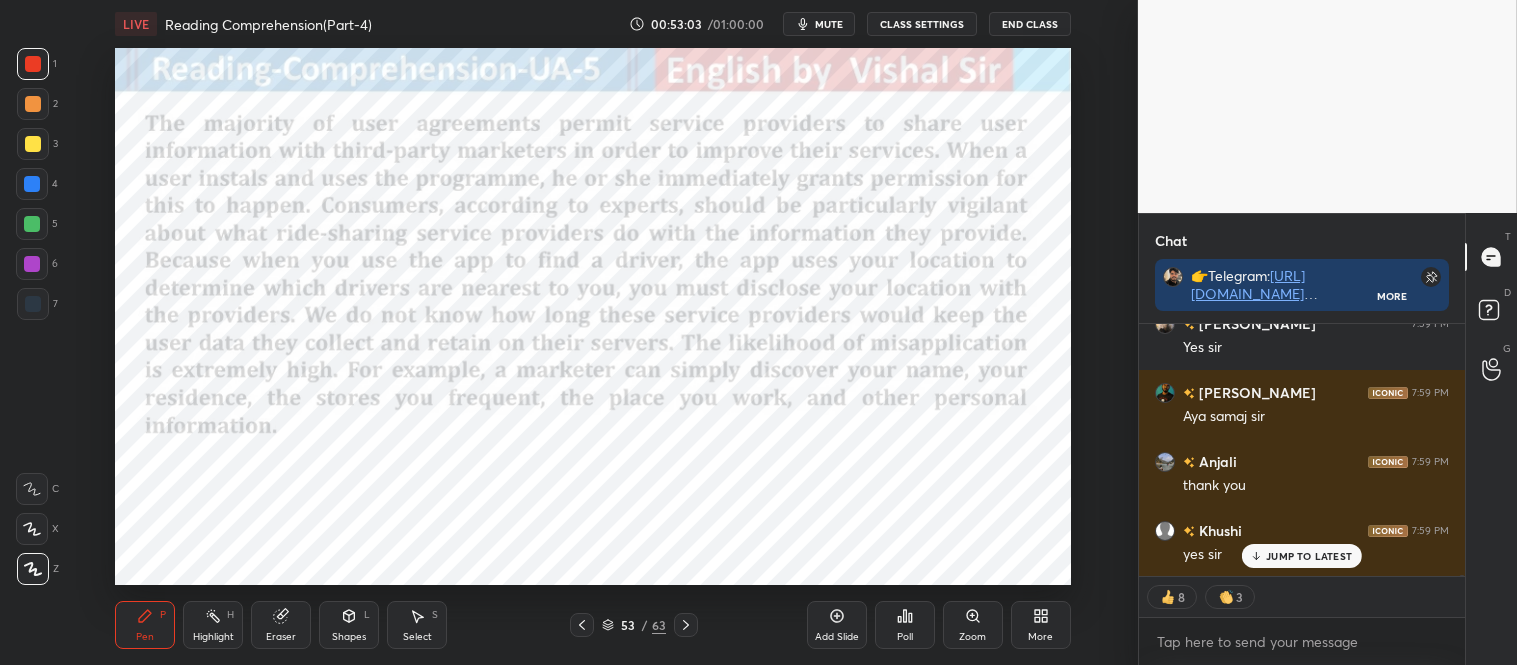 click on "[PERSON_NAME] 7:59 PM Aya samaj sir" at bounding box center (1302, 404) 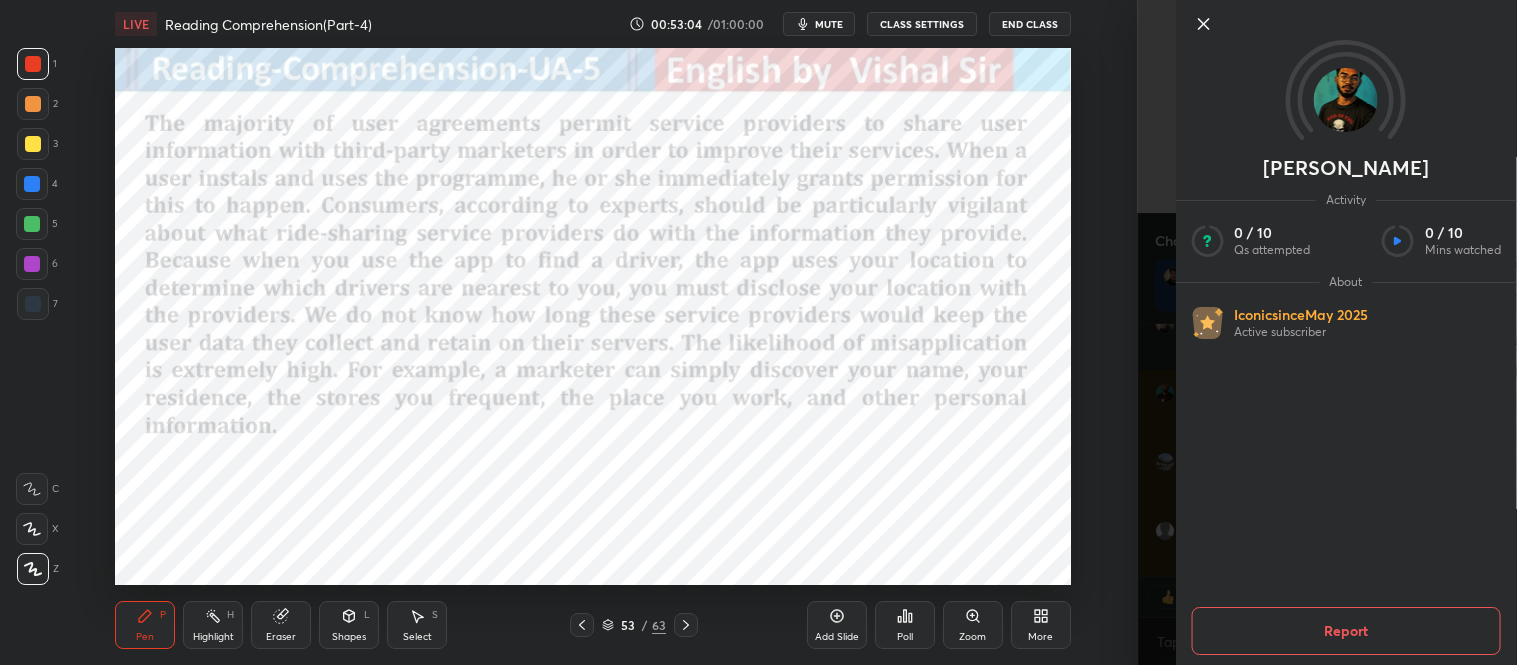 scroll, scrollTop: 52673, scrollLeft: 0, axis: vertical 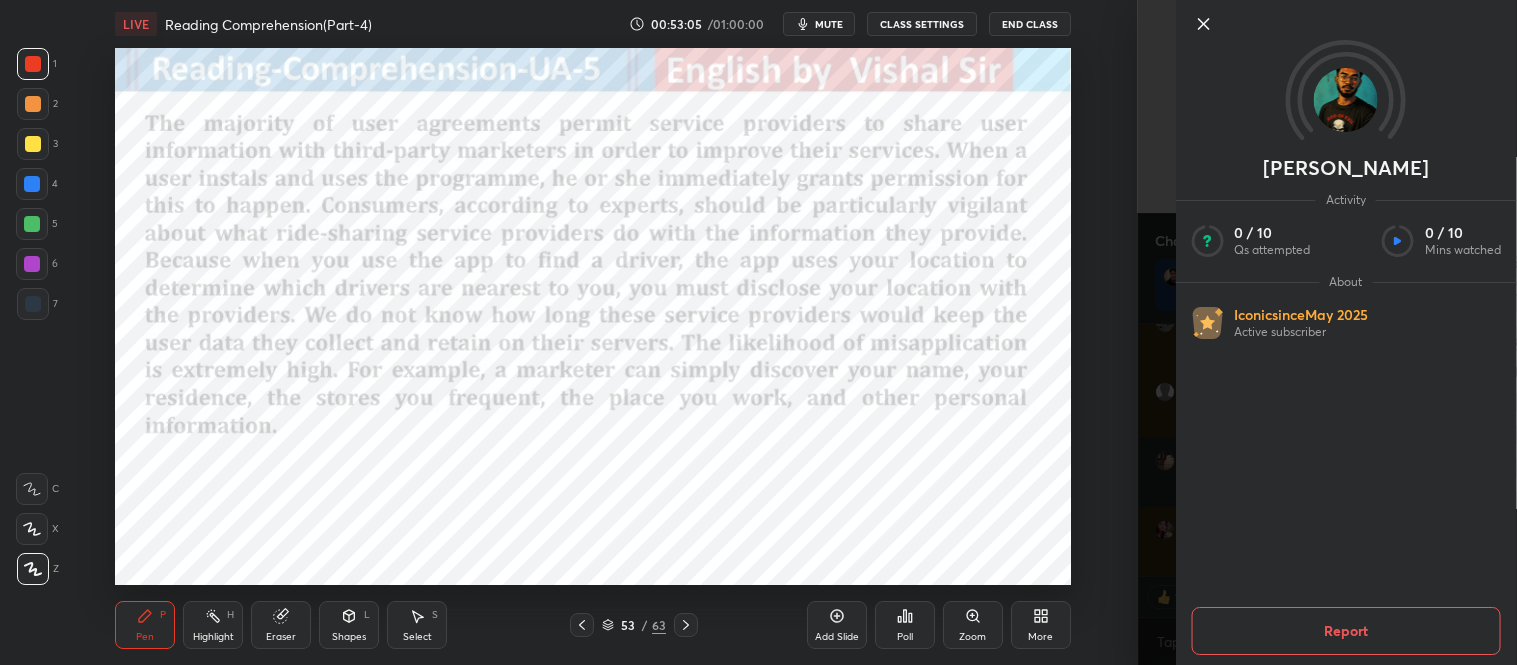 click 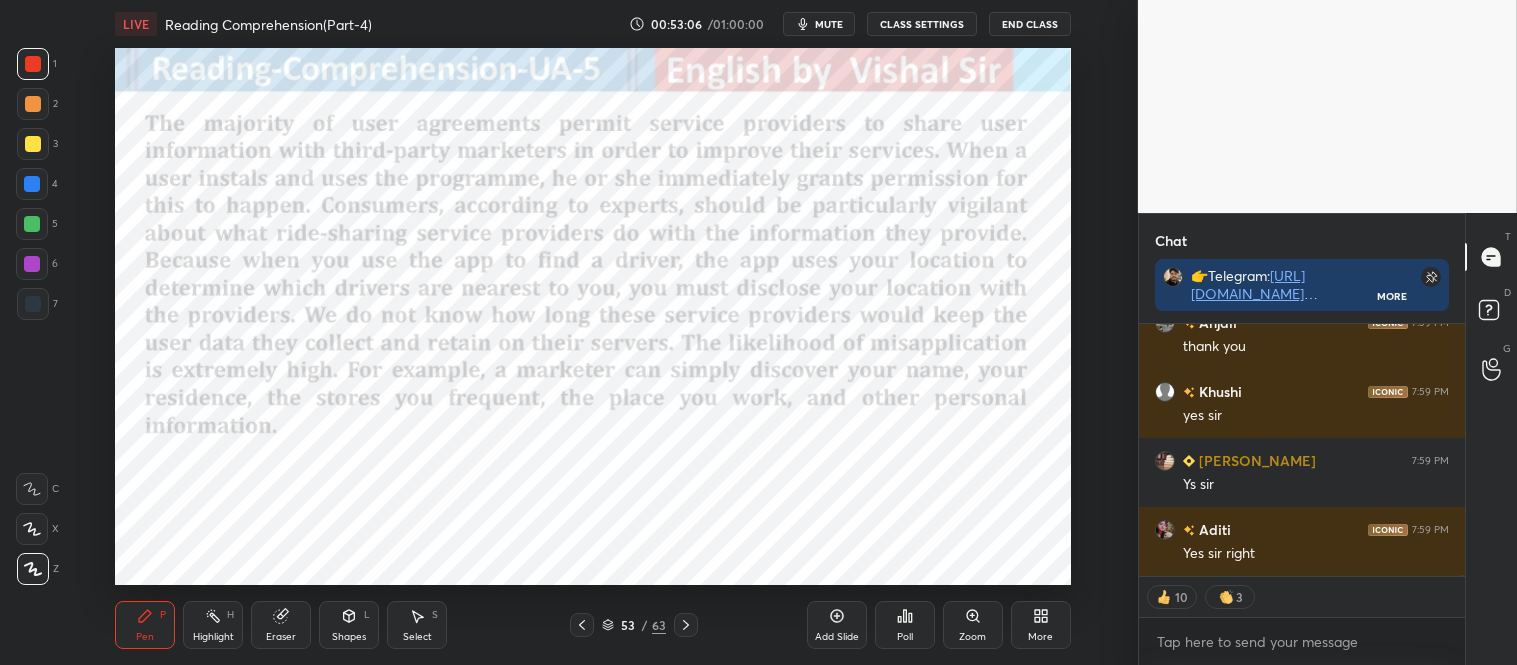 scroll, scrollTop: 52812, scrollLeft: 0, axis: vertical 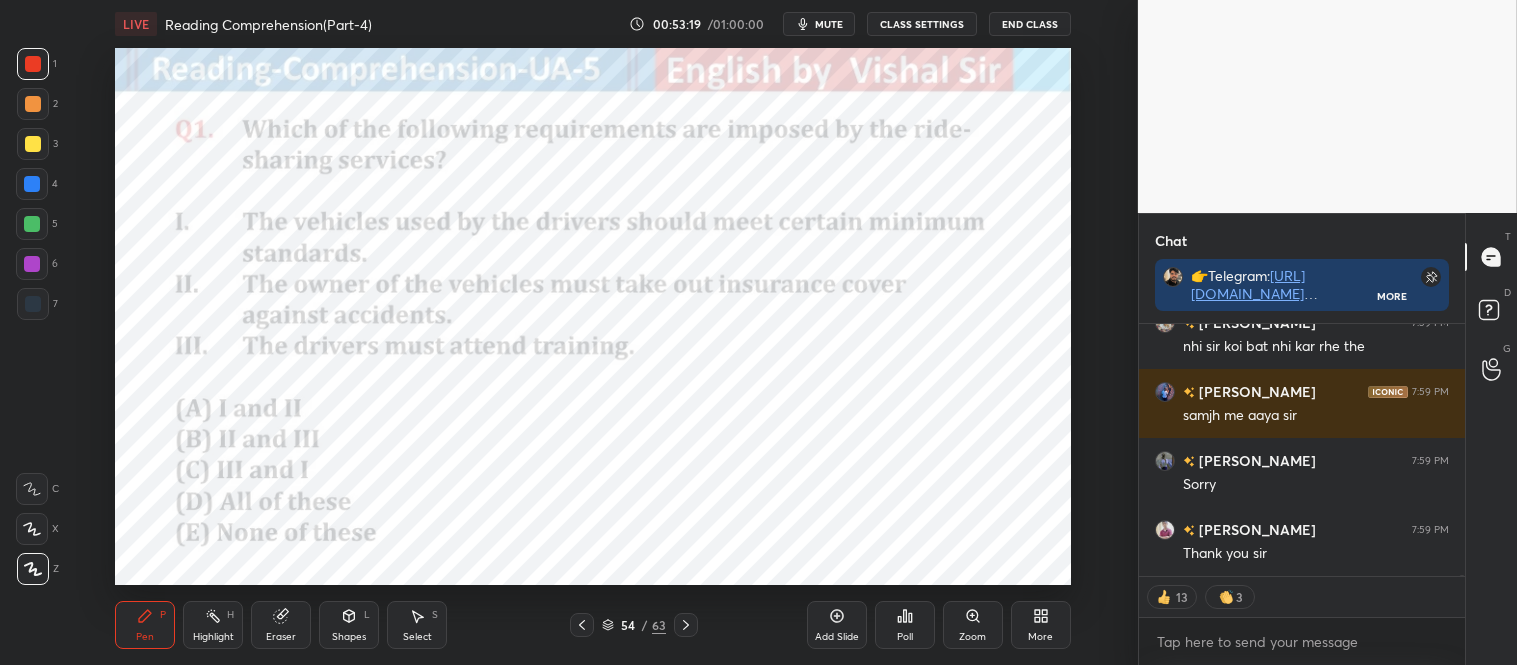 click at bounding box center [32, 184] 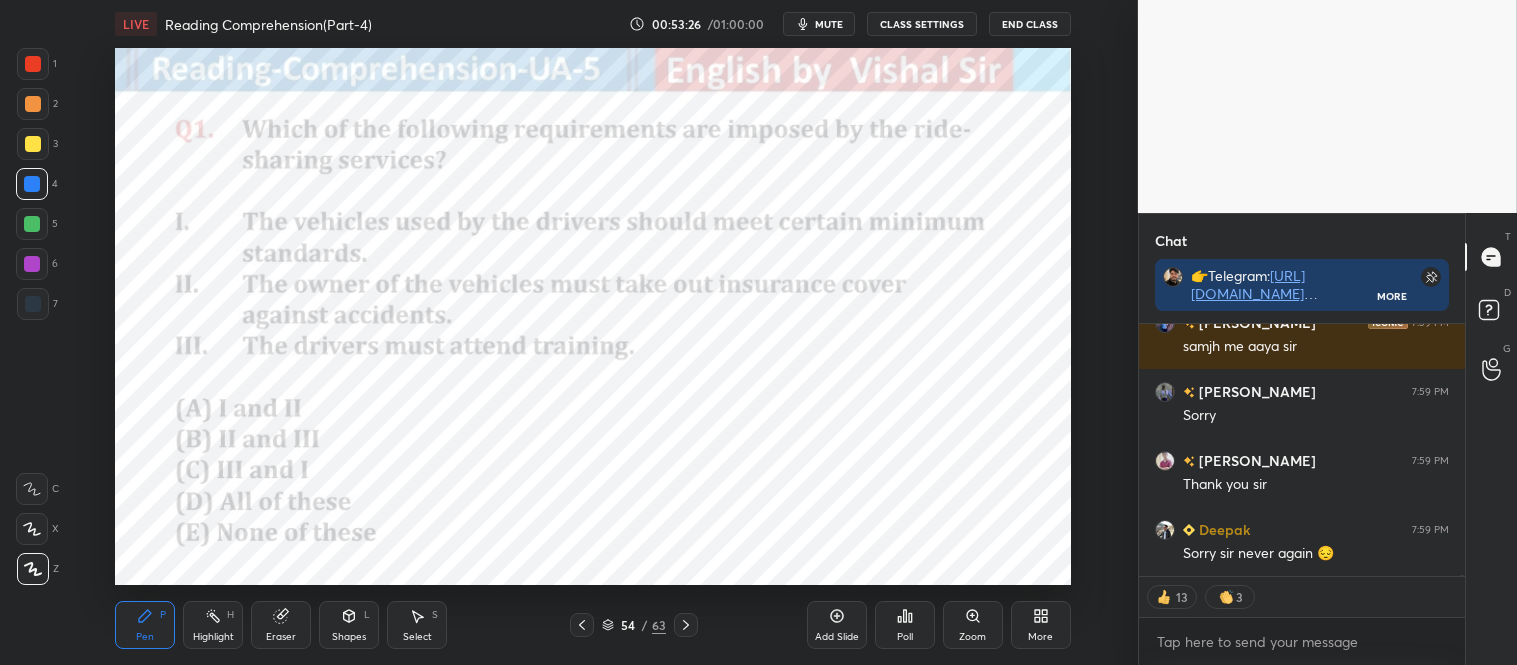 scroll, scrollTop: 53640, scrollLeft: 0, axis: vertical 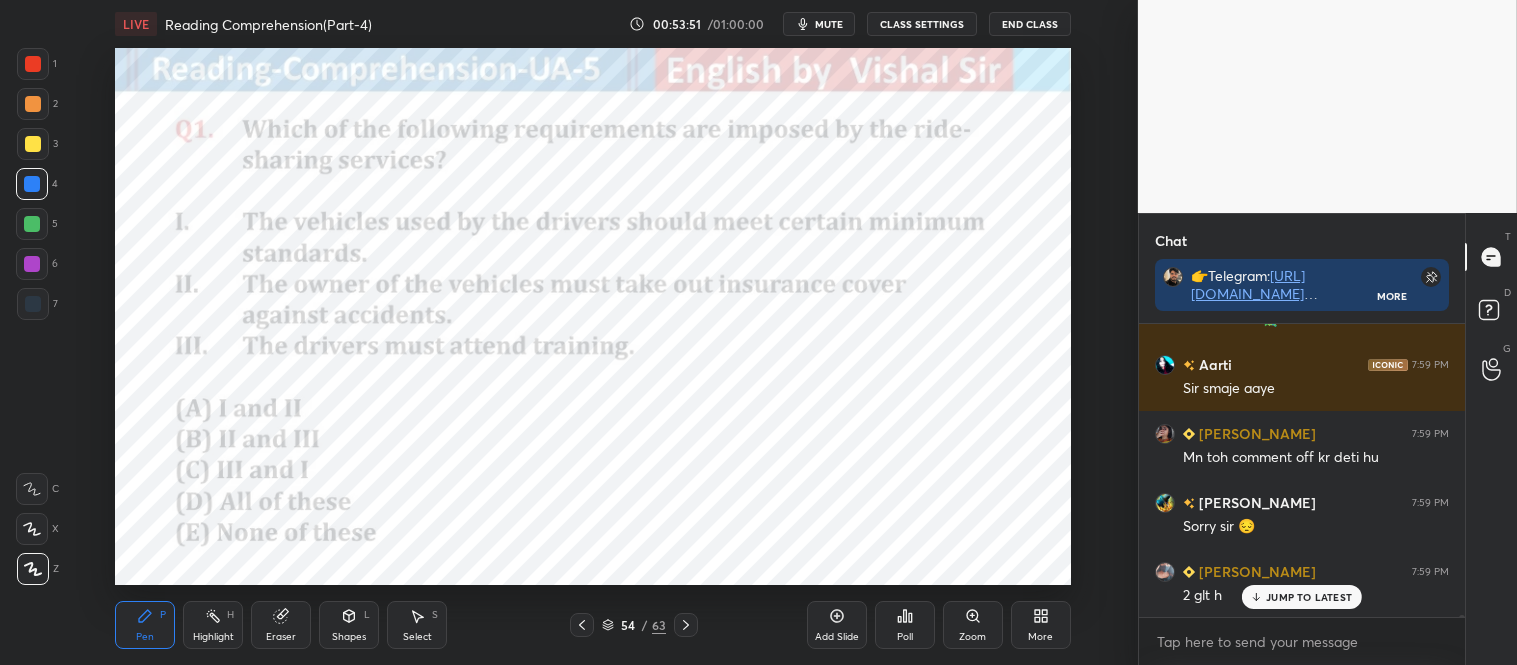 click 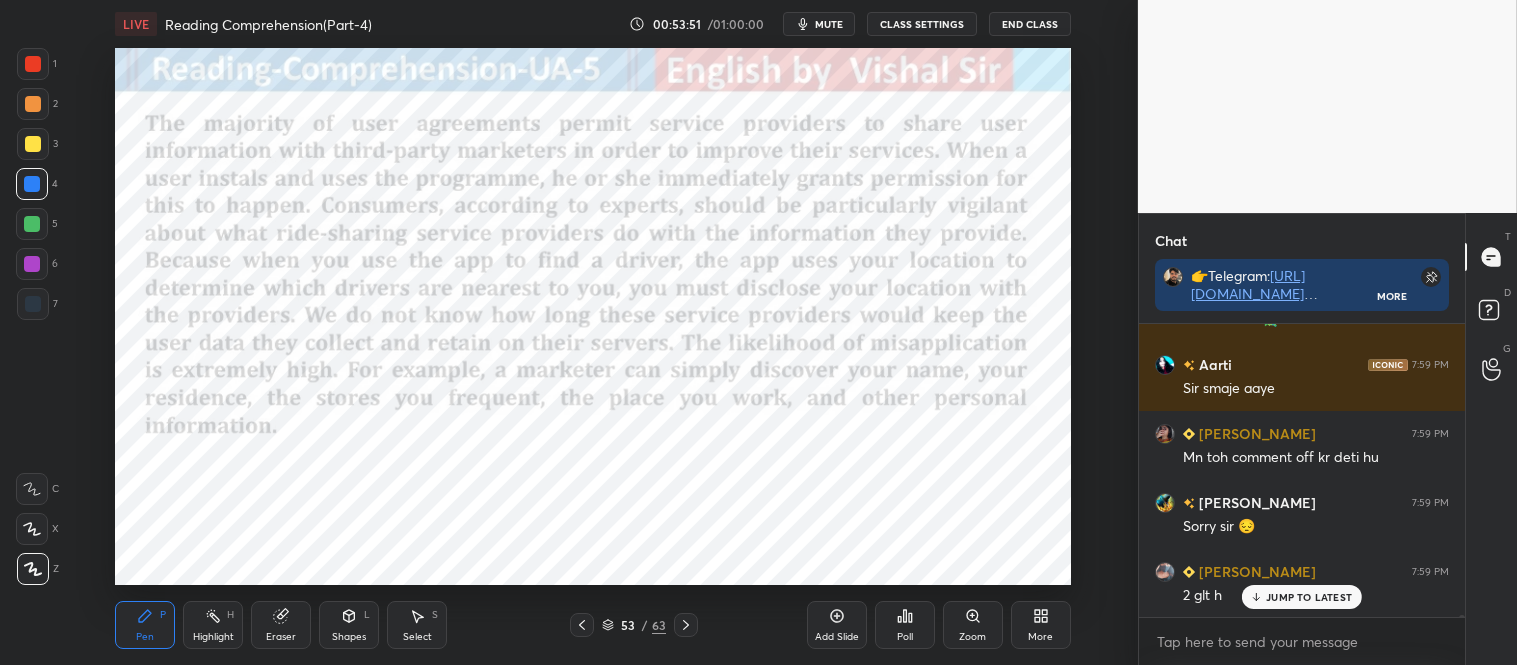 click 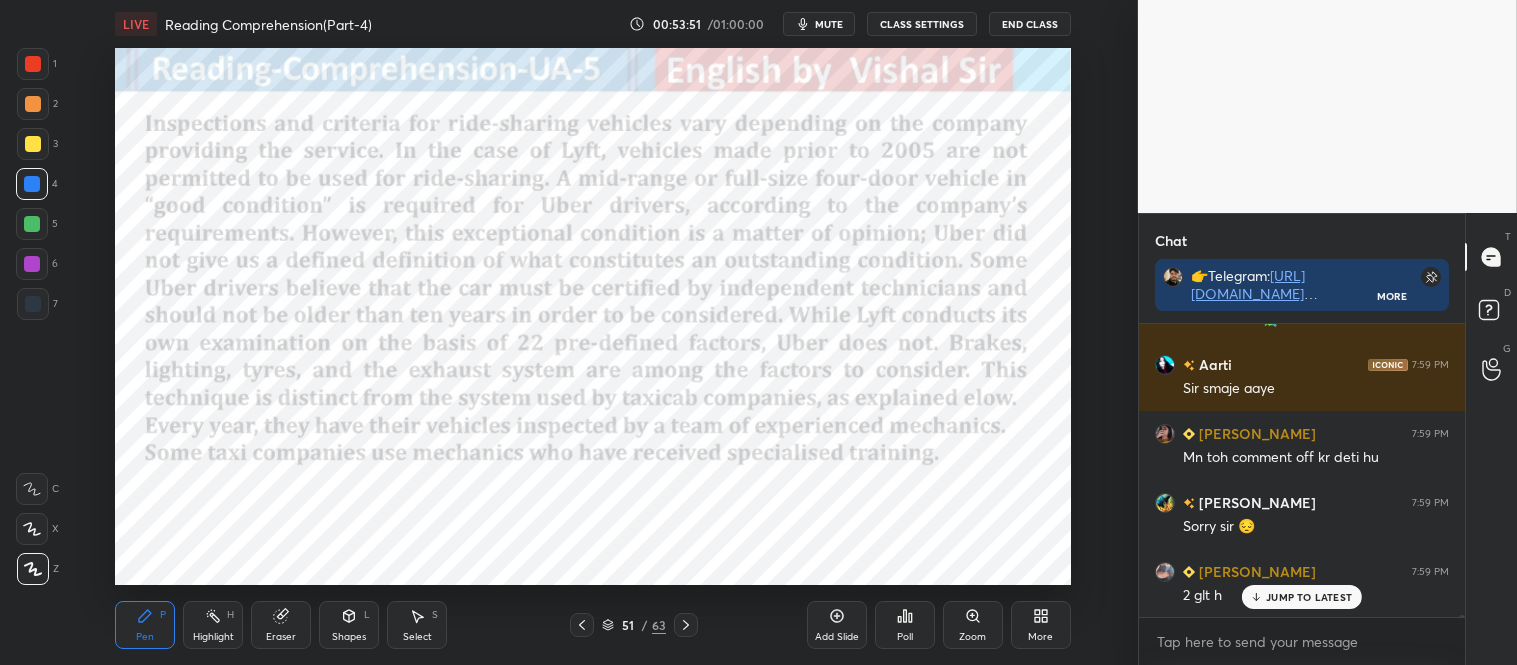click 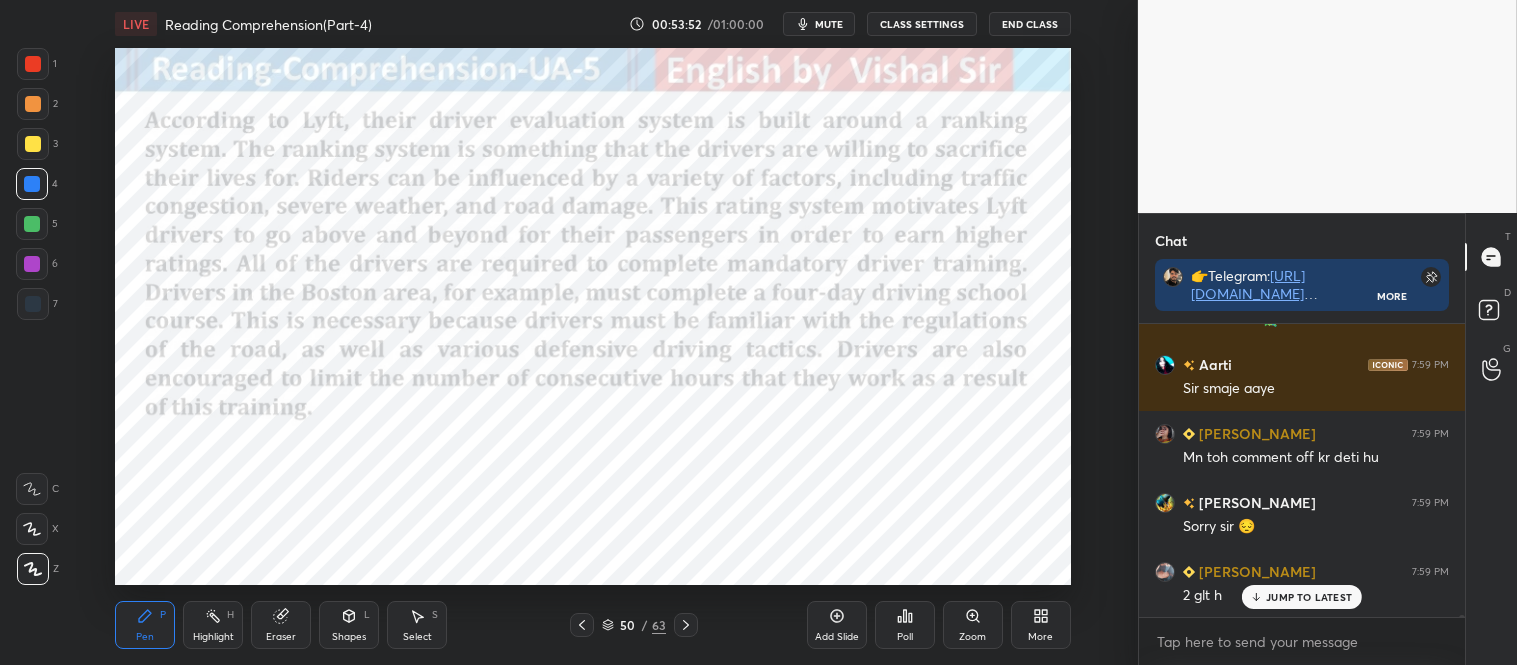 click 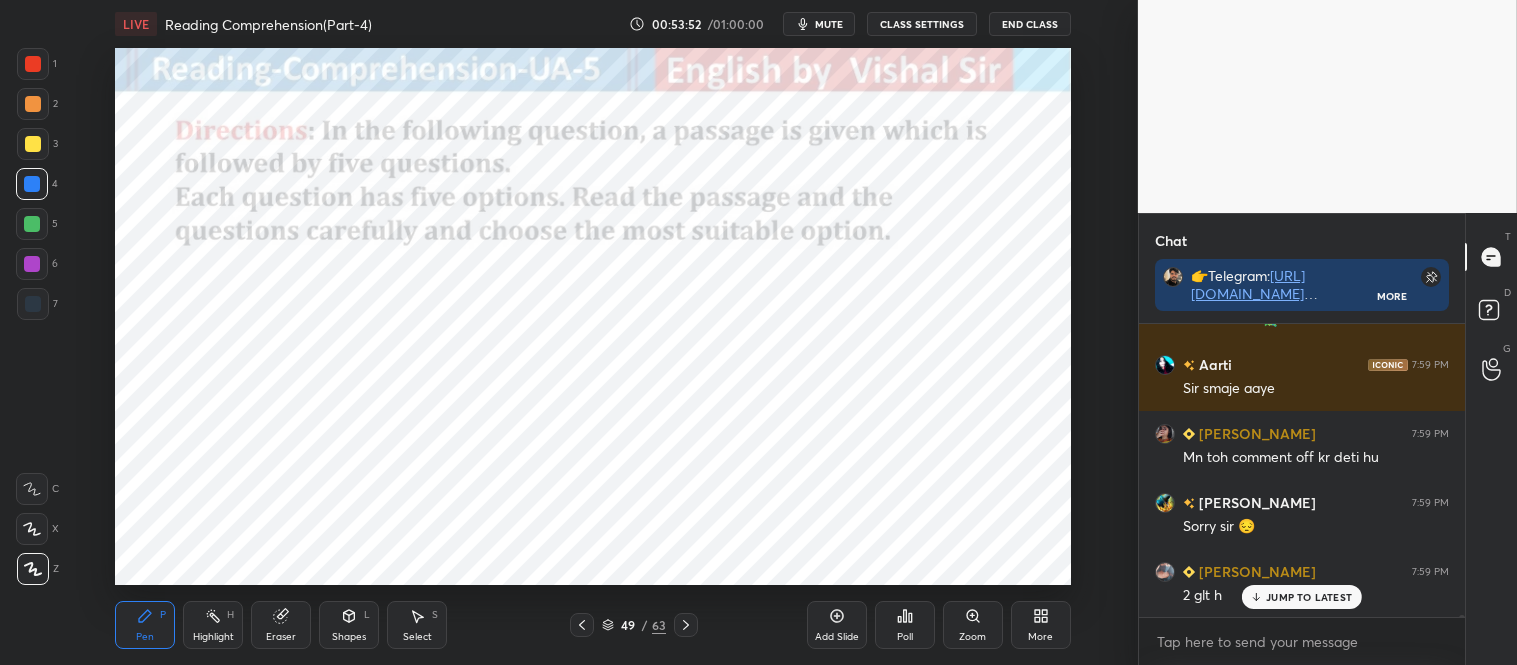 click 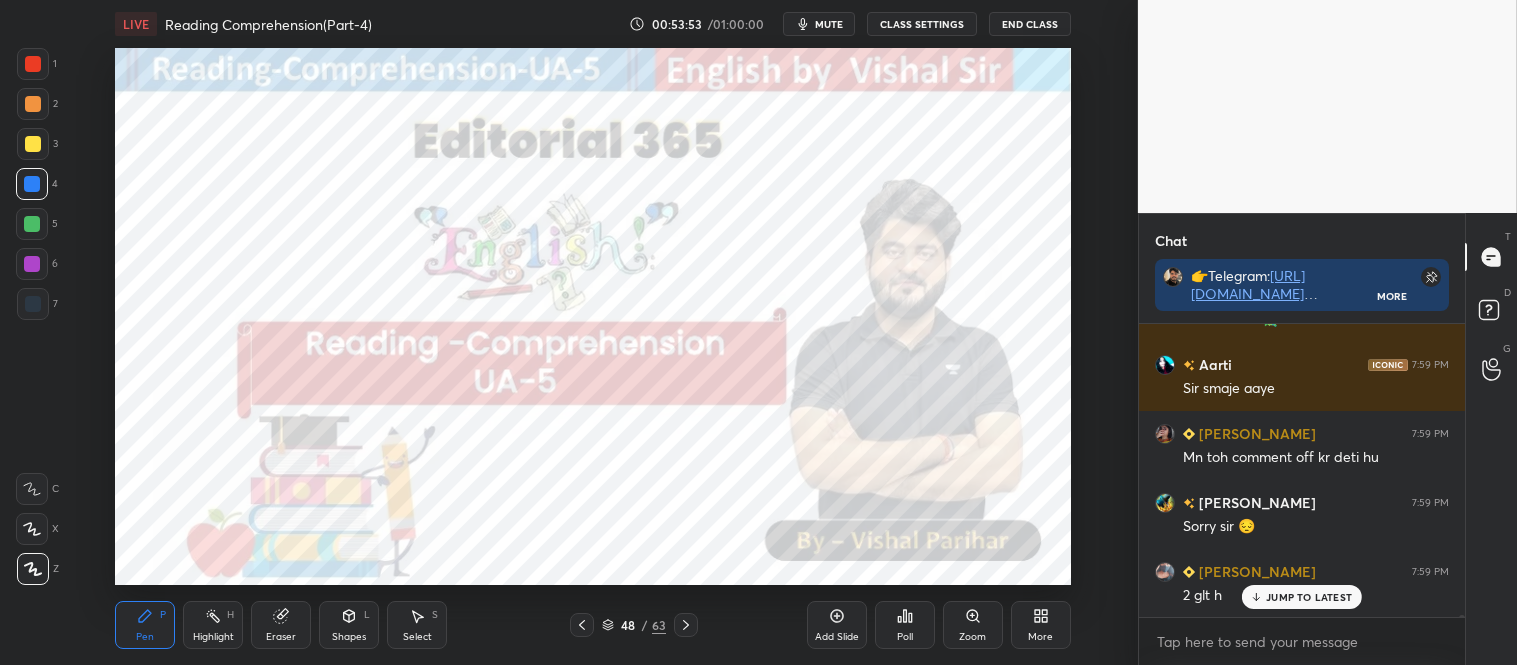 click 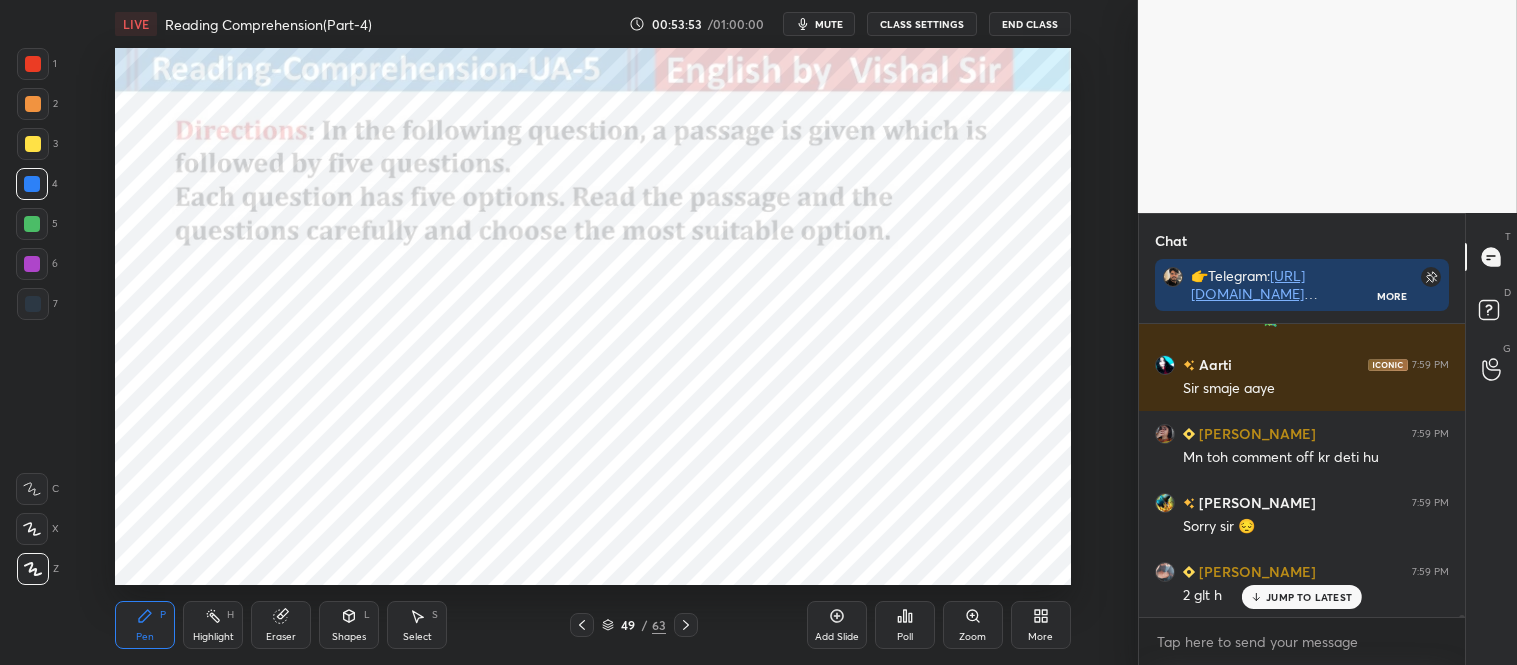 click 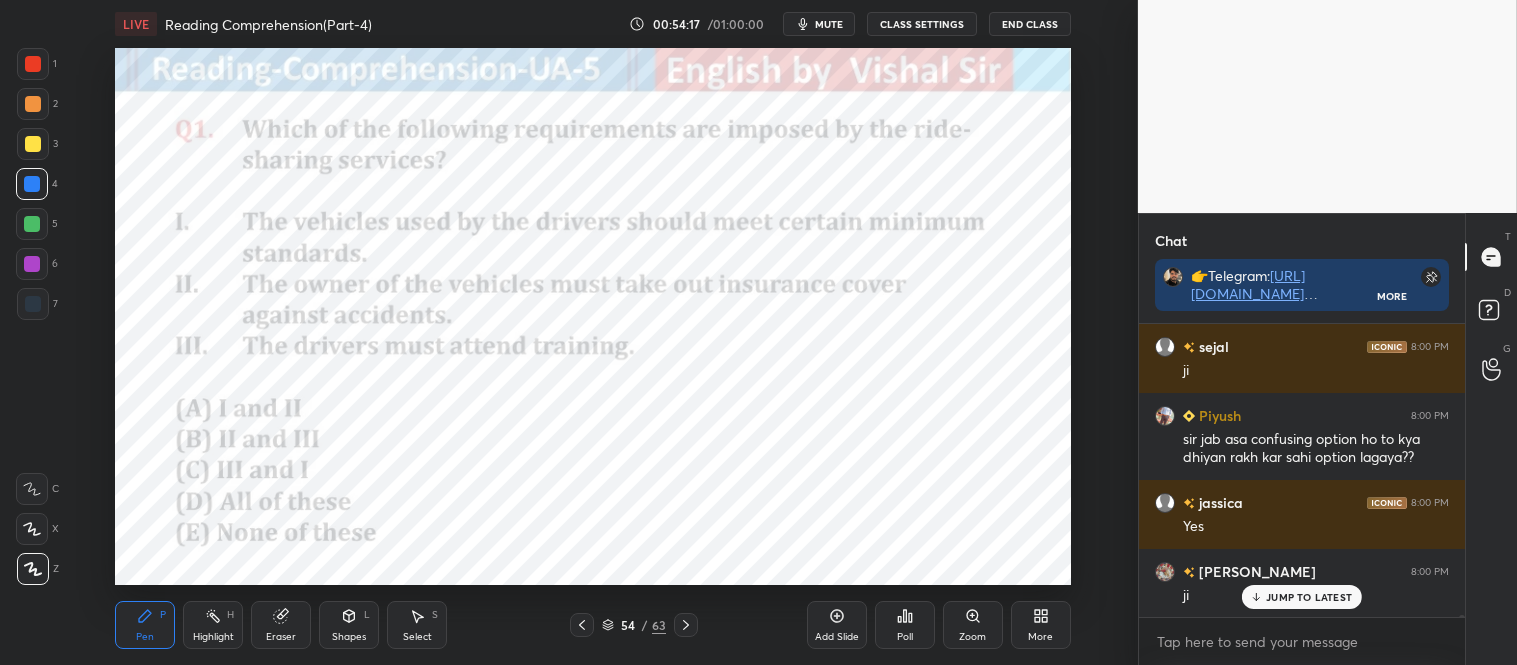 scroll, scrollTop: 54481, scrollLeft: 0, axis: vertical 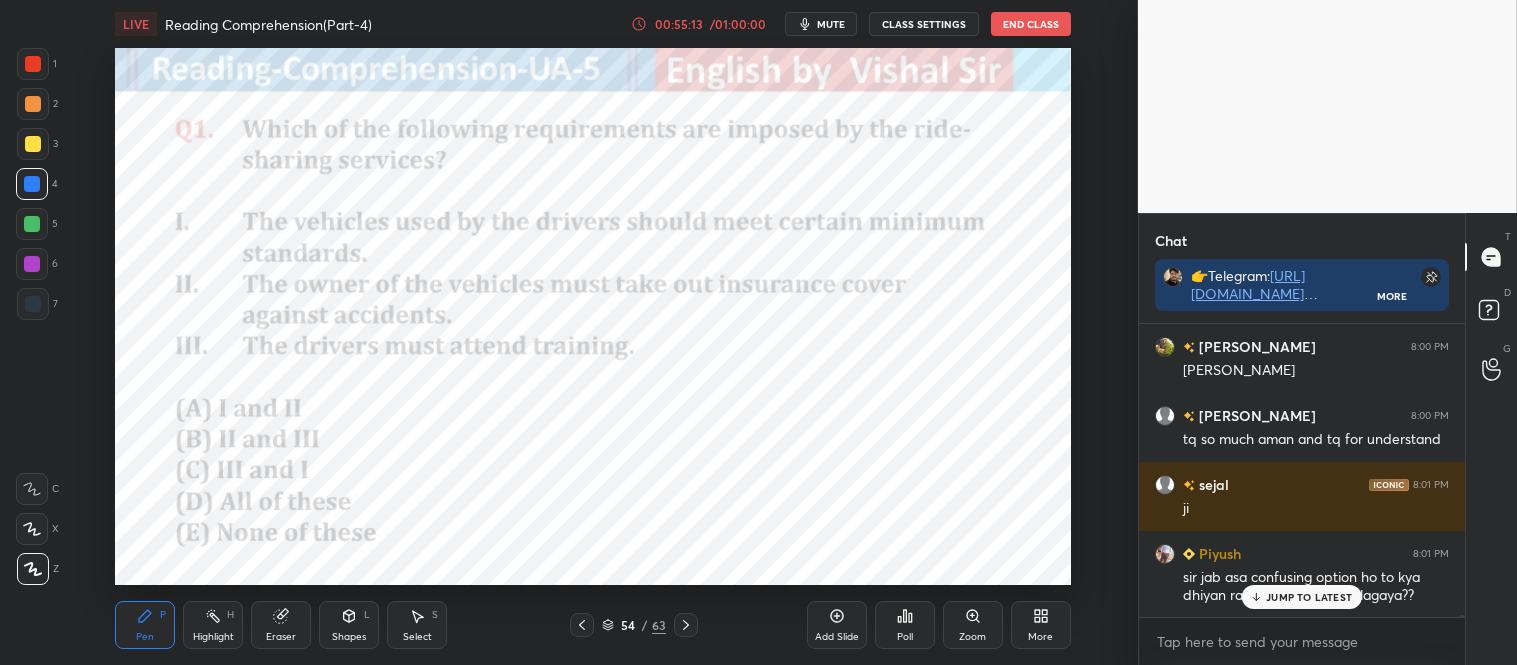 click on "JUMP TO LATEST" at bounding box center (1309, 597) 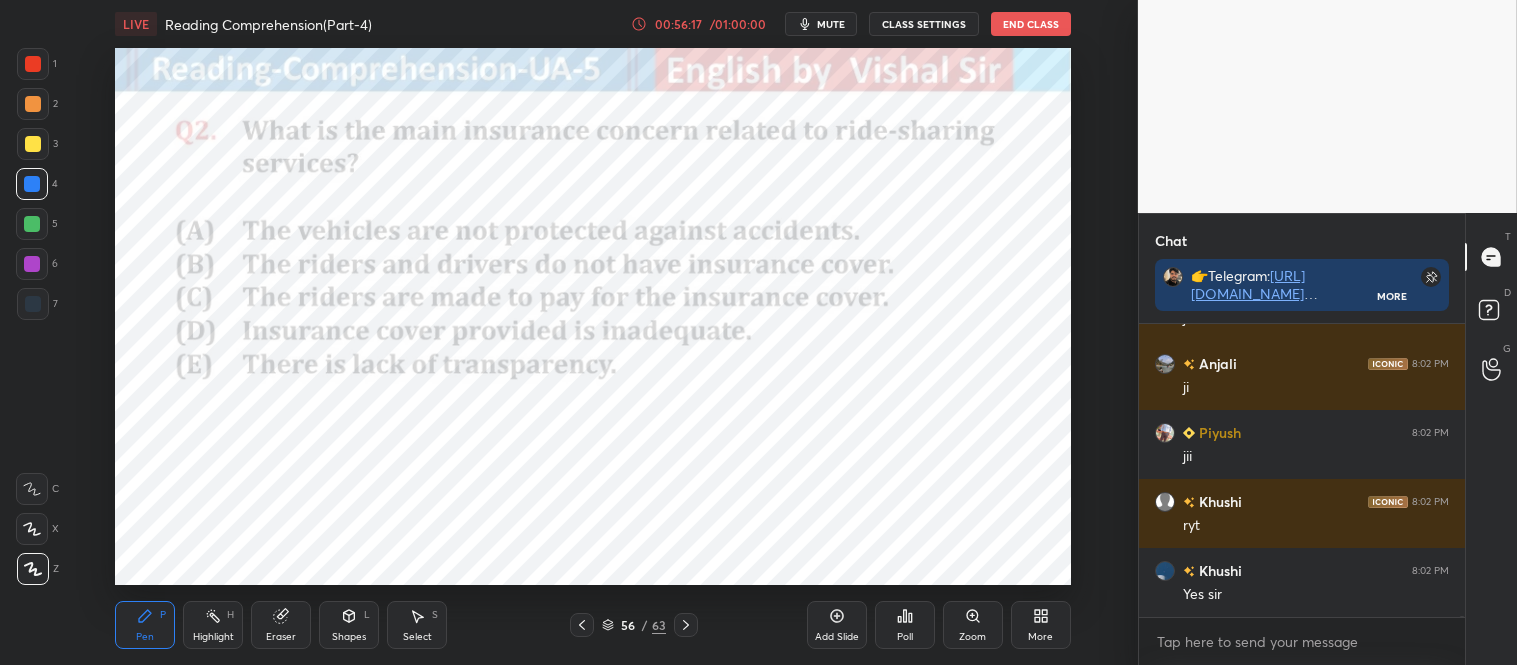 scroll, scrollTop: 57190, scrollLeft: 0, axis: vertical 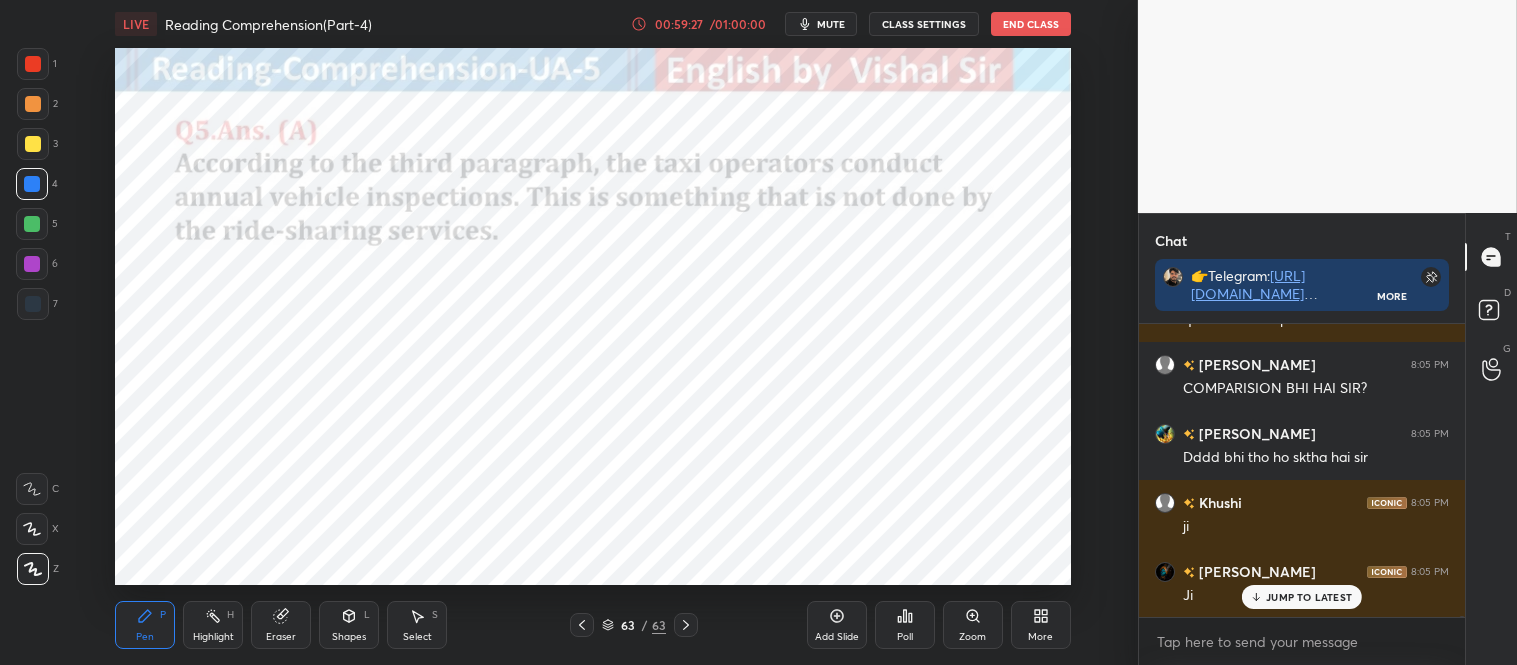 click on "JUMP TO LATEST" at bounding box center [1309, 597] 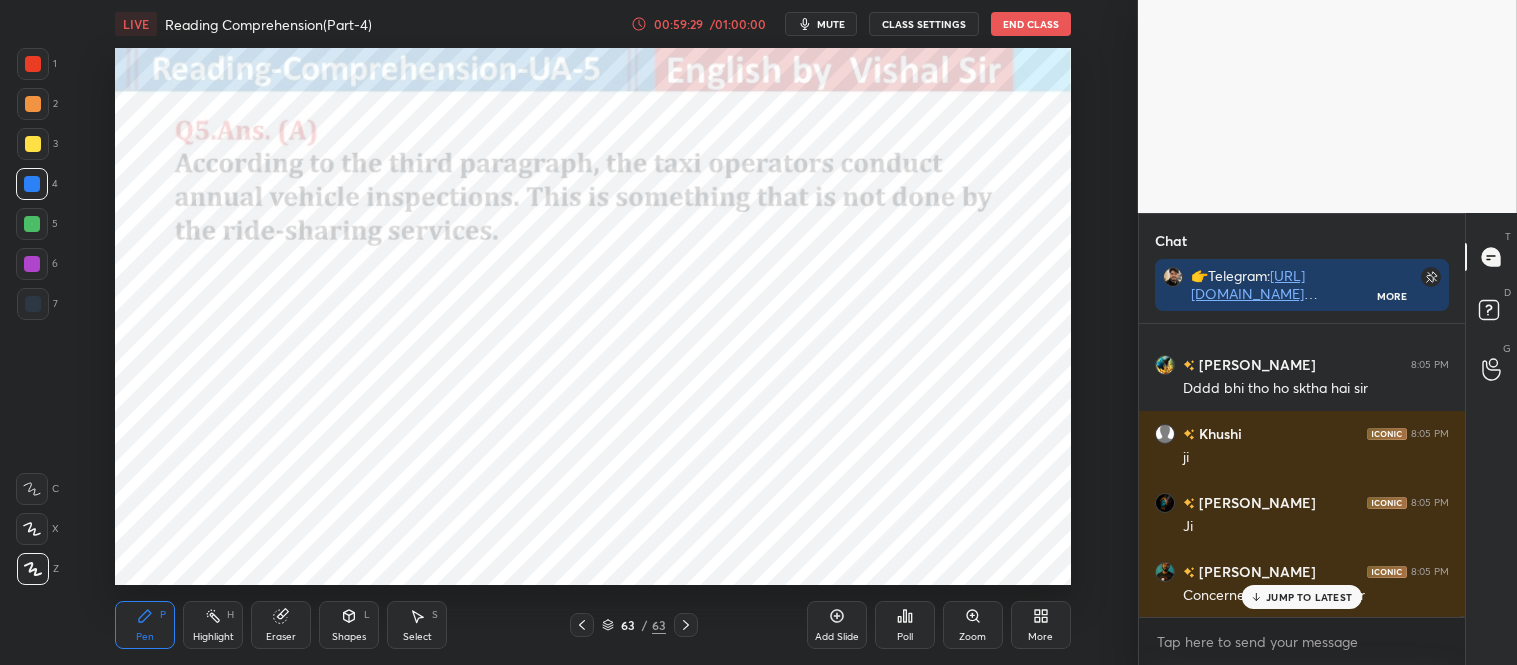 scroll, scrollTop: 61482, scrollLeft: 0, axis: vertical 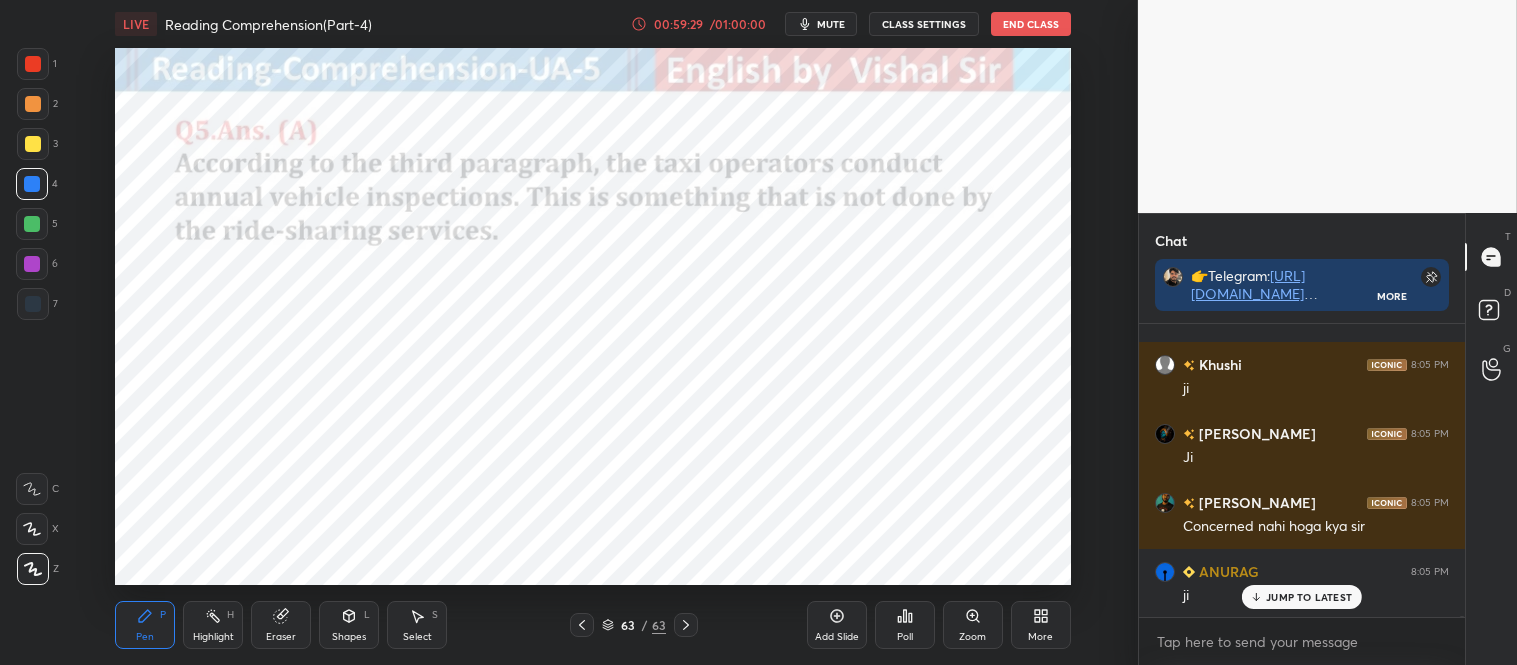 click at bounding box center [582, 625] 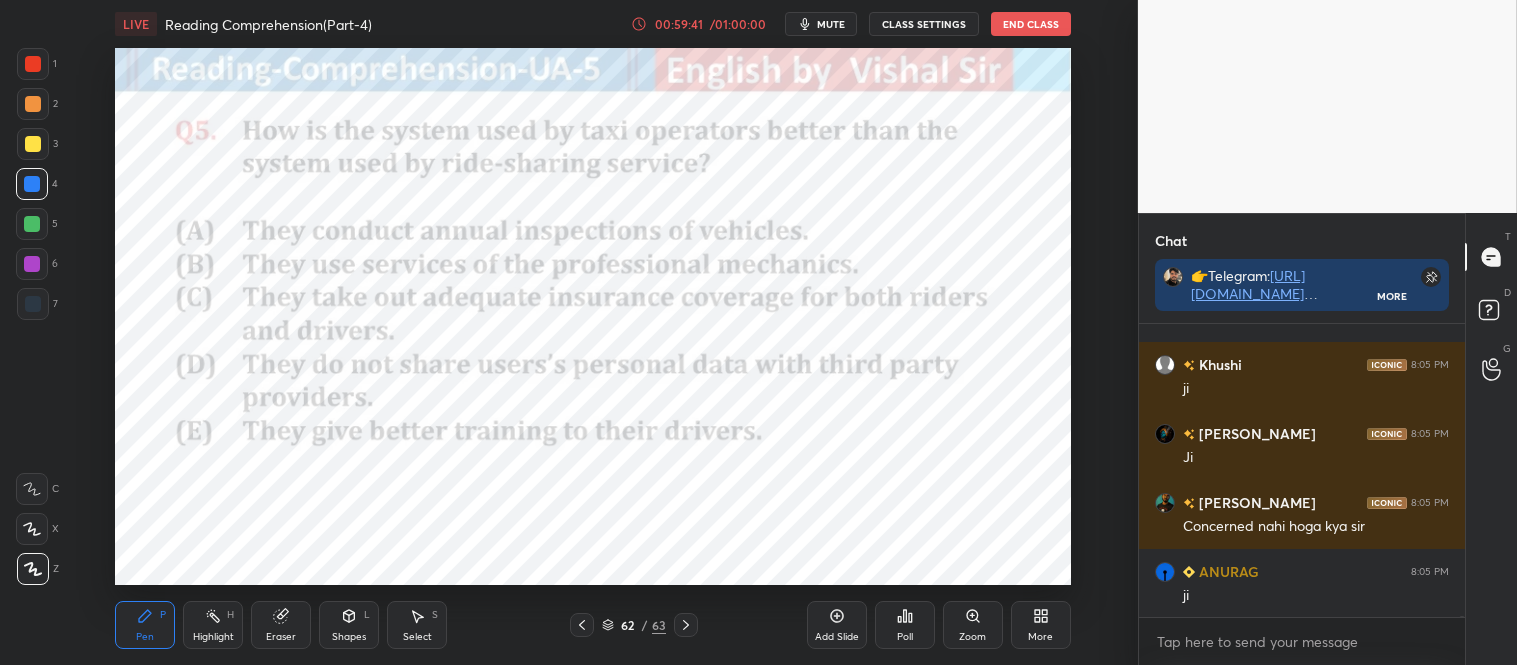 scroll, scrollTop: 61552, scrollLeft: 0, axis: vertical 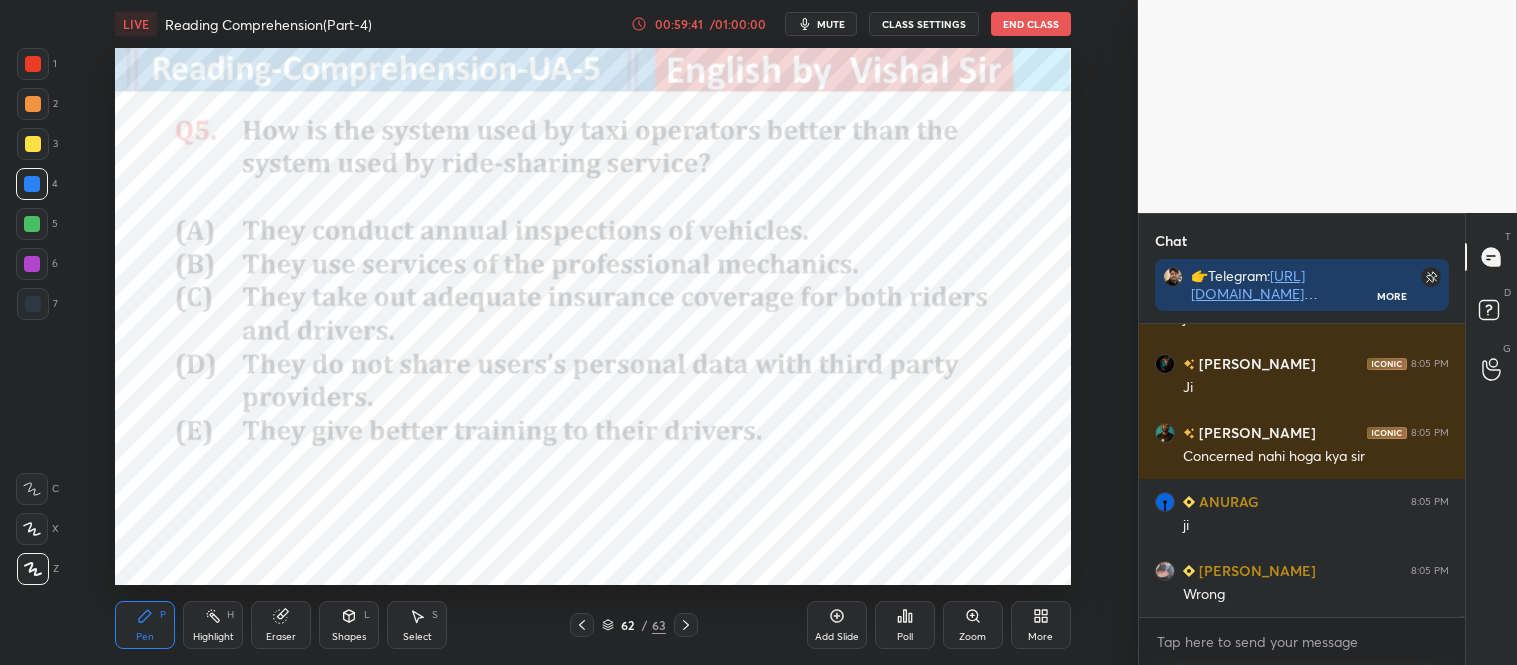 click 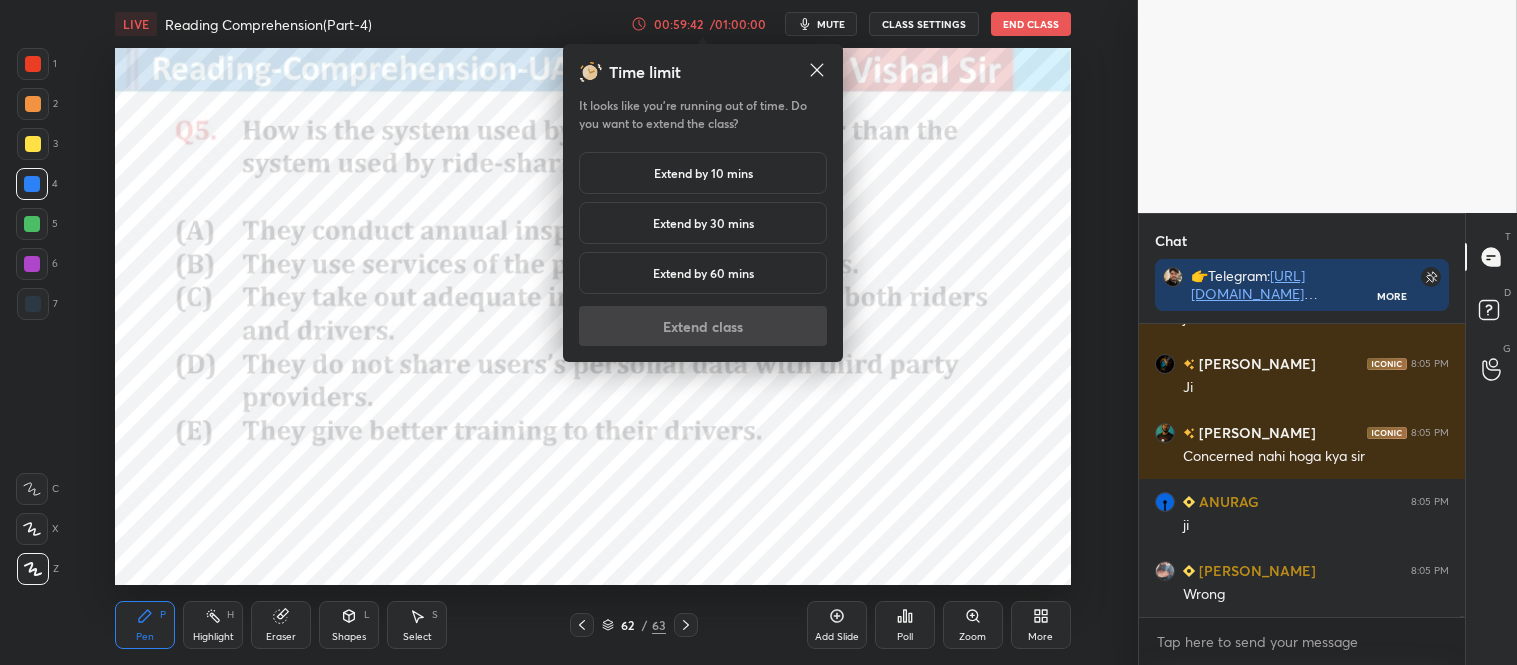 scroll, scrollTop: 61621, scrollLeft: 0, axis: vertical 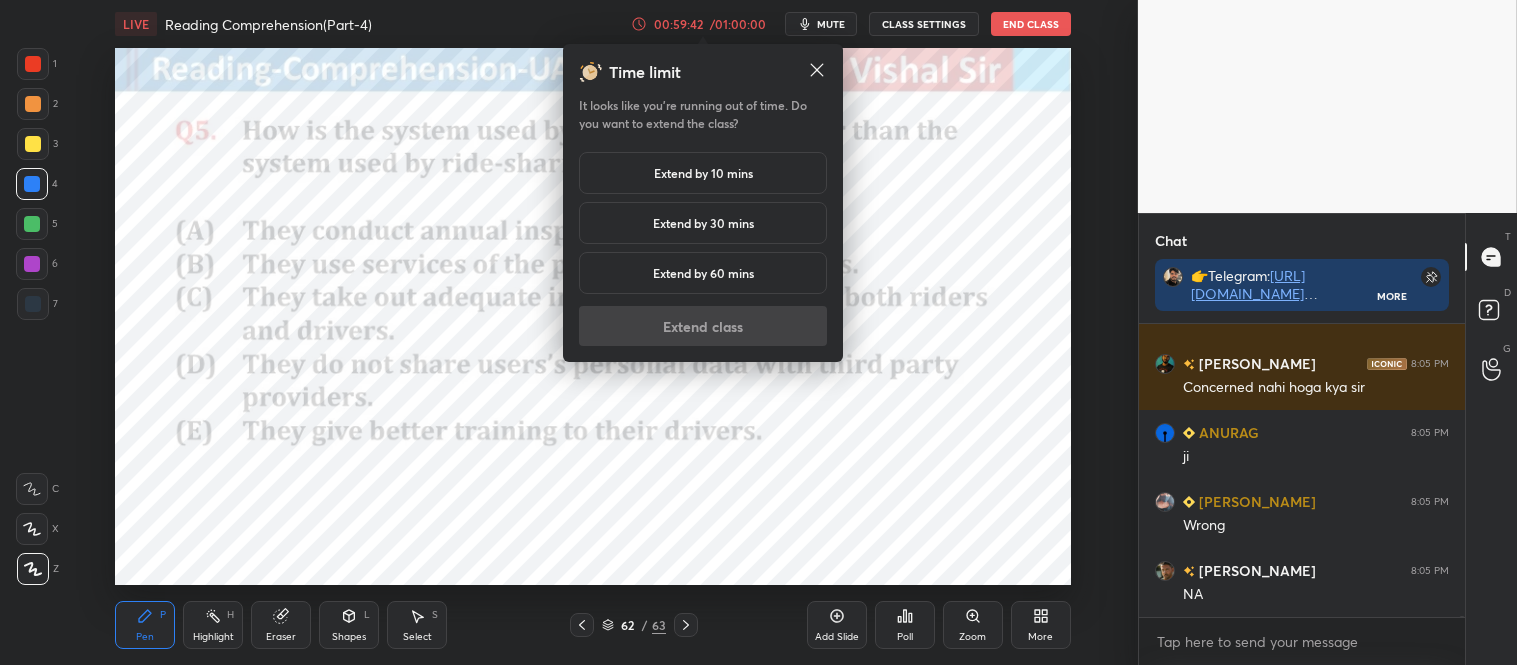 click on "Extend by 10 mins" at bounding box center (703, 173) 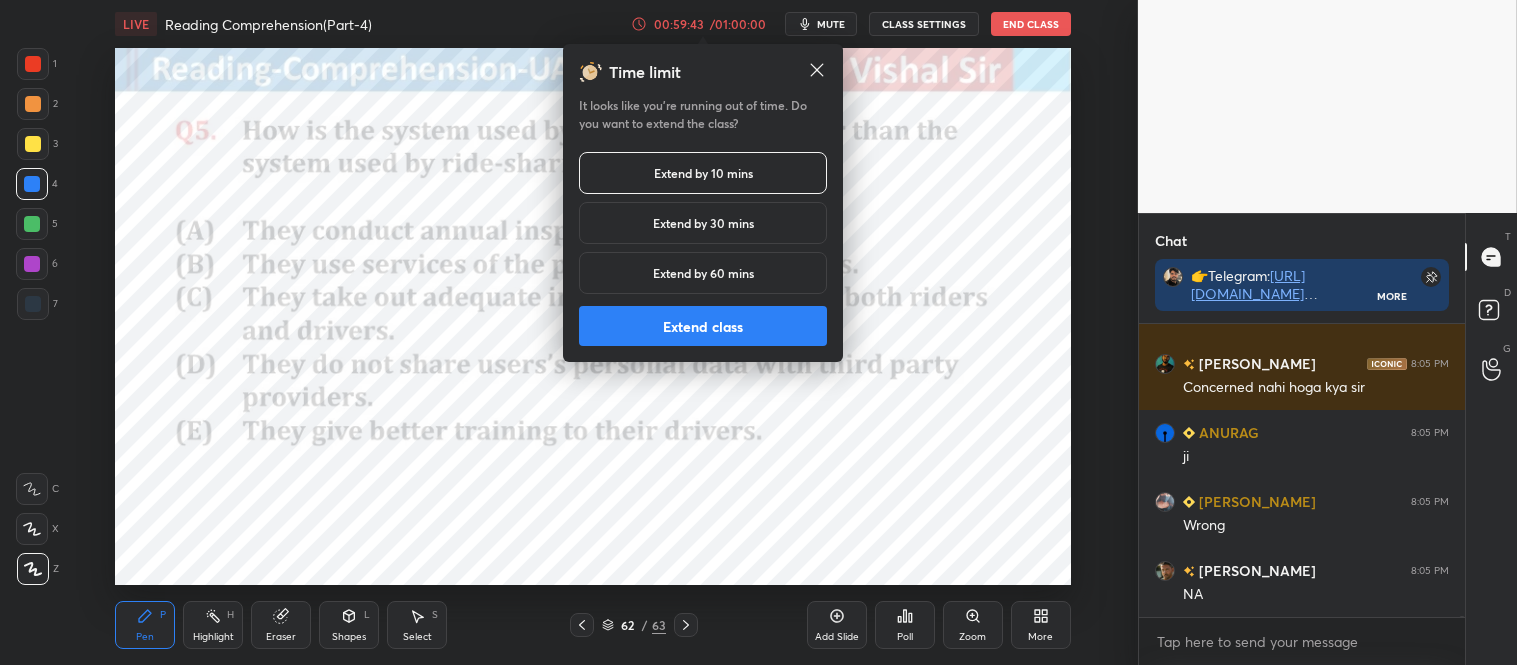 click on "Extend class" at bounding box center [703, 326] 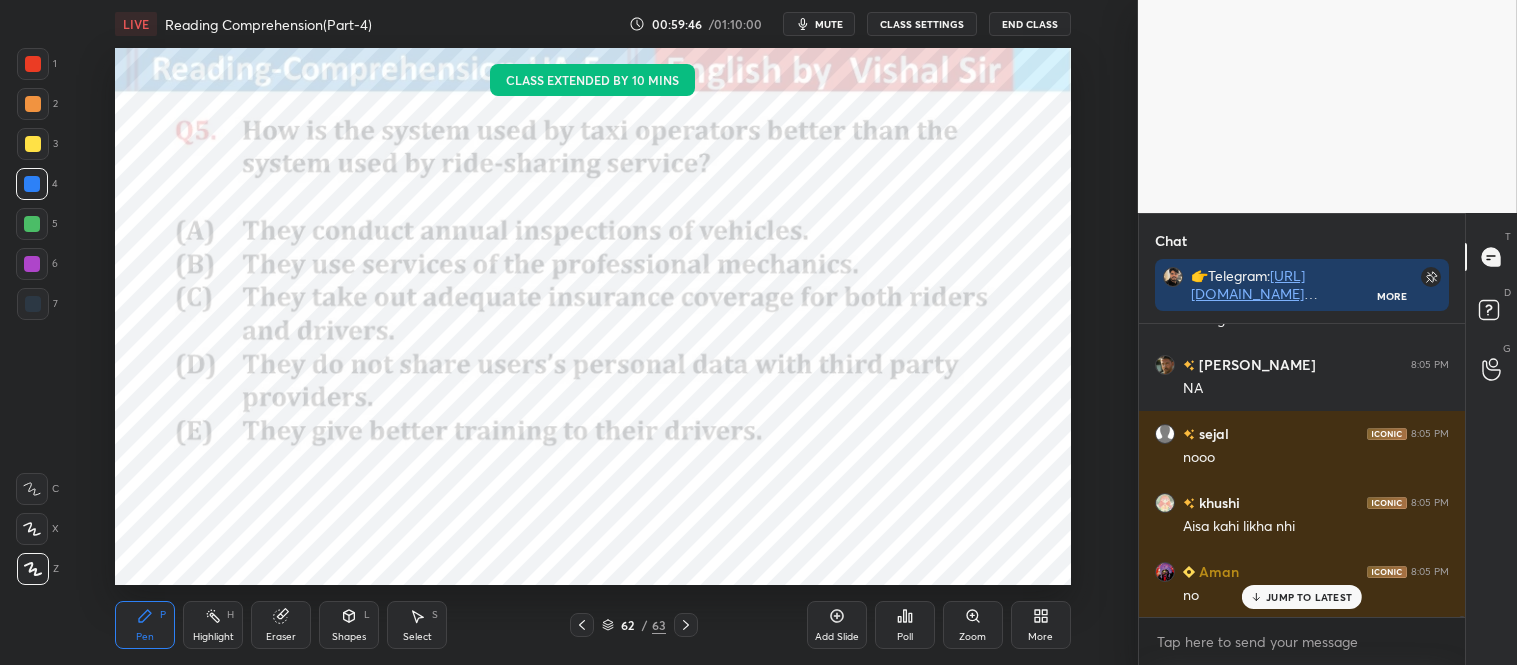 scroll, scrollTop: 61965, scrollLeft: 0, axis: vertical 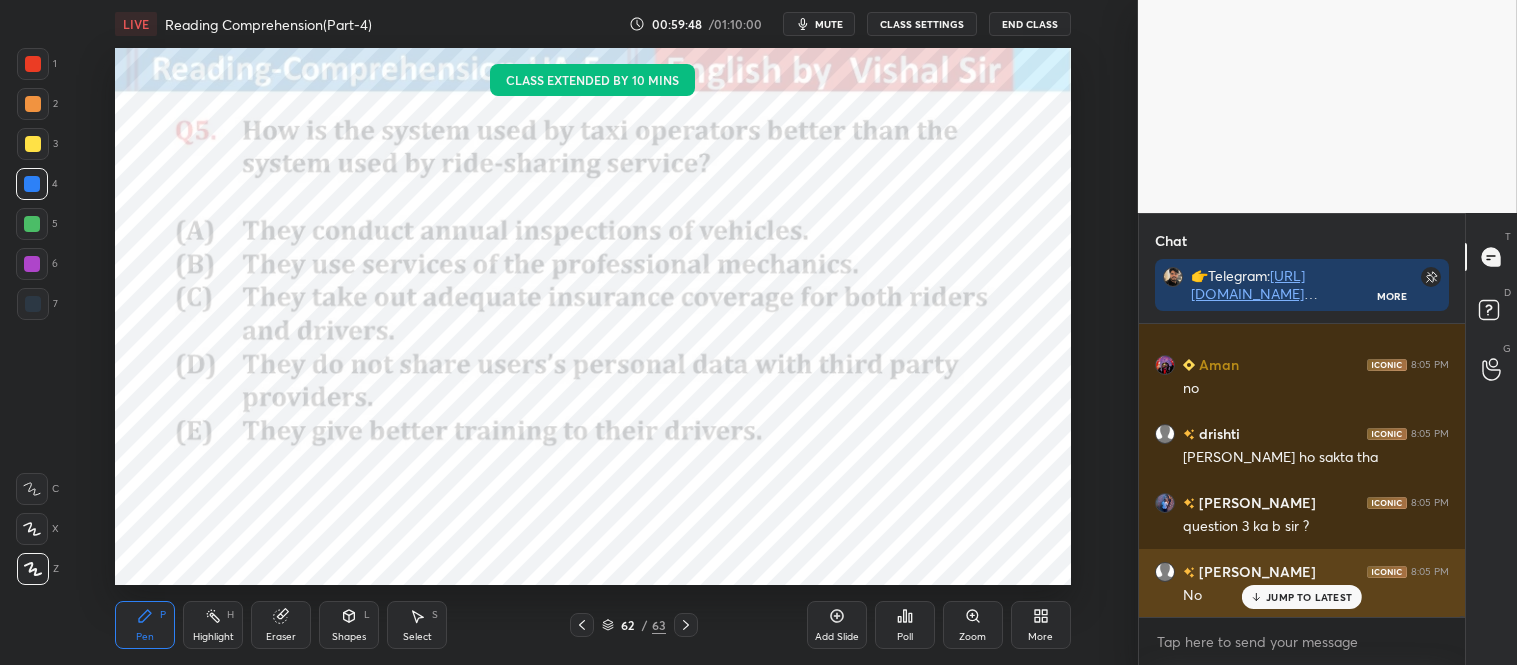 click on "JUMP TO LATEST" at bounding box center [1309, 597] 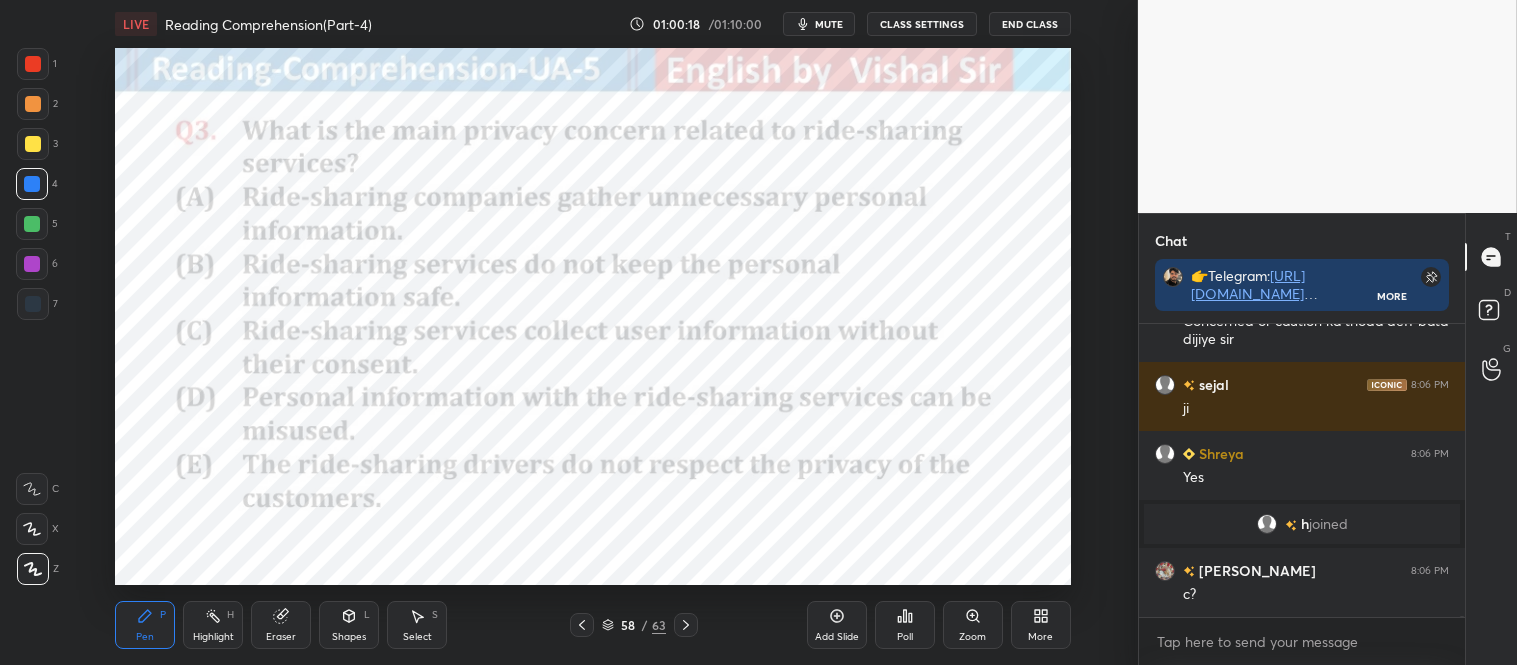 scroll, scrollTop: 63310, scrollLeft: 0, axis: vertical 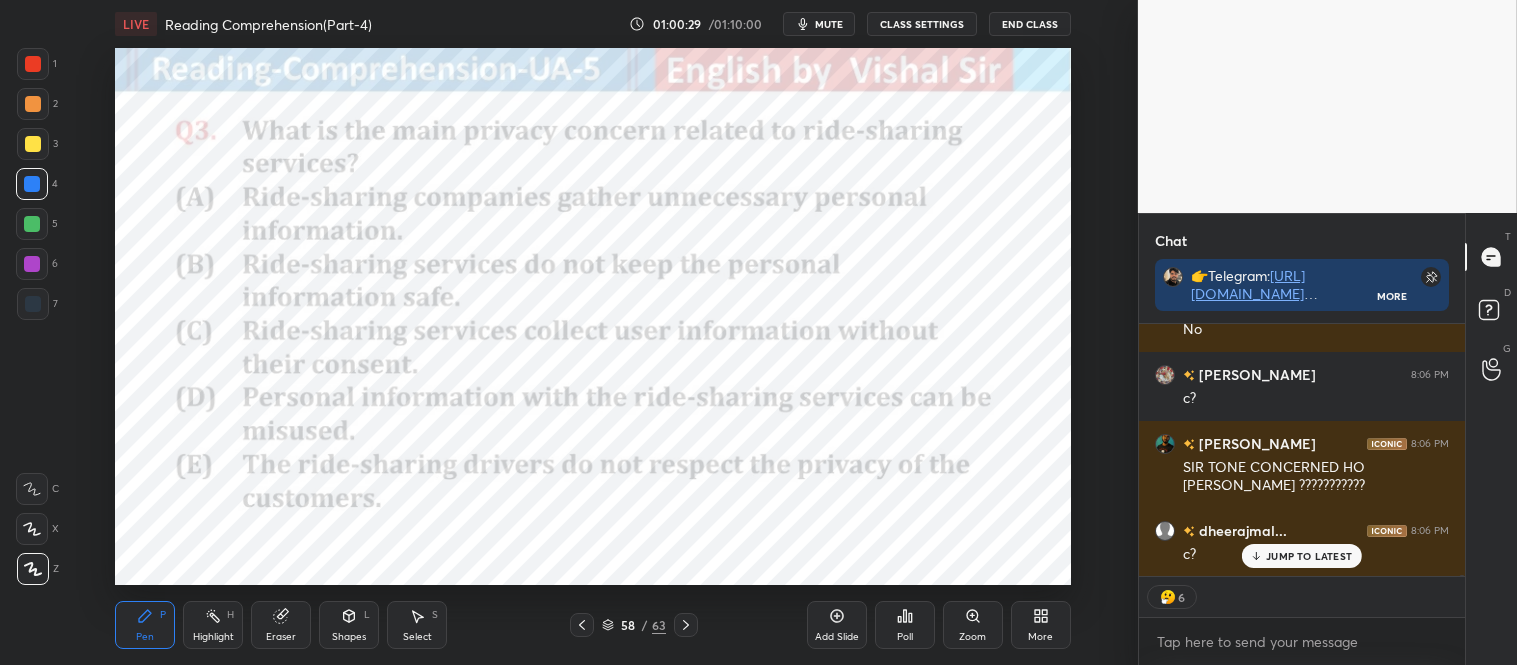 click on "JUMP TO LATEST" at bounding box center (1309, 556) 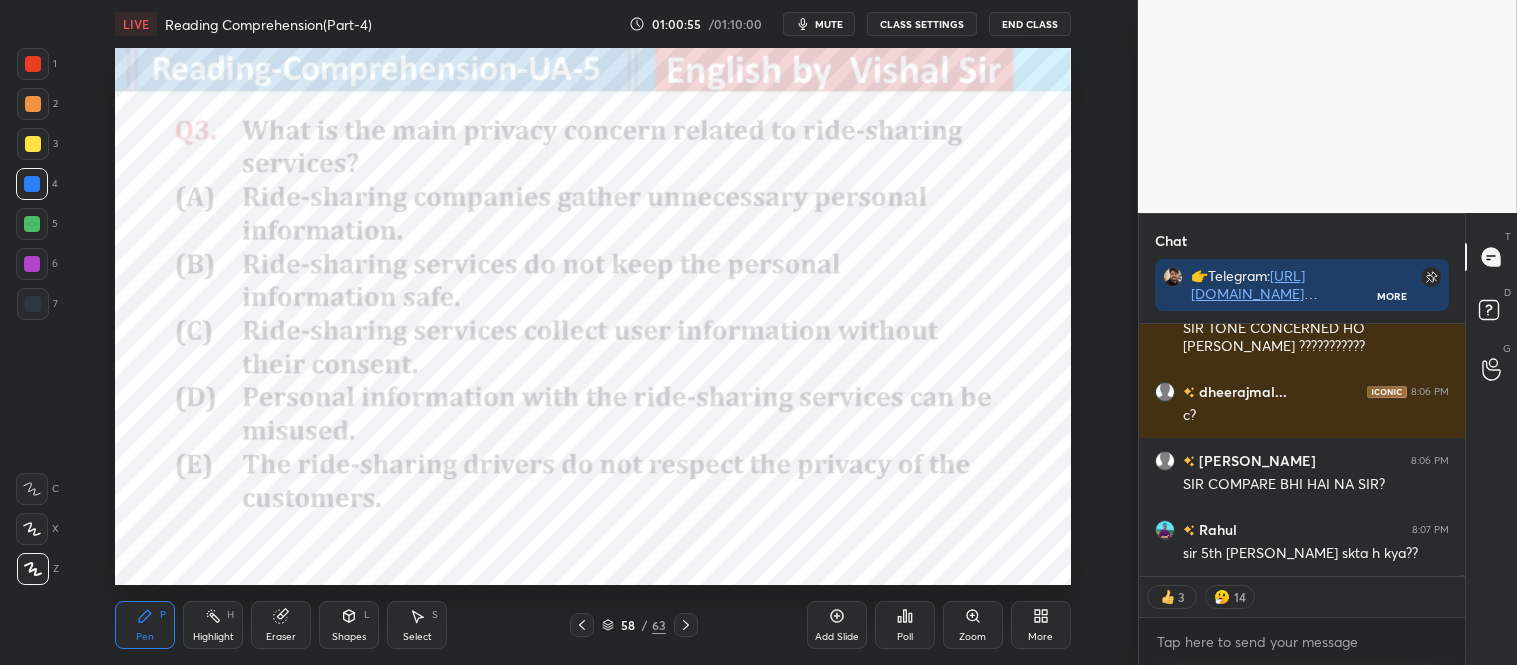 scroll, scrollTop: 63921, scrollLeft: 0, axis: vertical 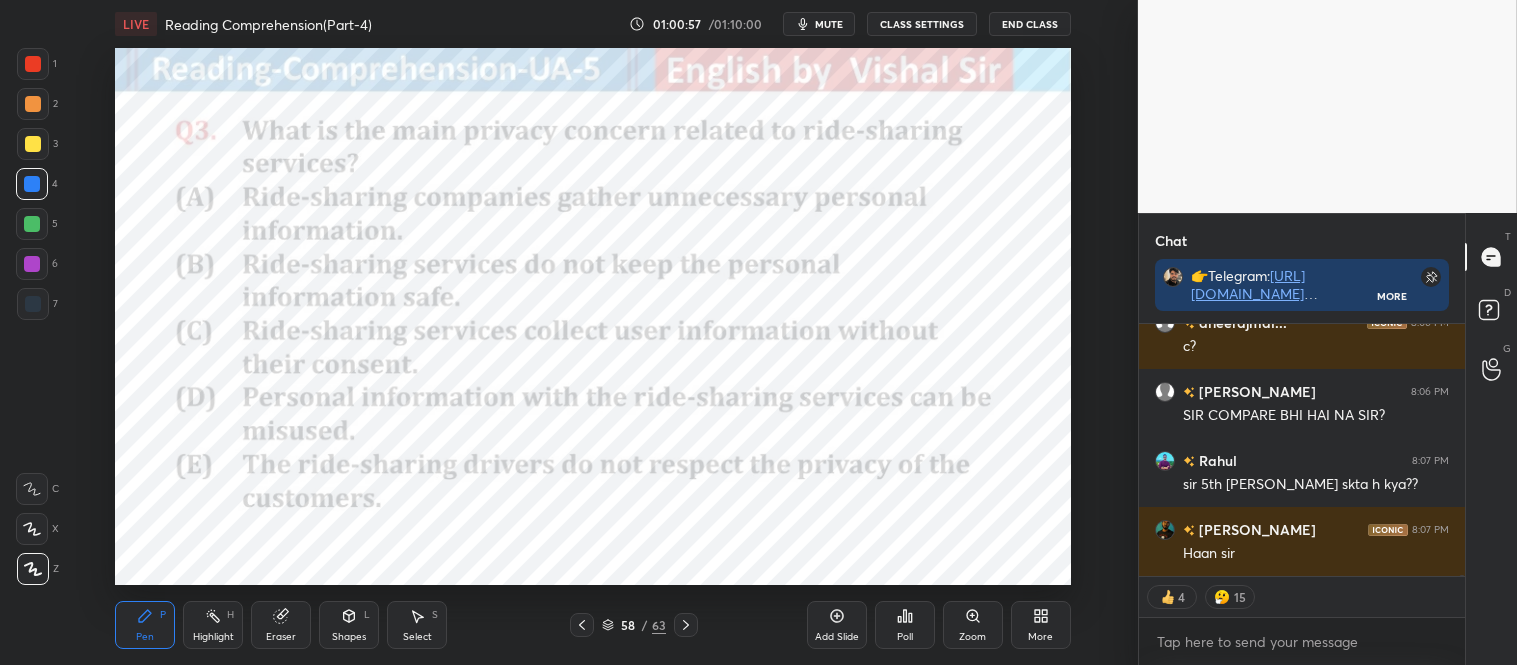 click 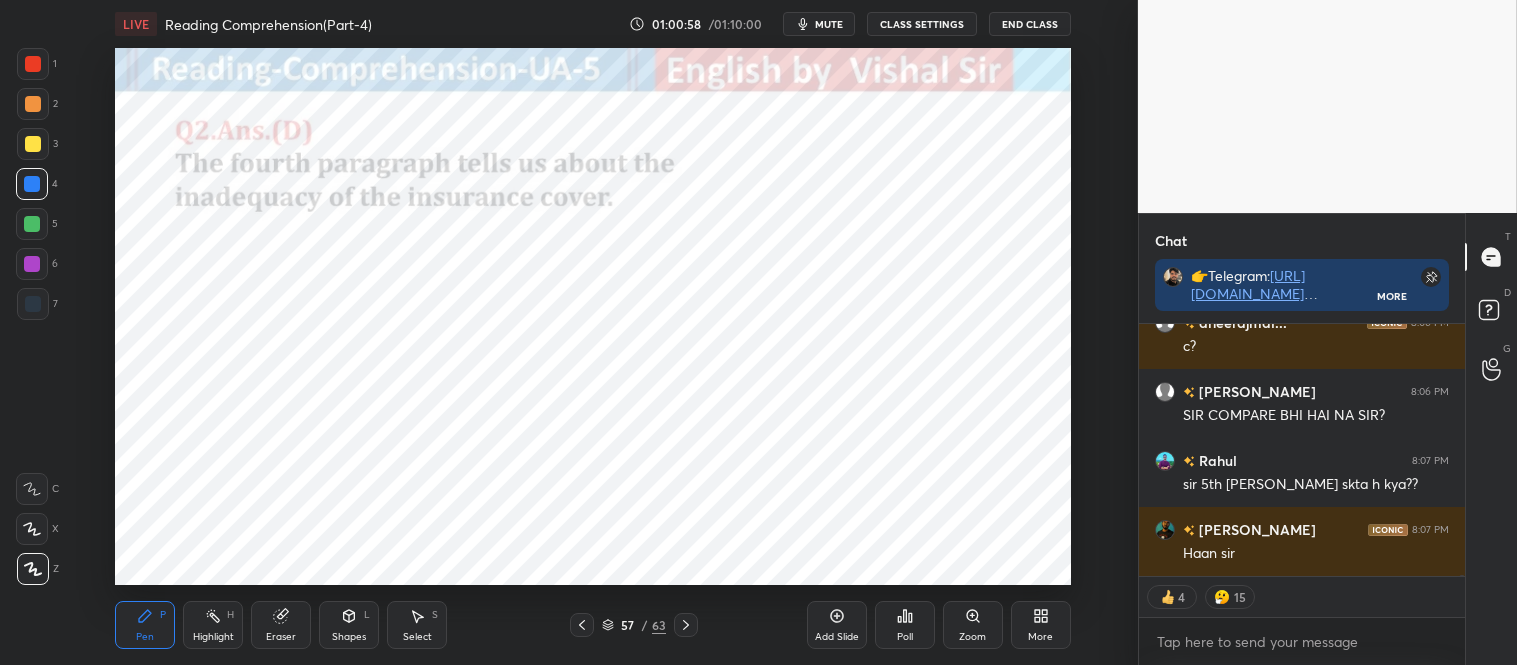 click 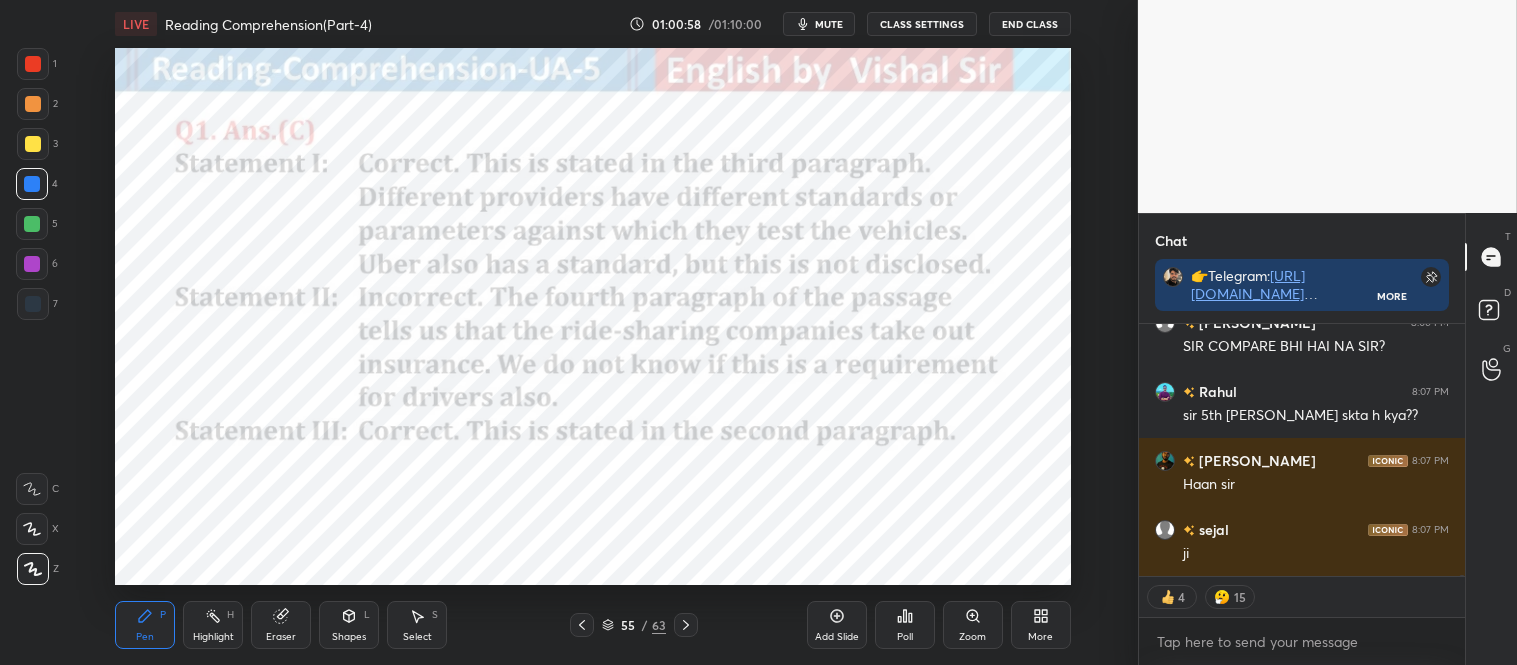 click 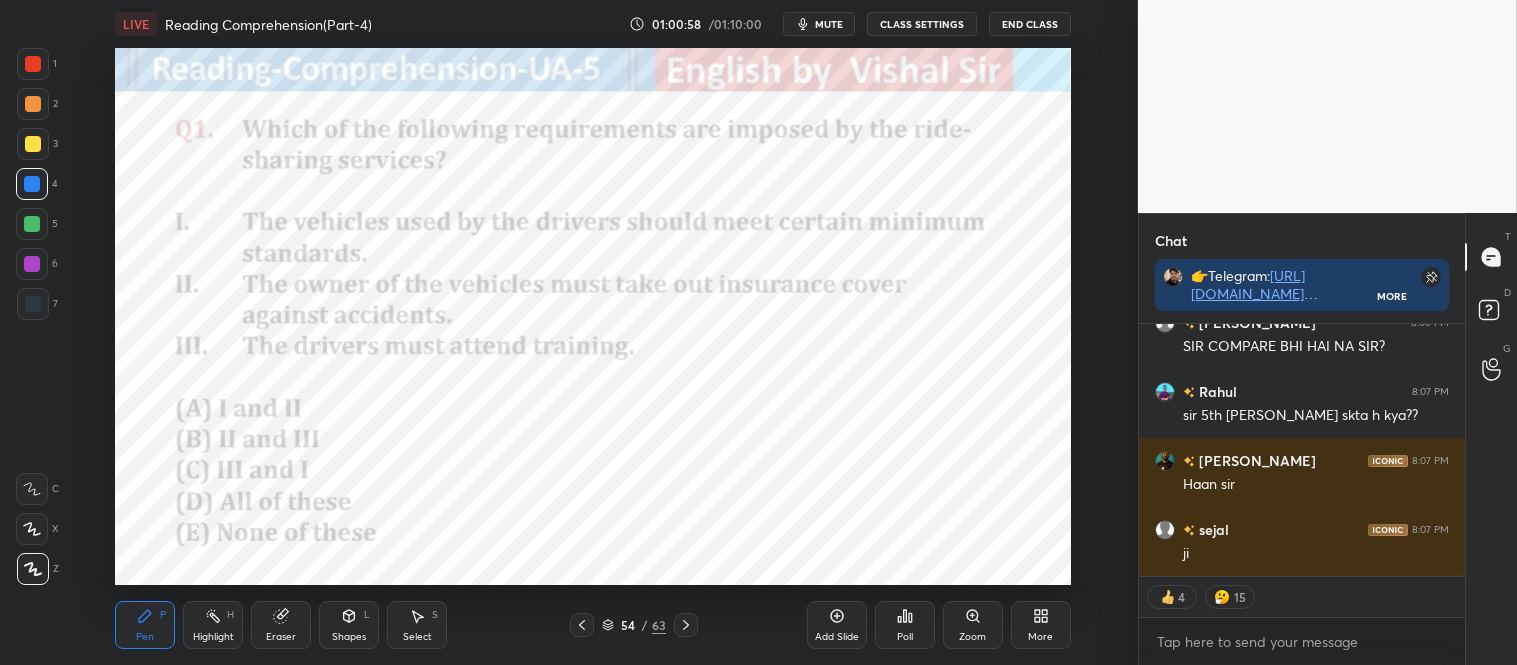click 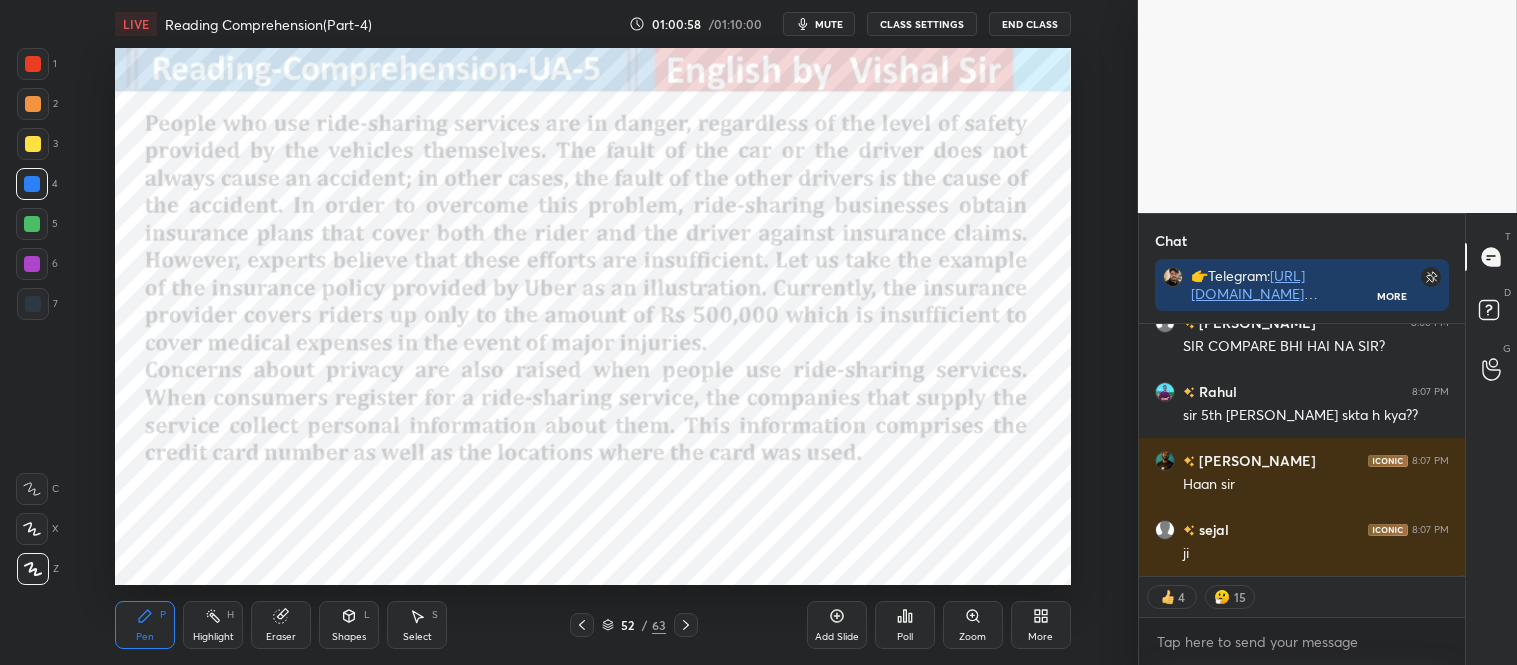 click 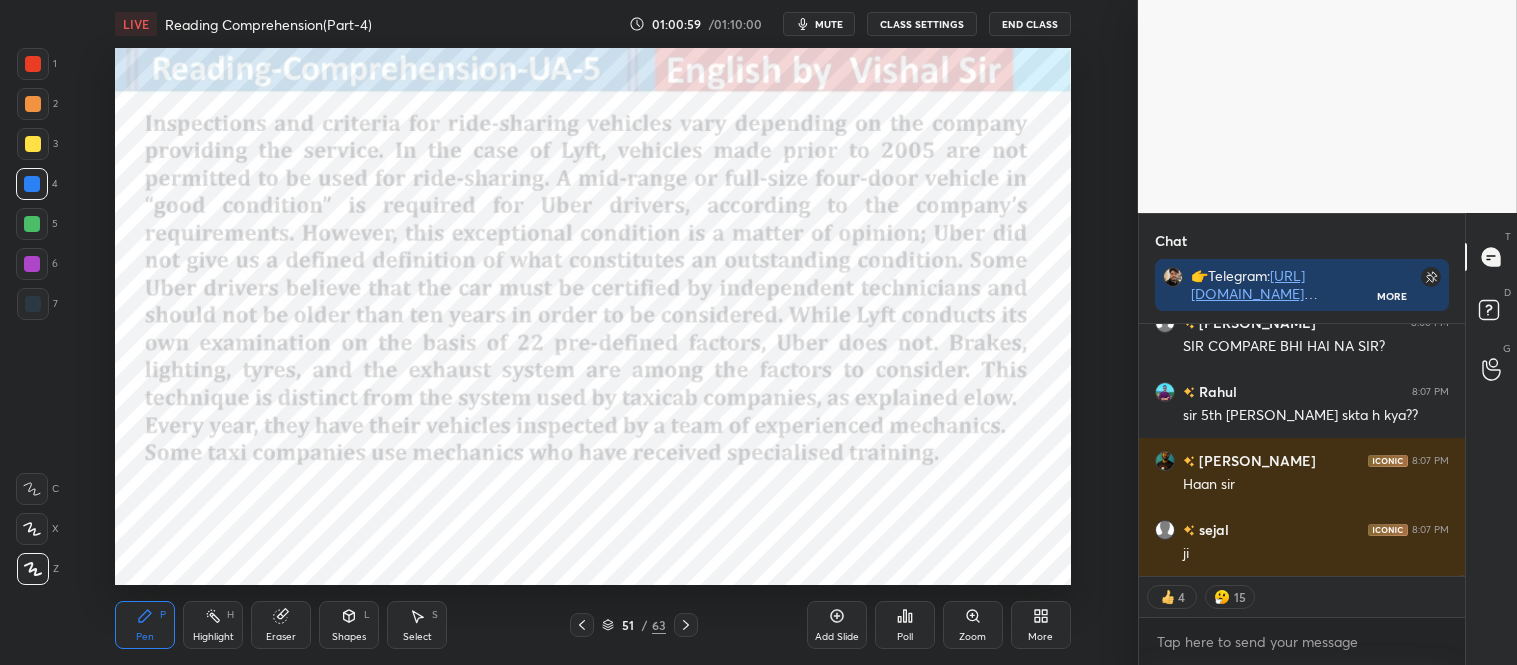 click 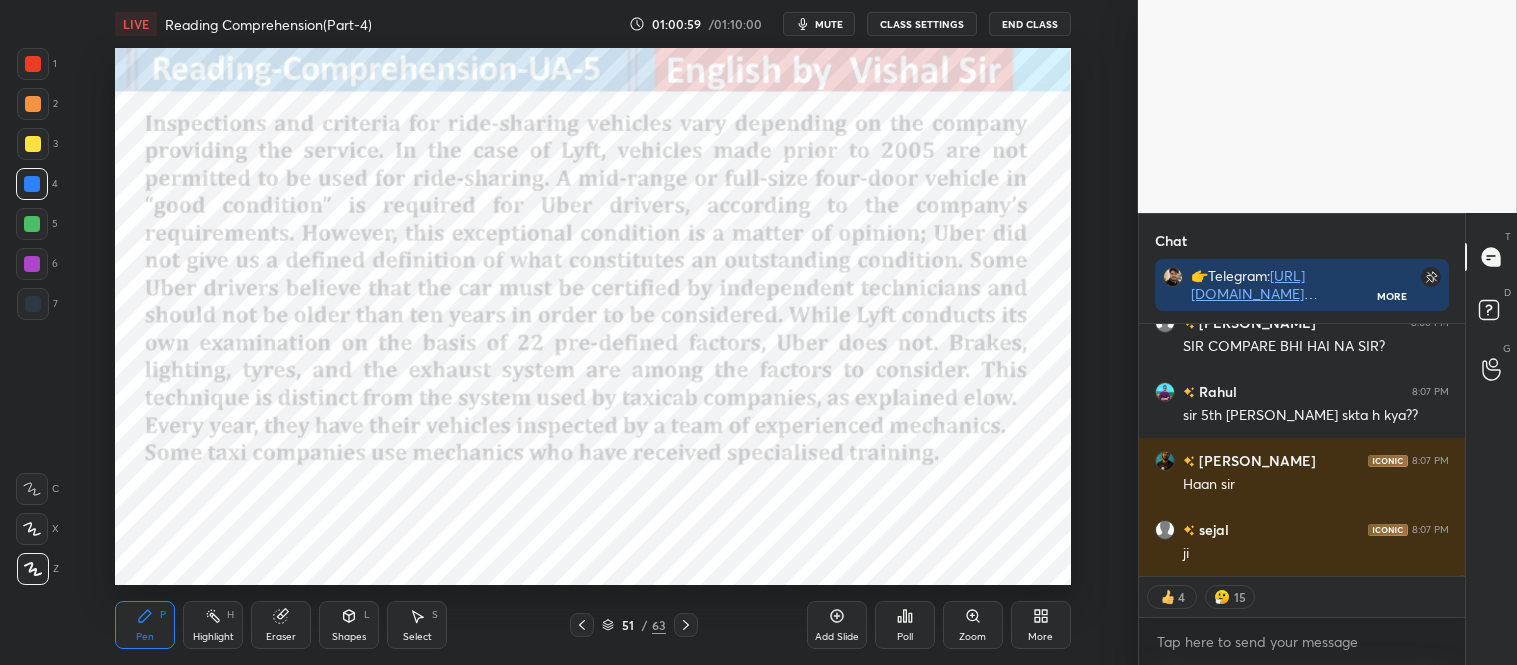 click 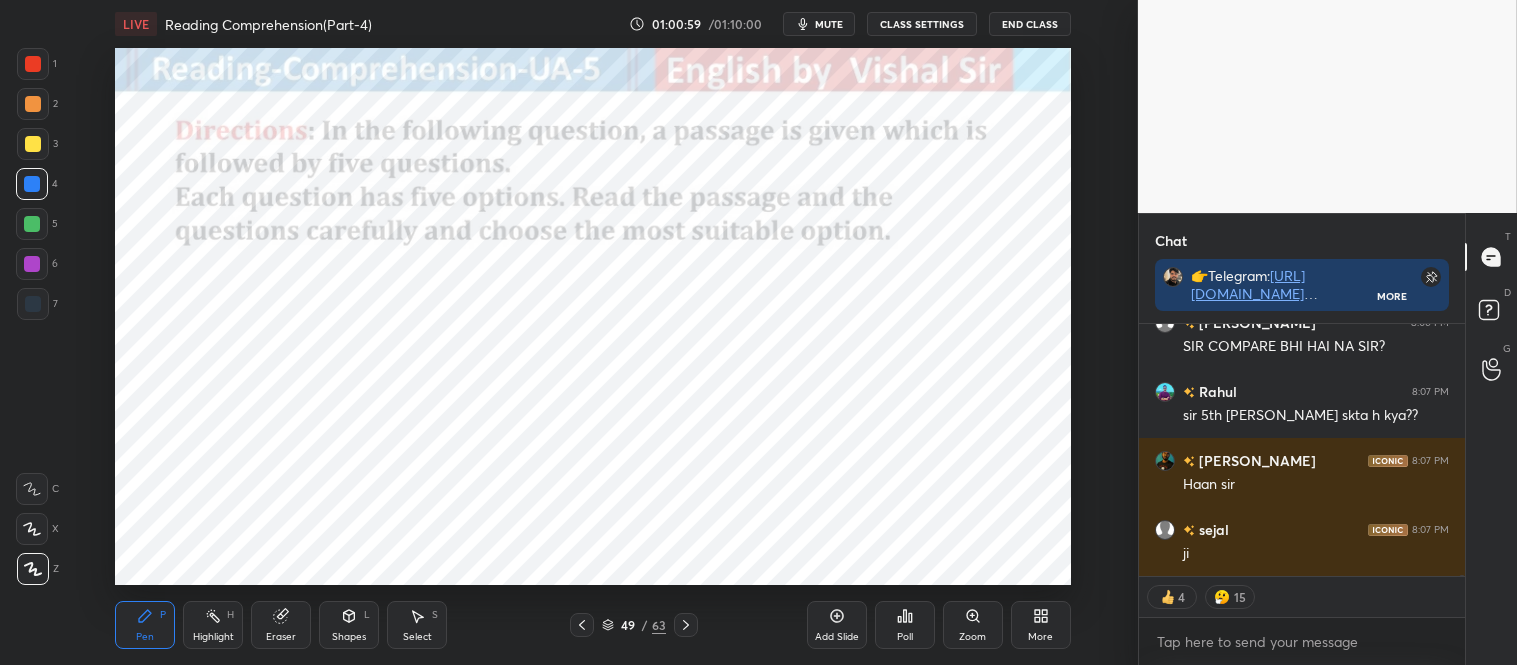 click 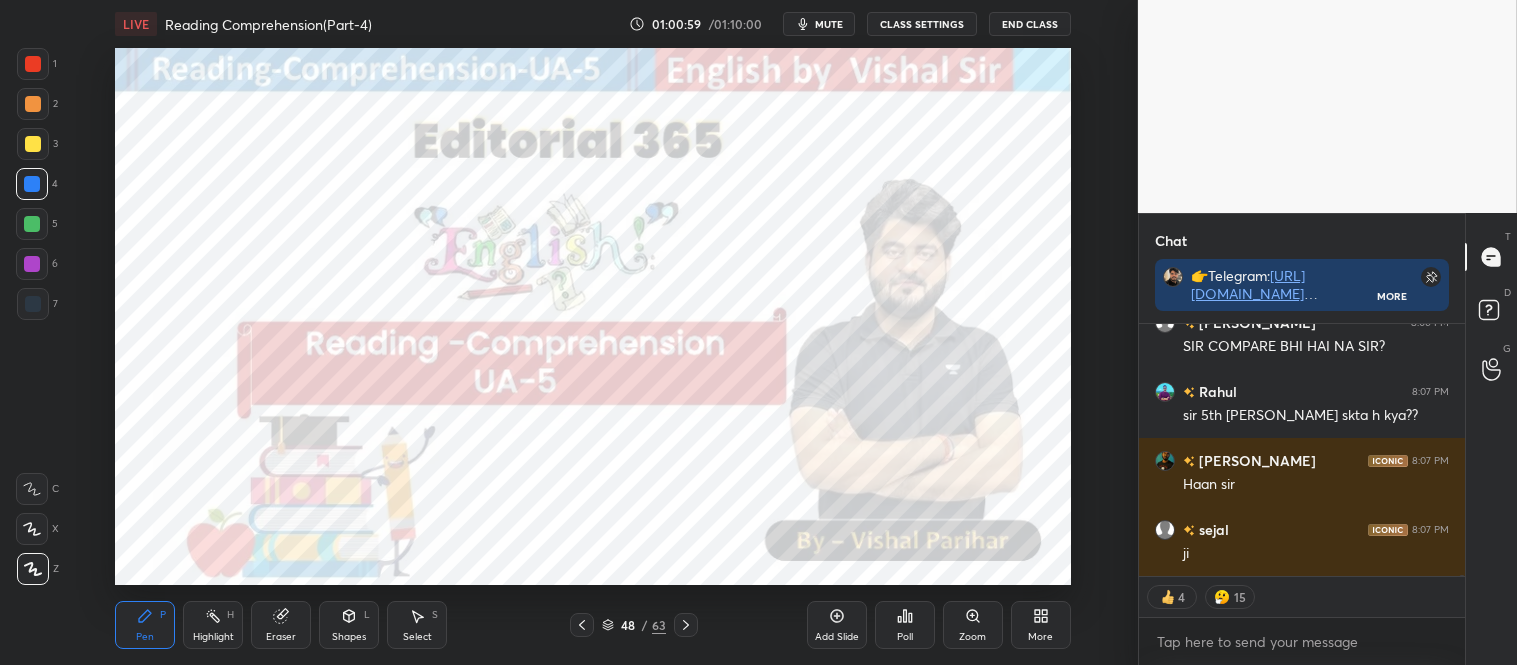 click 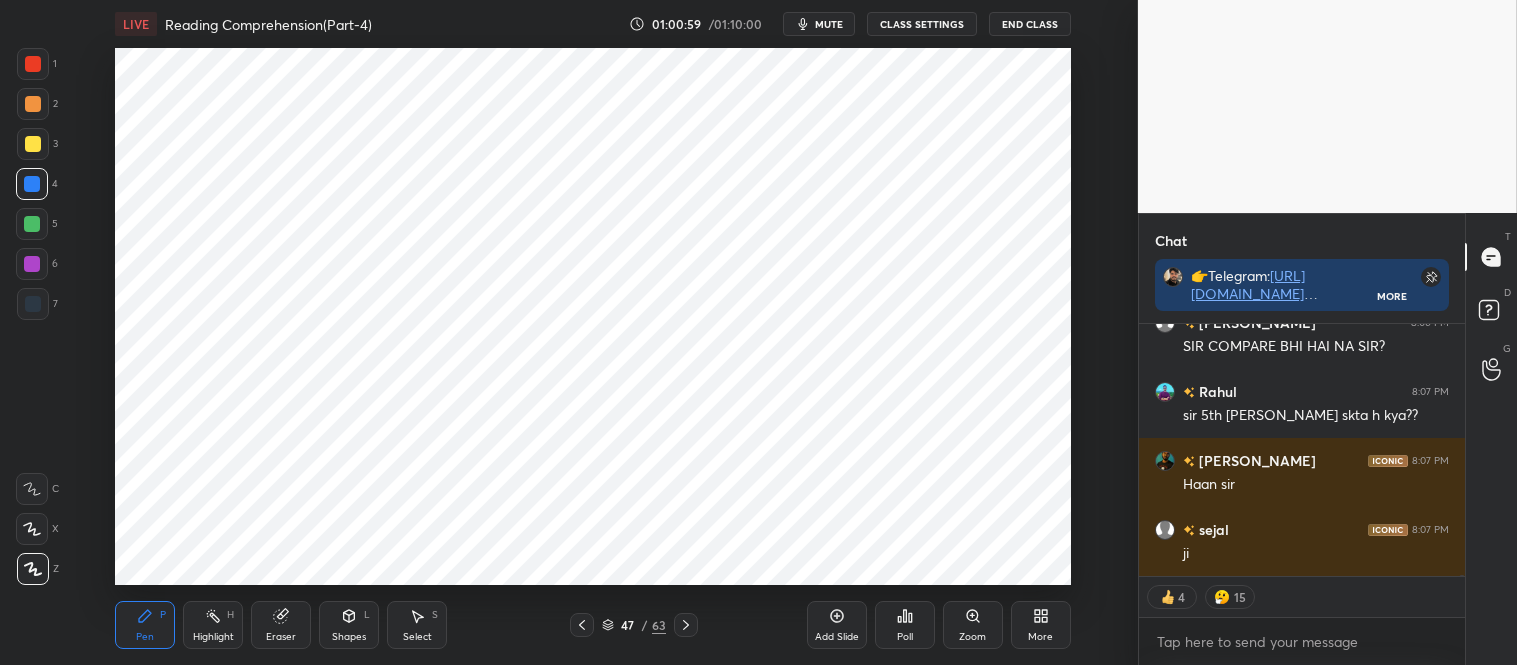 click 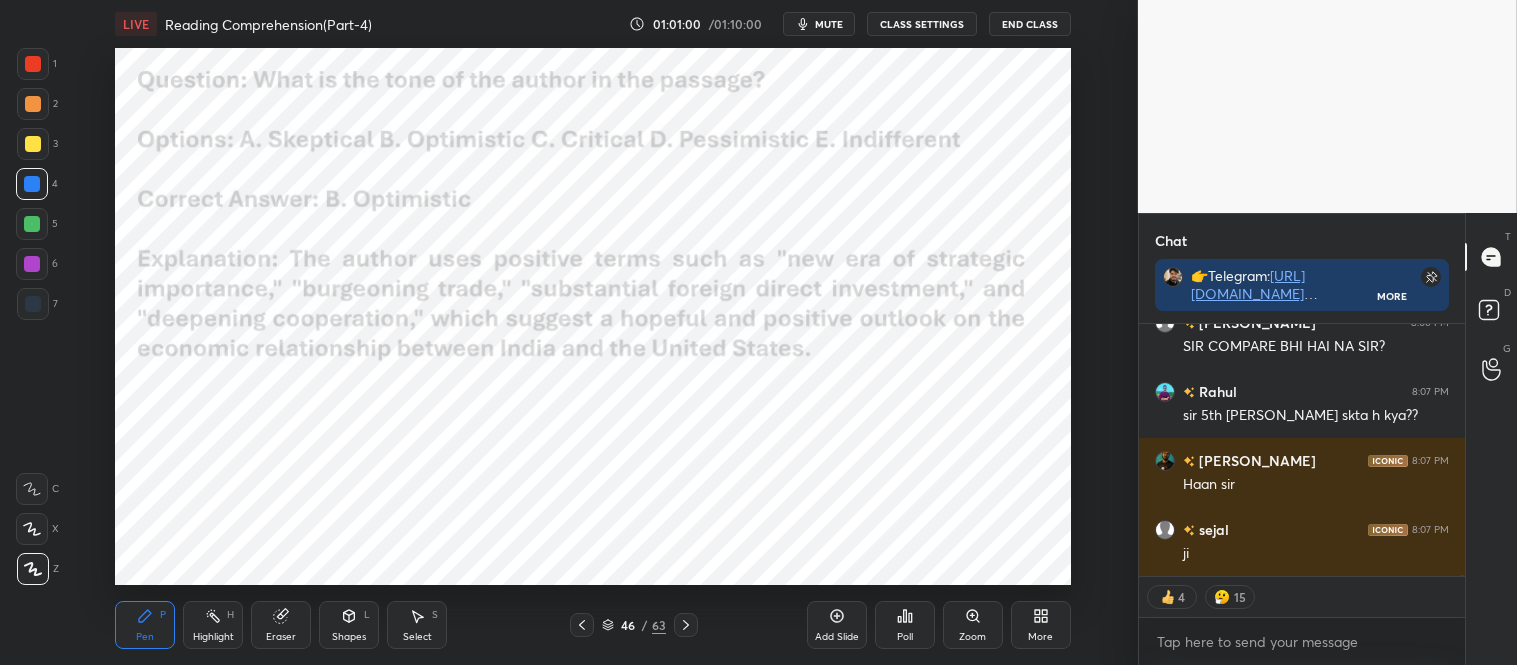 click 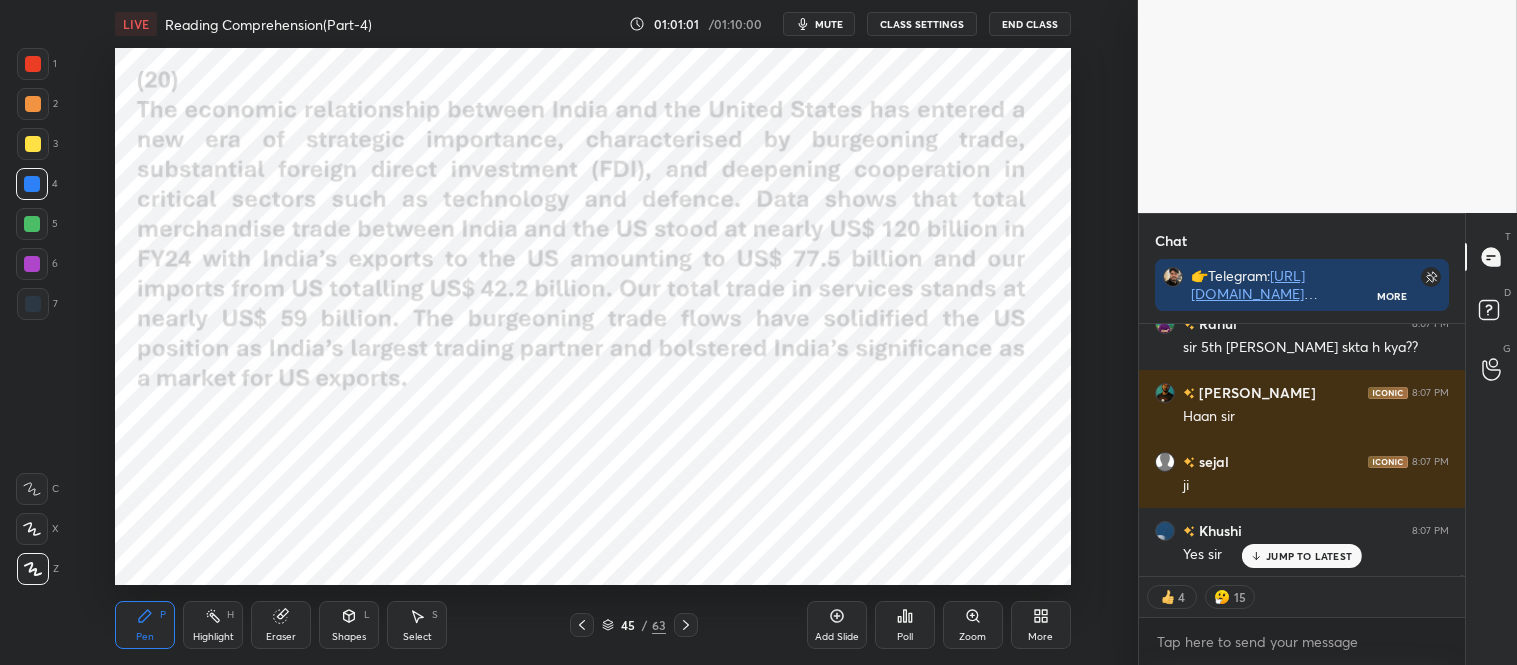 click 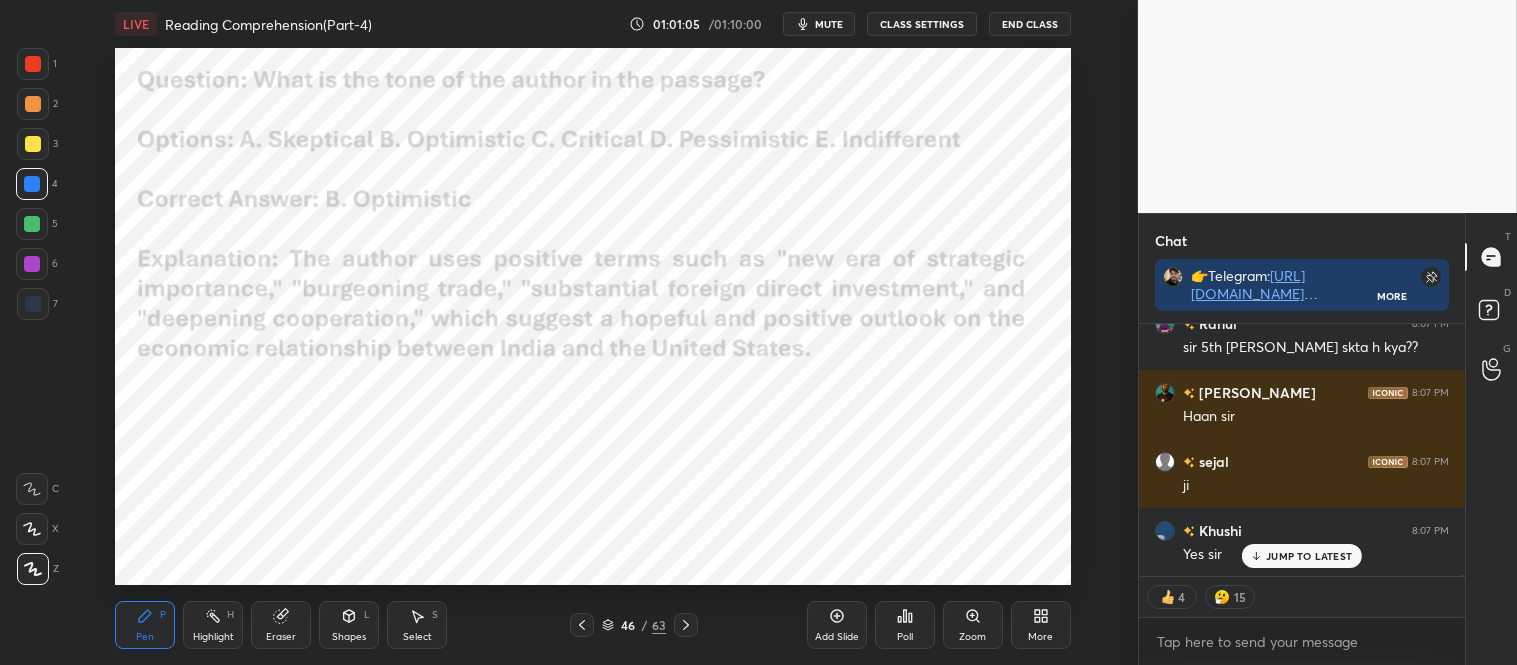 scroll, scrollTop: 6, scrollLeft: 5, axis: both 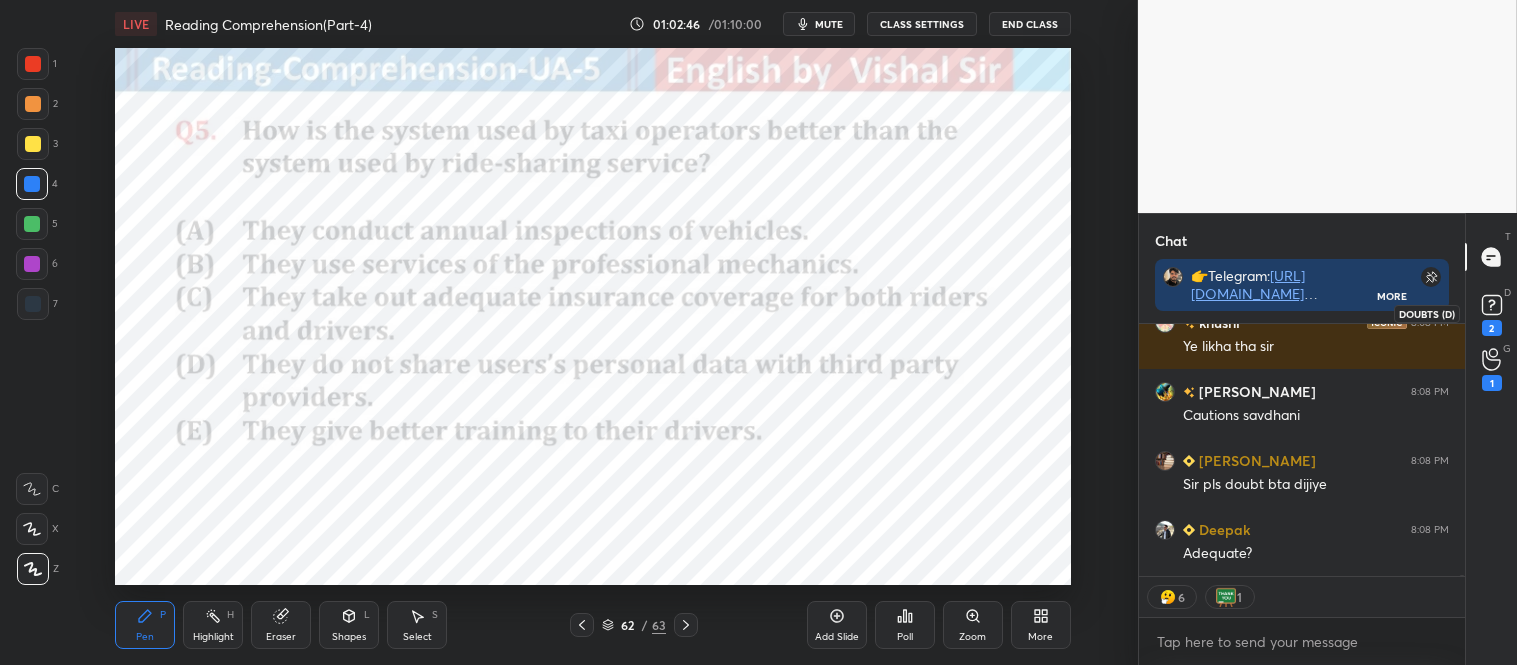 click 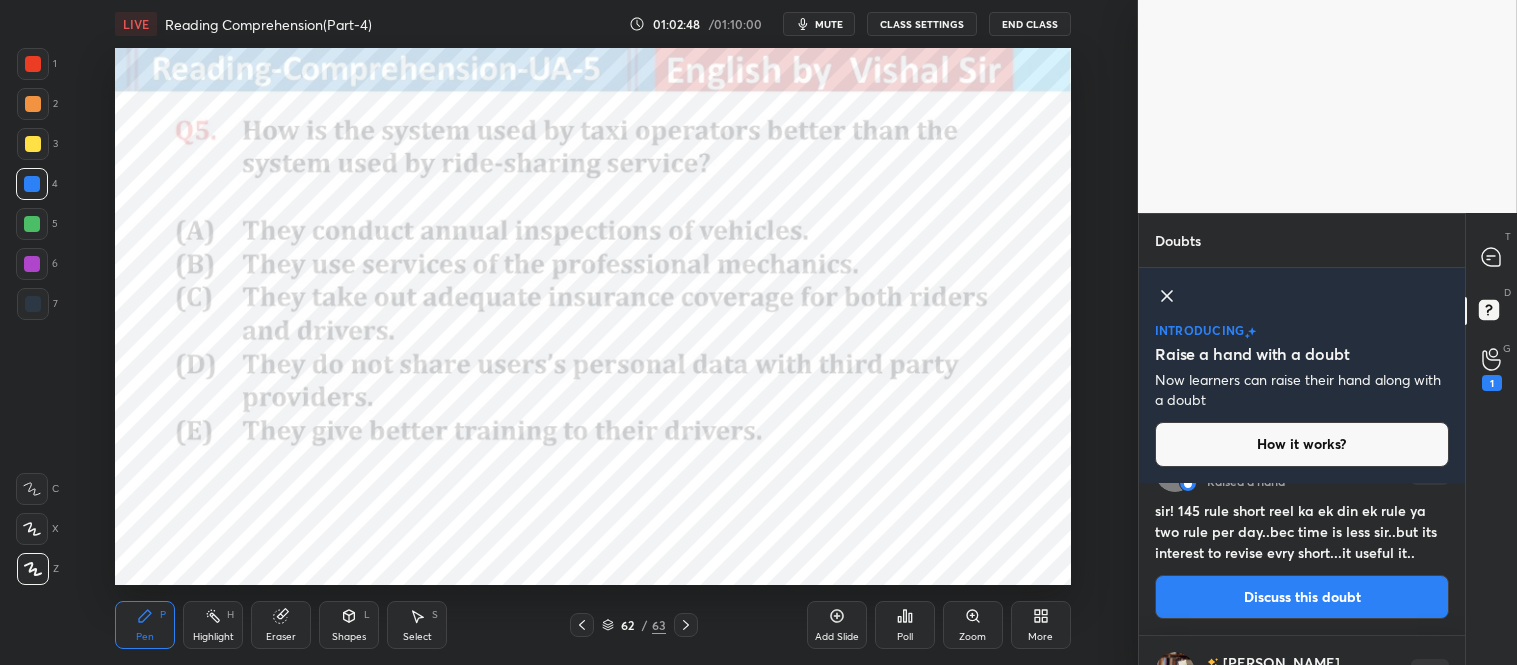 scroll, scrollTop: 45, scrollLeft: 0, axis: vertical 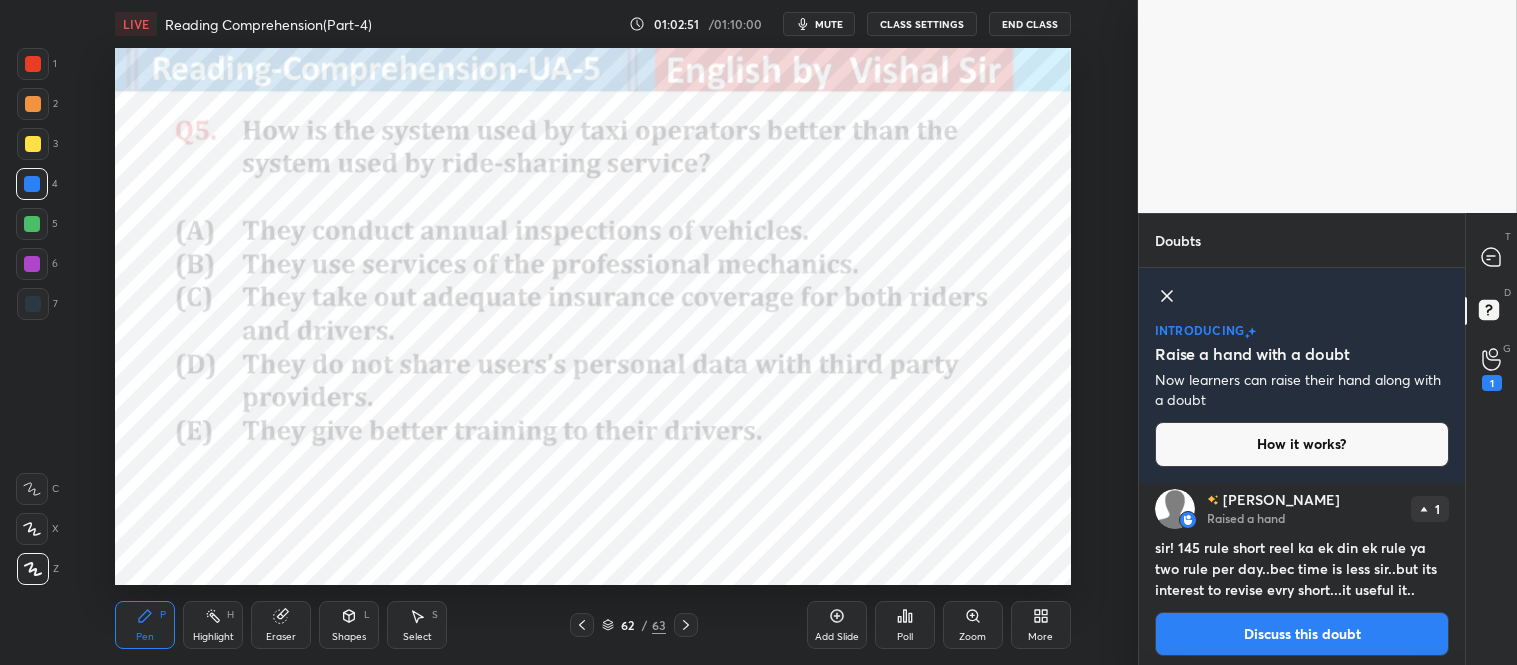 click on "Discuss this doubt" at bounding box center (1302, 634) 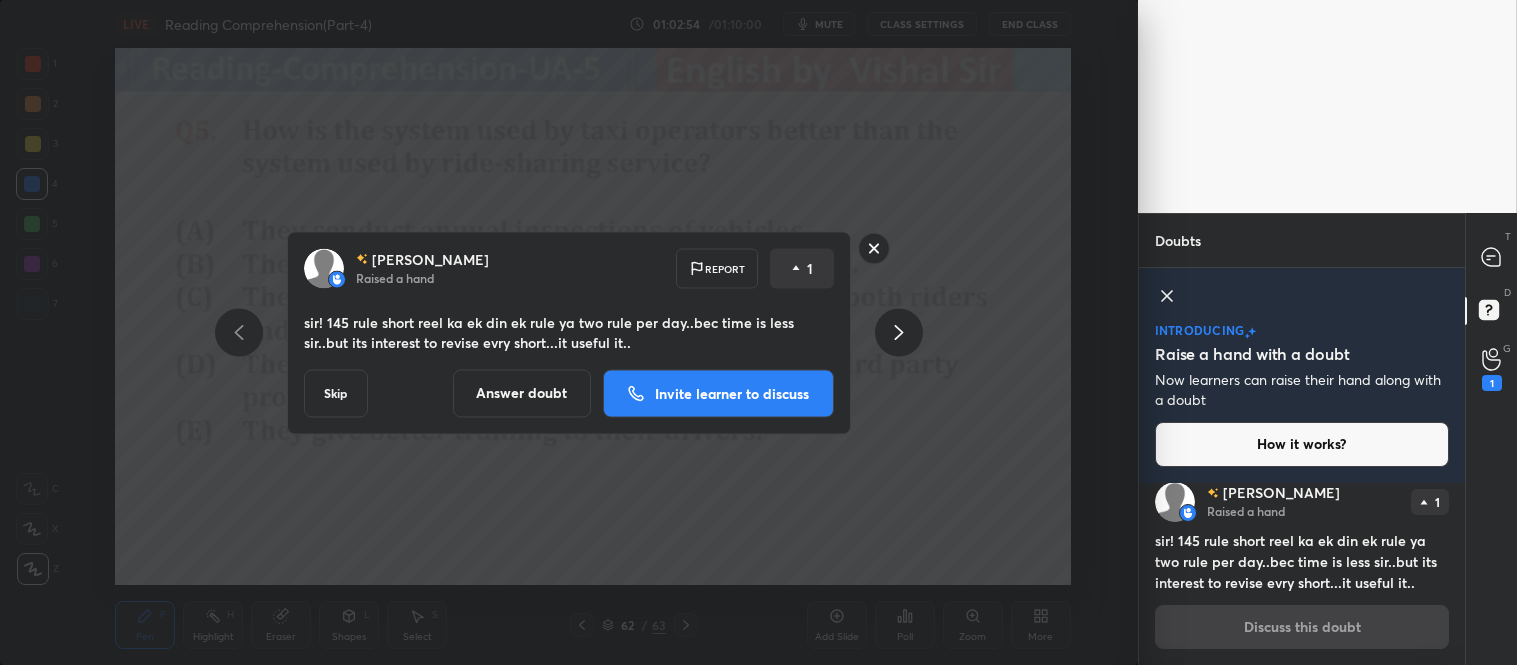 click on "Answer doubt" at bounding box center (522, 393) 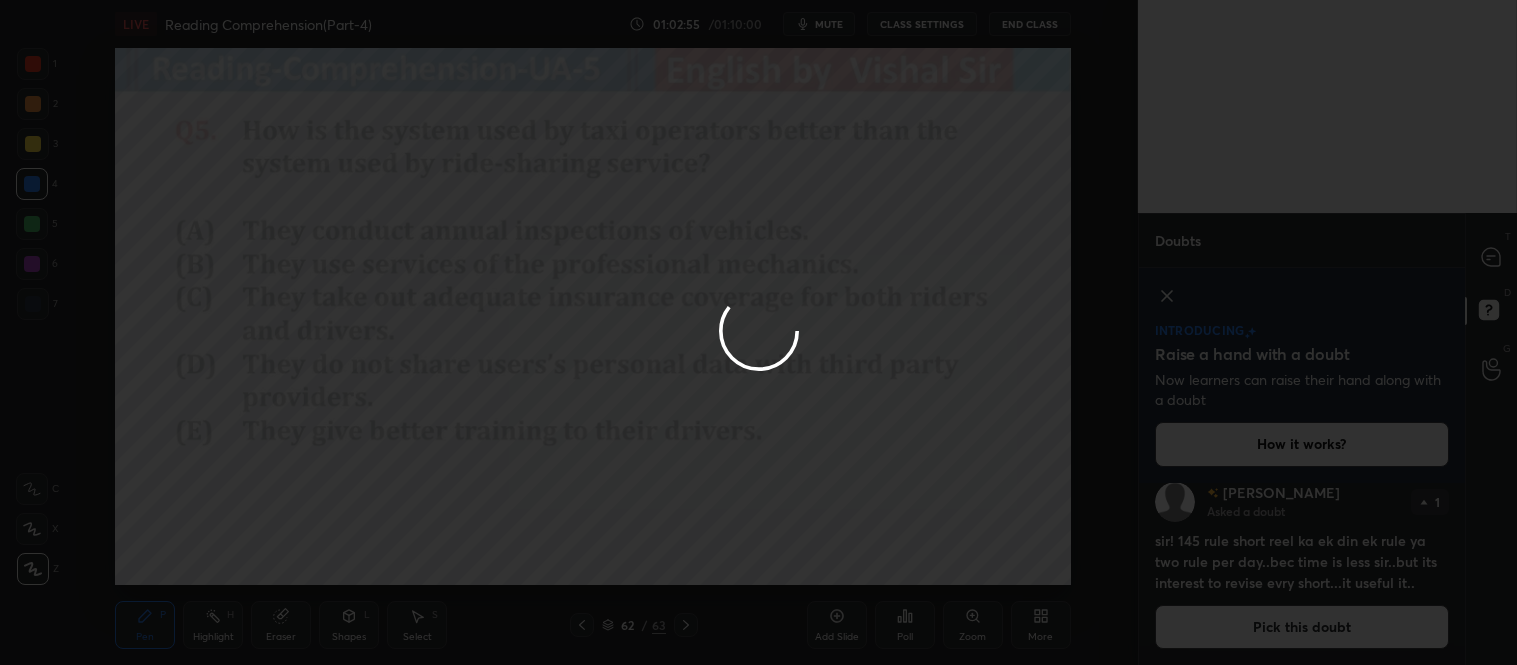 click at bounding box center [758, 332] 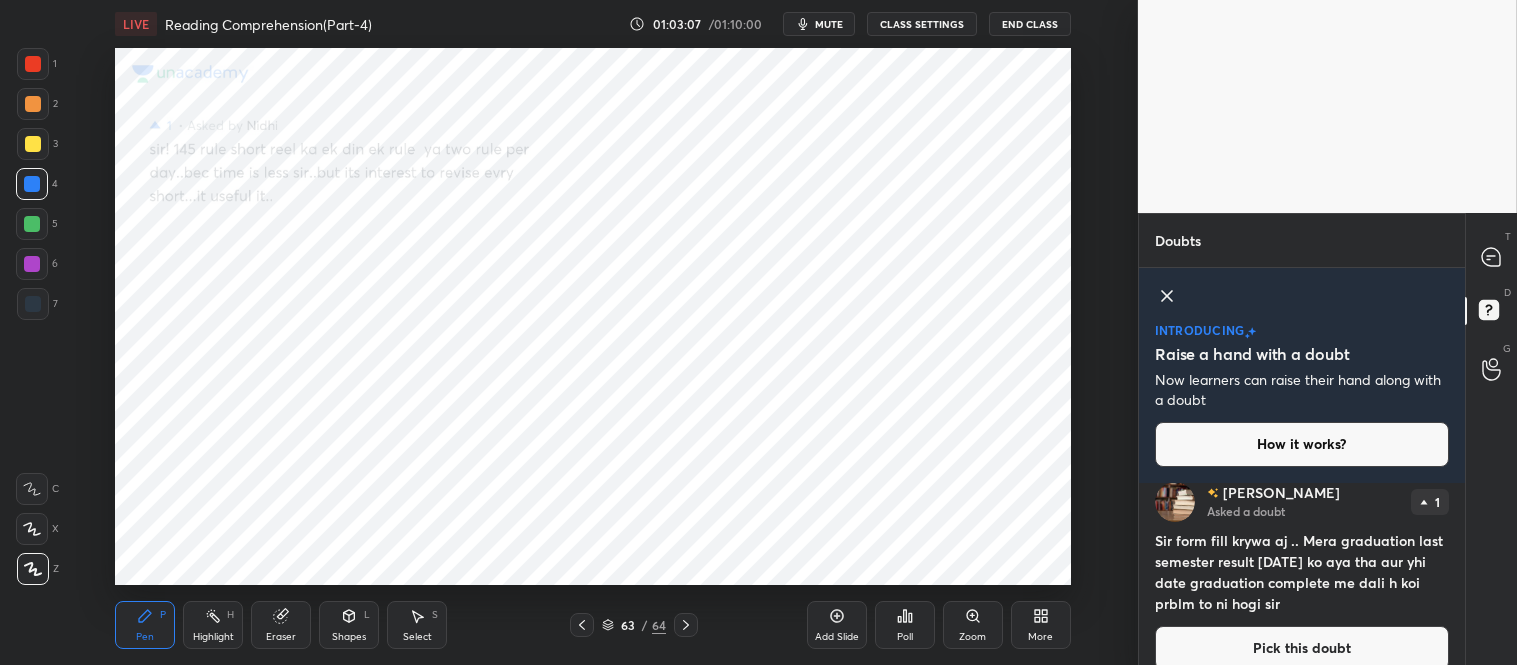 click 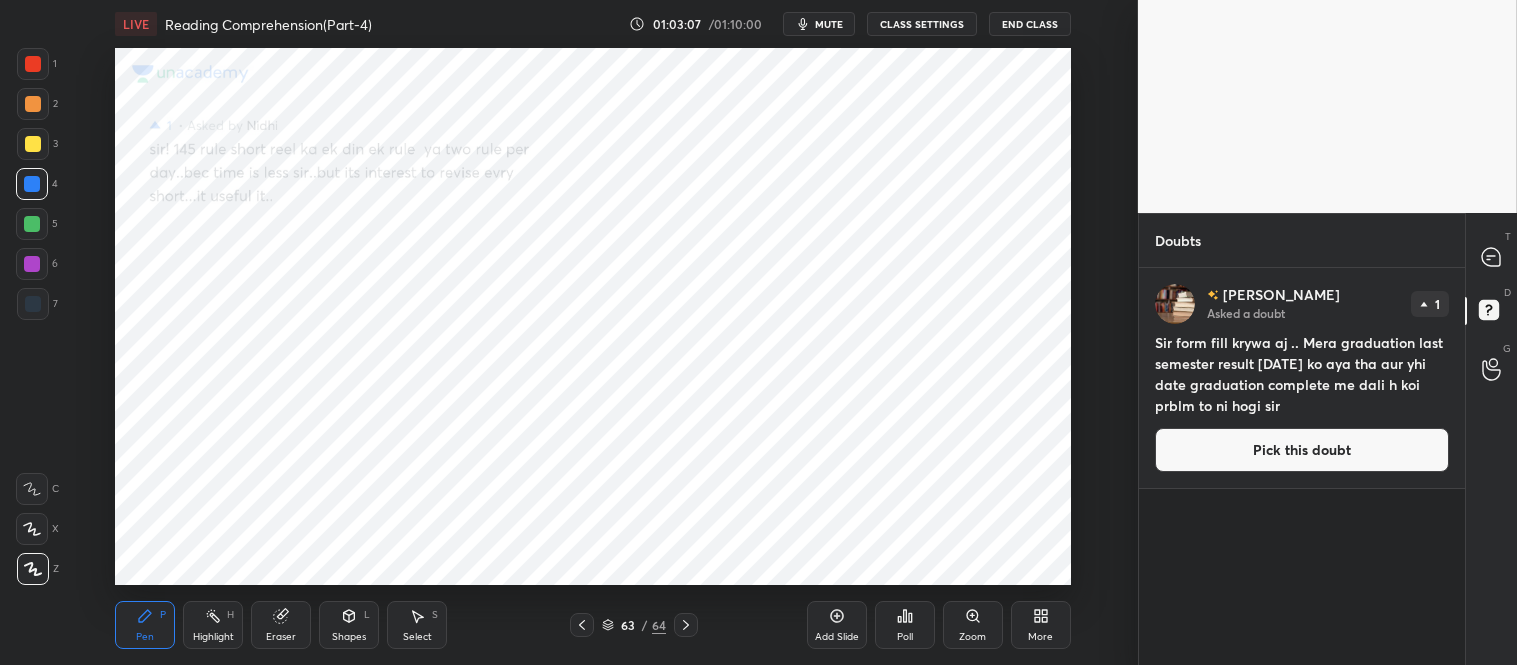 scroll, scrollTop: 6, scrollLeft: 5, axis: both 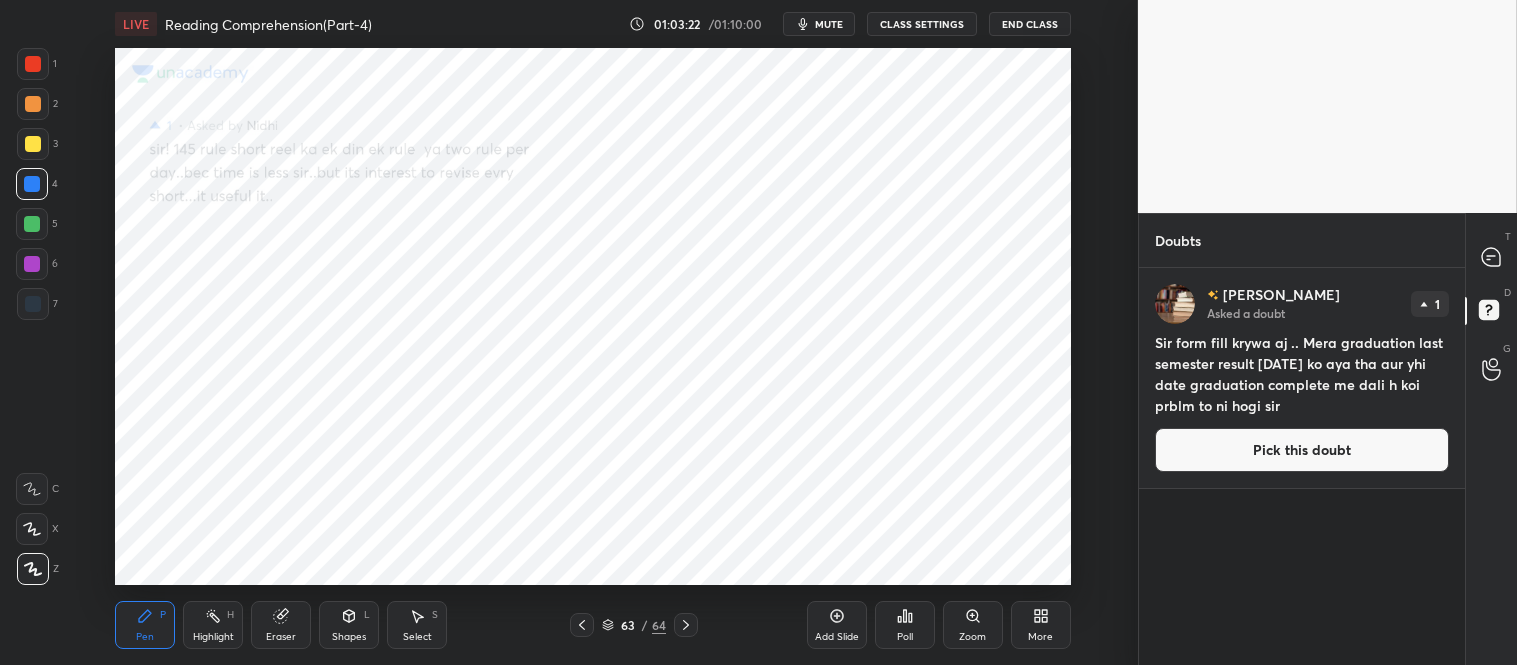 click on "Pick this doubt" at bounding box center [1302, 450] 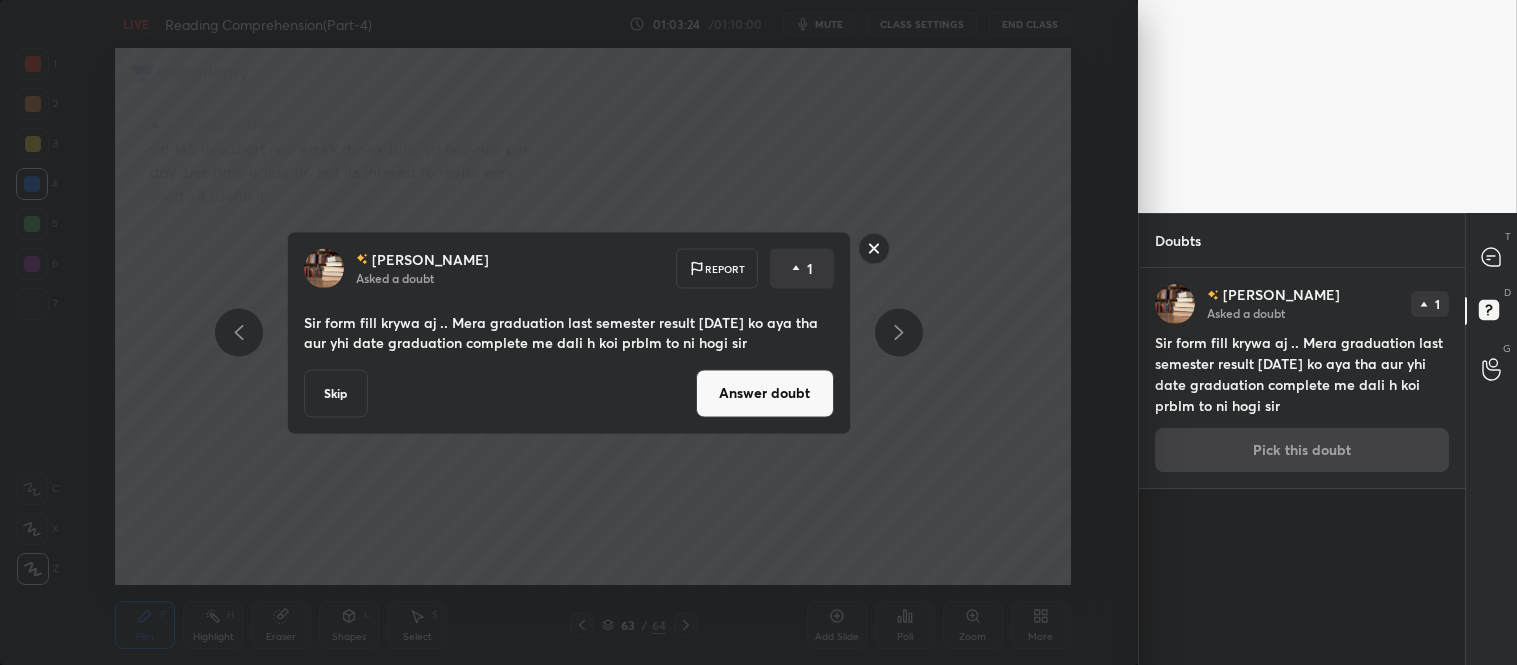 click on "Answer doubt" at bounding box center [765, 393] 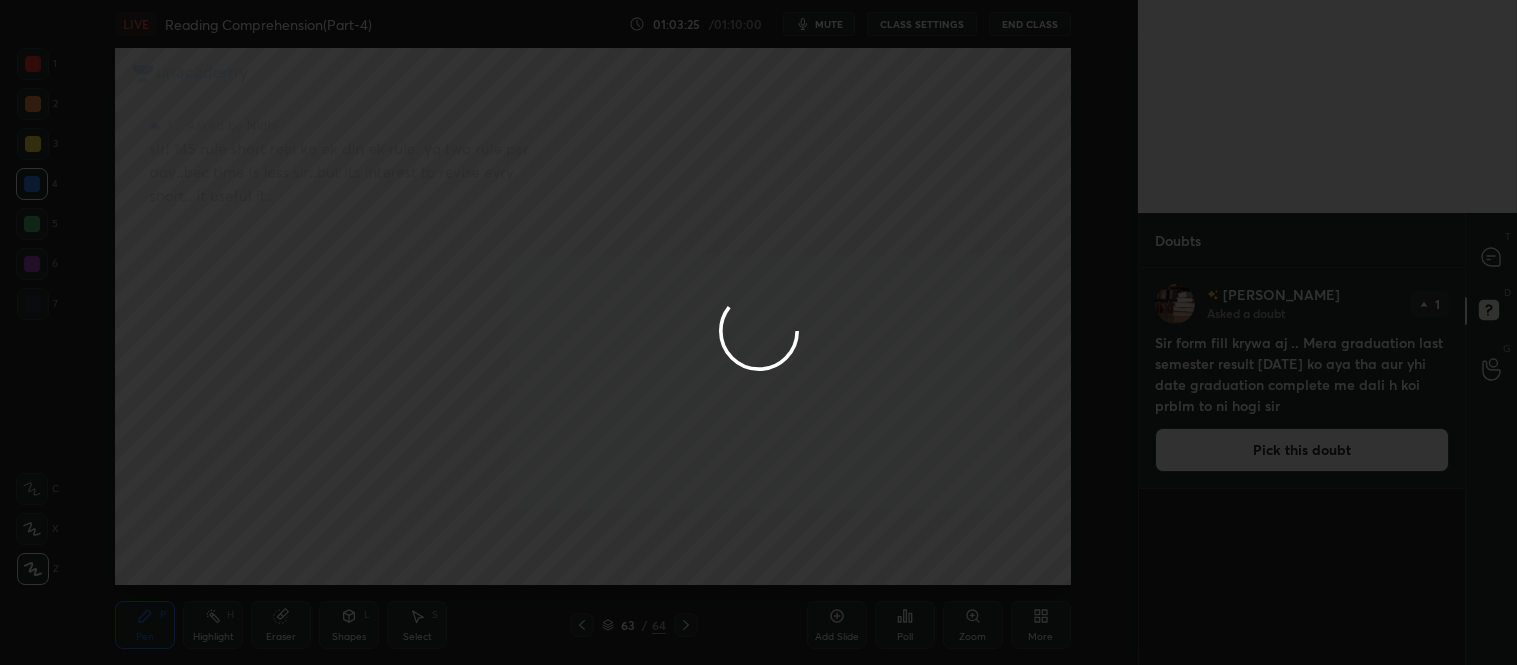 click at bounding box center [758, 332] 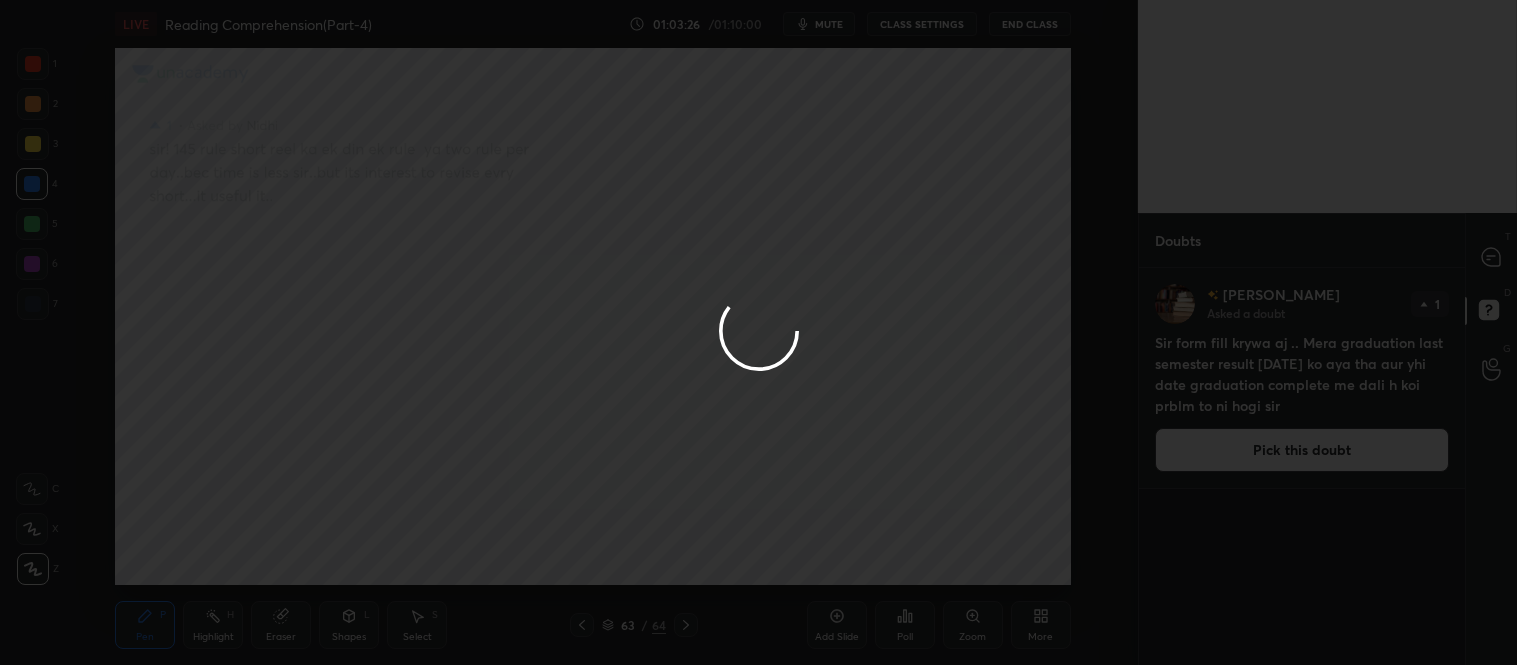click at bounding box center [758, 332] 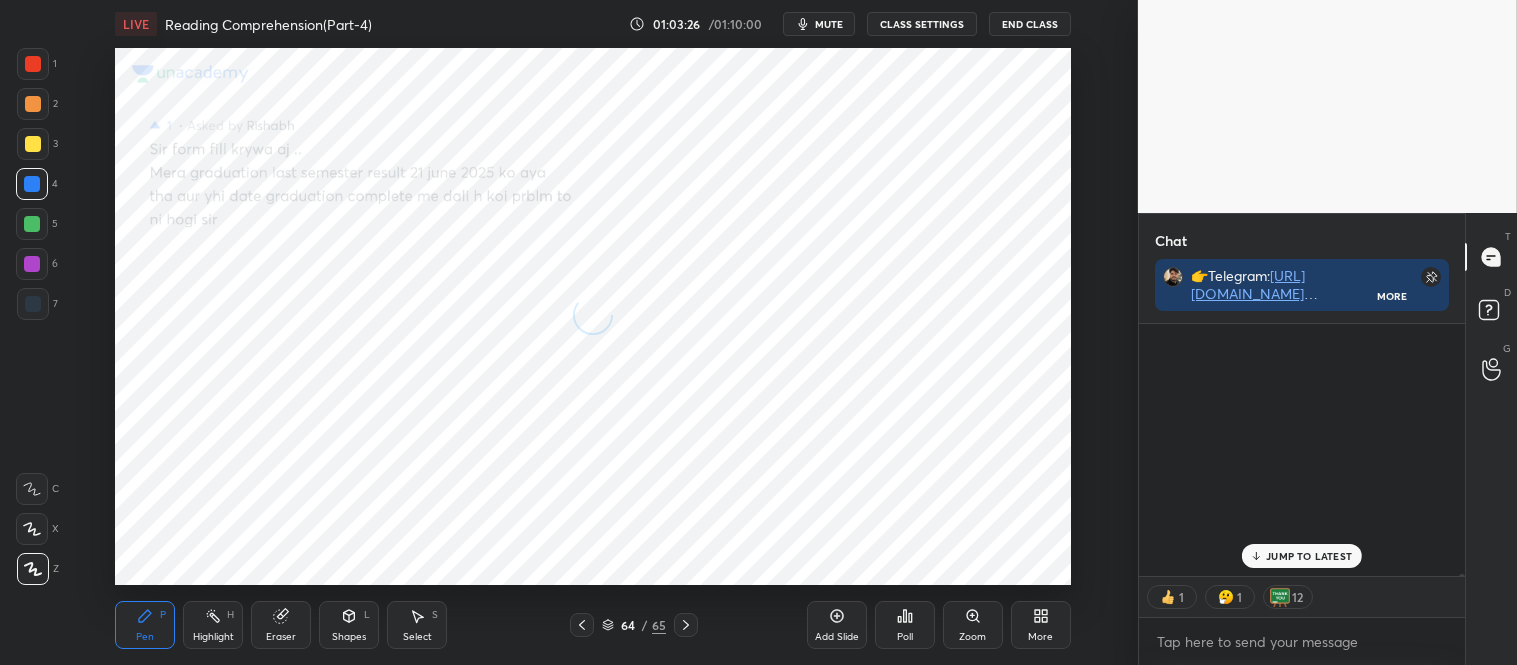 scroll, scrollTop: 335, scrollLeft: 320, axis: both 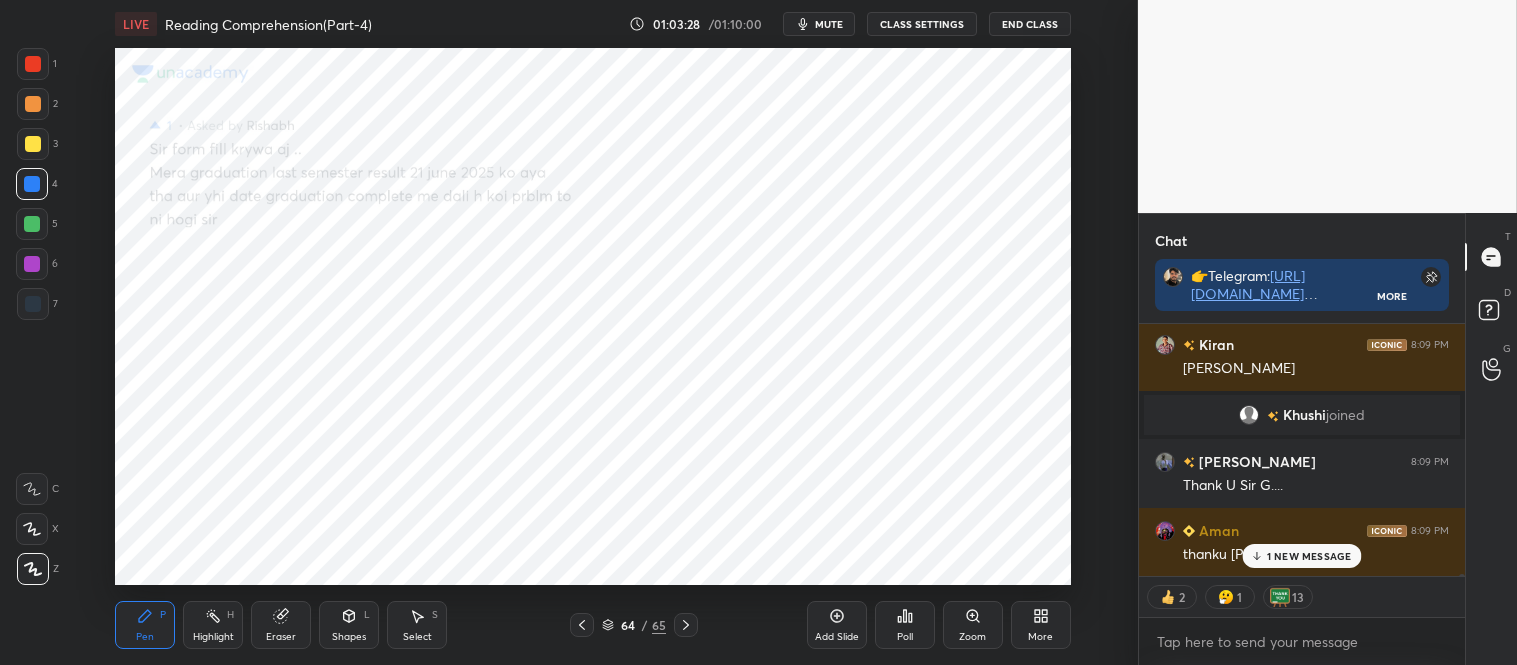 click on "1 NEW MESSAGE" at bounding box center (1301, 556) 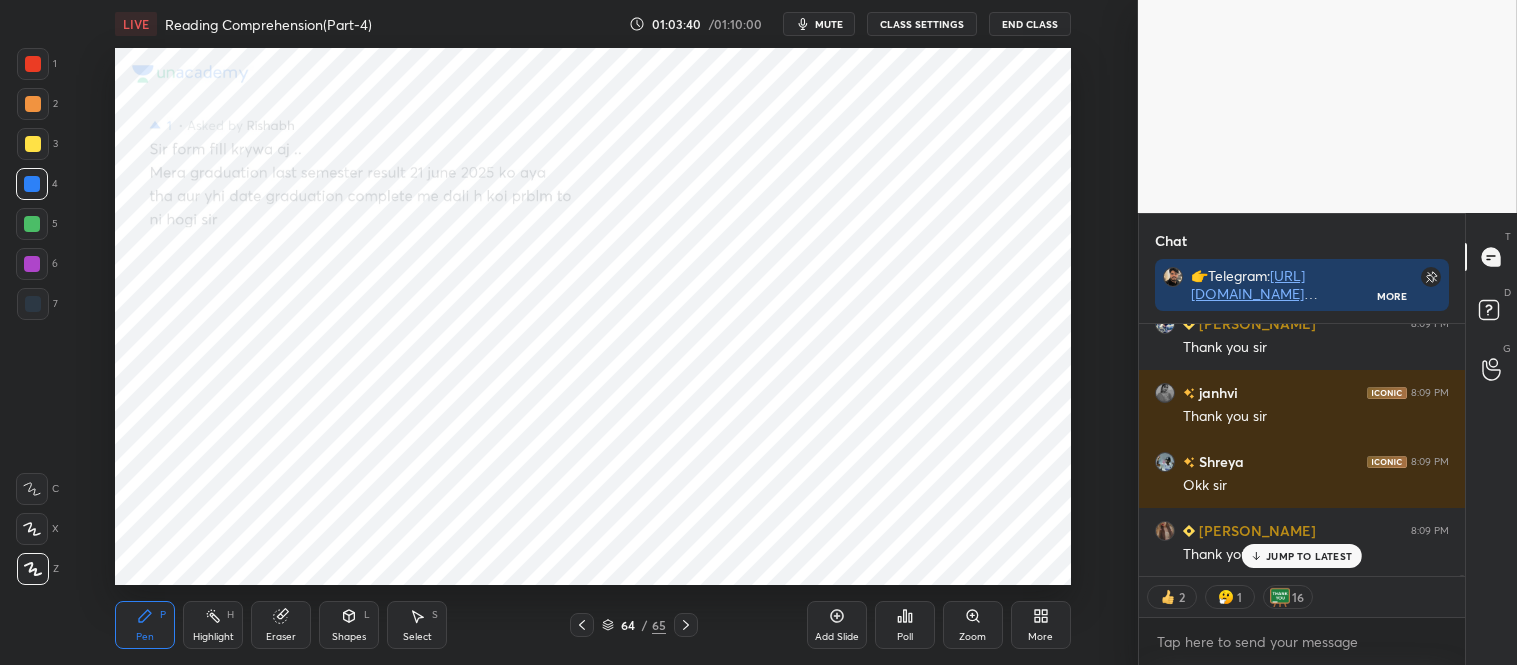 scroll, scrollTop: 60656, scrollLeft: 0, axis: vertical 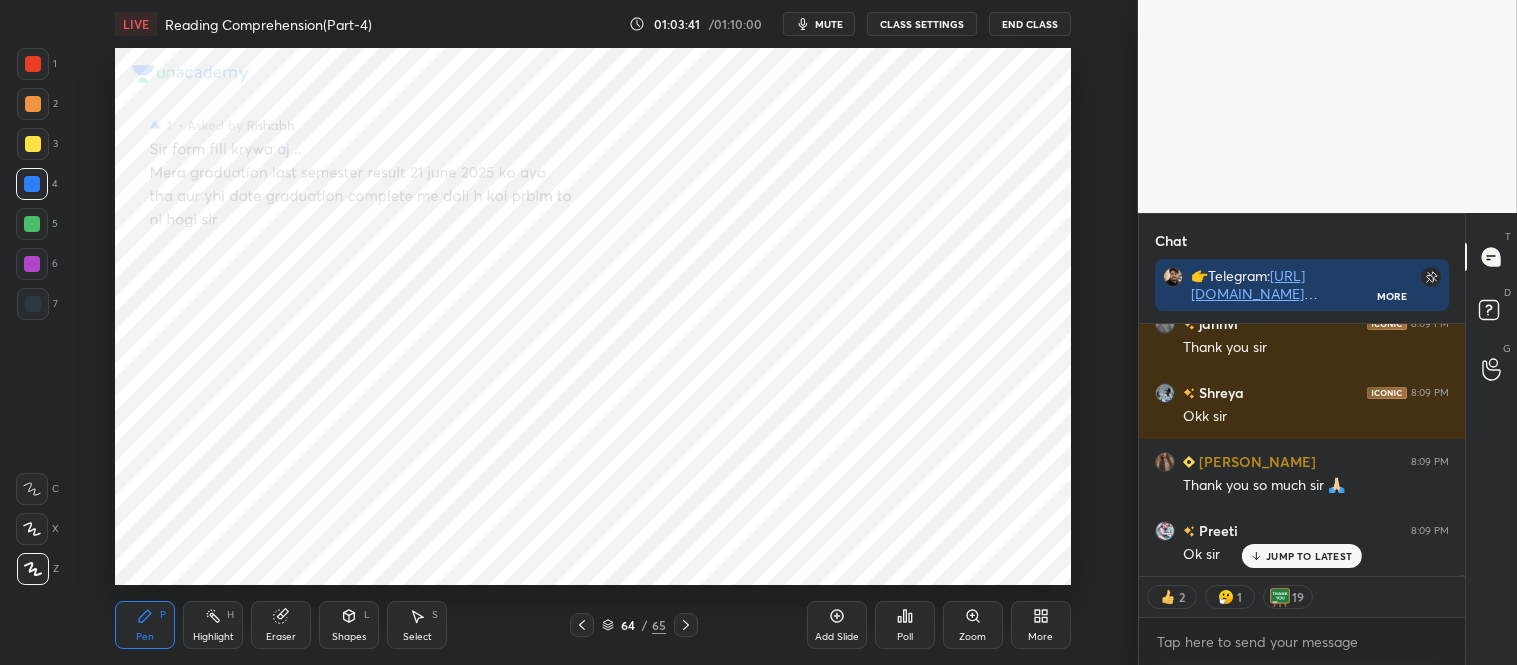 click on "JUMP TO LATEST" at bounding box center [1309, 556] 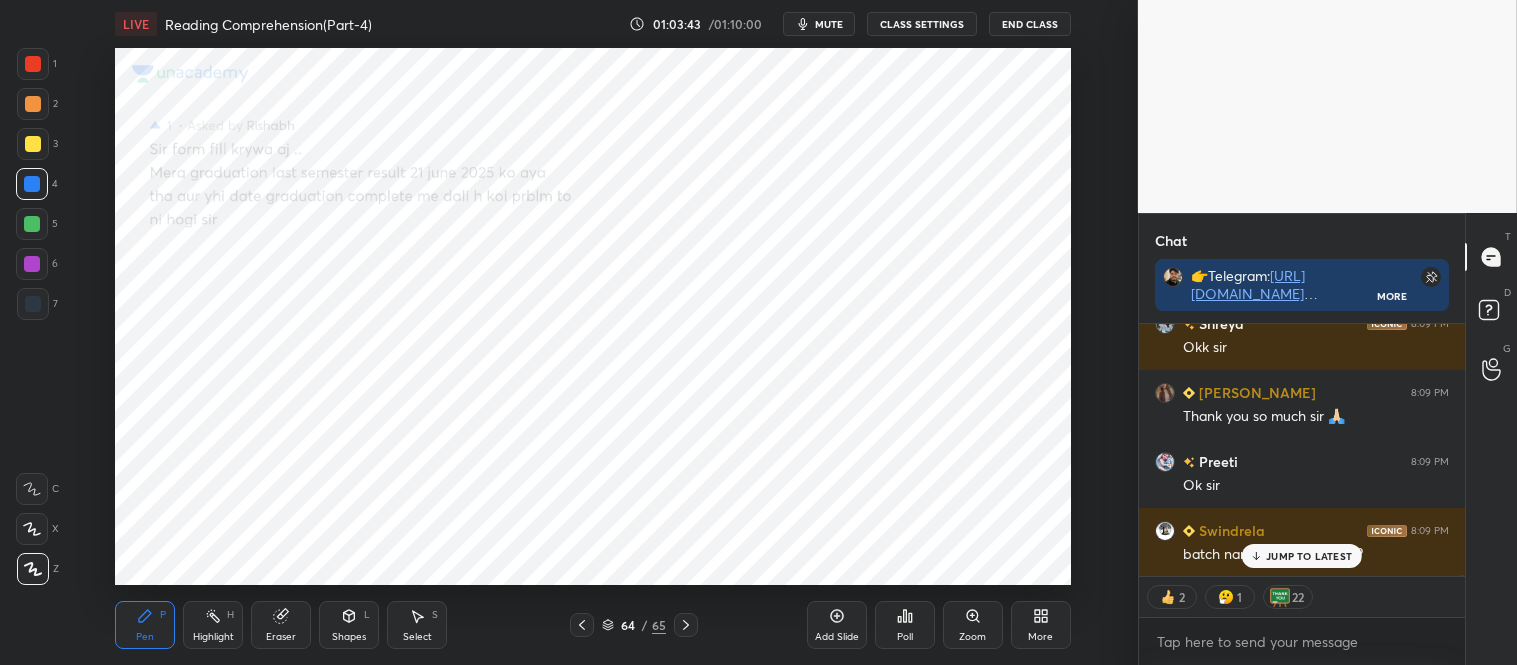 scroll, scrollTop: 60794, scrollLeft: 0, axis: vertical 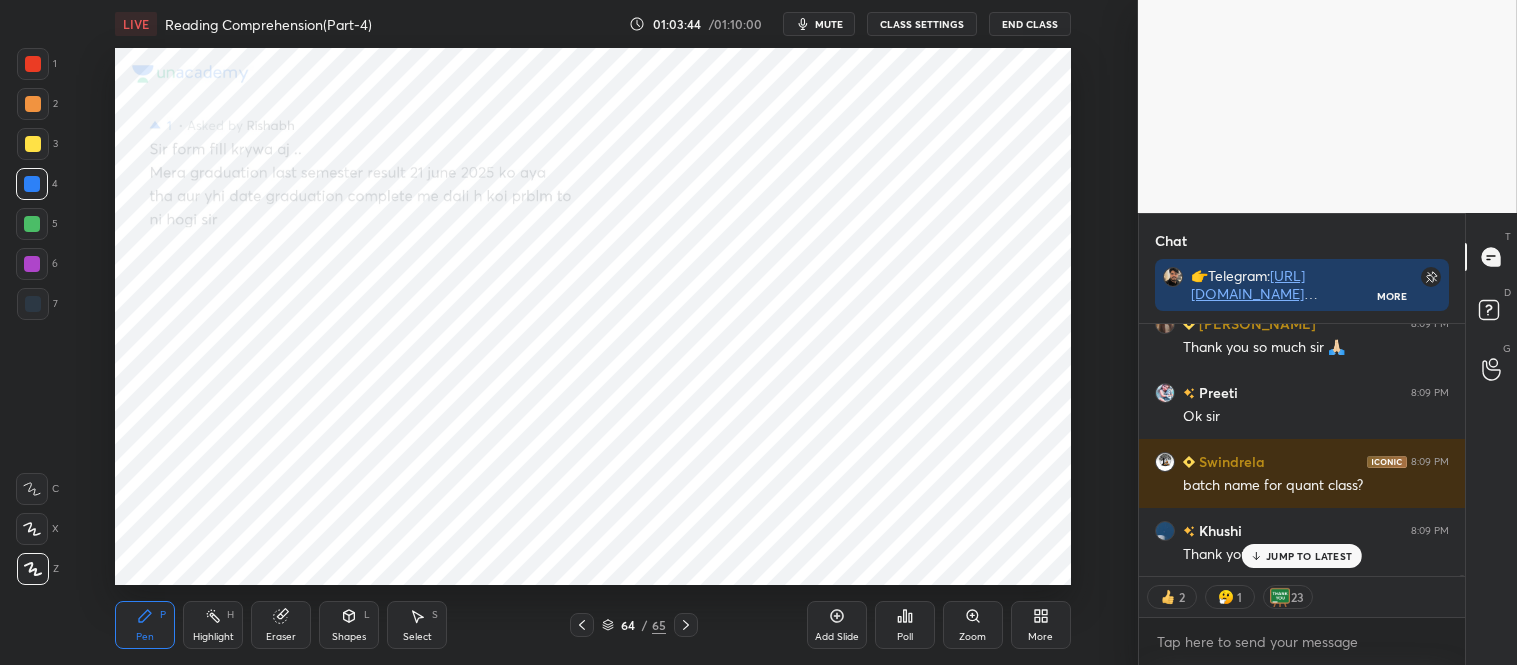 click on "JUMP TO LATEST" at bounding box center [1309, 556] 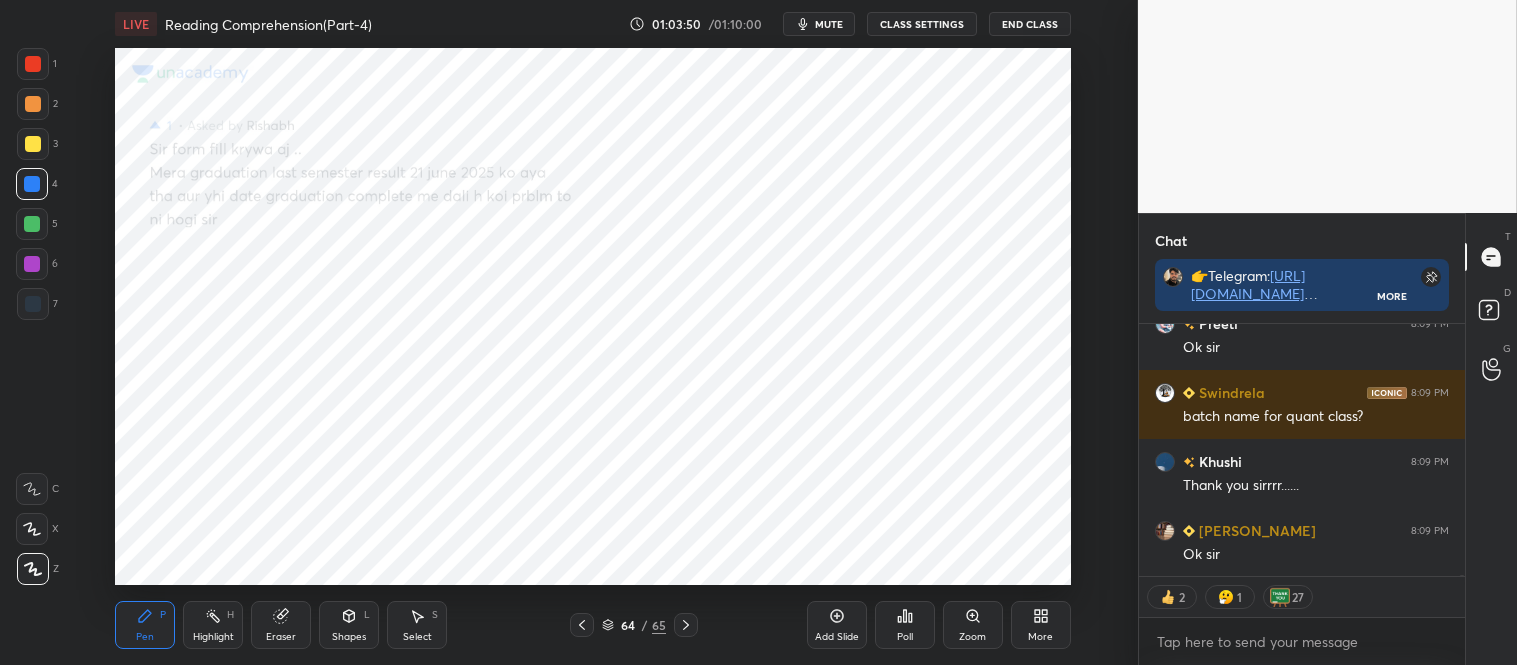 scroll, scrollTop: 60933, scrollLeft: 0, axis: vertical 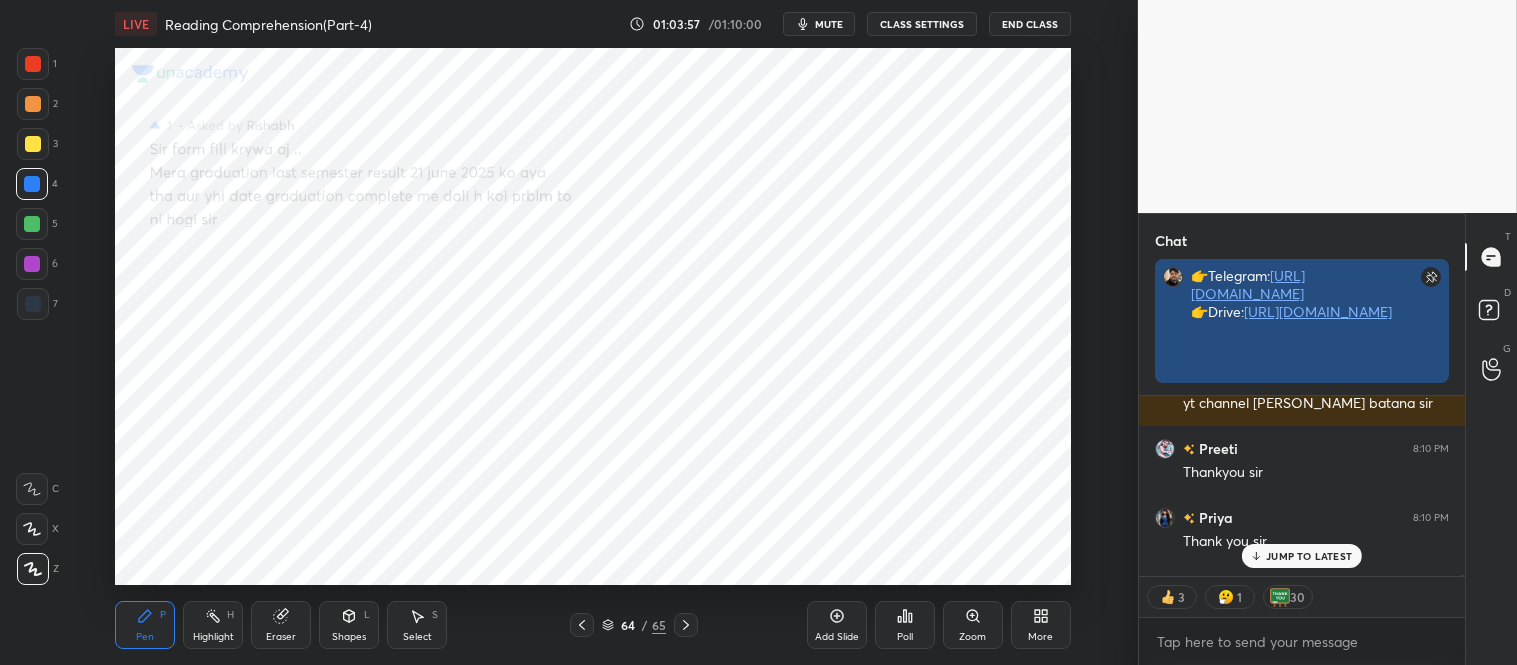click on "[URL][DOMAIN_NAME]" at bounding box center (1318, 311) 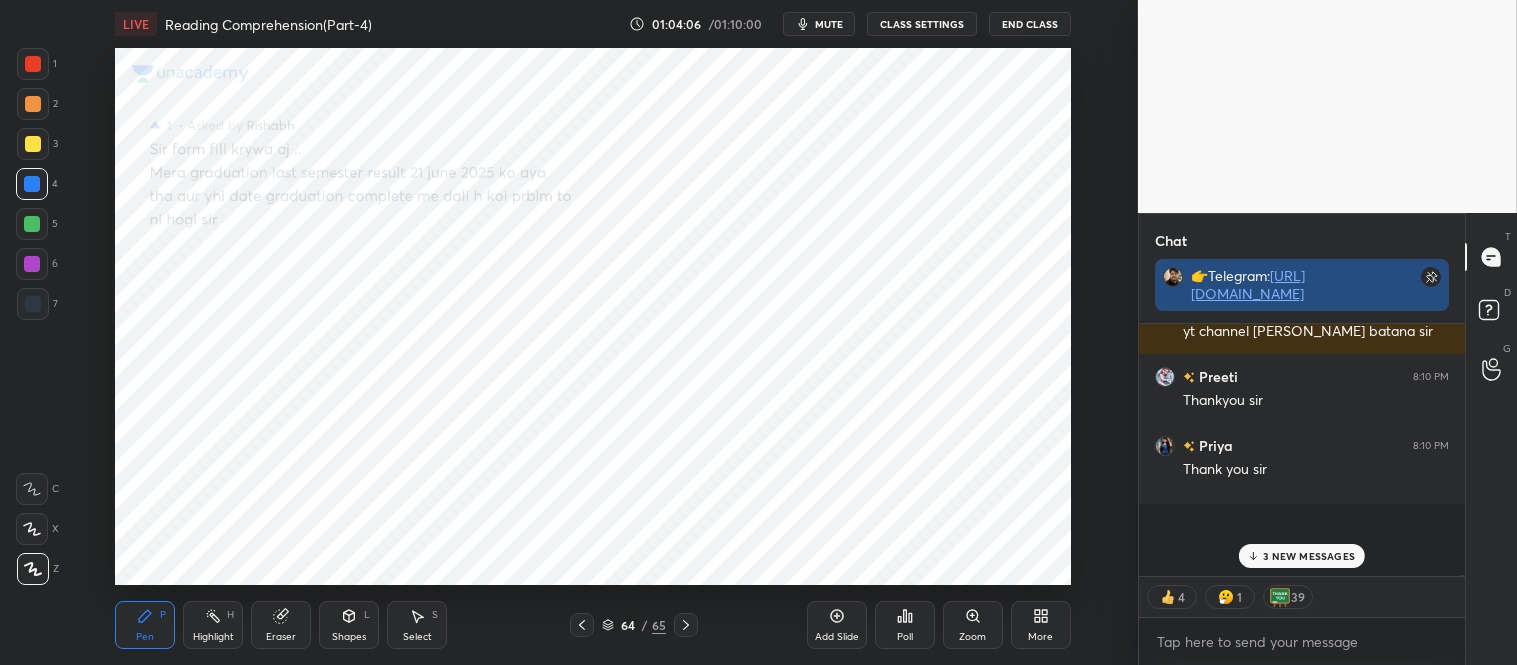 scroll, scrollTop: 61346, scrollLeft: 0, axis: vertical 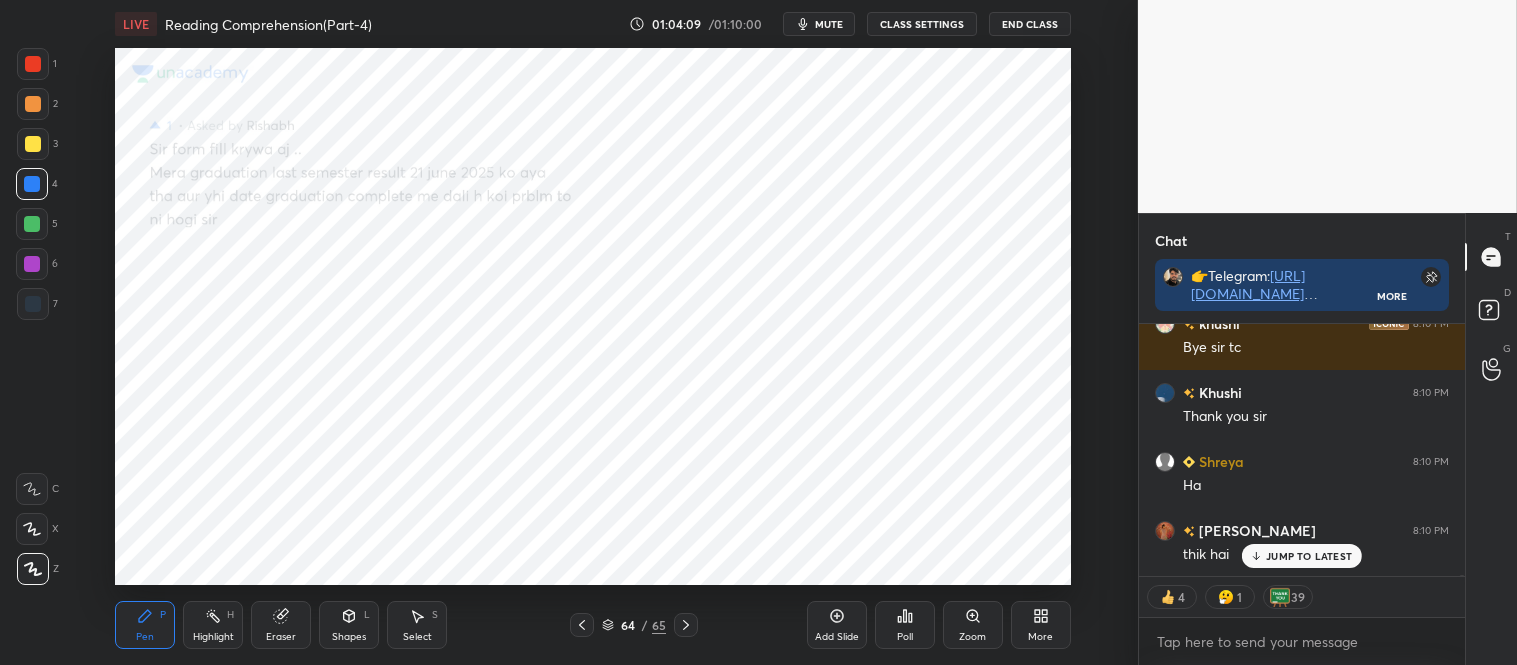 click on "JUMP TO LATEST" at bounding box center (1309, 556) 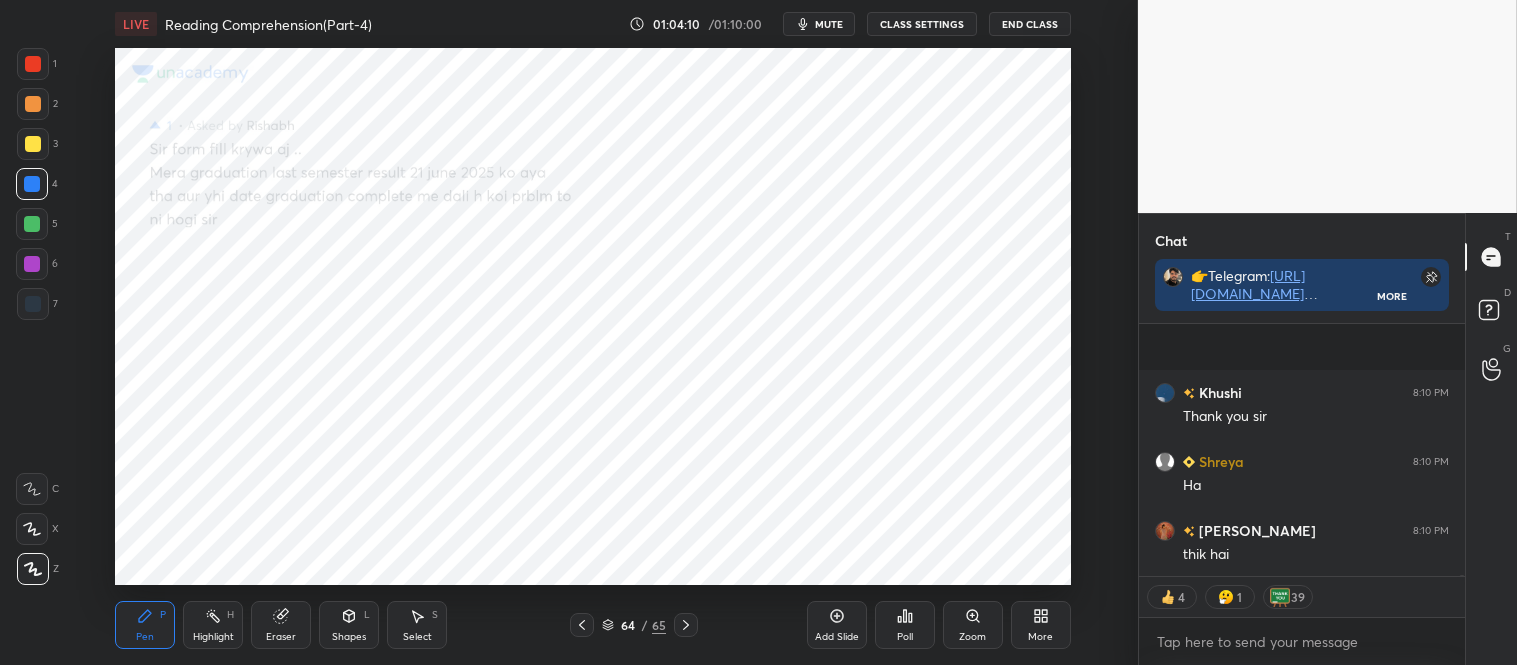 scroll, scrollTop: 61641, scrollLeft: 0, axis: vertical 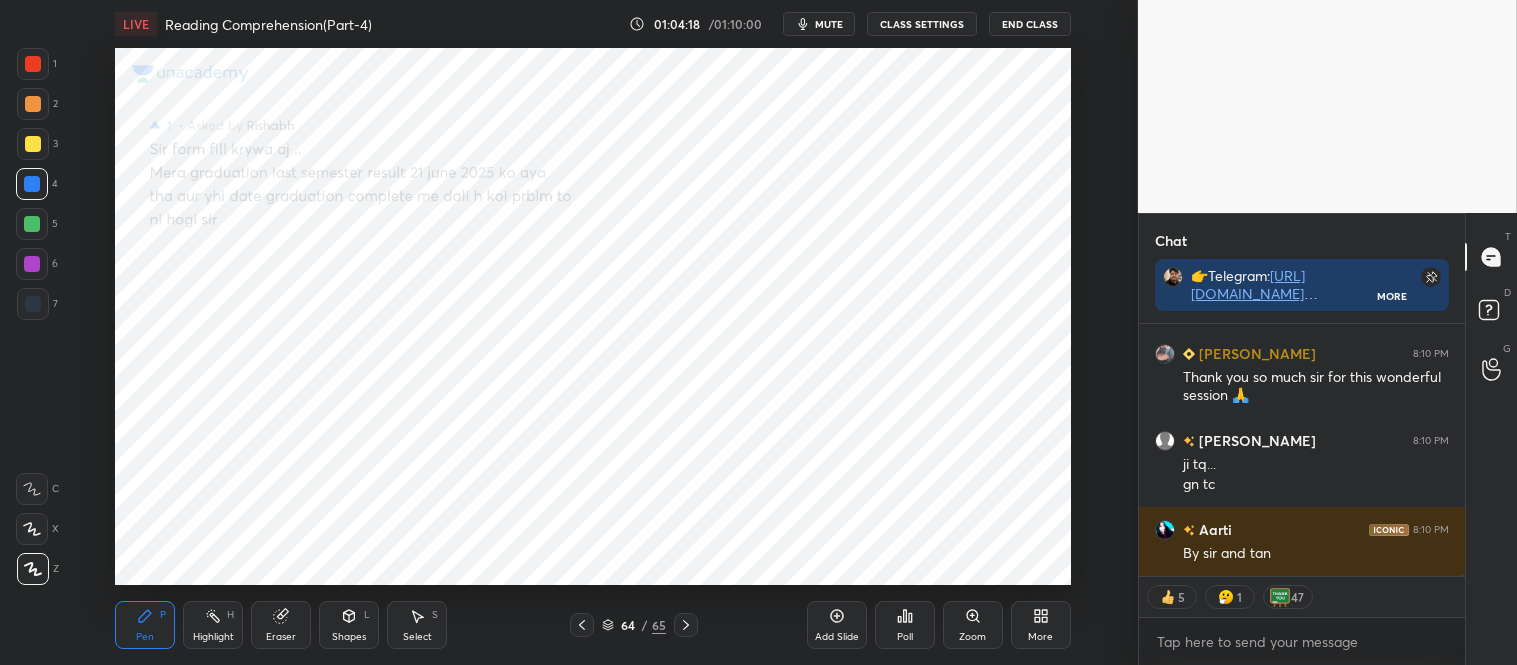 click on "End Class" at bounding box center [1030, 24] 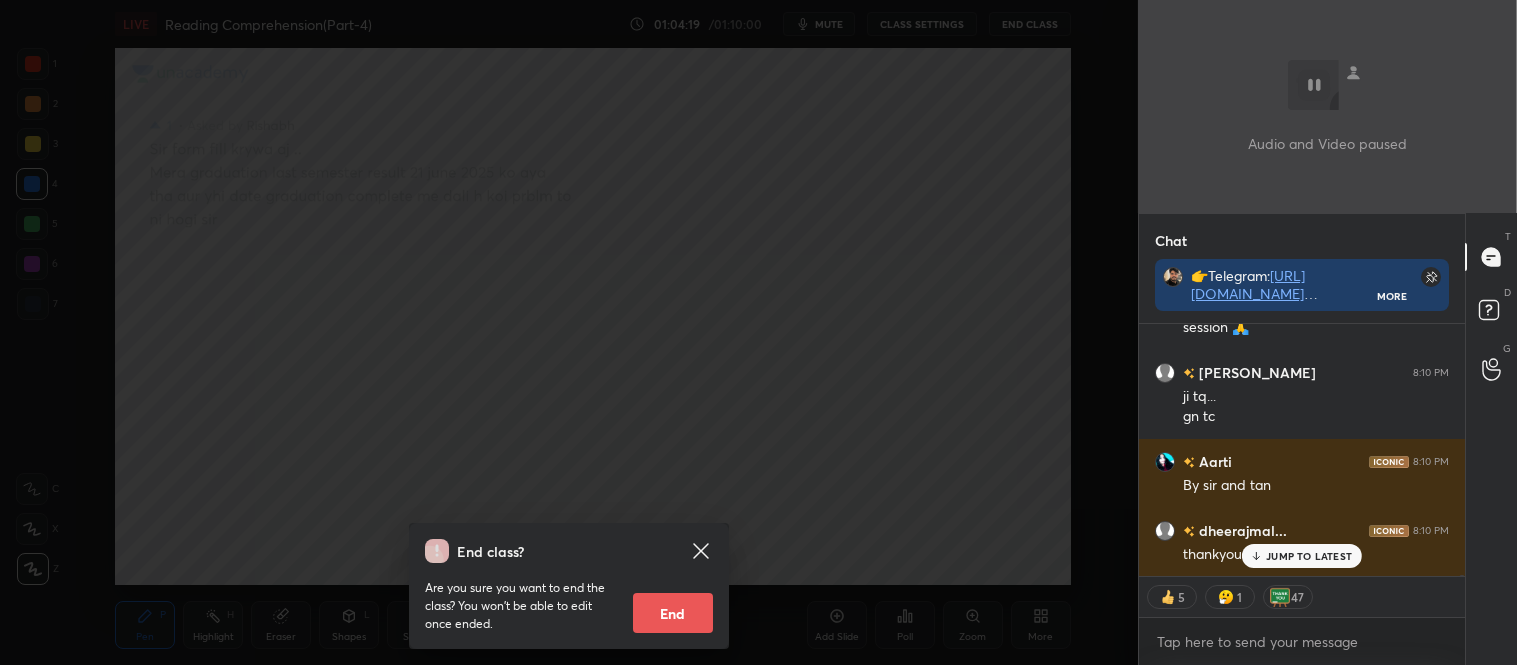 click on "End" at bounding box center [673, 613] 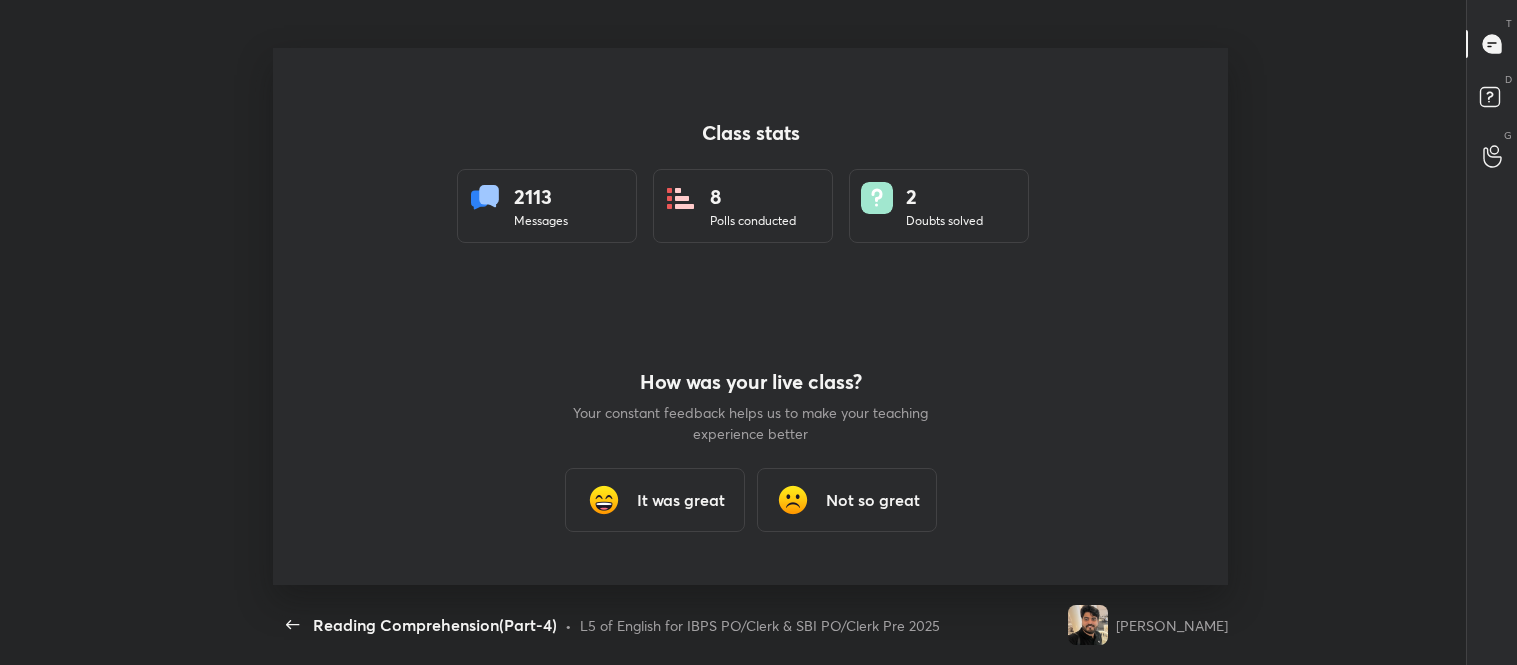 type on "x" 